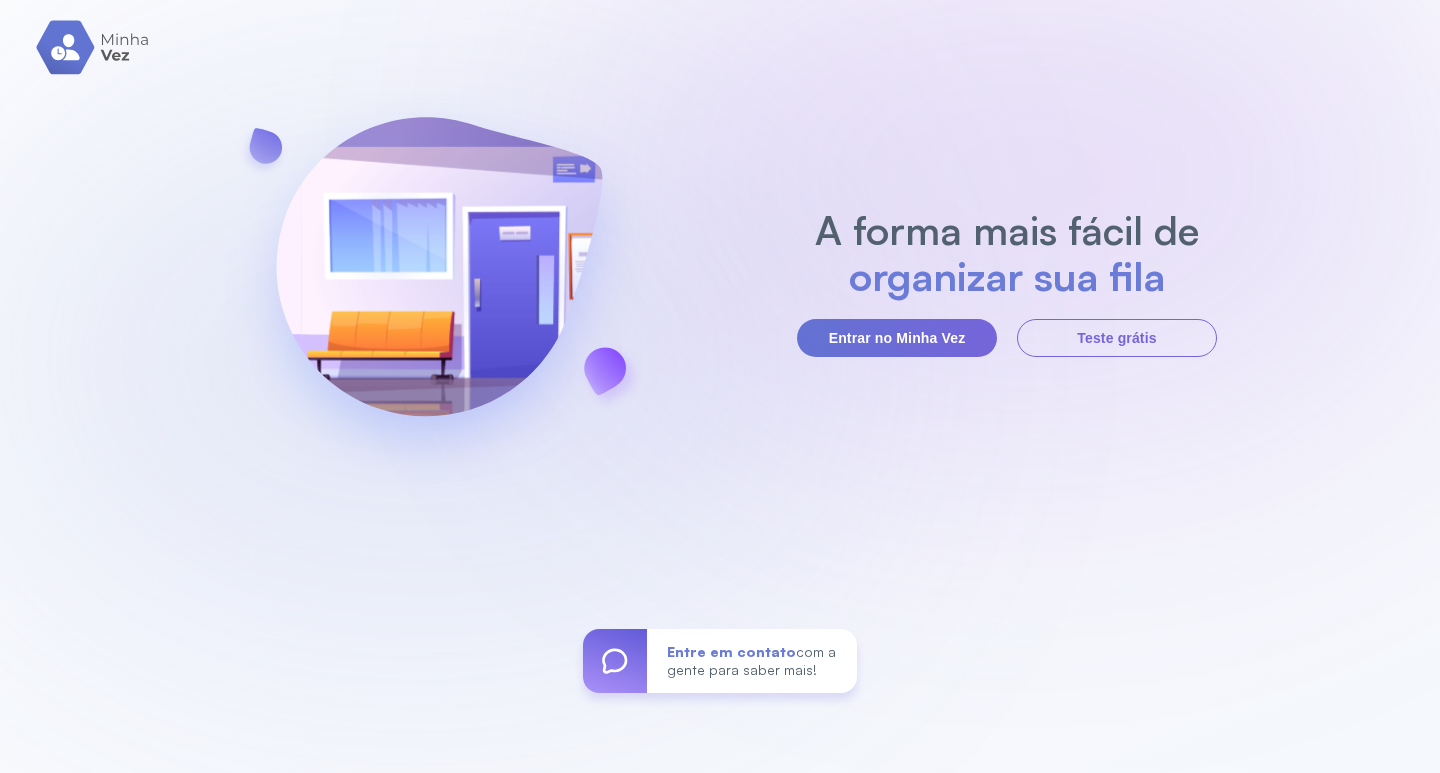 scroll, scrollTop: 0, scrollLeft: 0, axis: both 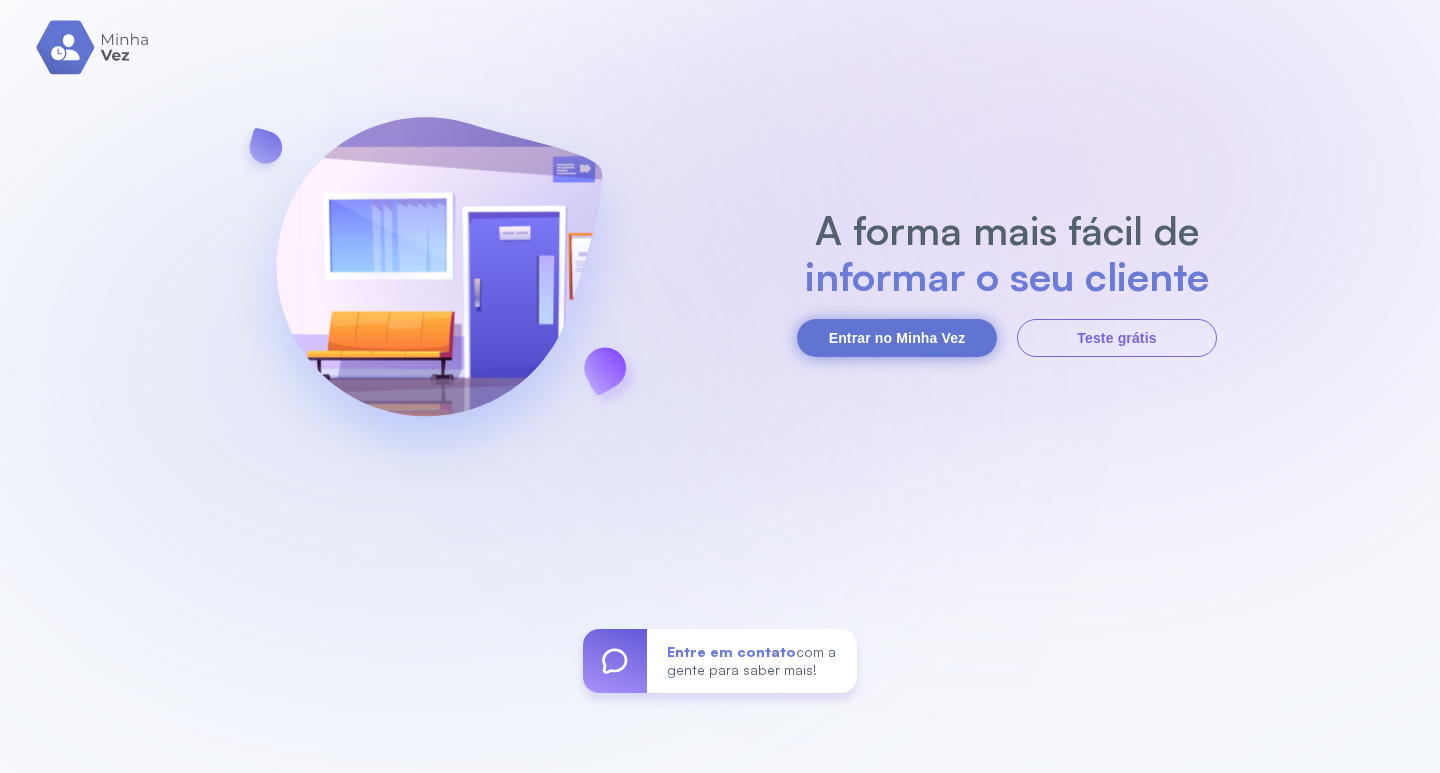 click on "Entrar no Minha Vez" at bounding box center [897, 338] 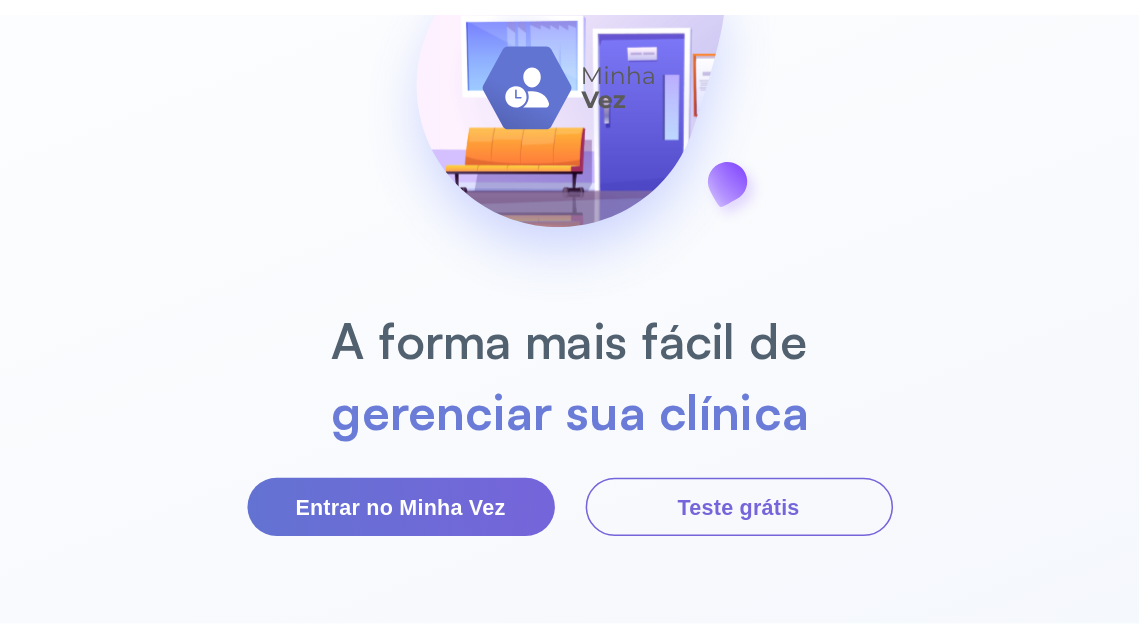 scroll, scrollTop: 0, scrollLeft: 0, axis: both 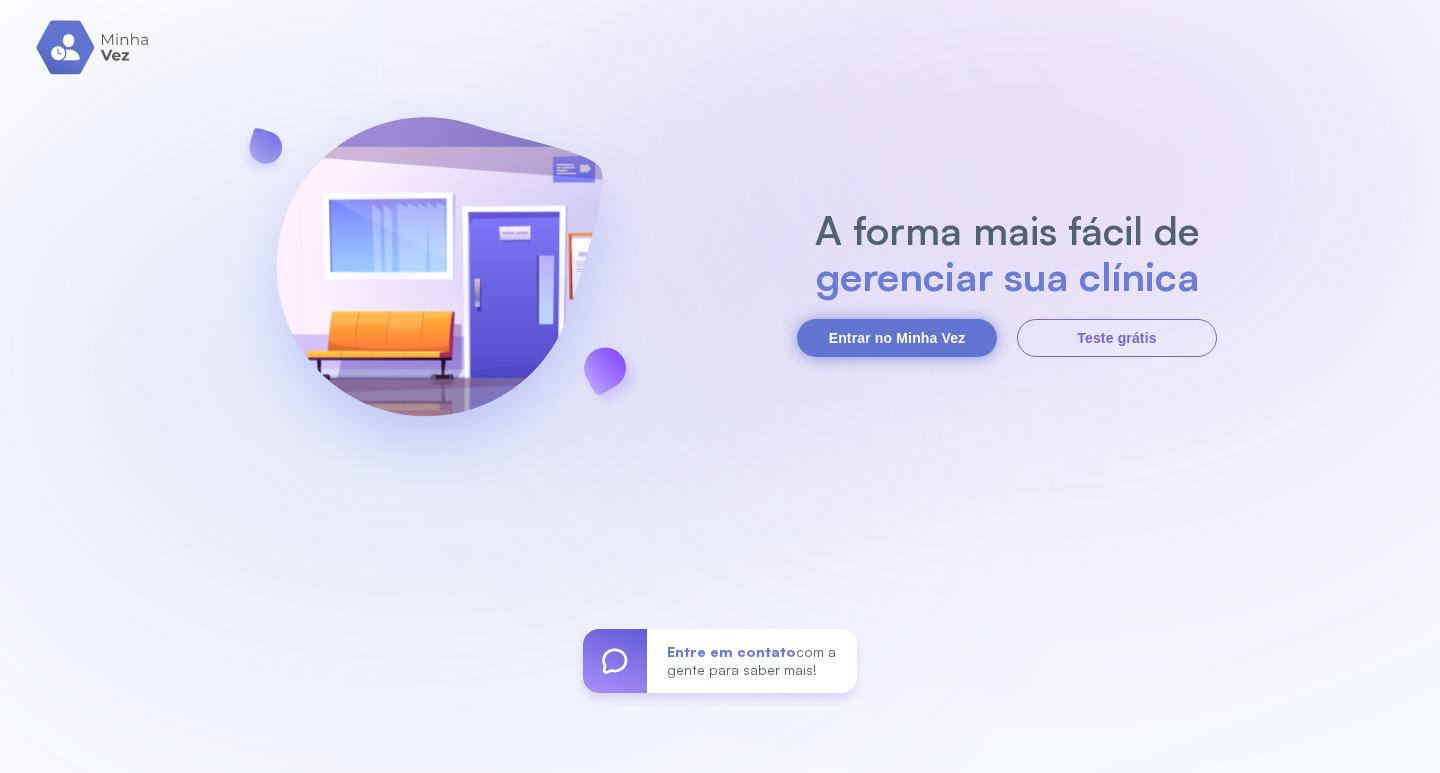 click on "Entrar no Minha Vez" at bounding box center (897, 338) 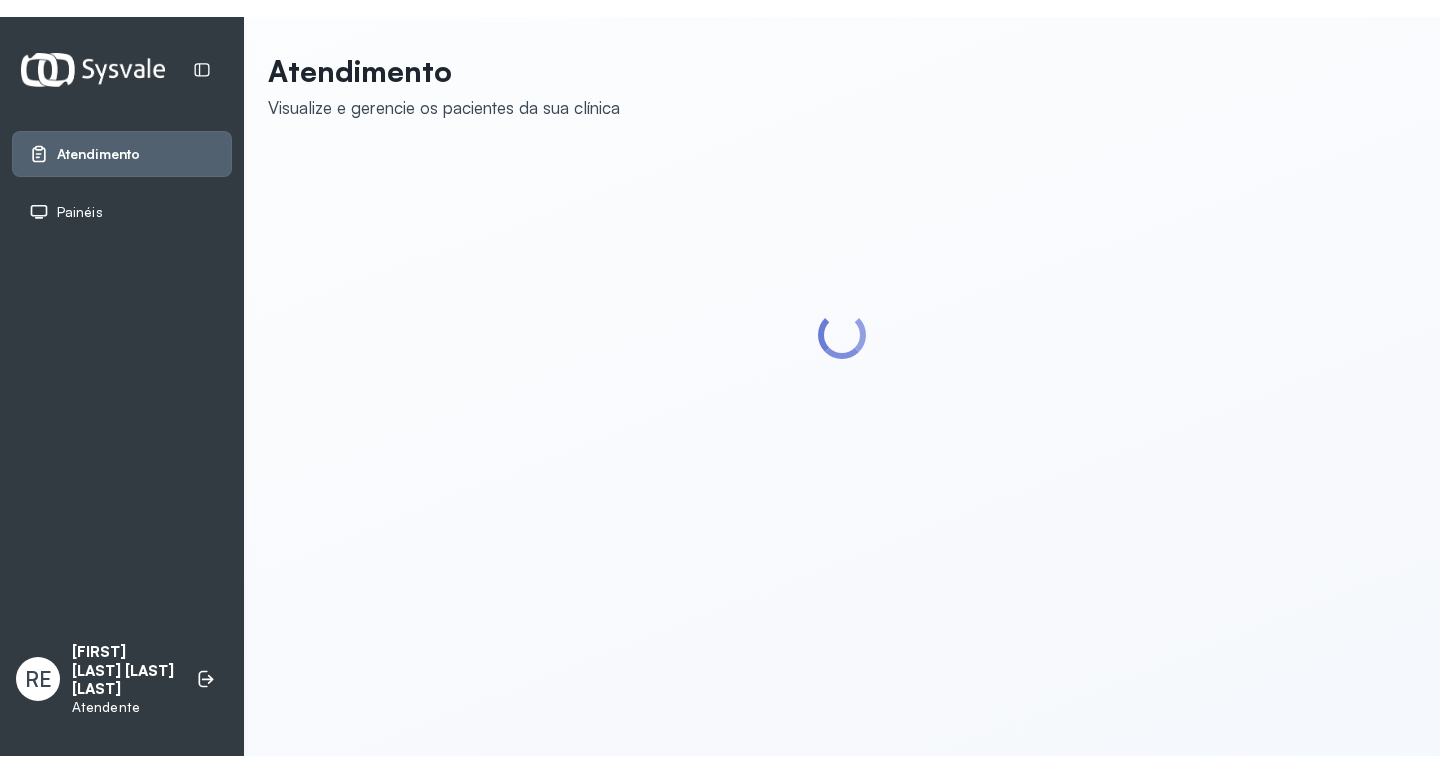 scroll, scrollTop: 0, scrollLeft: 0, axis: both 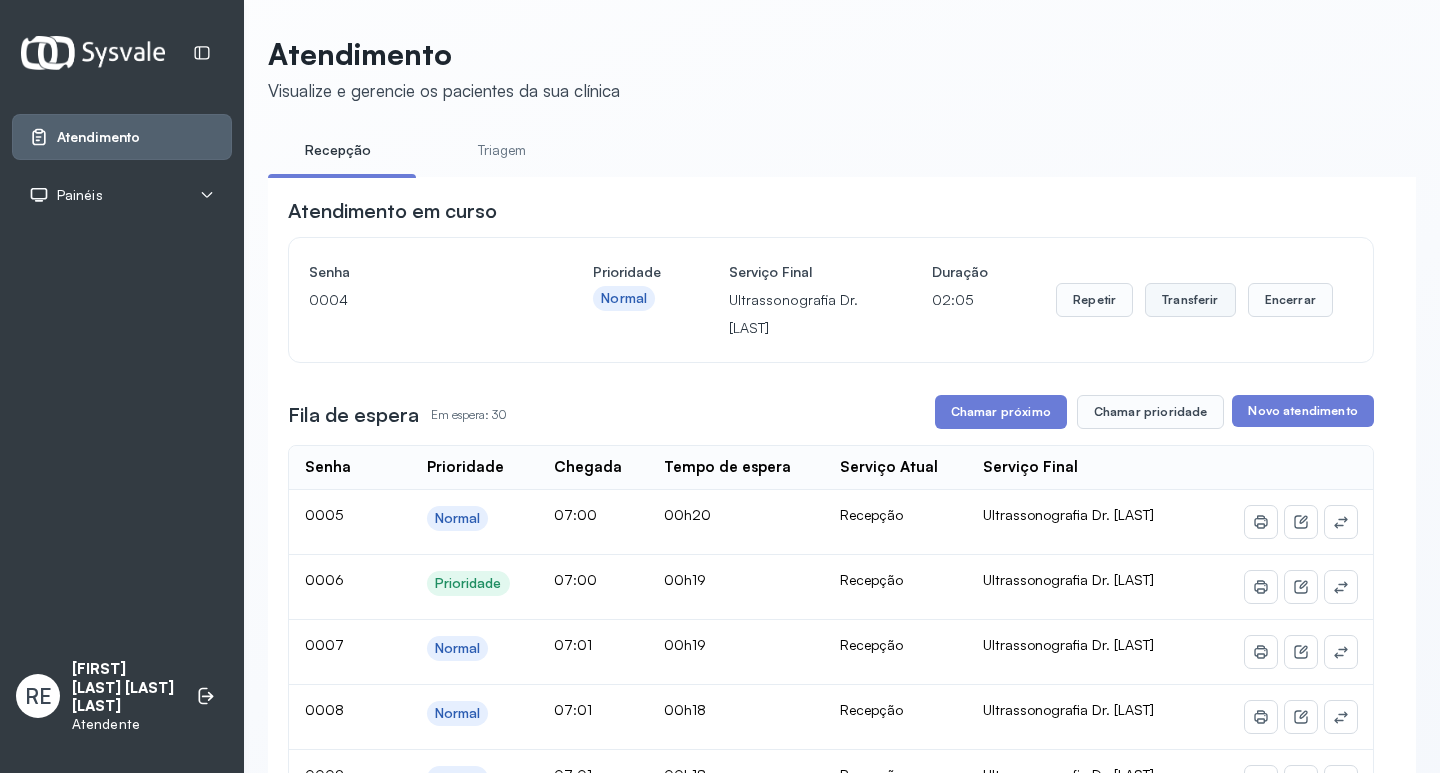 click on "Transferir" at bounding box center (1190, 300) 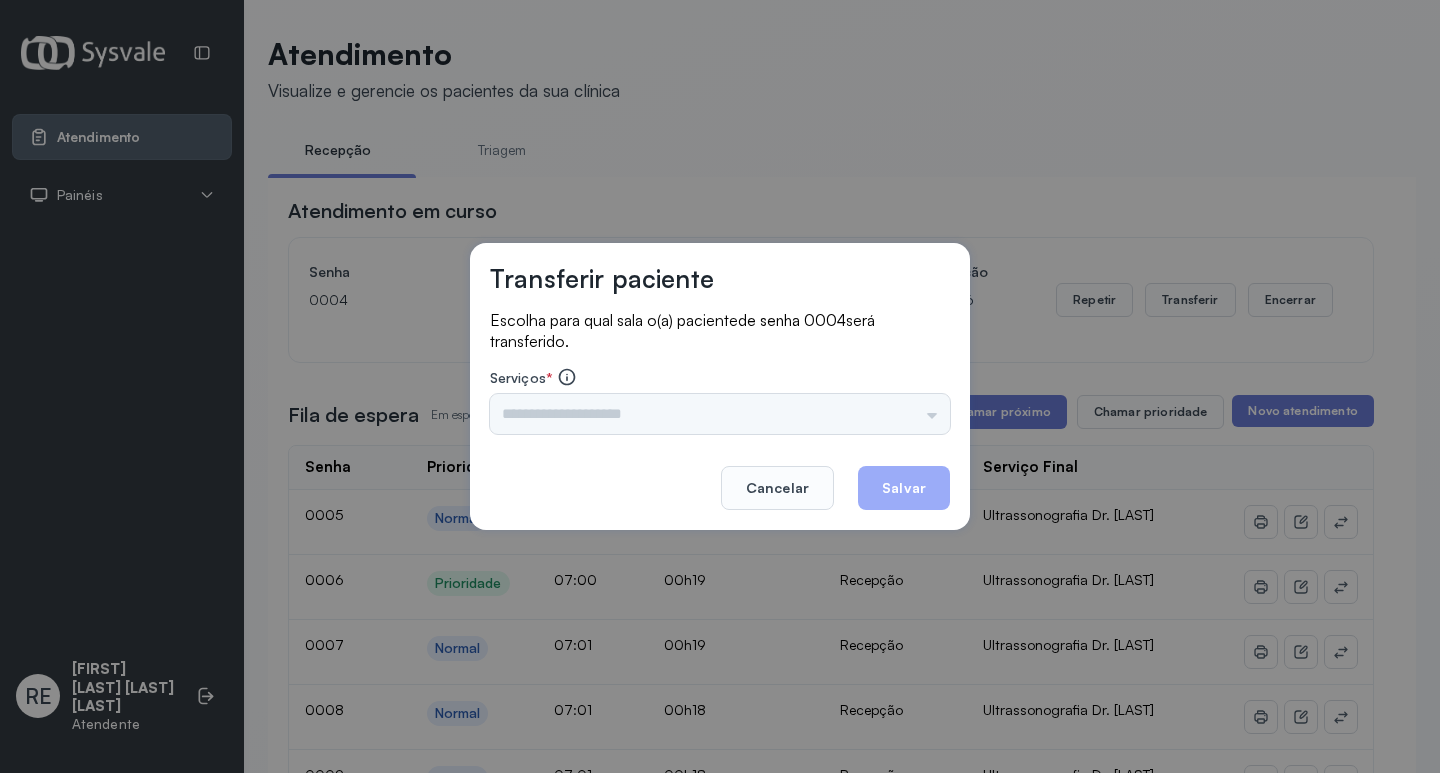 click on "Nenhuma opção encontrada" at bounding box center [720, 414] 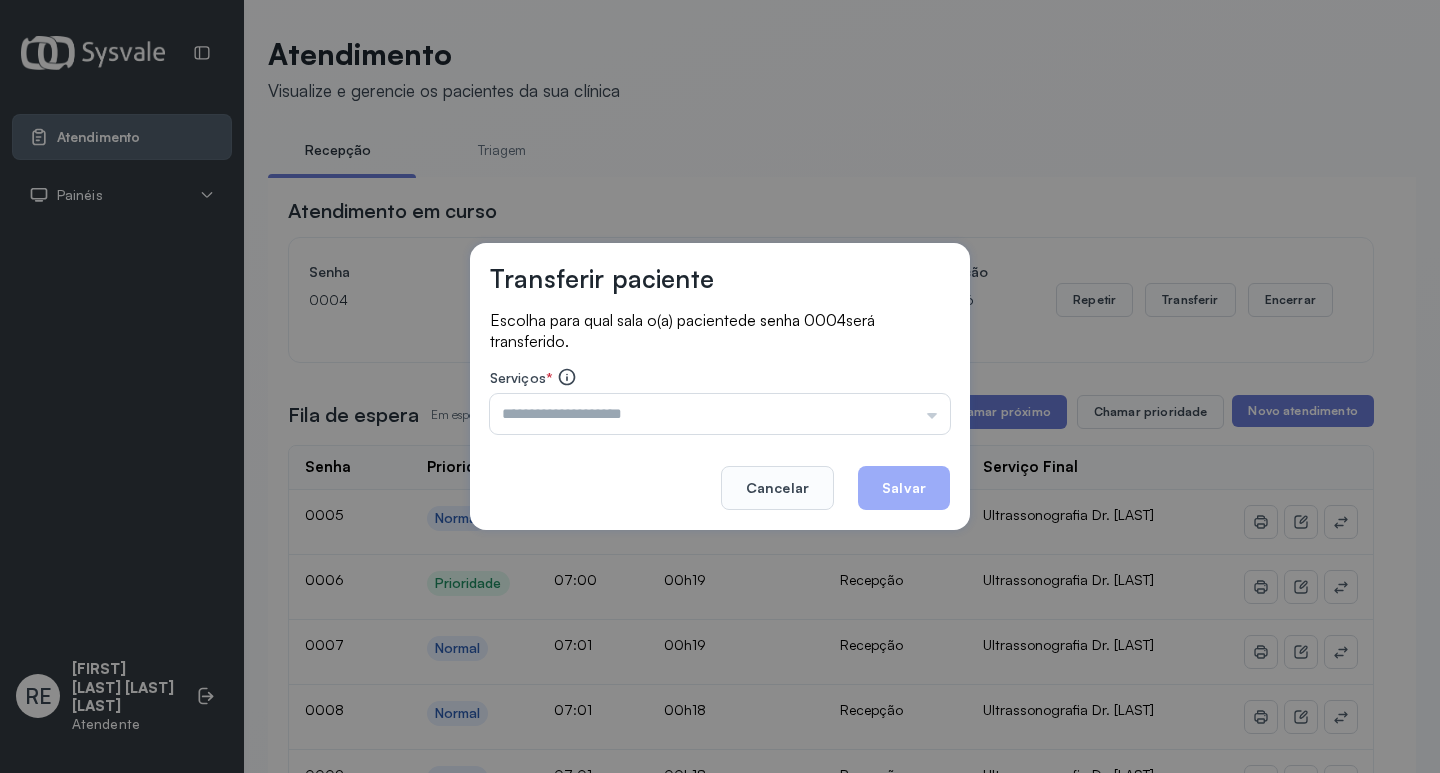 click at bounding box center (720, 414) 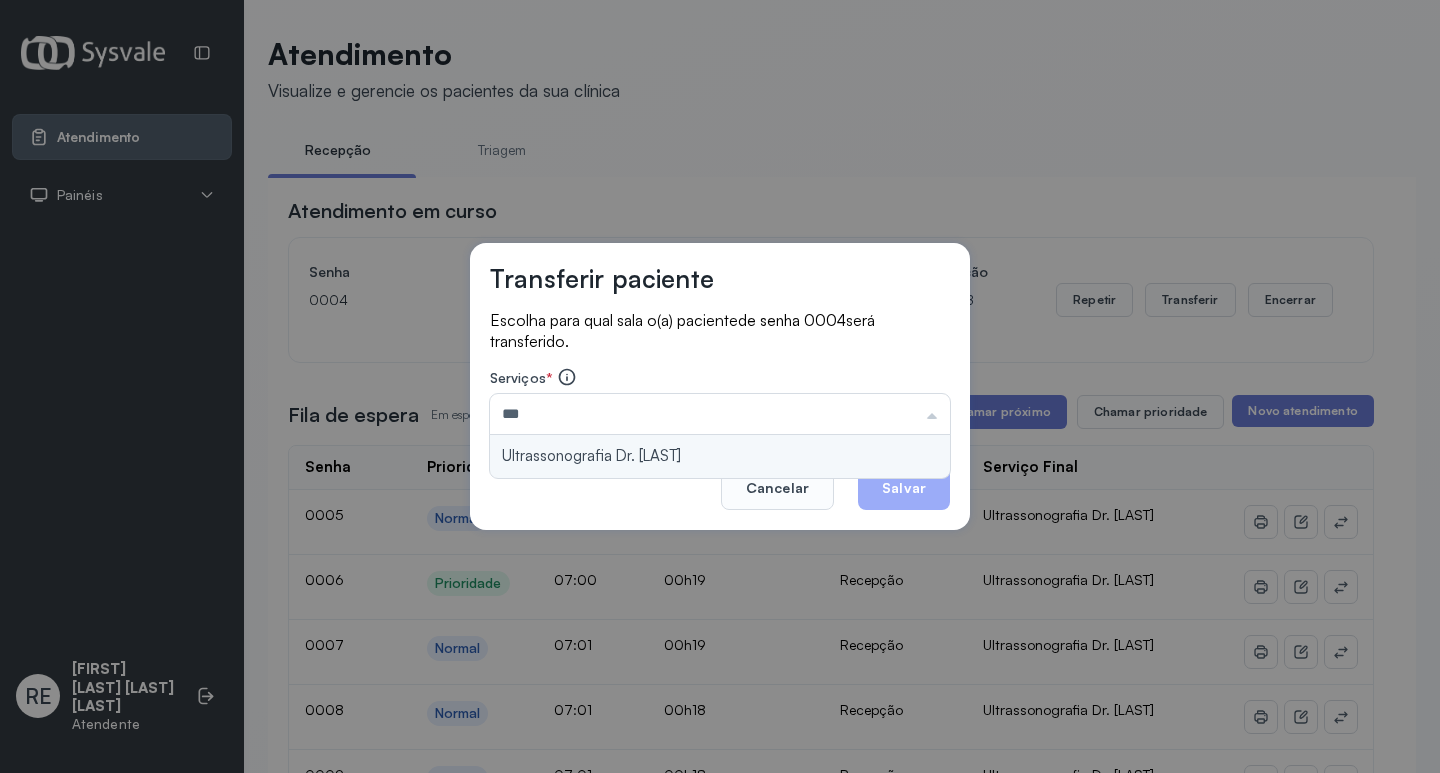 type on "**********" 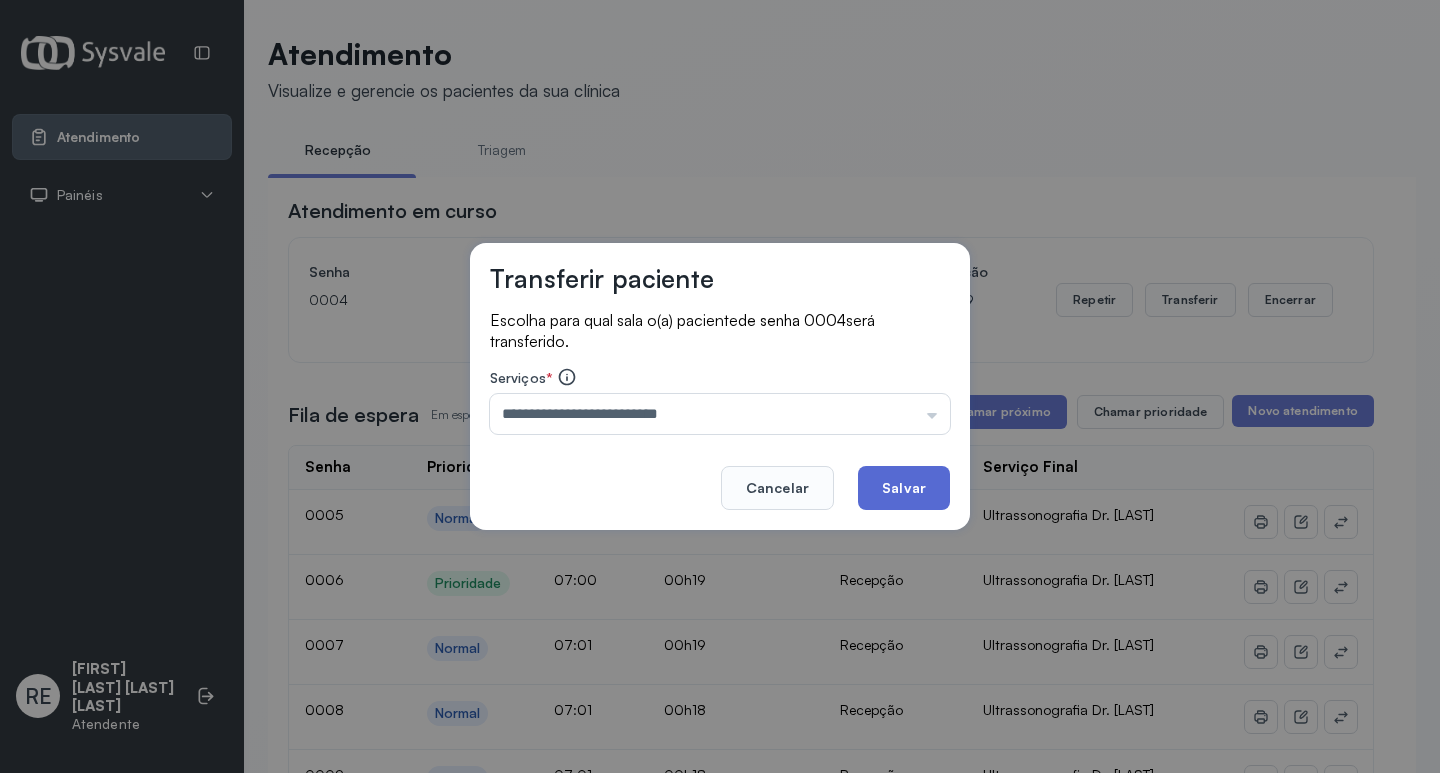 click on "Salvar" 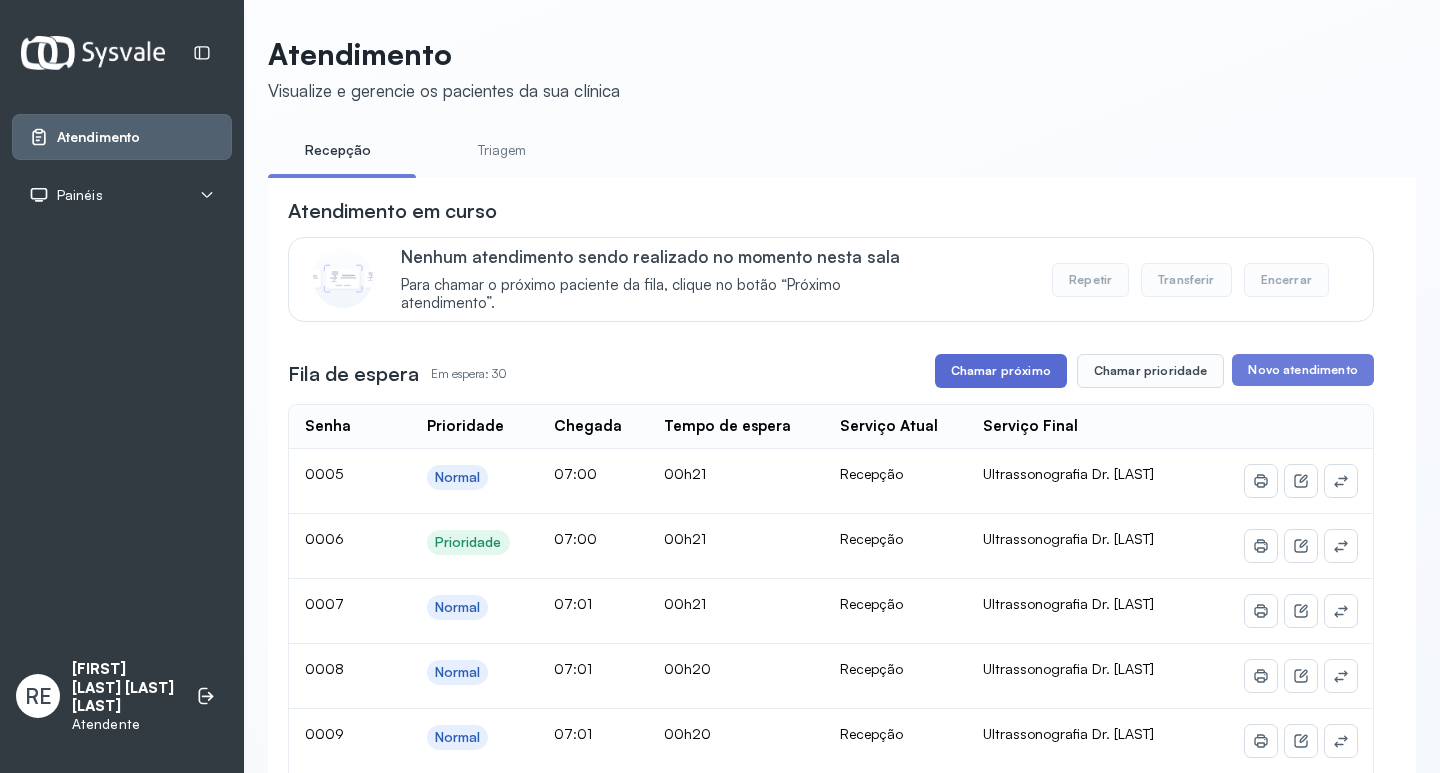 click on "Chamar próximo" at bounding box center (1001, 371) 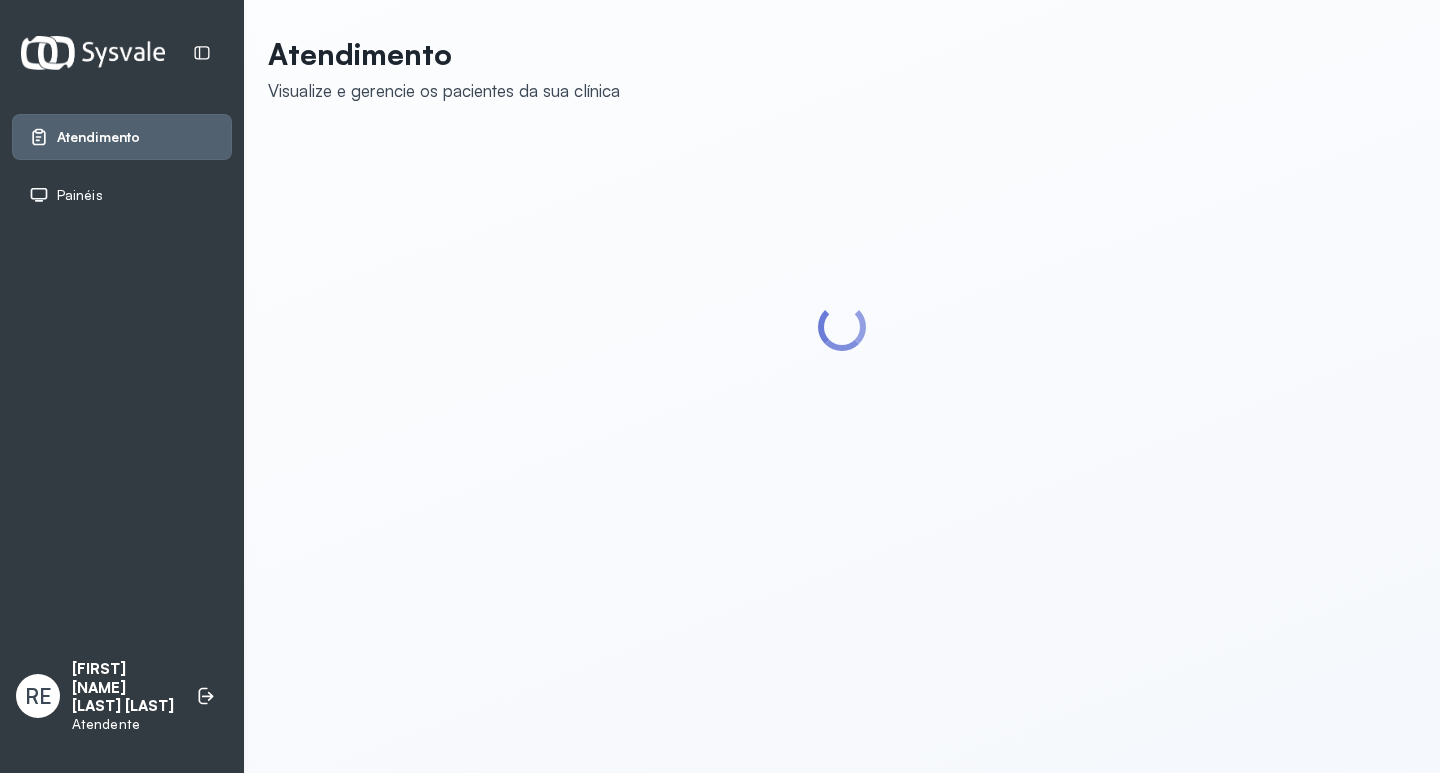 scroll, scrollTop: 0, scrollLeft: 0, axis: both 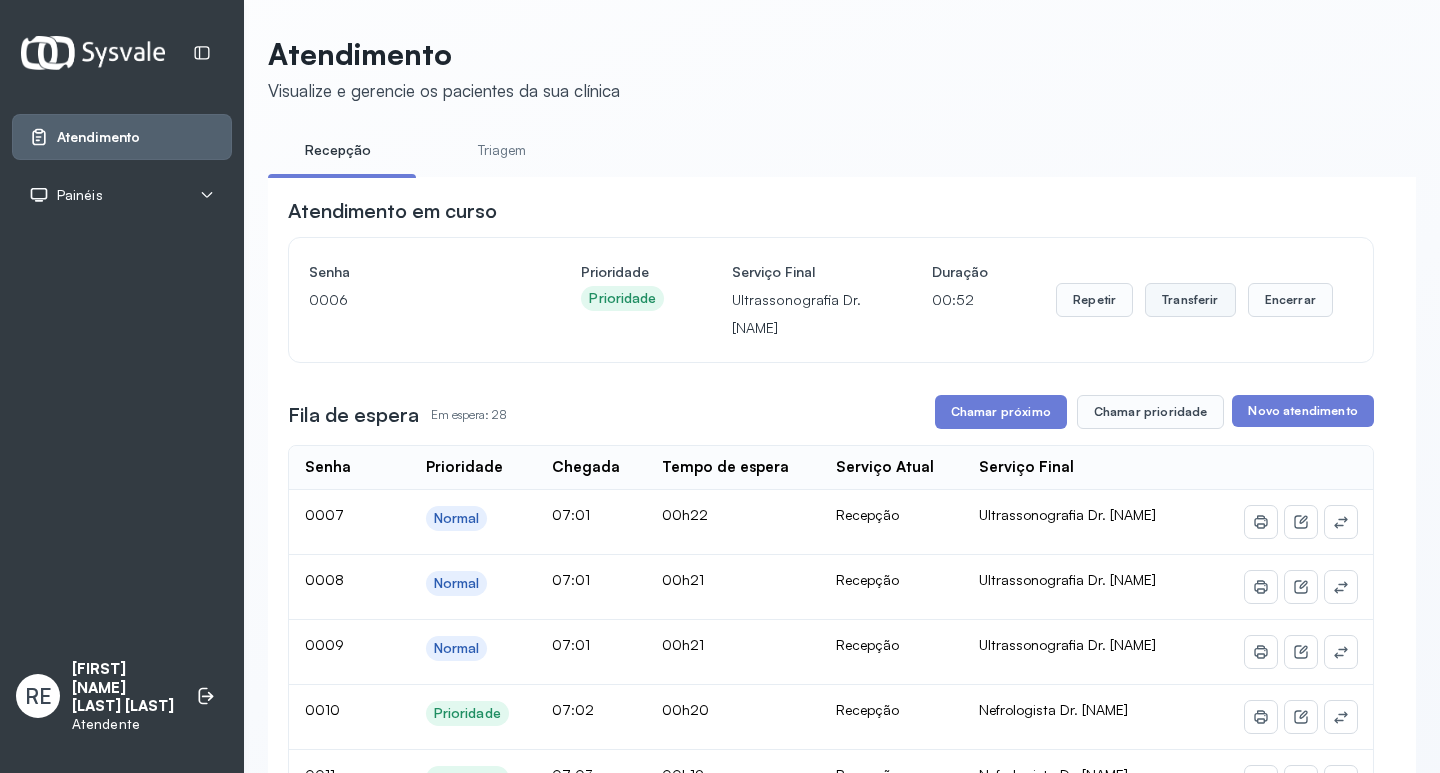 click on "Transferir" at bounding box center (1190, 300) 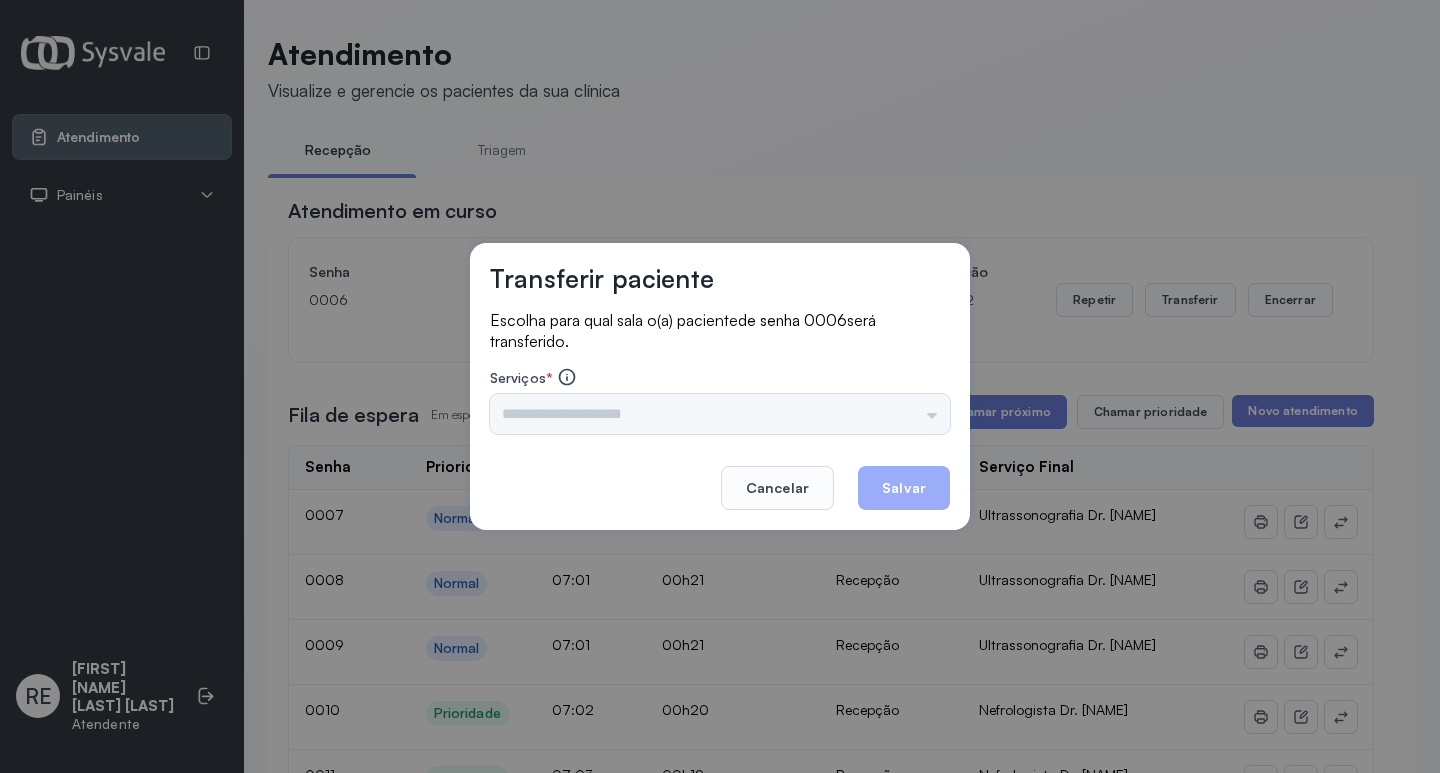 click on "Nenhuma opção encontrada" at bounding box center [720, 414] 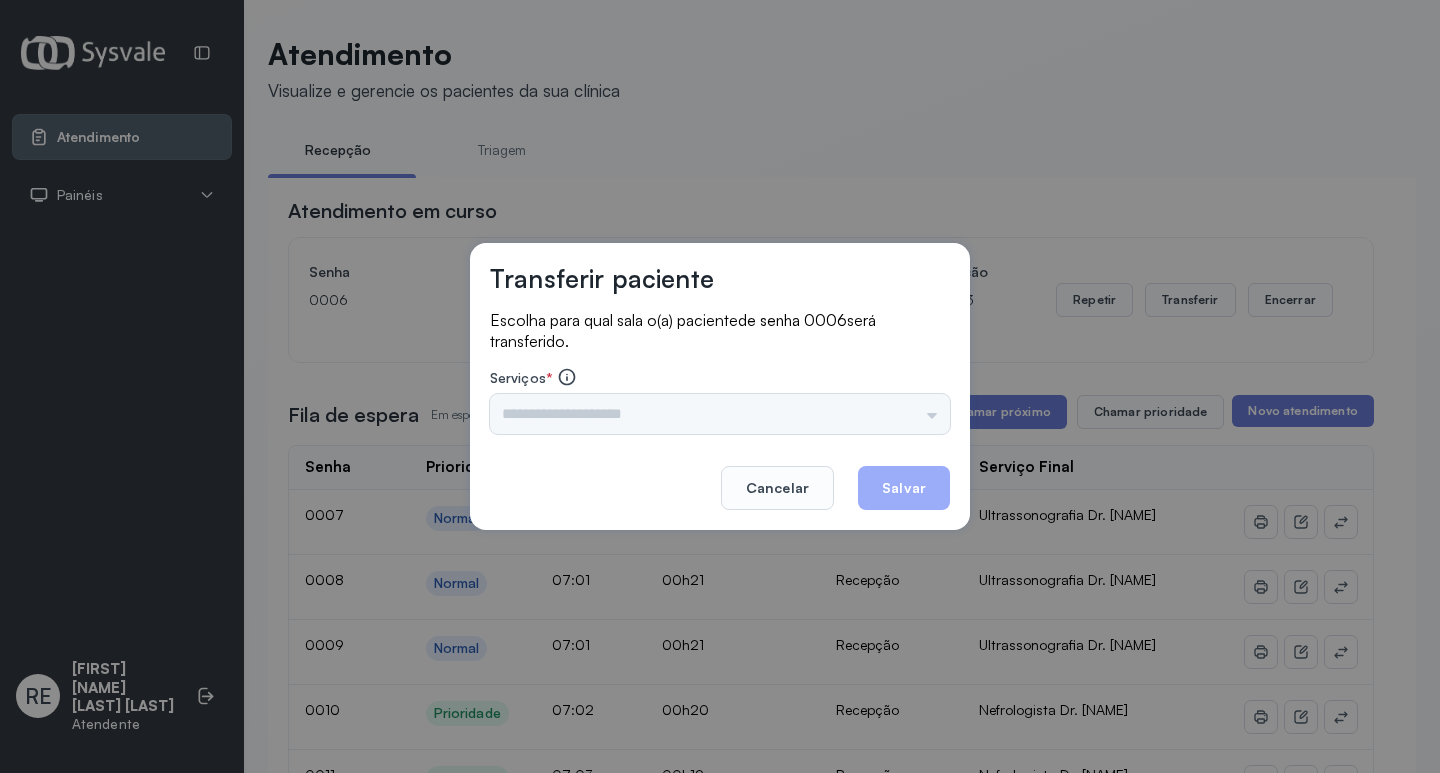 click on "Nenhuma opção encontrada" at bounding box center [720, 414] 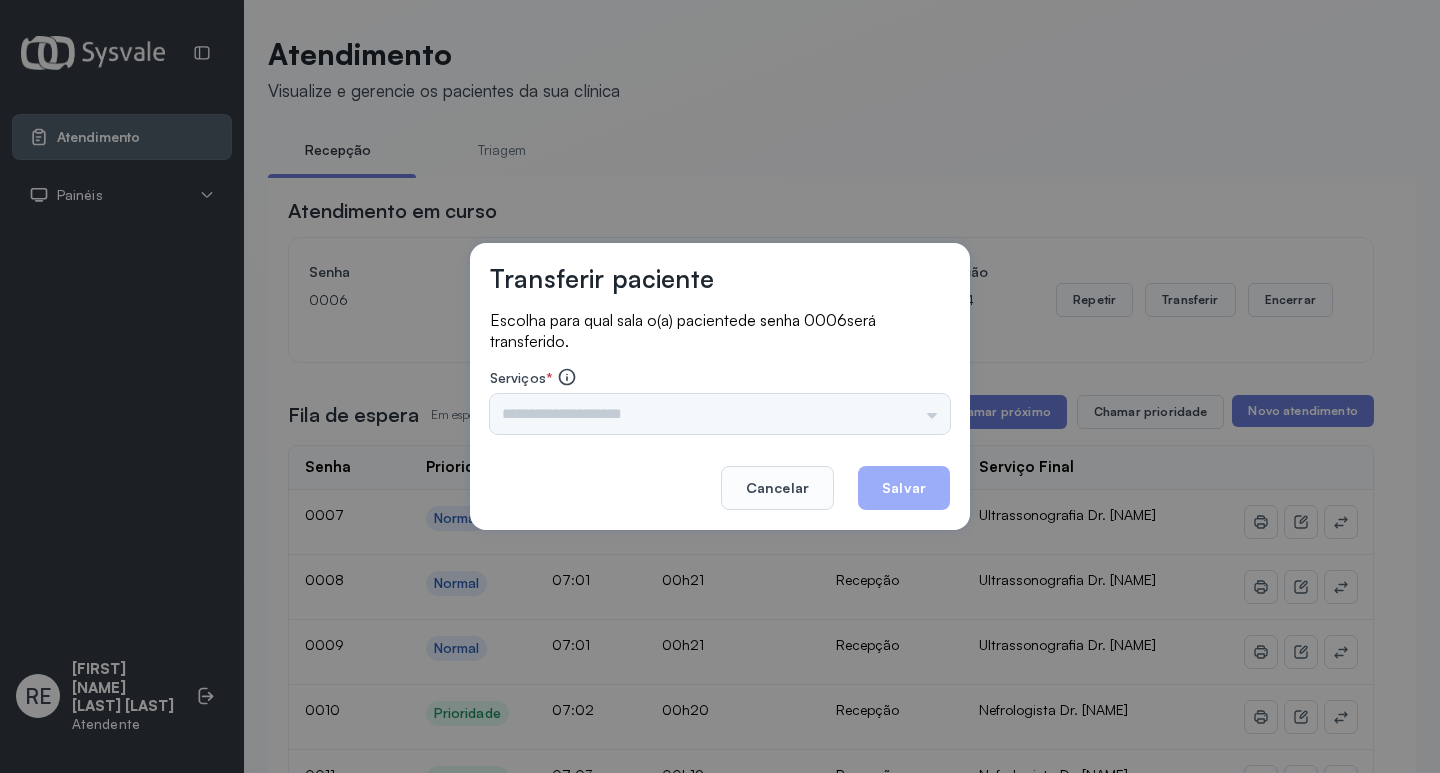 click on "Nenhuma opção encontrada" at bounding box center (720, 414) 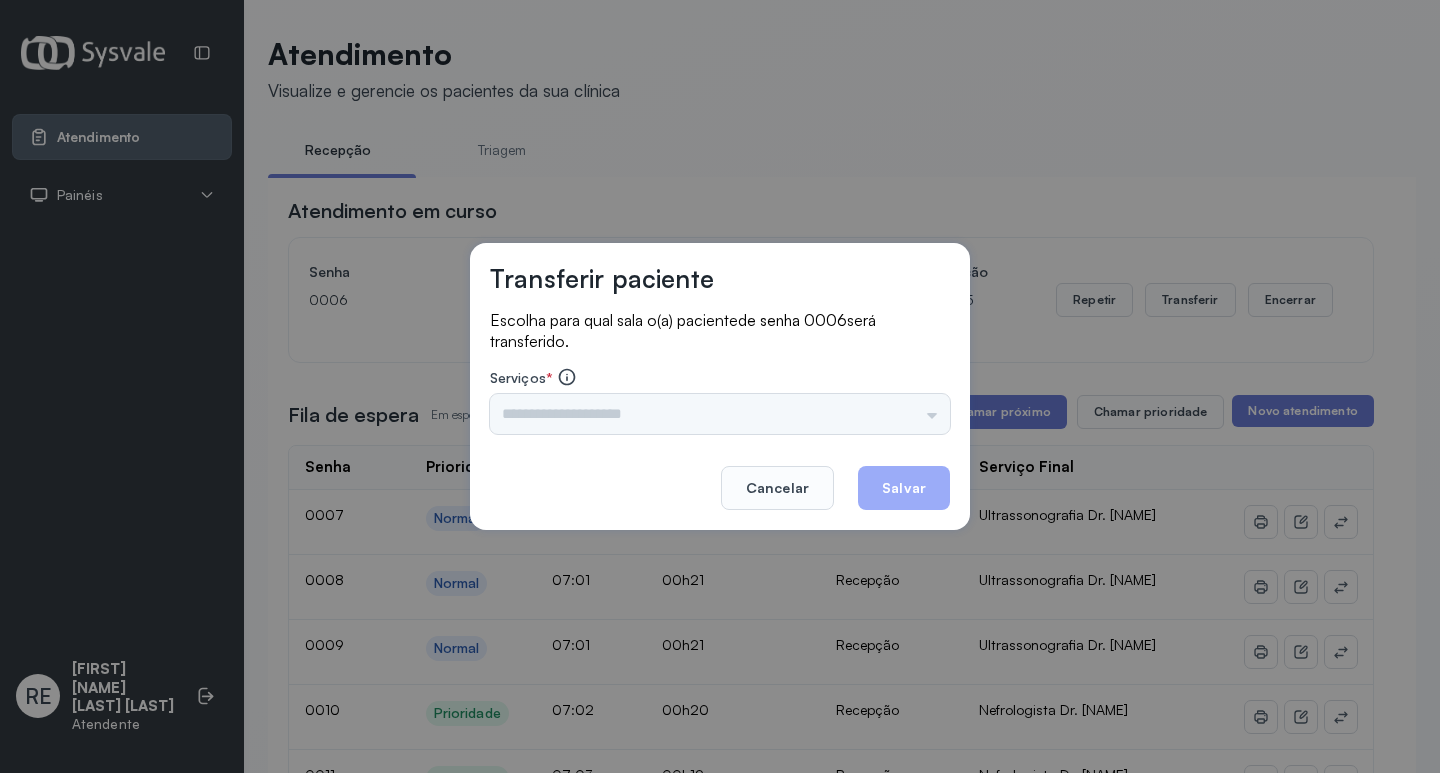 click on "Nenhuma opção encontrada" at bounding box center [720, 414] 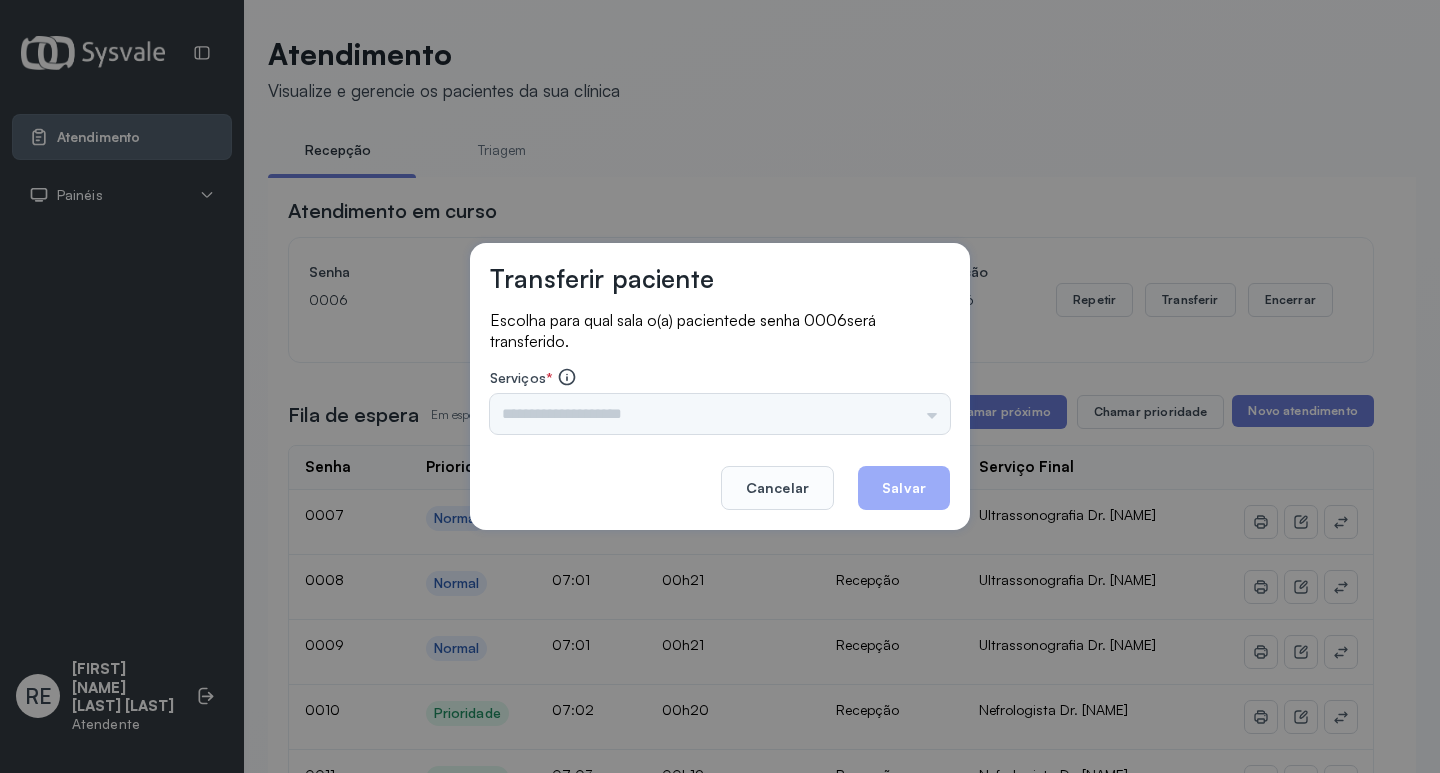 click on "Nenhuma opção encontrada" at bounding box center [720, 414] 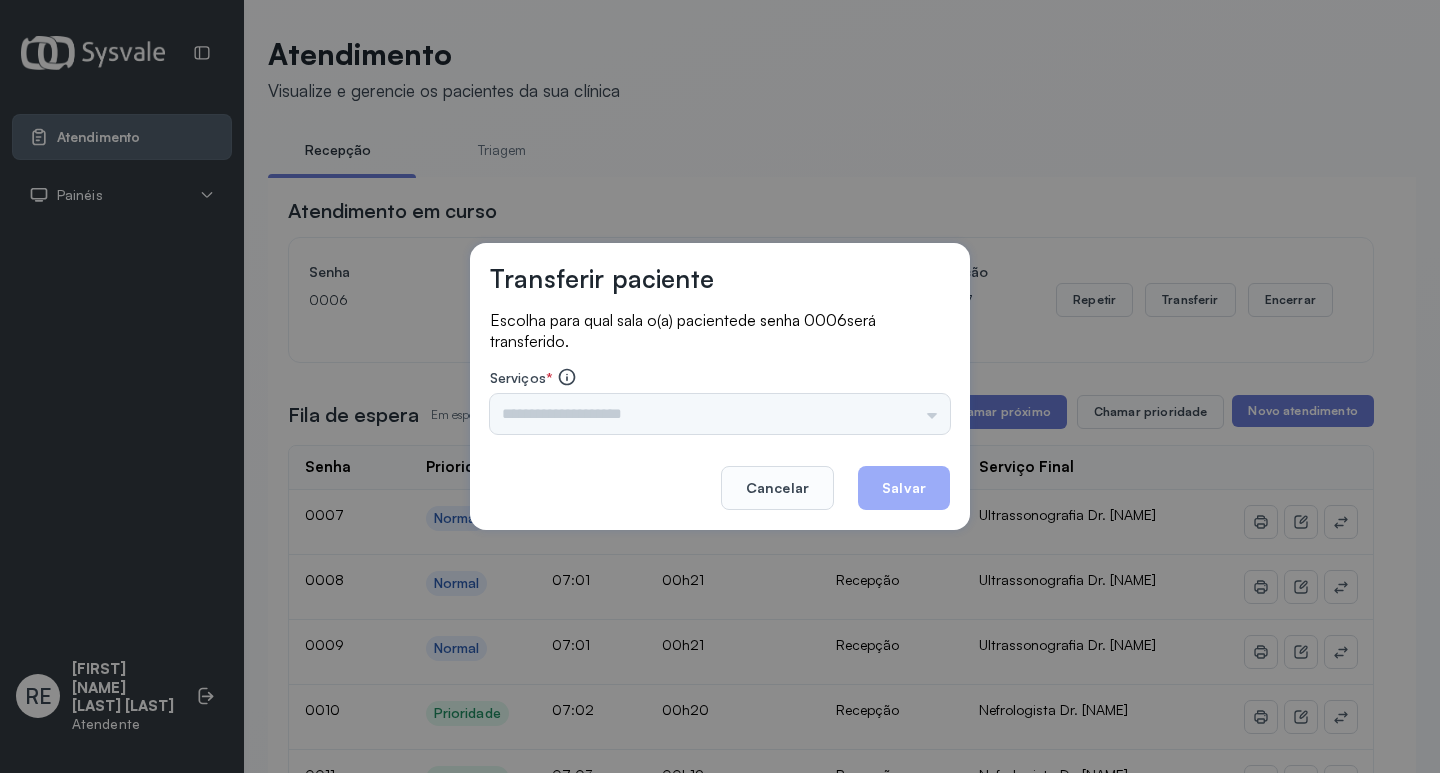 click on "Nenhuma opção encontrada" at bounding box center [720, 414] 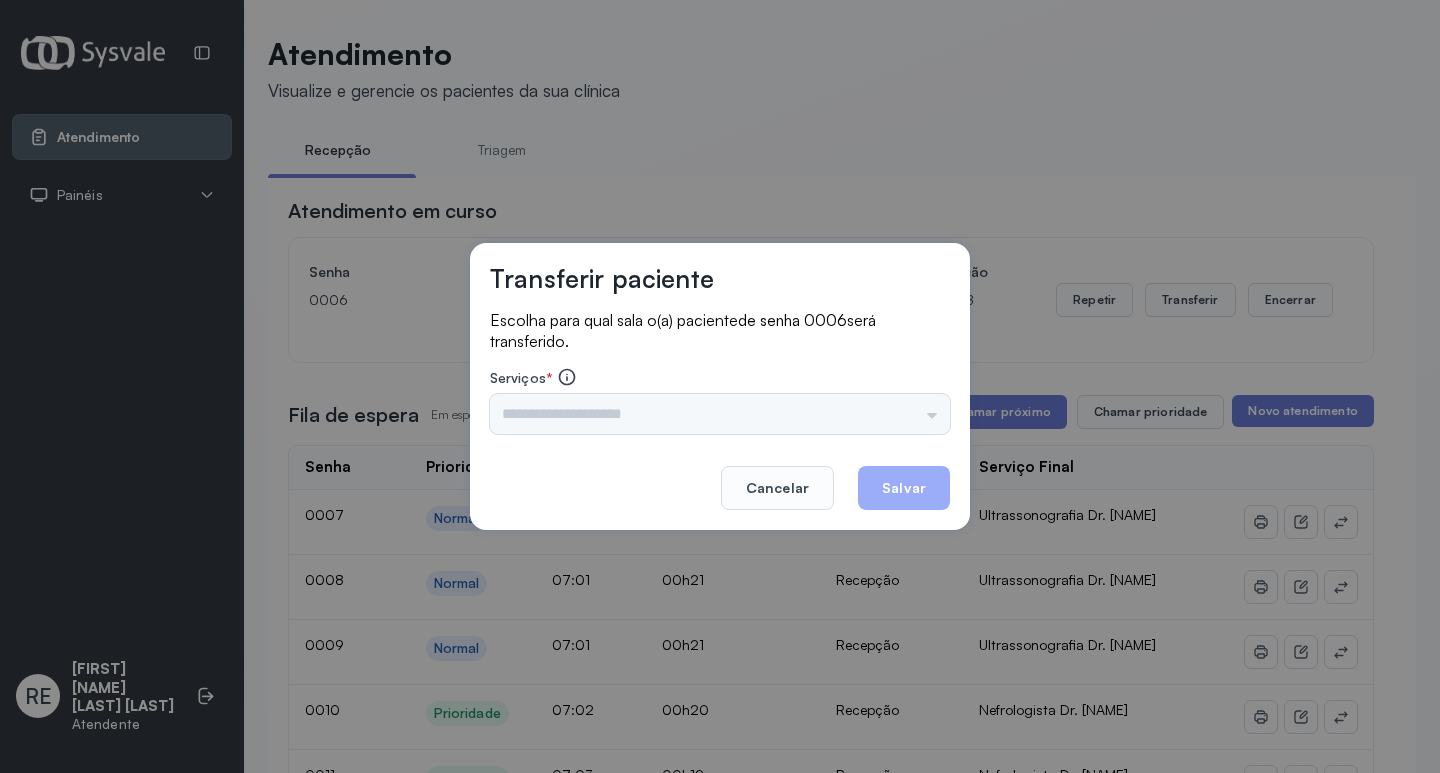 click on "Nenhuma opção encontrada" at bounding box center [720, 414] 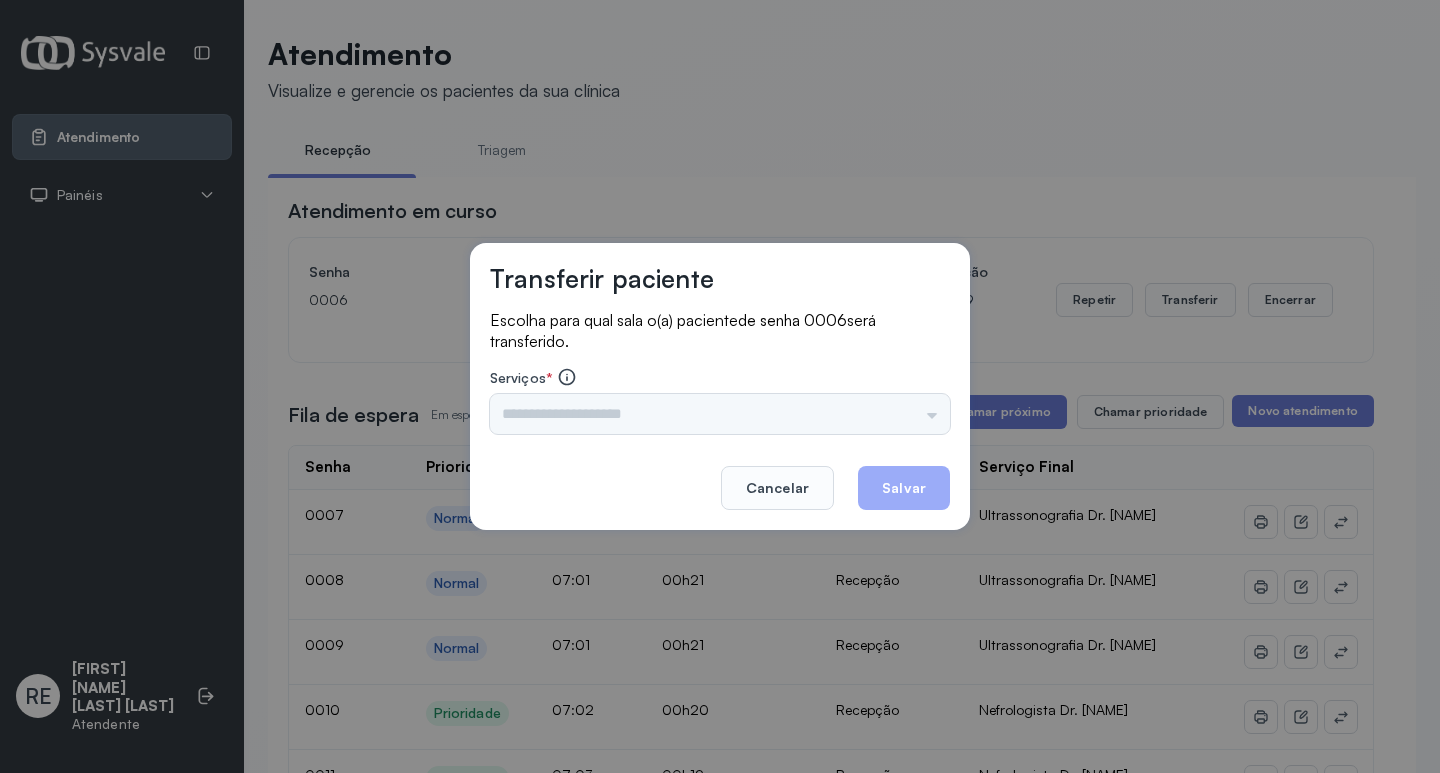 click on "Nenhuma opção encontrada" at bounding box center [720, 414] 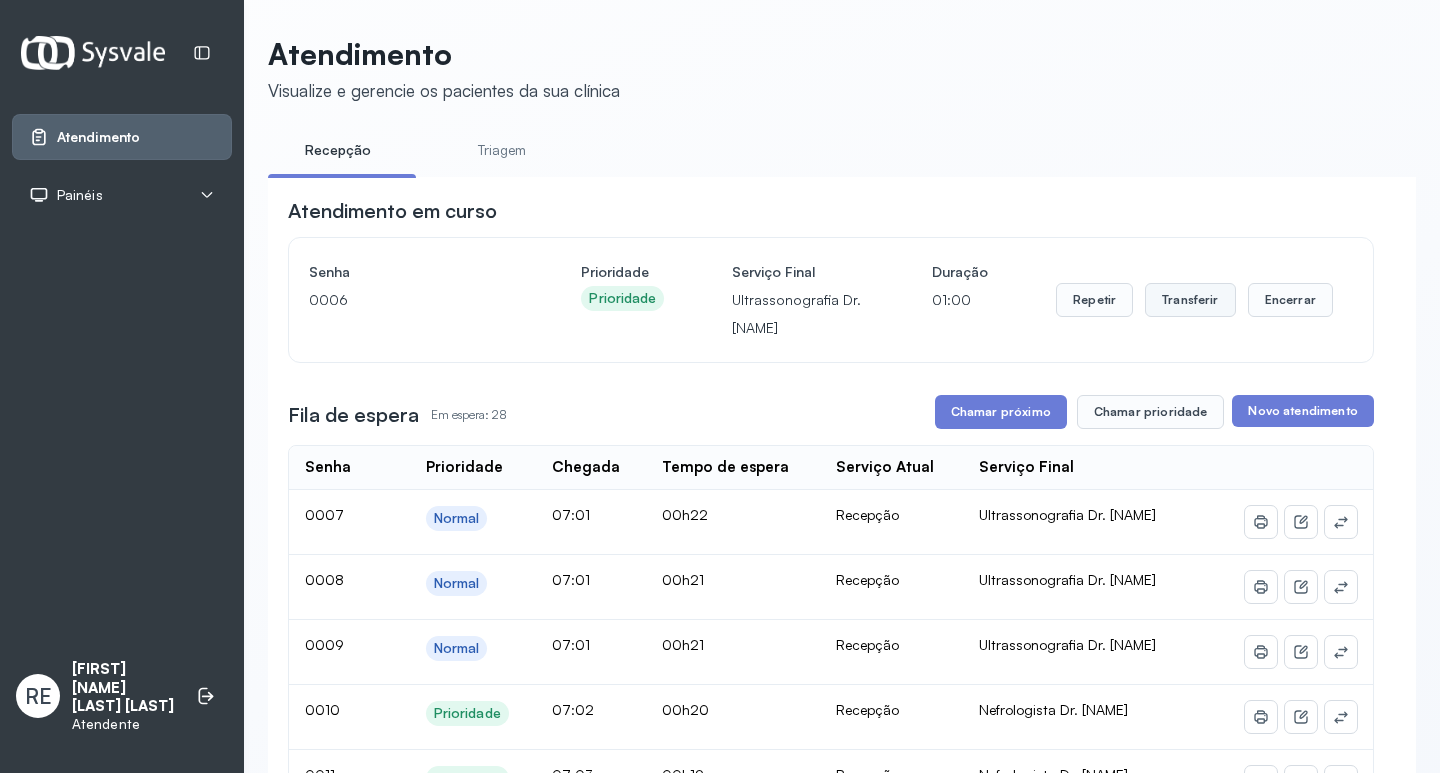 click on "Transferir" at bounding box center (1190, 300) 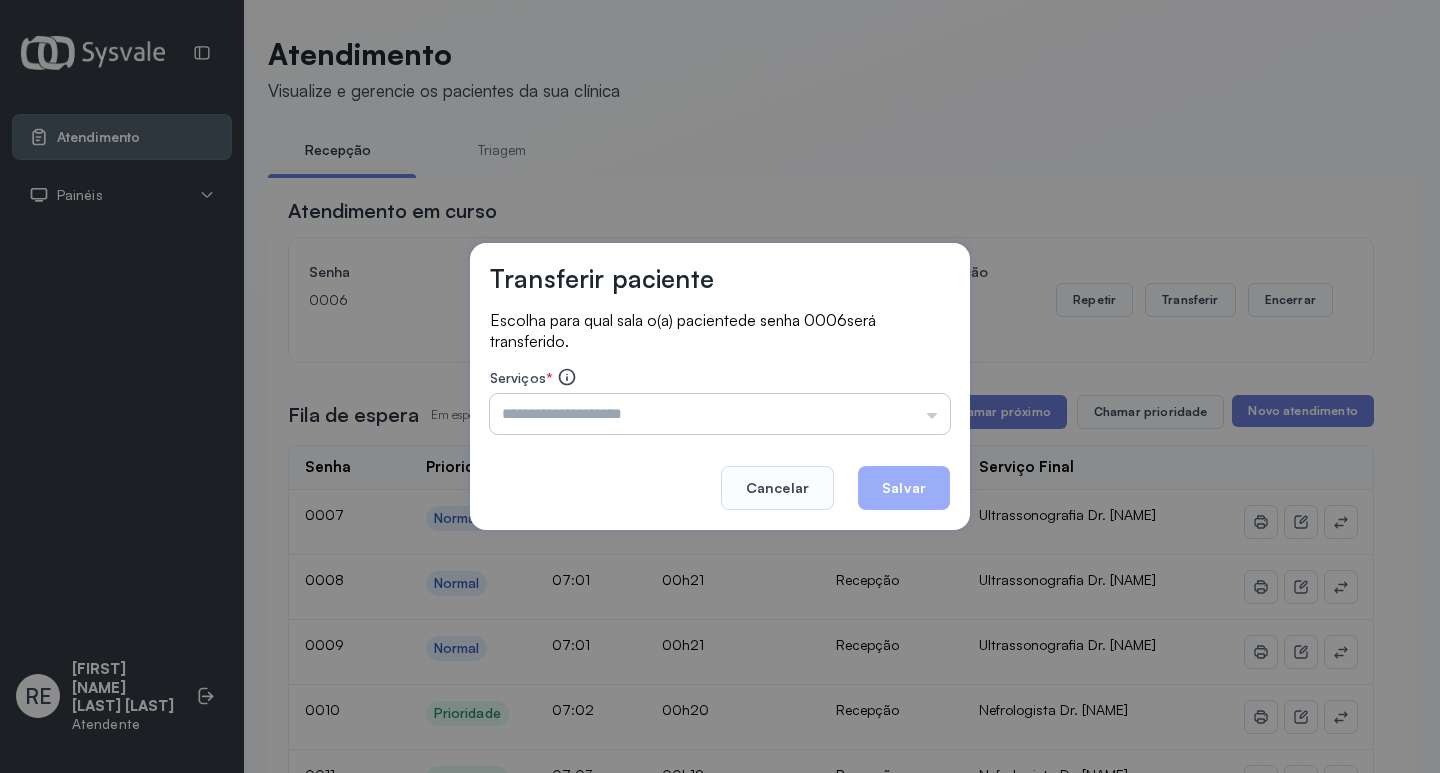 click at bounding box center [720, 414] 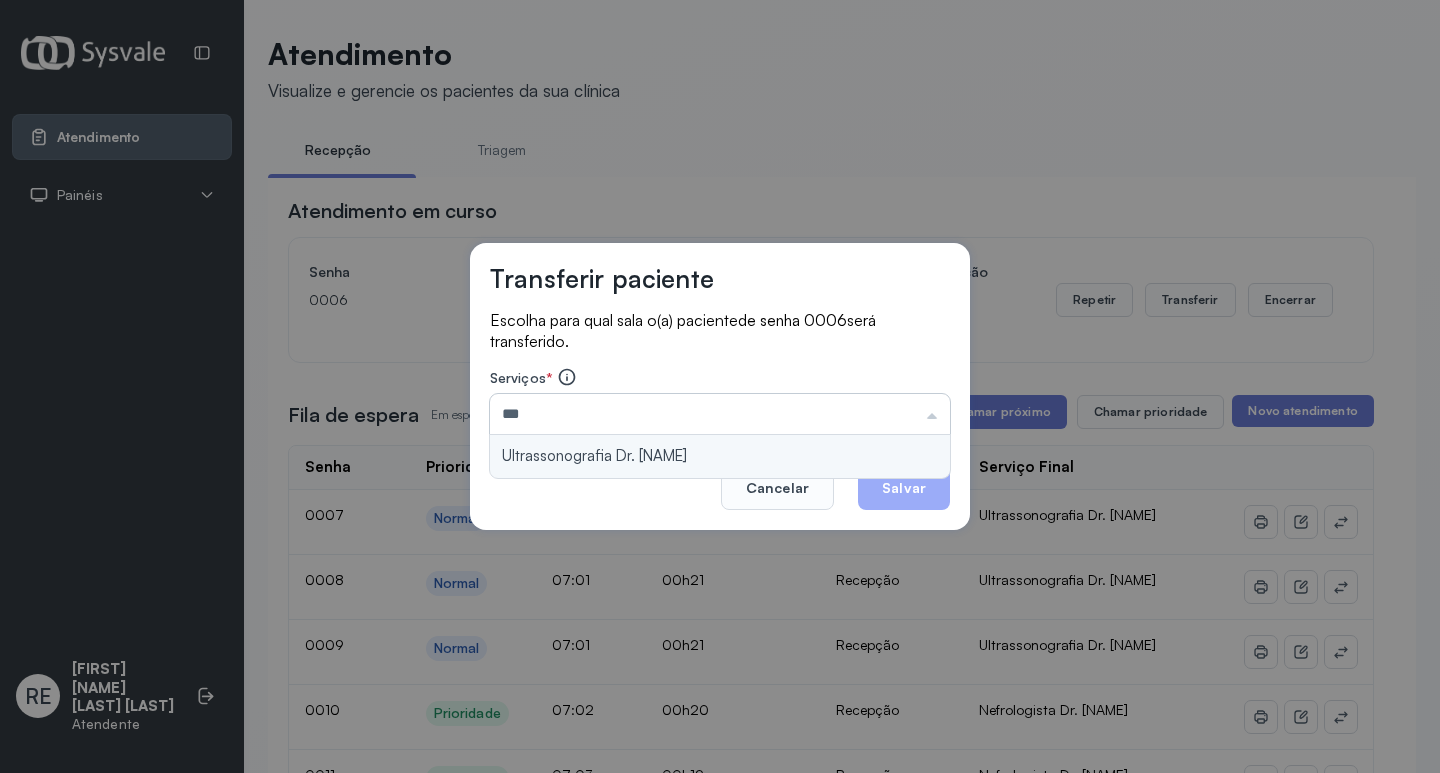 type on "**********" 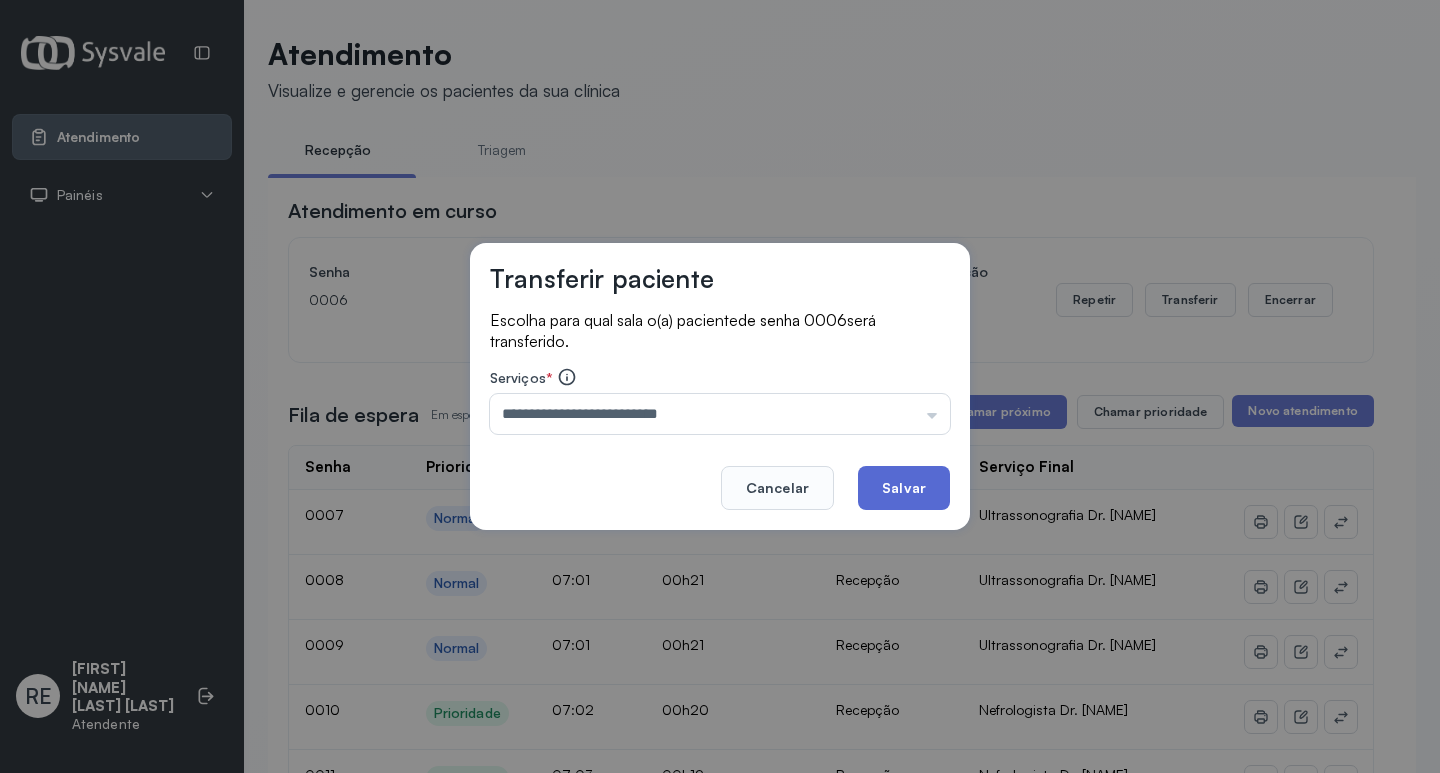 click on "Salvar" 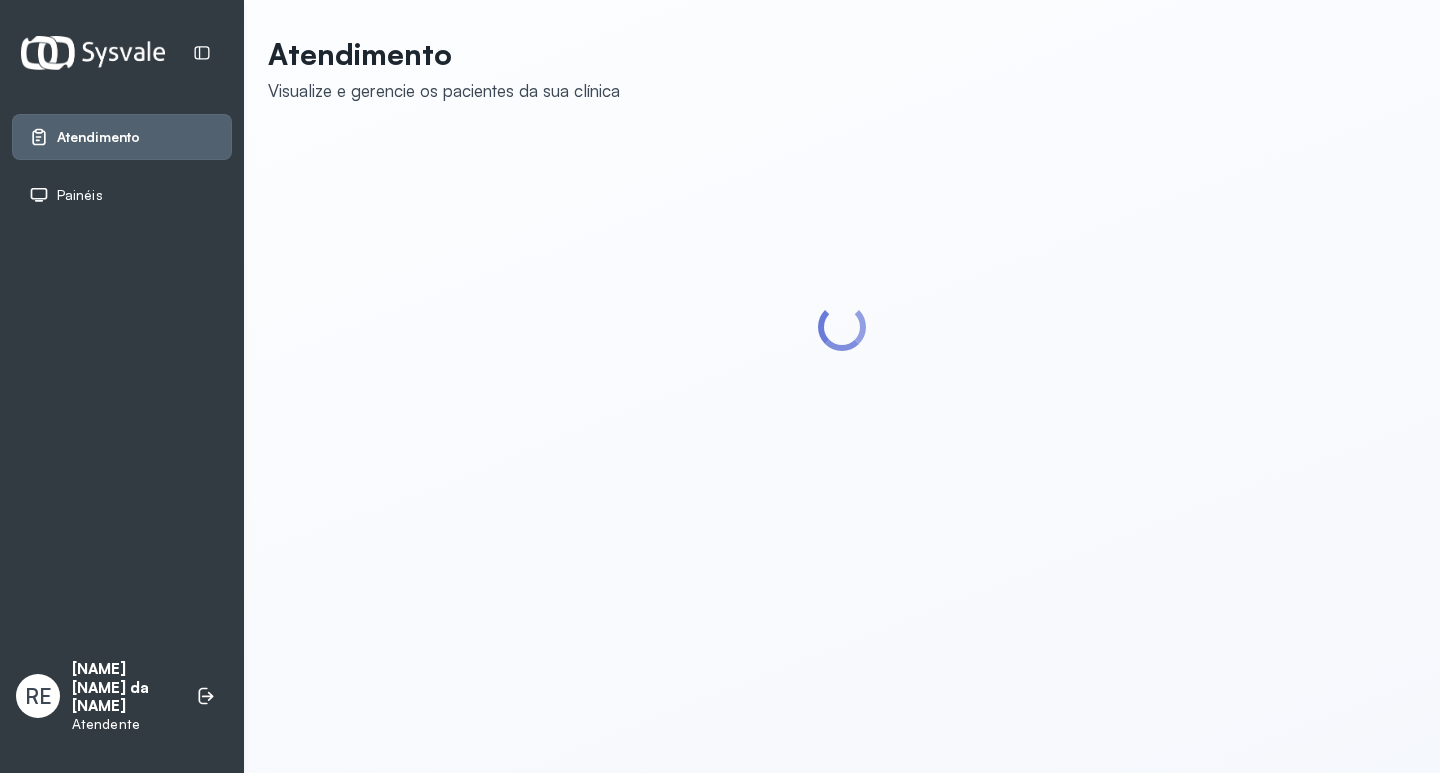 scroll, scrollTop: 0, scrollLeft: 0, axis: both 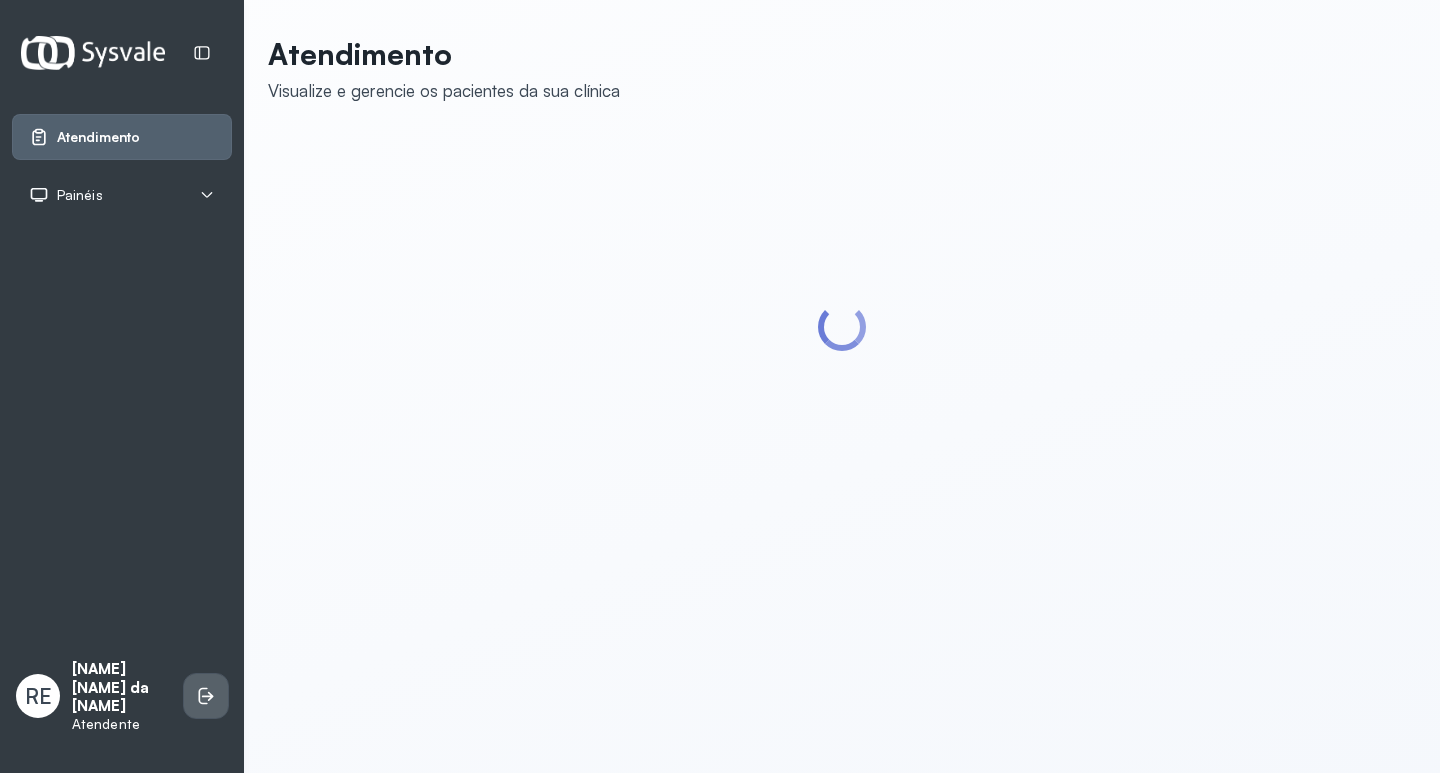 click at bounding box center [206, 696] 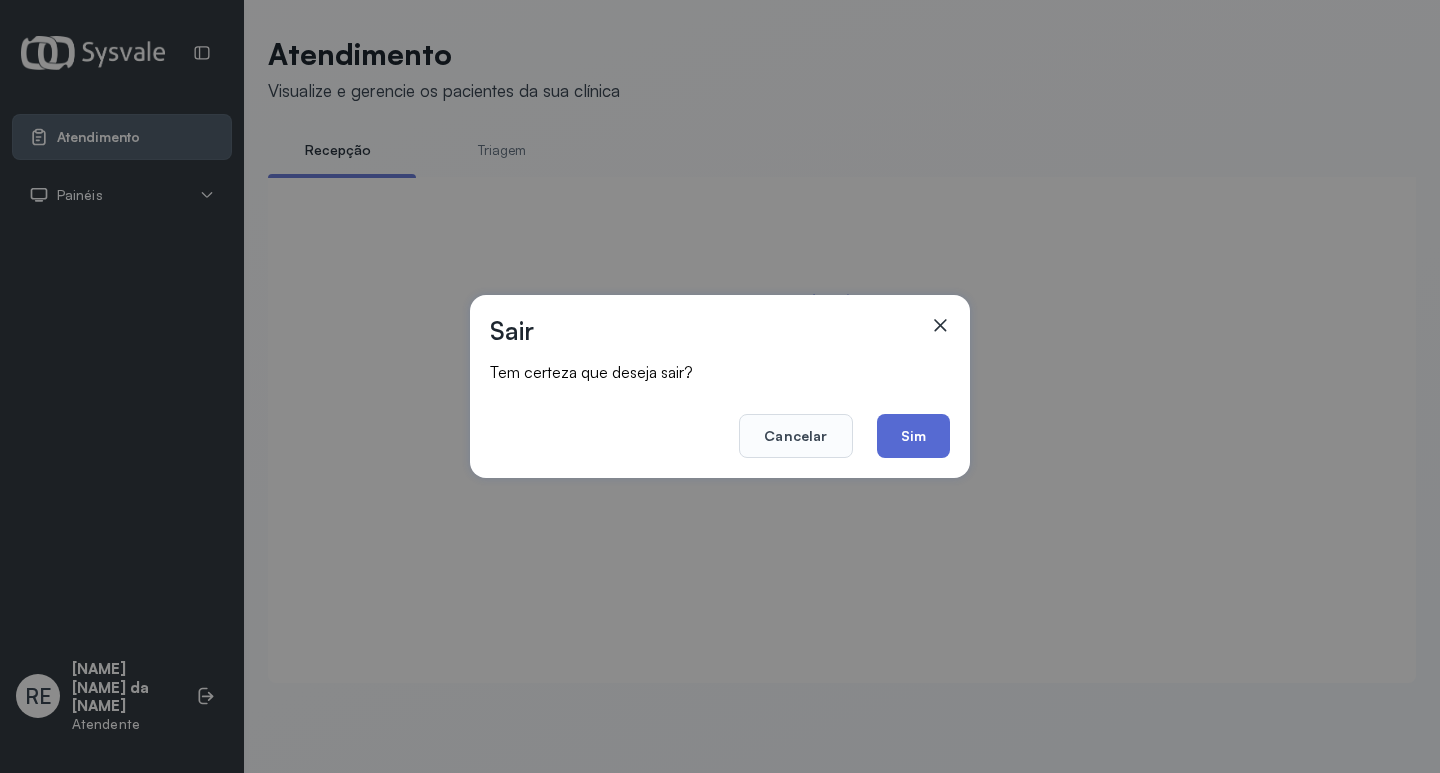 click on "Sim" 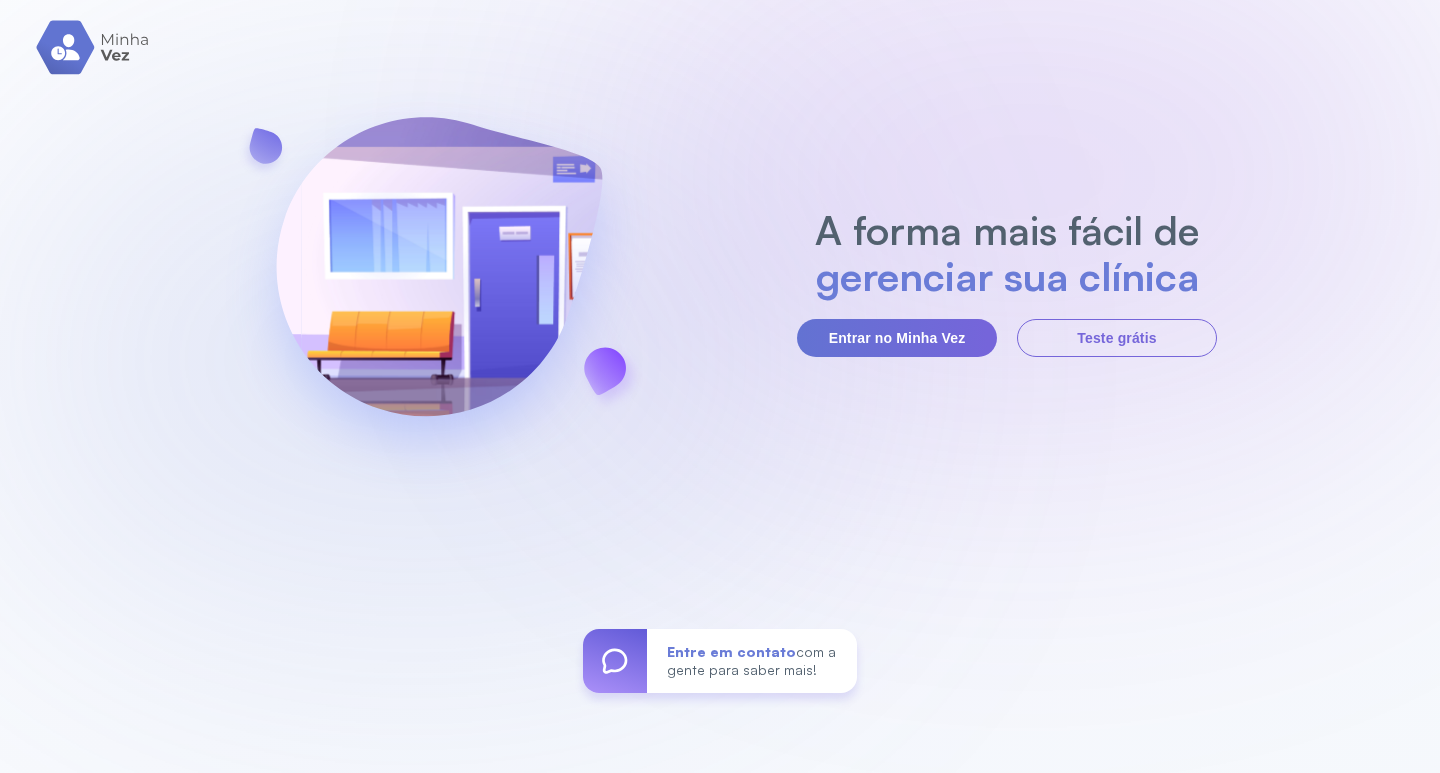 scroll, scrollTop: 0, scrollLeft: 0, axis: both 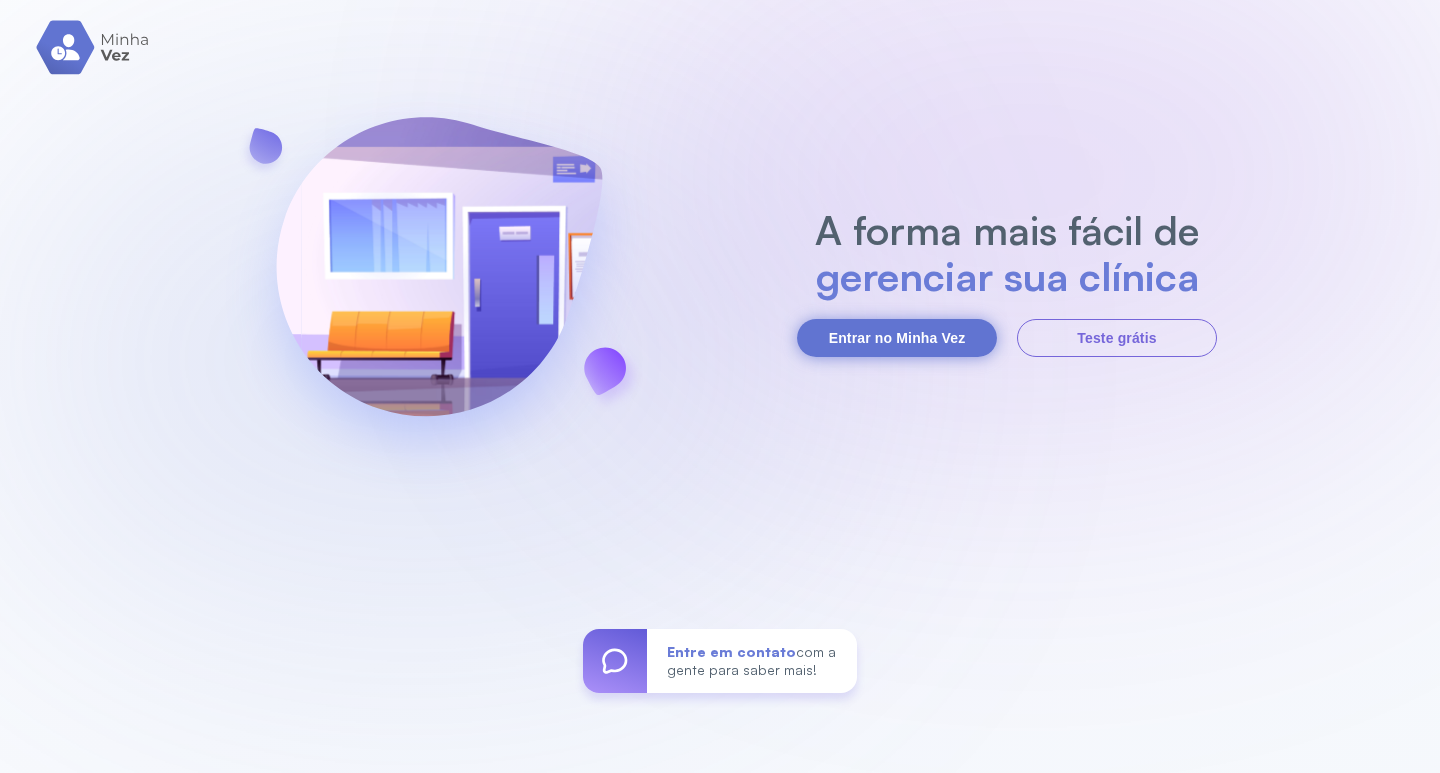 click on "Entrar no Minha Vez" at bounding box center [897, 338] 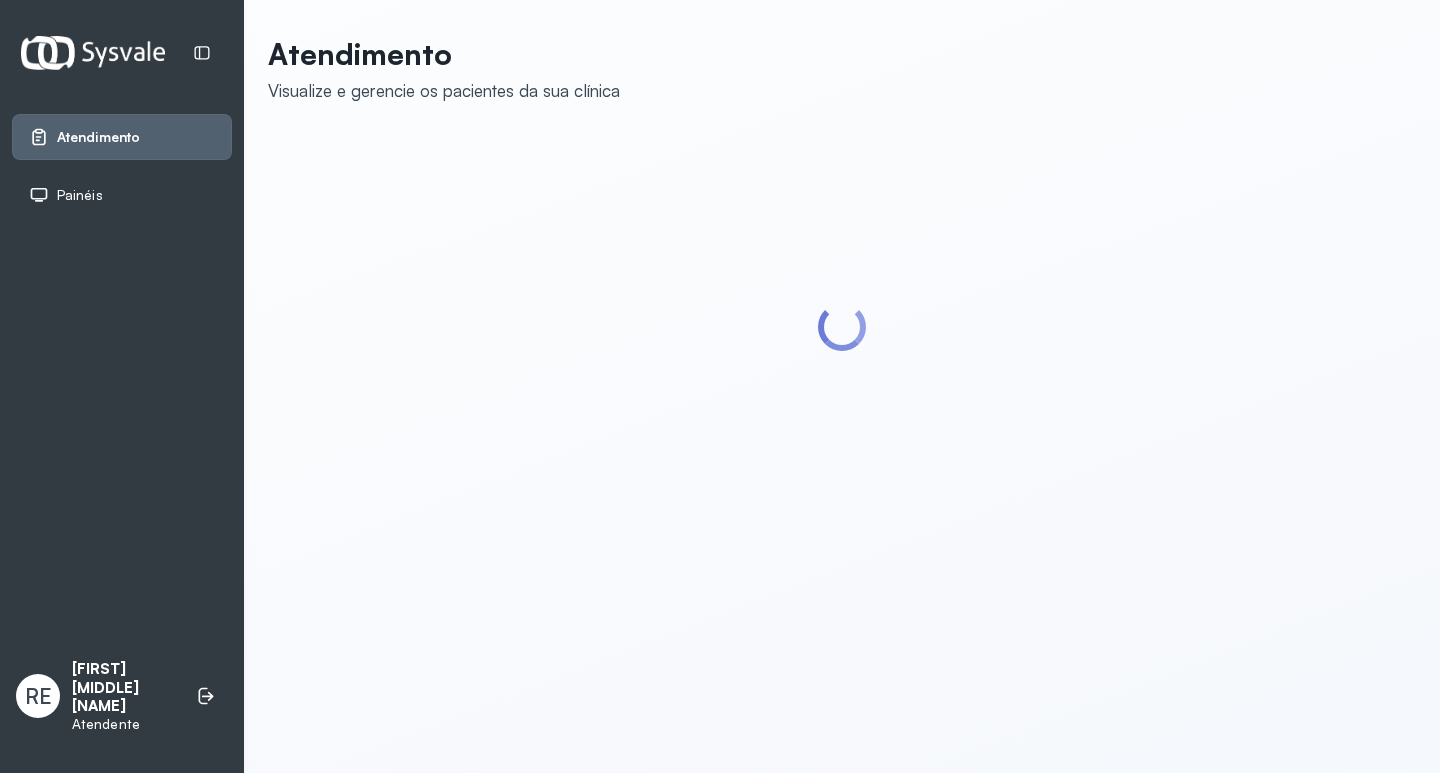 scroll, scrollTop: 0, scrollLeft: 0, axis: both 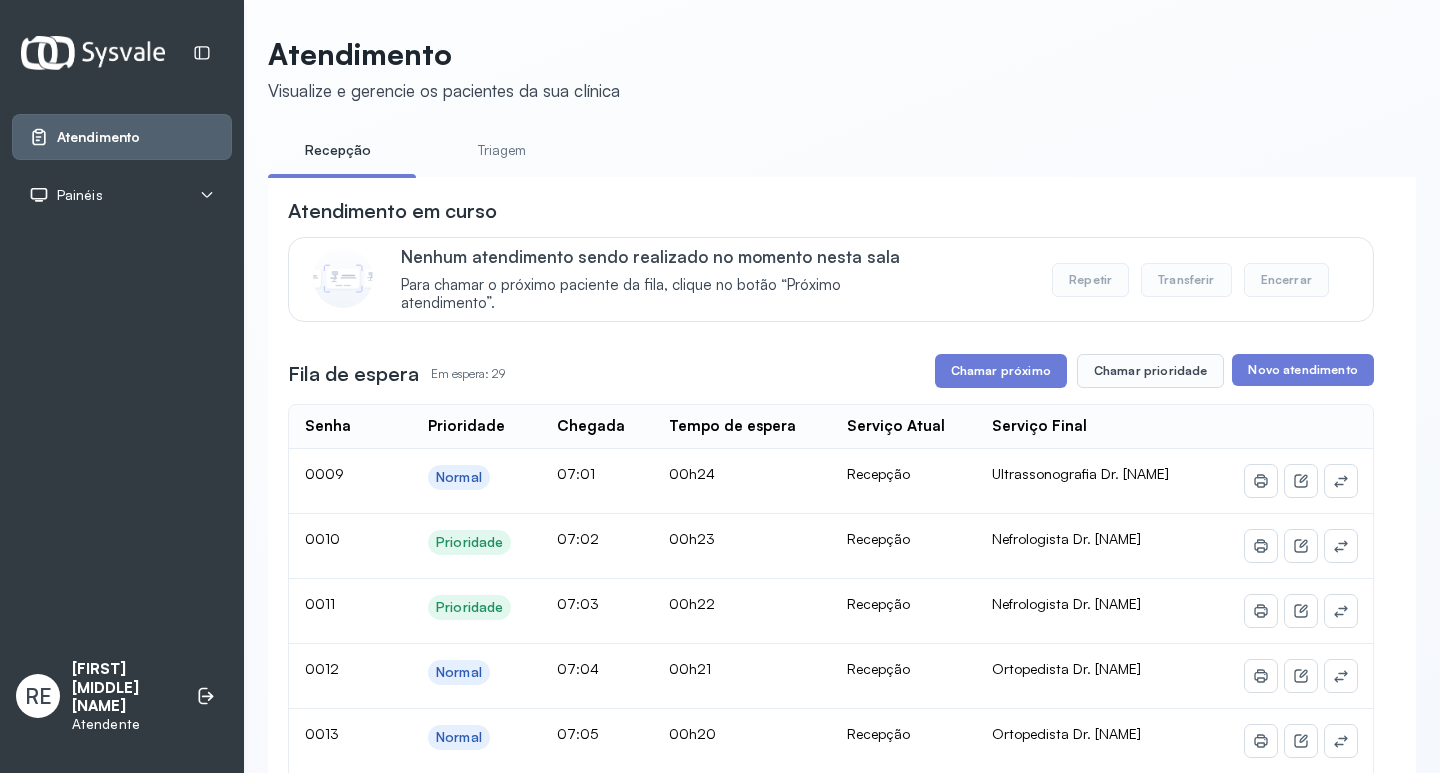 click on "Chamar próximo" at bounding box center [1001, 371] 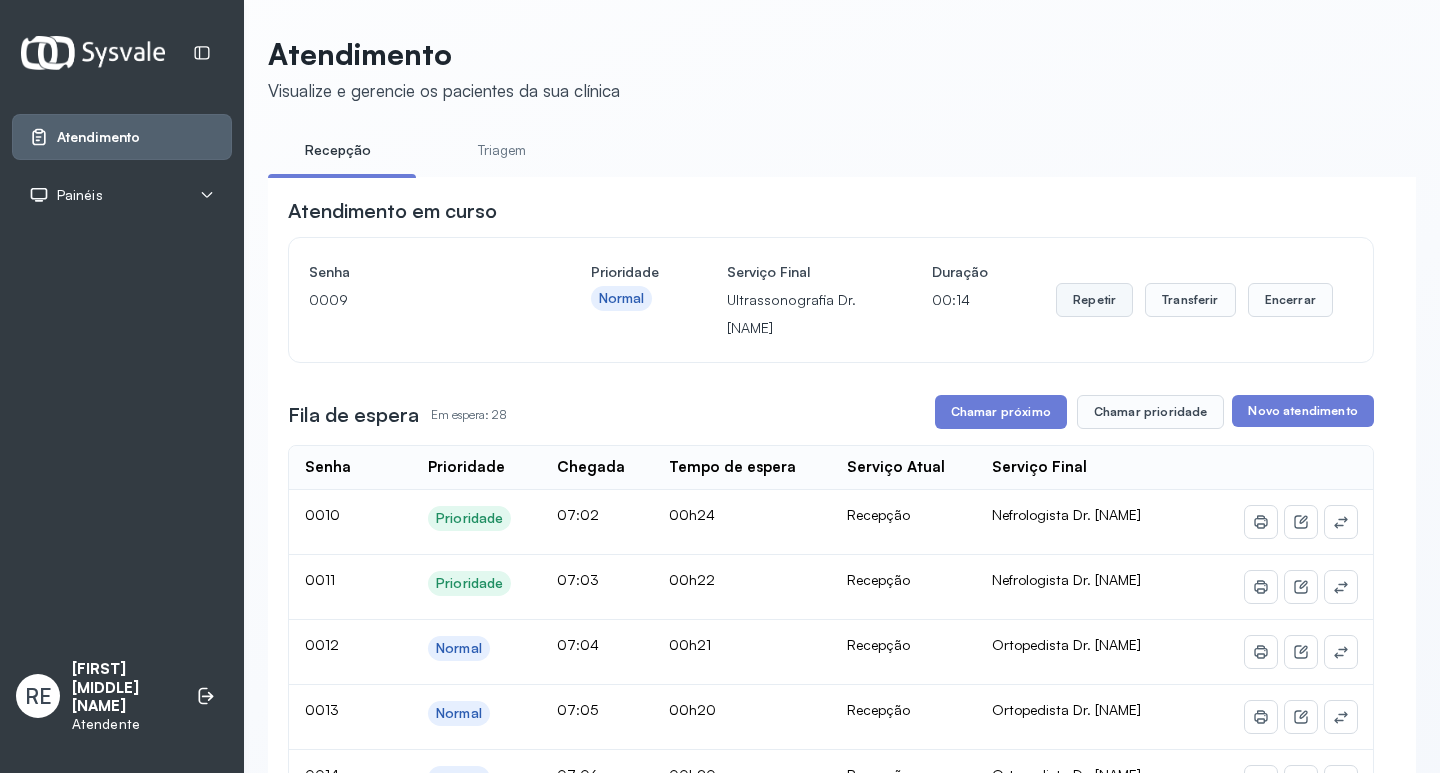 click on "Repetir" at bounding box center [1094, 300] 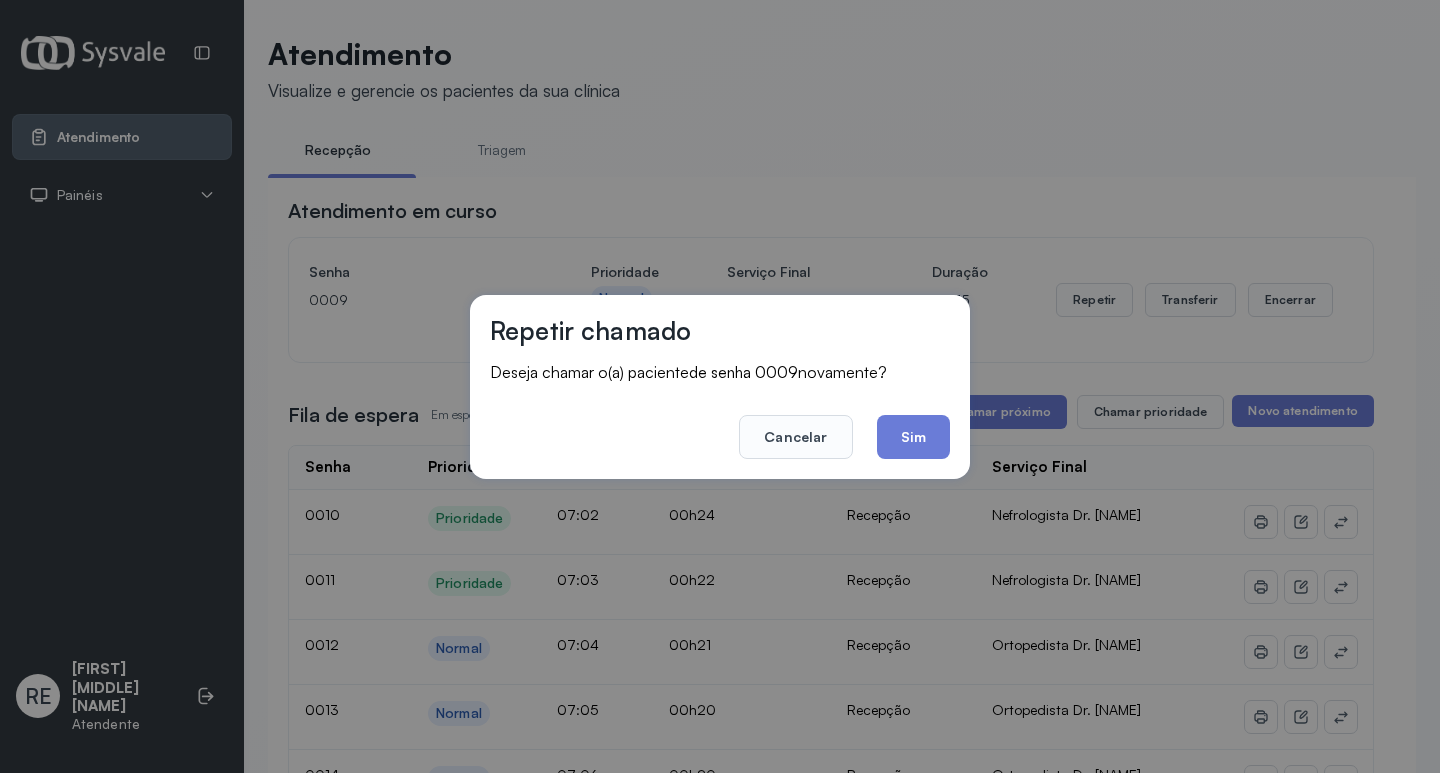 click on "Sim" 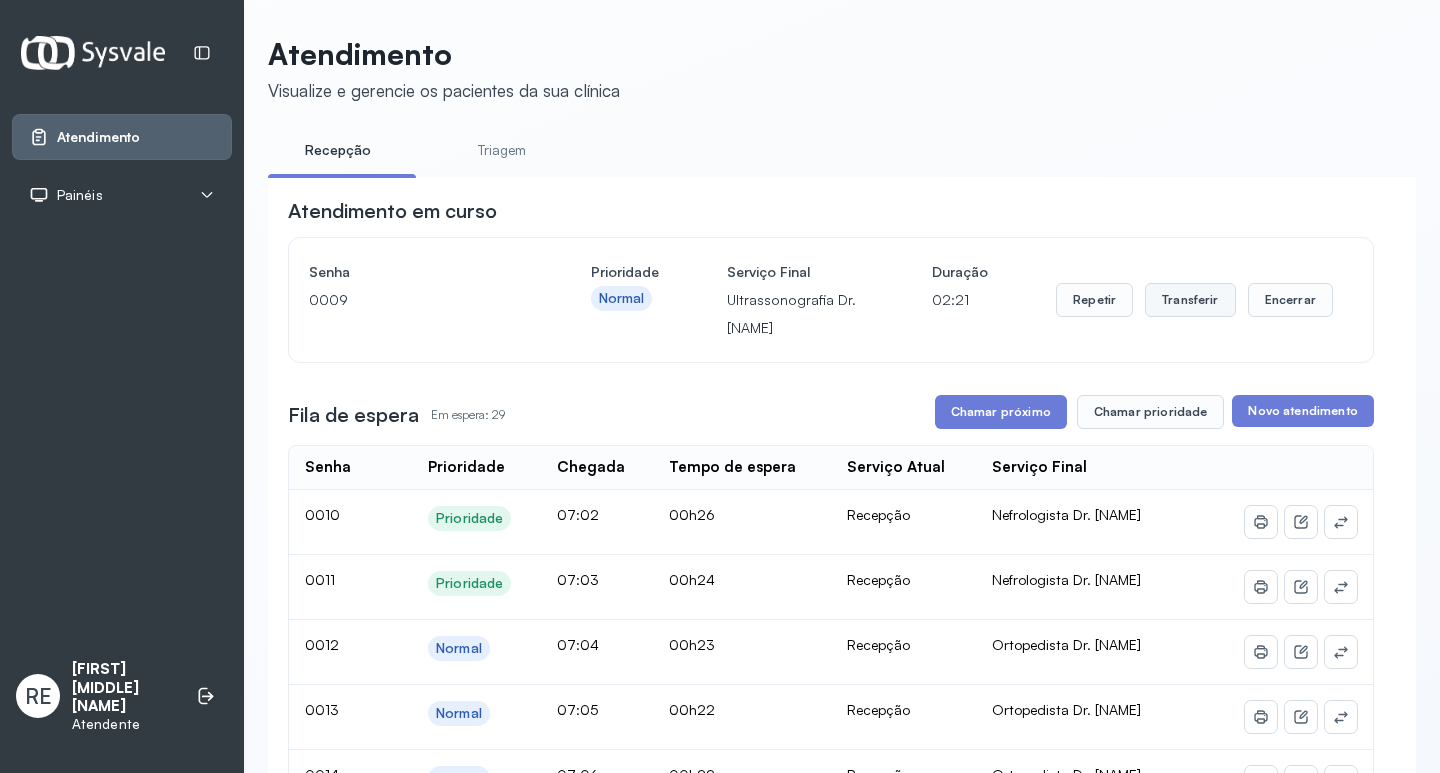 click on "Transferir" at bounding box center (1190, 300) 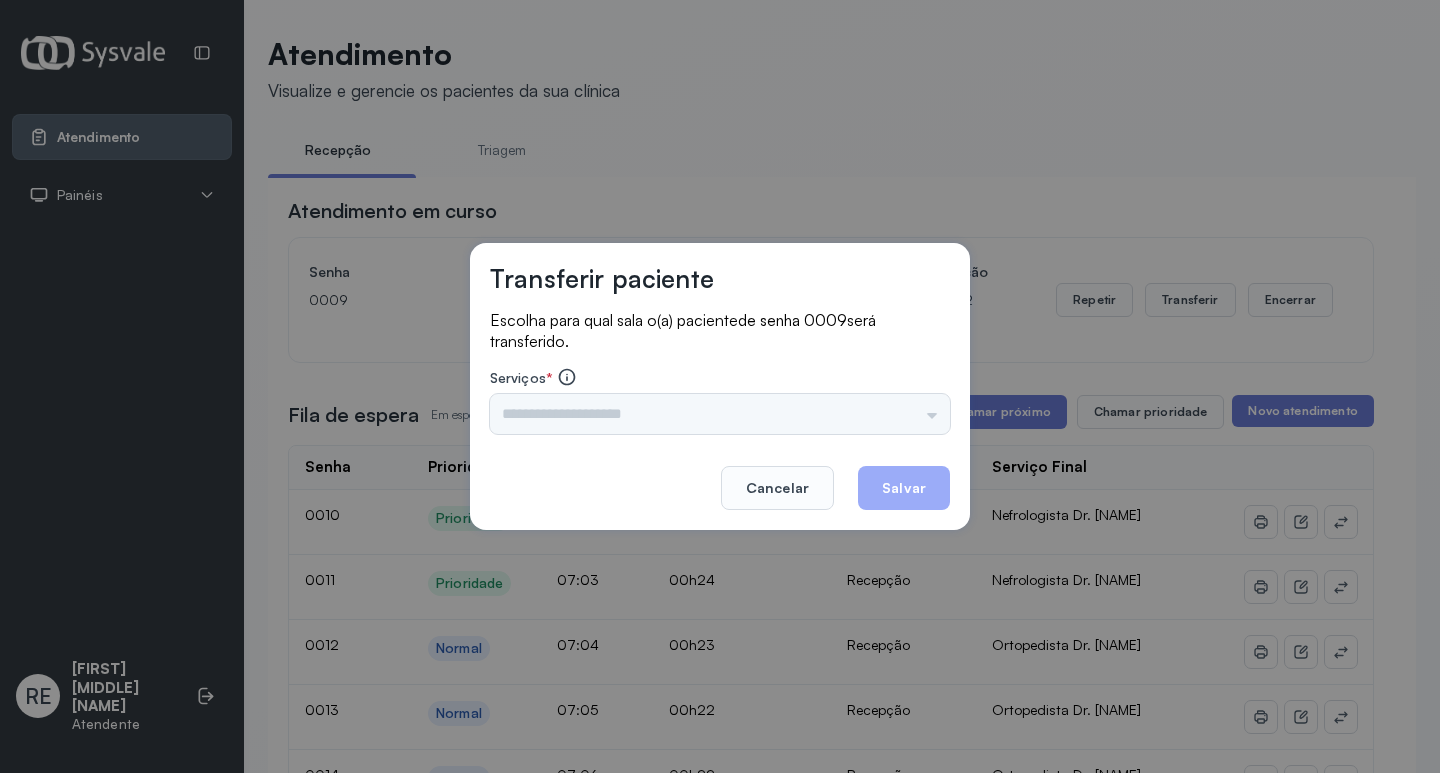 drag, startPoint x: 677, startPoint y: 419, endPoint x: 667, endPoint y: 414, distance: 11.18034 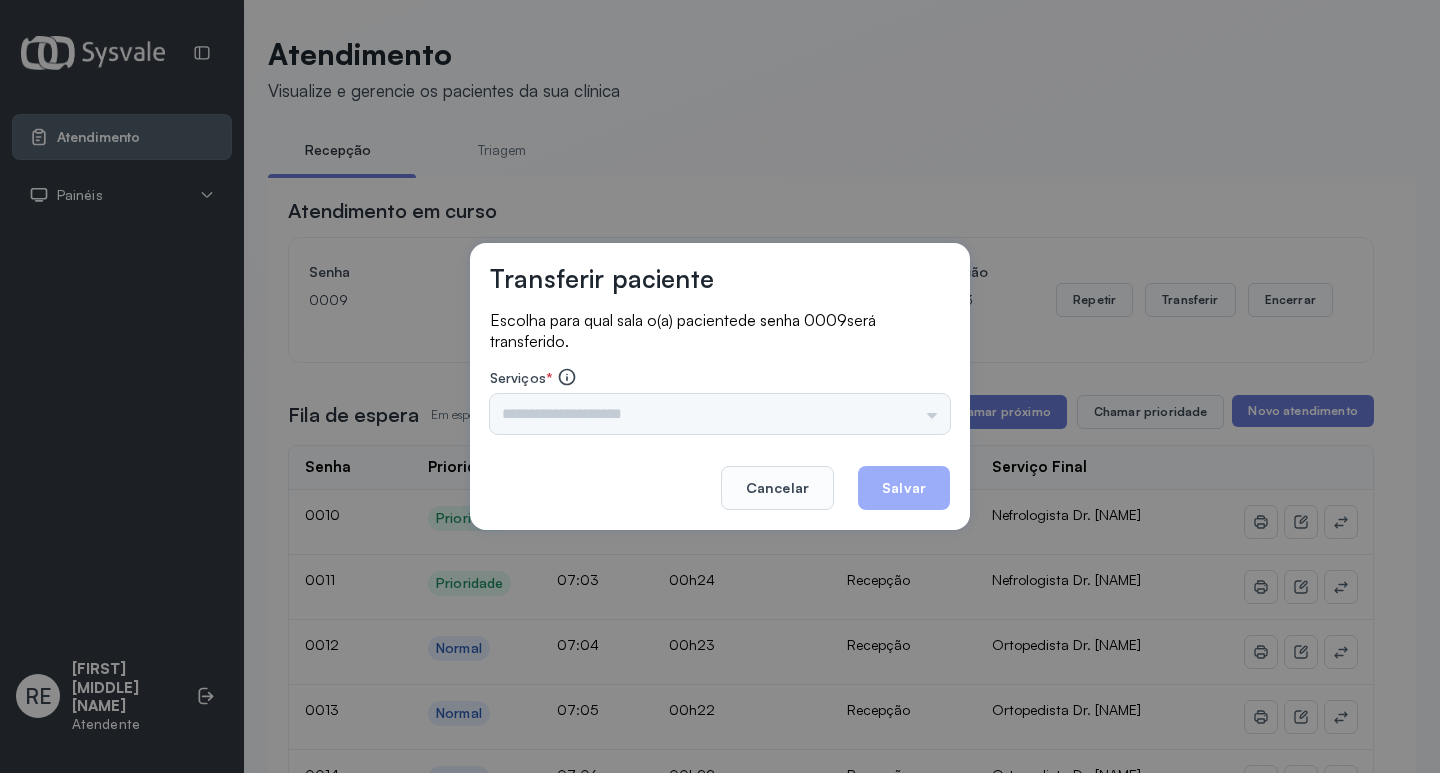 click on "Nenhuma opção encontrada" at bounding box center [720, 414] 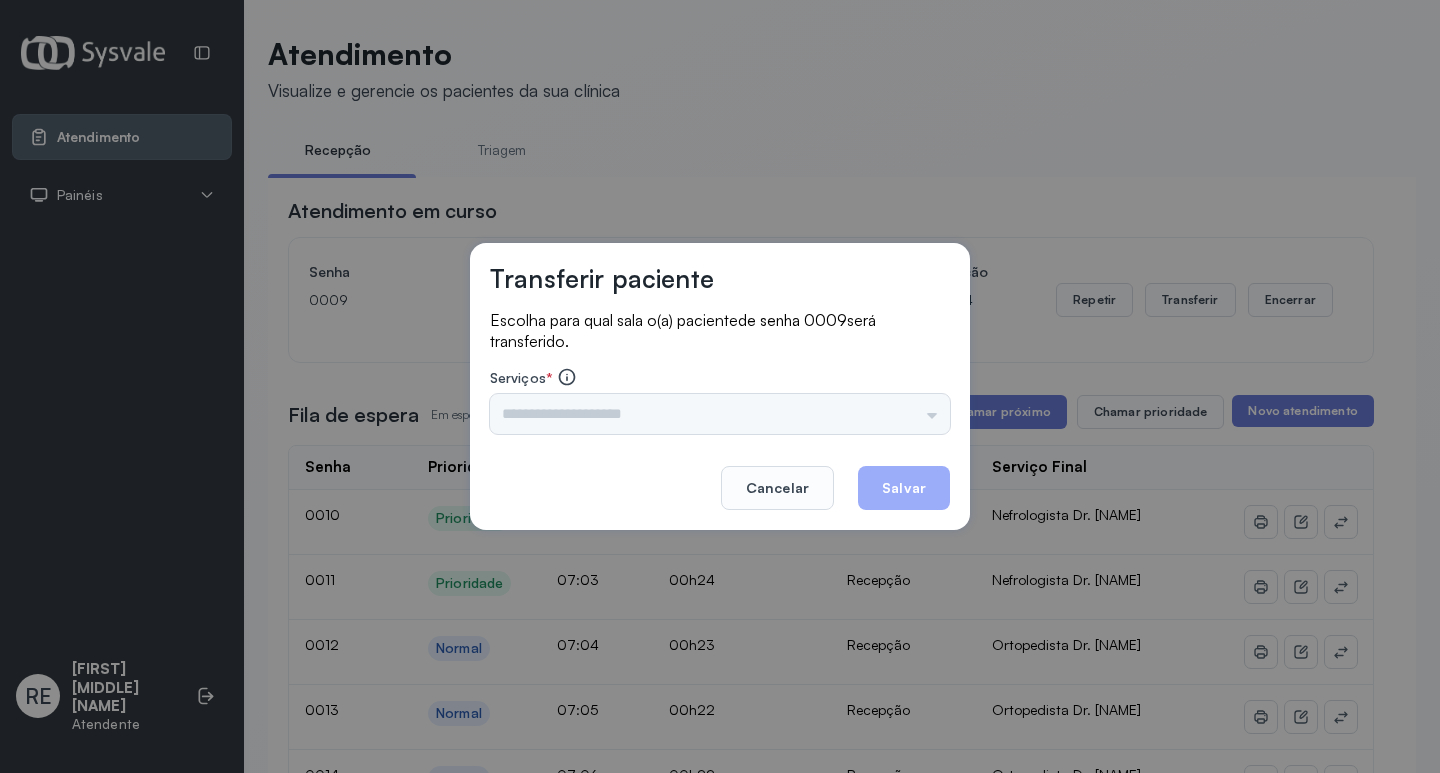 click on "Nenhuma opção encontrada" at bounding box center (720, 414) 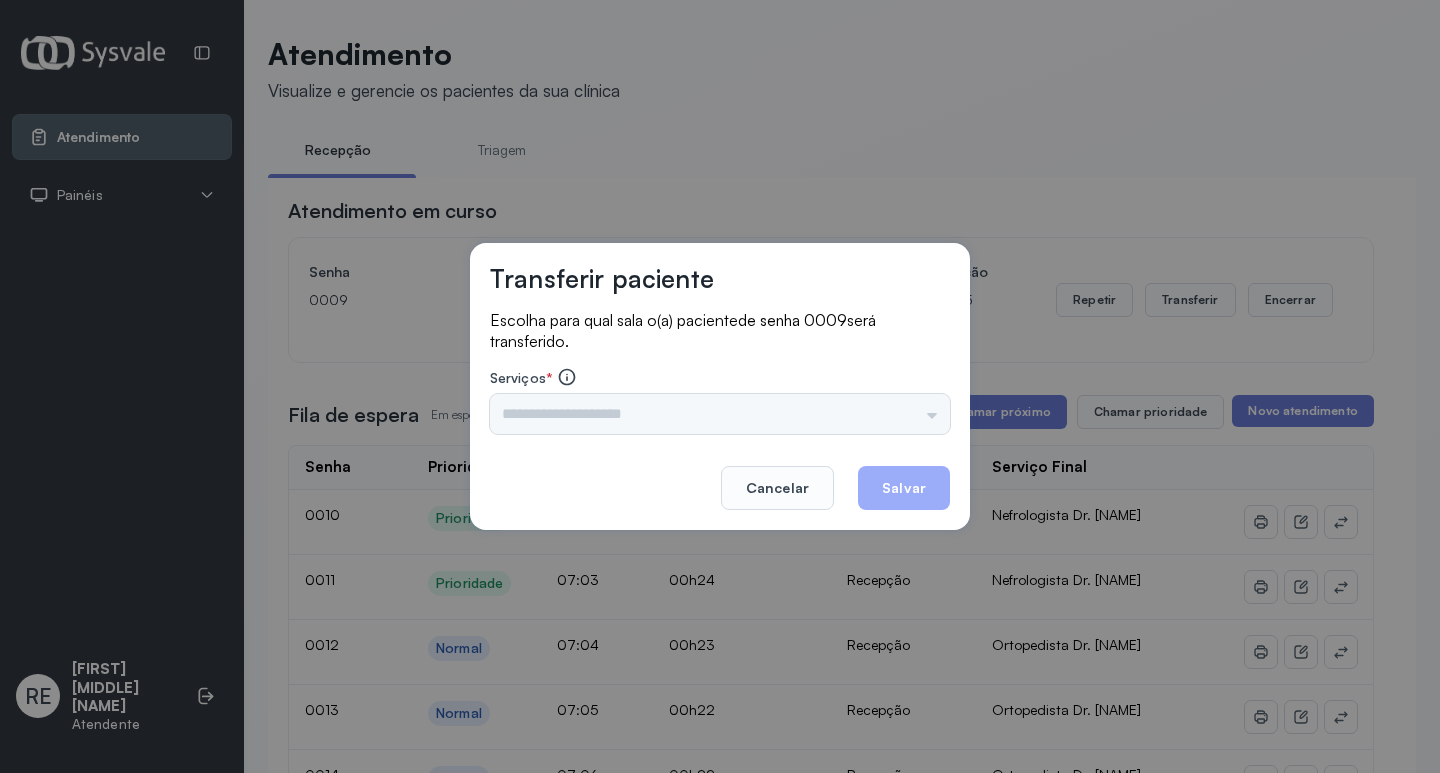 click on "Nenhuma opção encontrada" at bounding box center (720, 414) 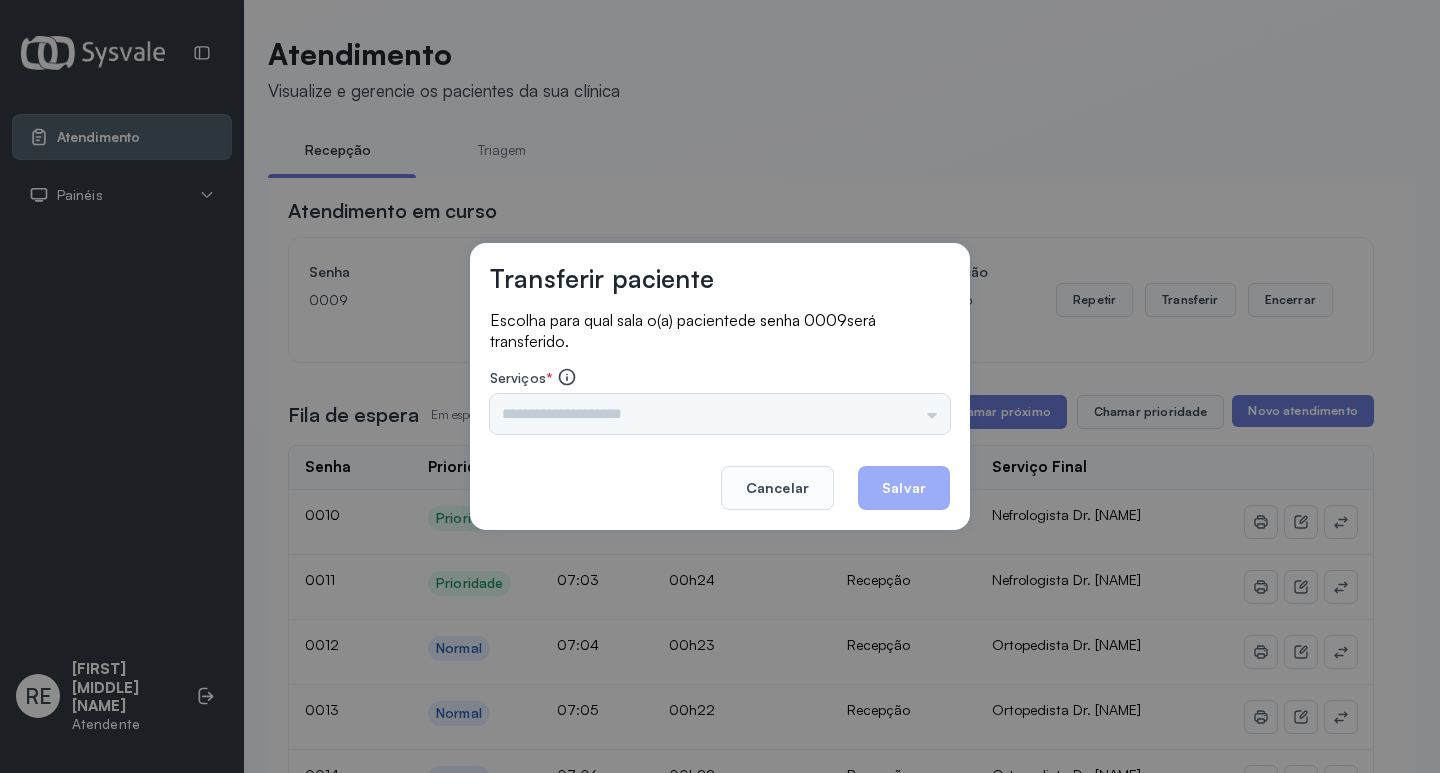 click on "Nenhuma opção encontrada" at bounding box center (720, 414) 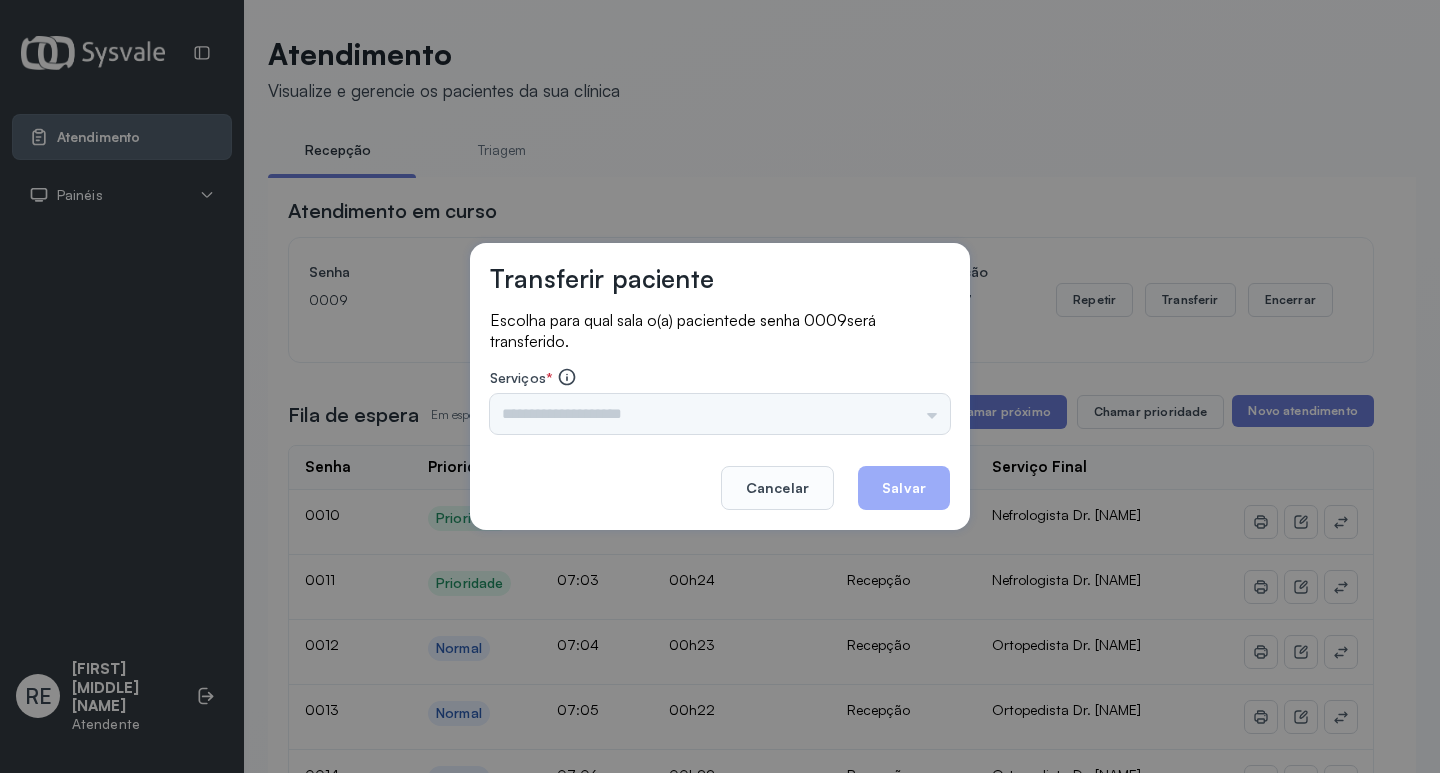 click on "Nenhuma opção encontrada" at bounding box center (720, 414) 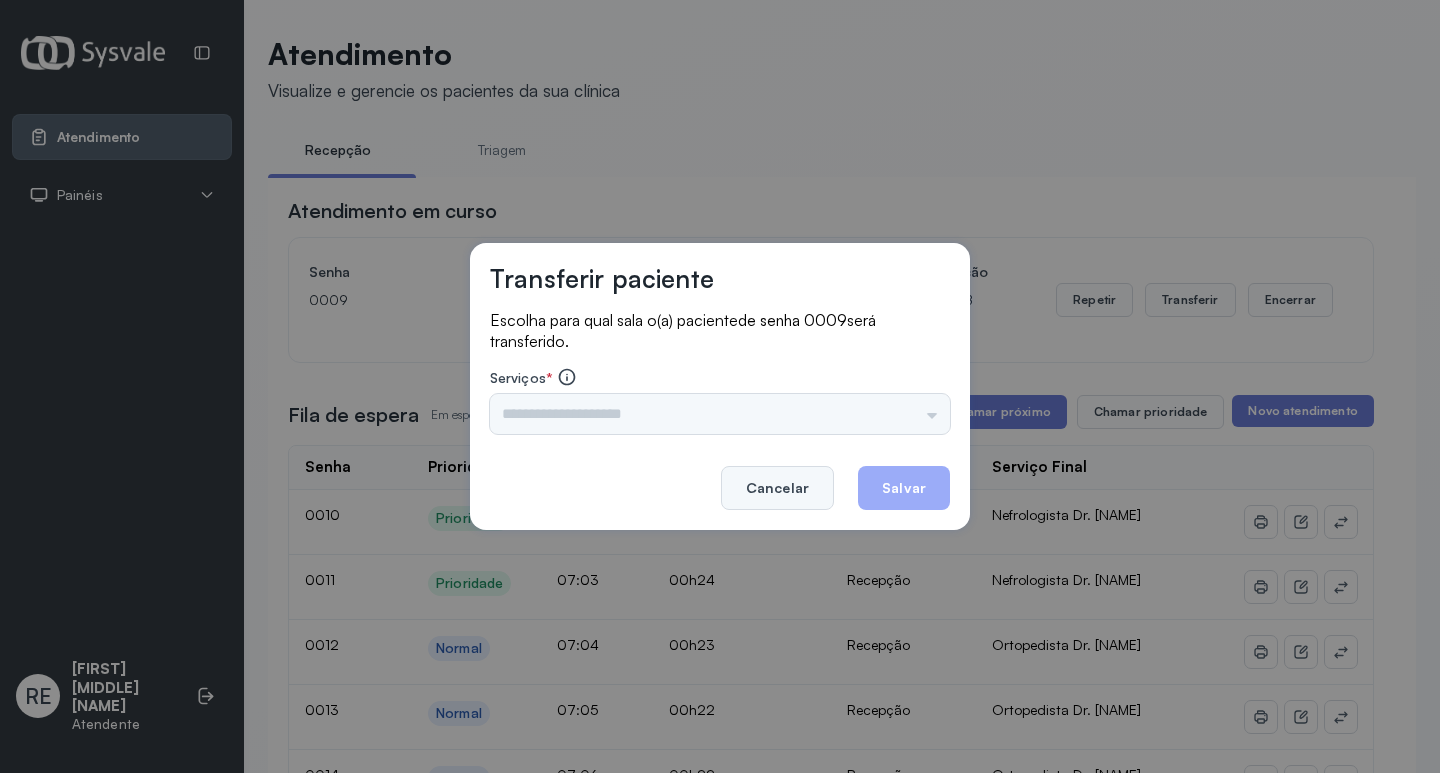 click on "Cancelar" 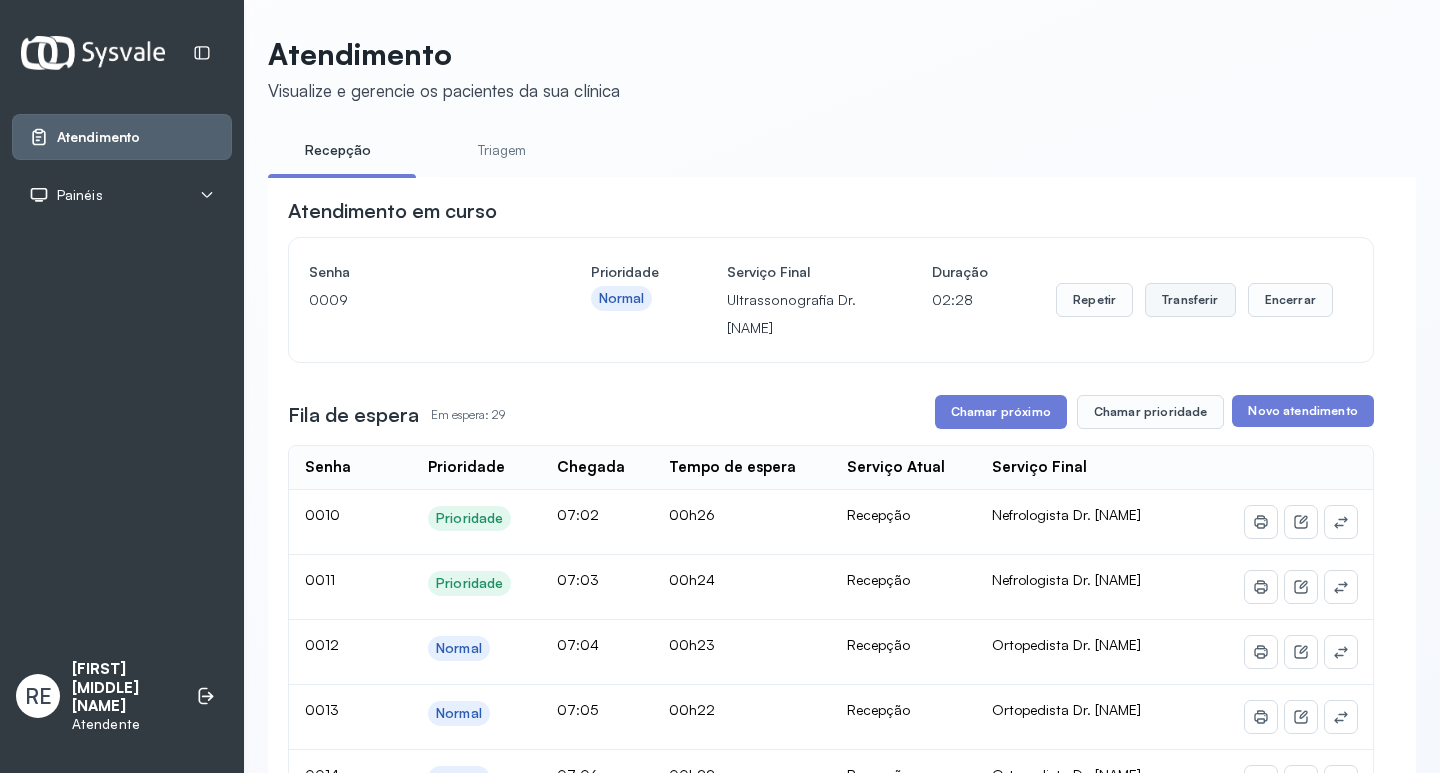 click on "Transferir" at bounding box center [1190, 300] 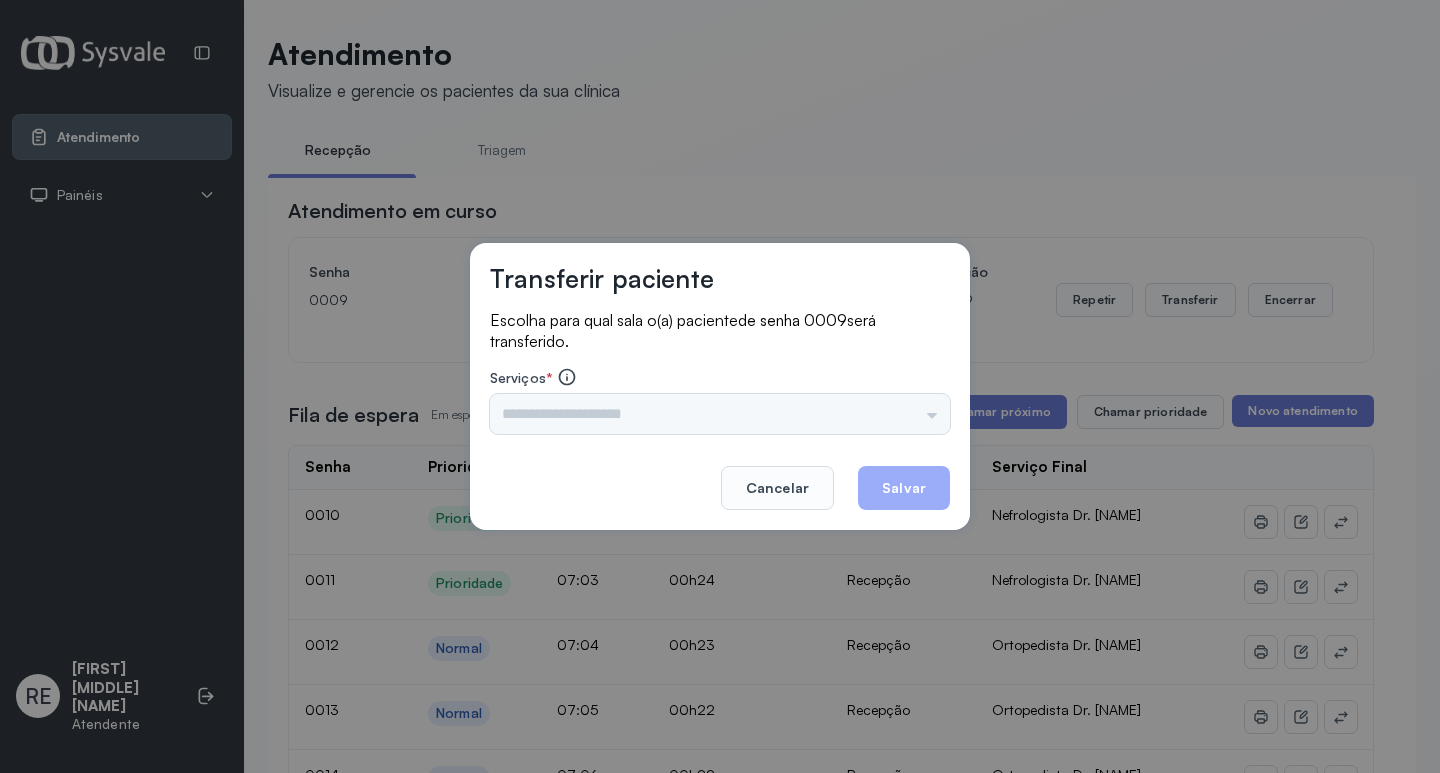 click on "Triagem Ortopedista Dr. Mauricio Ortopedista Dr. Ramon Ginecologista Dr. Amilton Ginecologista Dra. Luana Obstetra Dr. Orlindo Obstetra Dra. Vera Ultrassonografia Dr. Orlindo Ultrassonografia Dr. Amilton Consulta com Neurologista Dr. Ezir Reumatologista Dr. Juvenilson Endocrinologista Washington Dermatologista Dra. Renata Nefrologista Dr. Edvaldo Geriatra Dra. Vanessa Infectologista Dra. Vanessa Oftalmologista Dra. Consulta Proctologista/Cirurgia Geral Dra. Geislane Otorrinolaringologista Dr. Pedro Pequena Cirurgia Dr. Geislane Pequena Cirurgia Dr. AMILTON ECG Espirometria com Broncodilatador Espirometria sem Broncodilatador Ecocardiograma - Dra. Vanessa Viana Exame de PPD Enf. Jane Raquel RETIRADA DE CERUME DR. PEDRO VACINAÇÃO Preventivo Enf. Luciana Preventivo Enf. Tiago Araujo Consulta de Enfermagem Enf. Tiago Consulta de Enfermagem Enf. Luciana Consulta  Cardiologista Dr. Everson Consulta Enf. Jane Raquel Dispensação de Medicação Agendamento Consulta Enf. Tiago Agendamento consulta Enf. Luciana" at bounding box center [720, 414] 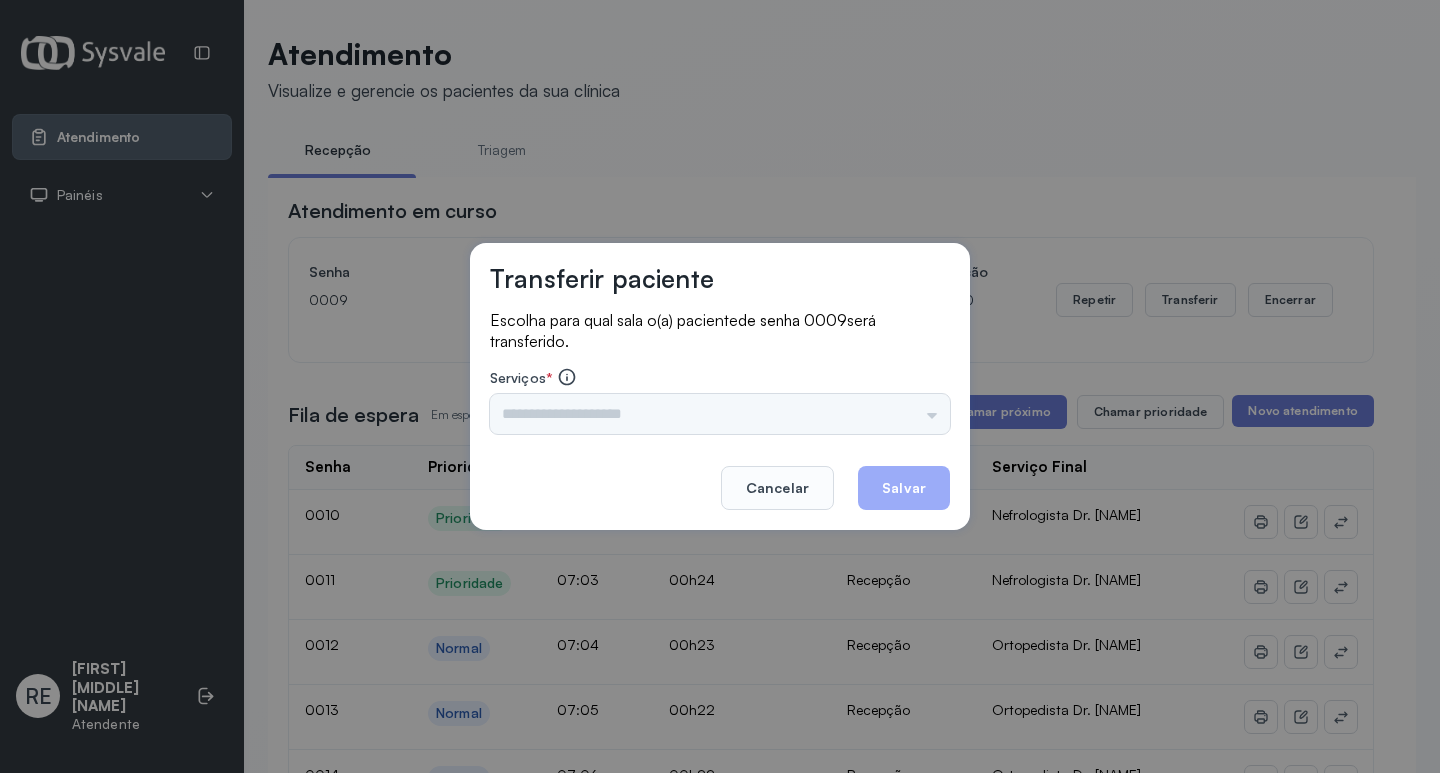 click on "Triagem Ortopedista Dr. Mauricio Ortopedista Dr. Ramon Ginecologista Dr. Amilton Ginecologista Dra. Luana Obstetra Dr. Orlindo Obstetra Dra. Vera Ultrassonografia Dr. Orlindo Ultrassonografia Dr. Amilton Consulta com Neurologista Dr. Ezir Reumatologista Dr. Juvenilson Endocrinologista Washington Dermatologista Dra. Renata Nefrologista Dr. Edvaldo Geriatra Dra. Vanessa Infectologista Dra. Vanessa Oftalmologista Dra. Consulta Proctologista/Cirurgia Geral Dra. Geislane Otorrinolaringologista Dr. Pedro Pequena Cirurgia Dr. Geislane Pequena Cirurgia Dr. AMILTON ECG Espirometria com Broncodilatador Espirometria sem Broncodilatador Ecocardiograma - Dra. Vanessa Viana Exame de PPD Enf. Jane Raquel RETIRADA DE CERUME DR. PEDRO VACINAÇÃO Preventivo Enf. Luciana Preventivo Enf. Tiago Araujo Consulta de Enfermagem Enf. Tiago Consulta de Enfermagem Enf. Luciana Consulta  Cardiologista Dr. Everson Consulta Enf. Jane Raquel Dispensação de Medicação Agendamento Consulta Enf. Tiago Agendamento consulta Enf. Luciana" at bounding box center [720, 414] 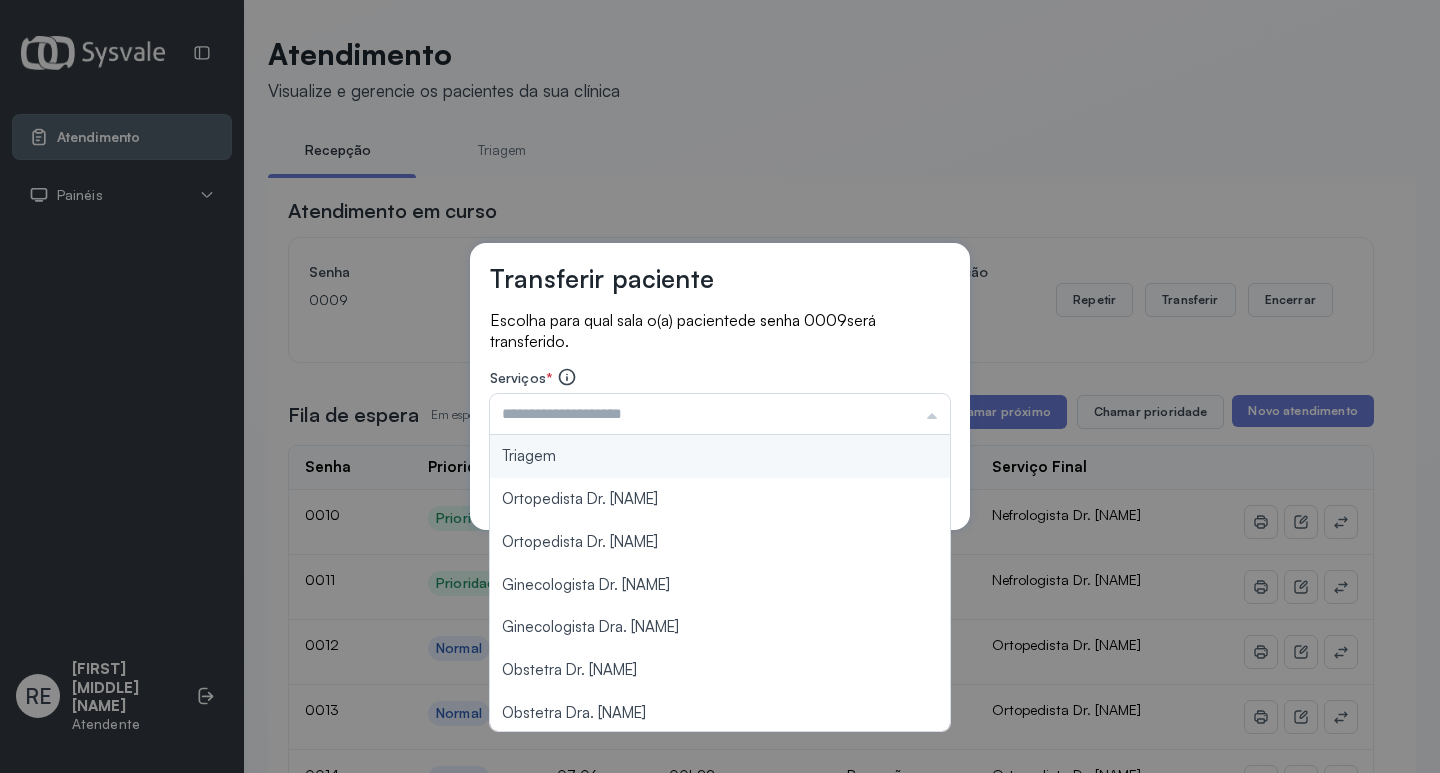 click at bounding box center (720, 414) 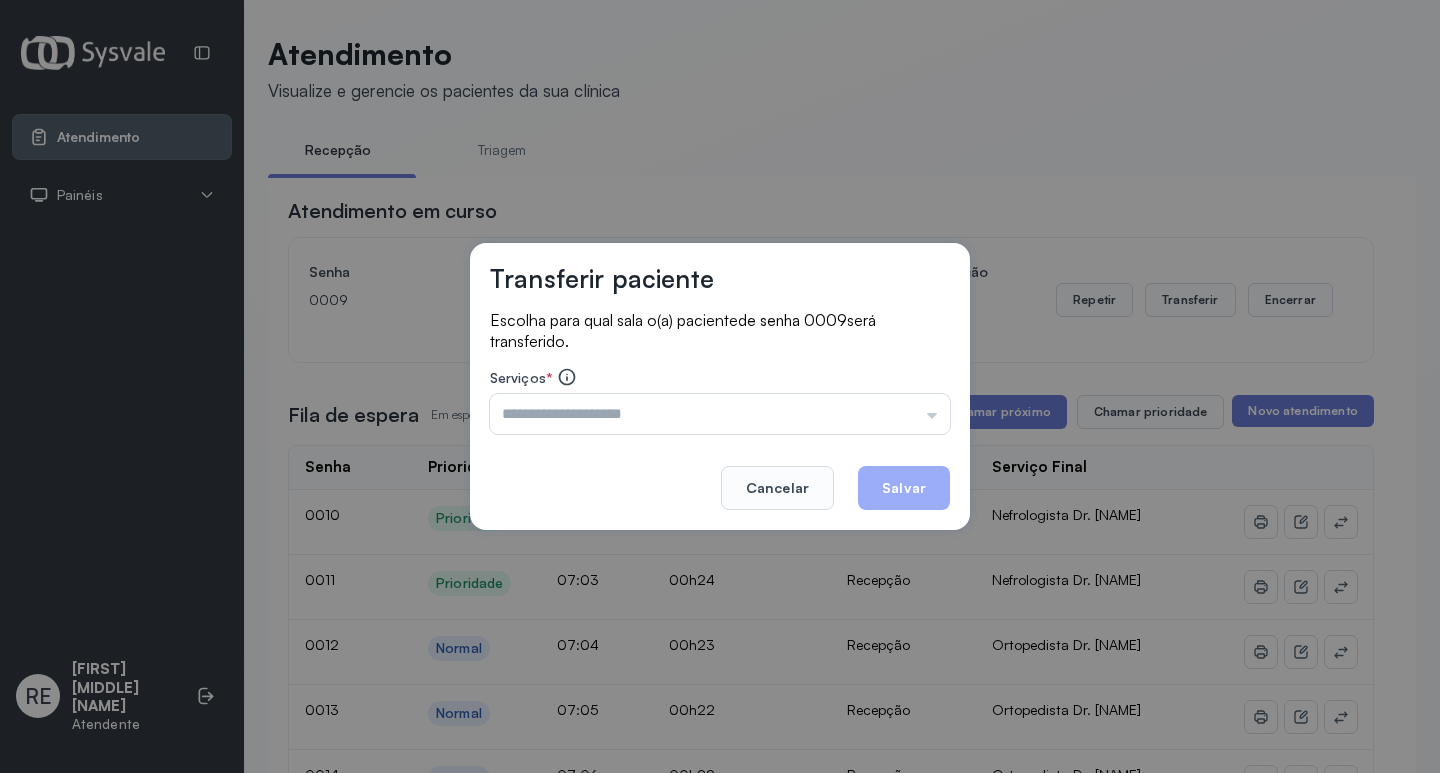 click at bounding box center [720, 414] 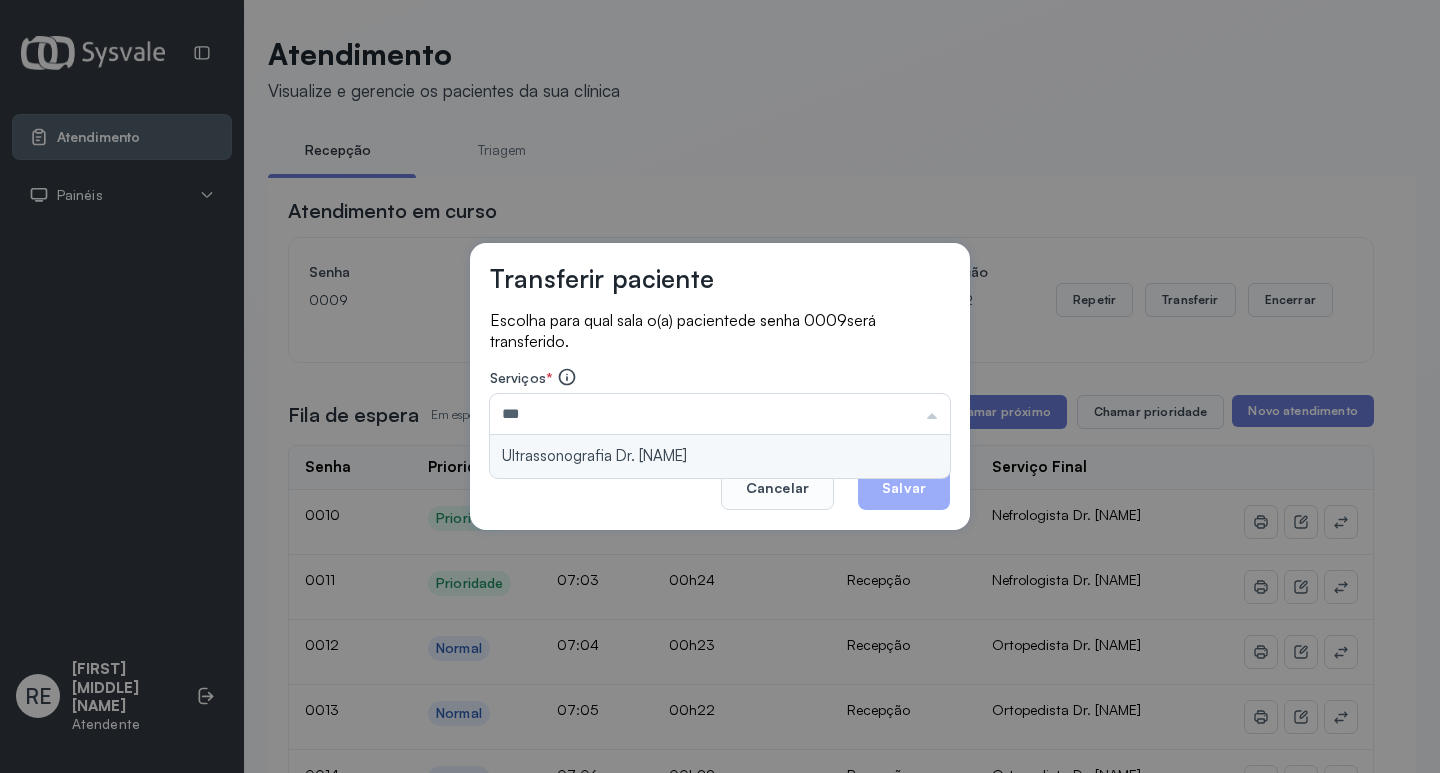 type on "**********" 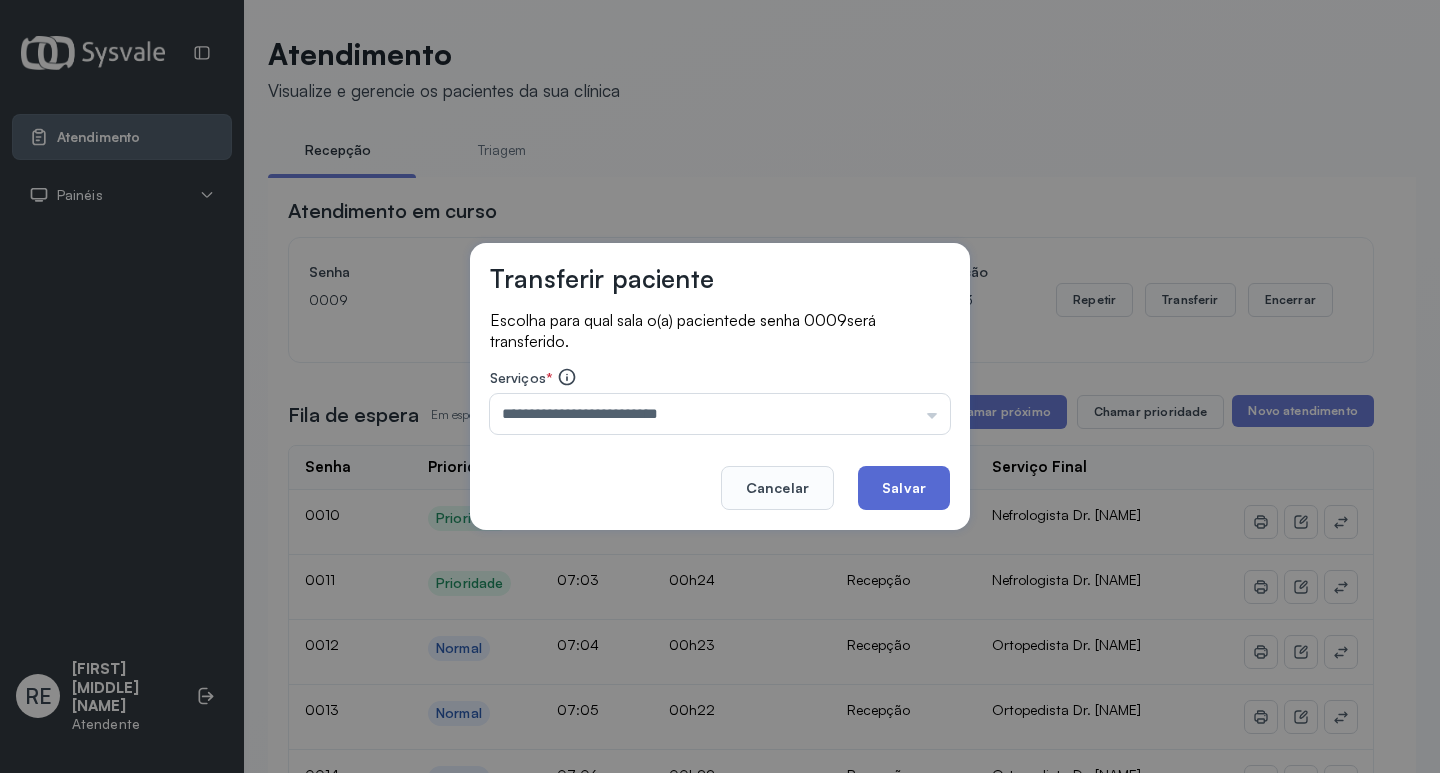 click on "Salvar" 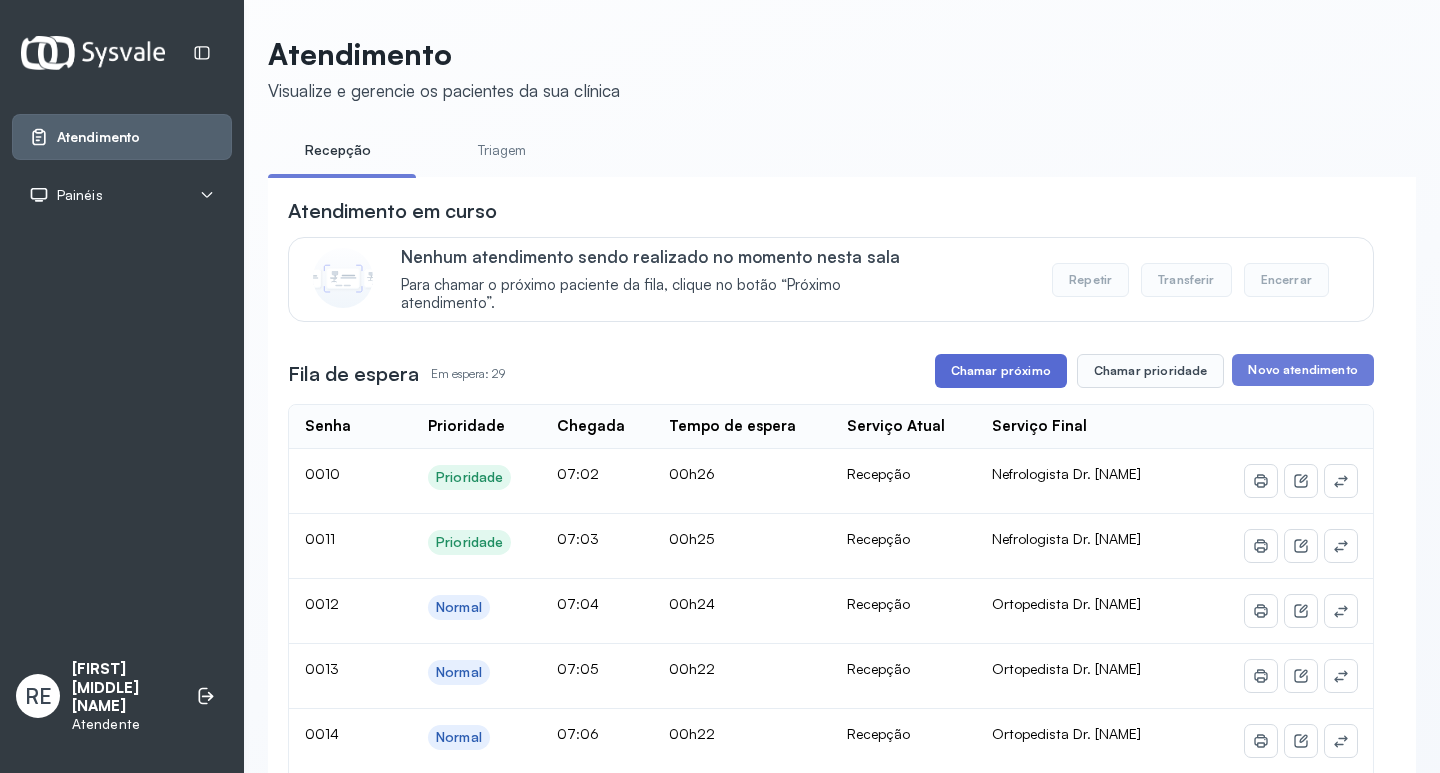 click on "Chamar próximo" at bounding box center [1001, 371] 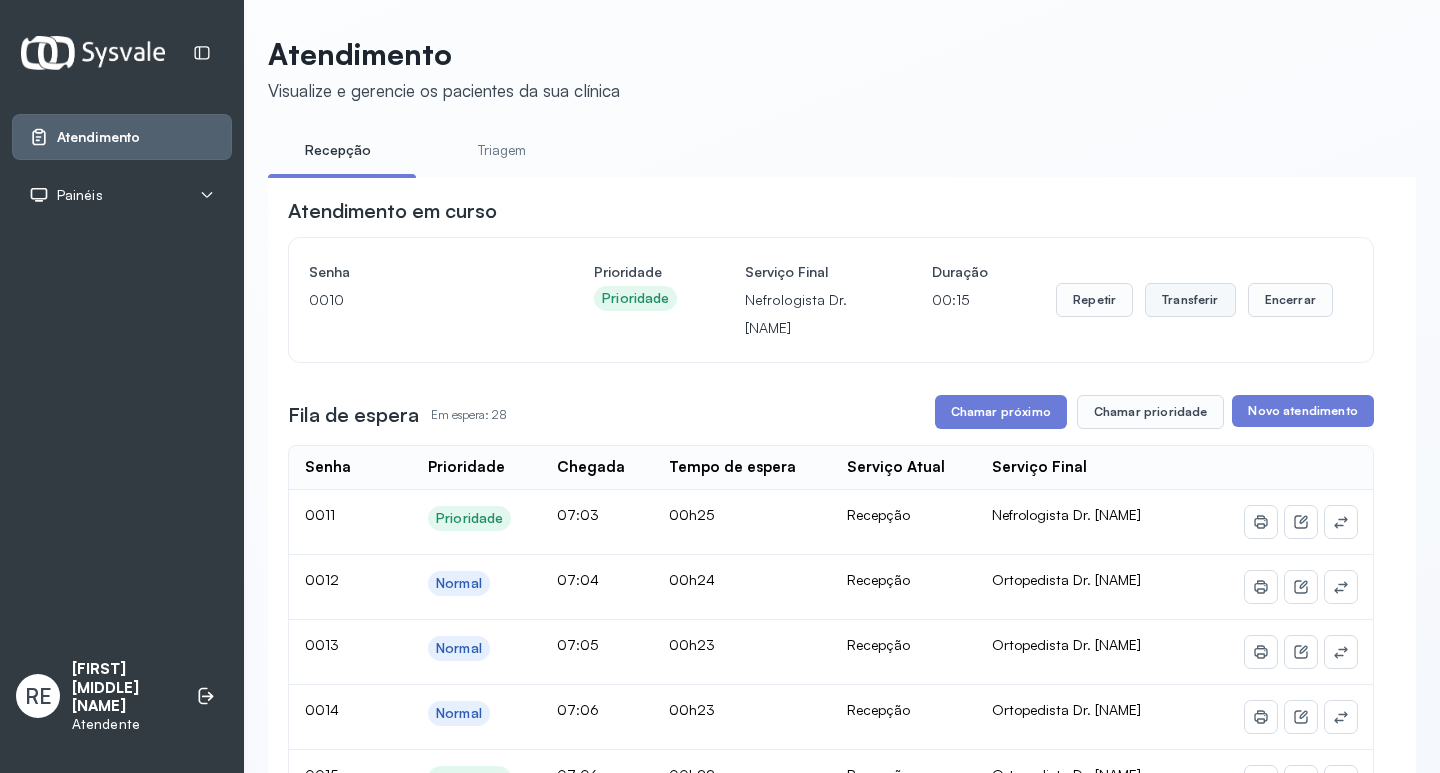 click on "Transferir" at bounding box center (1190, 300) 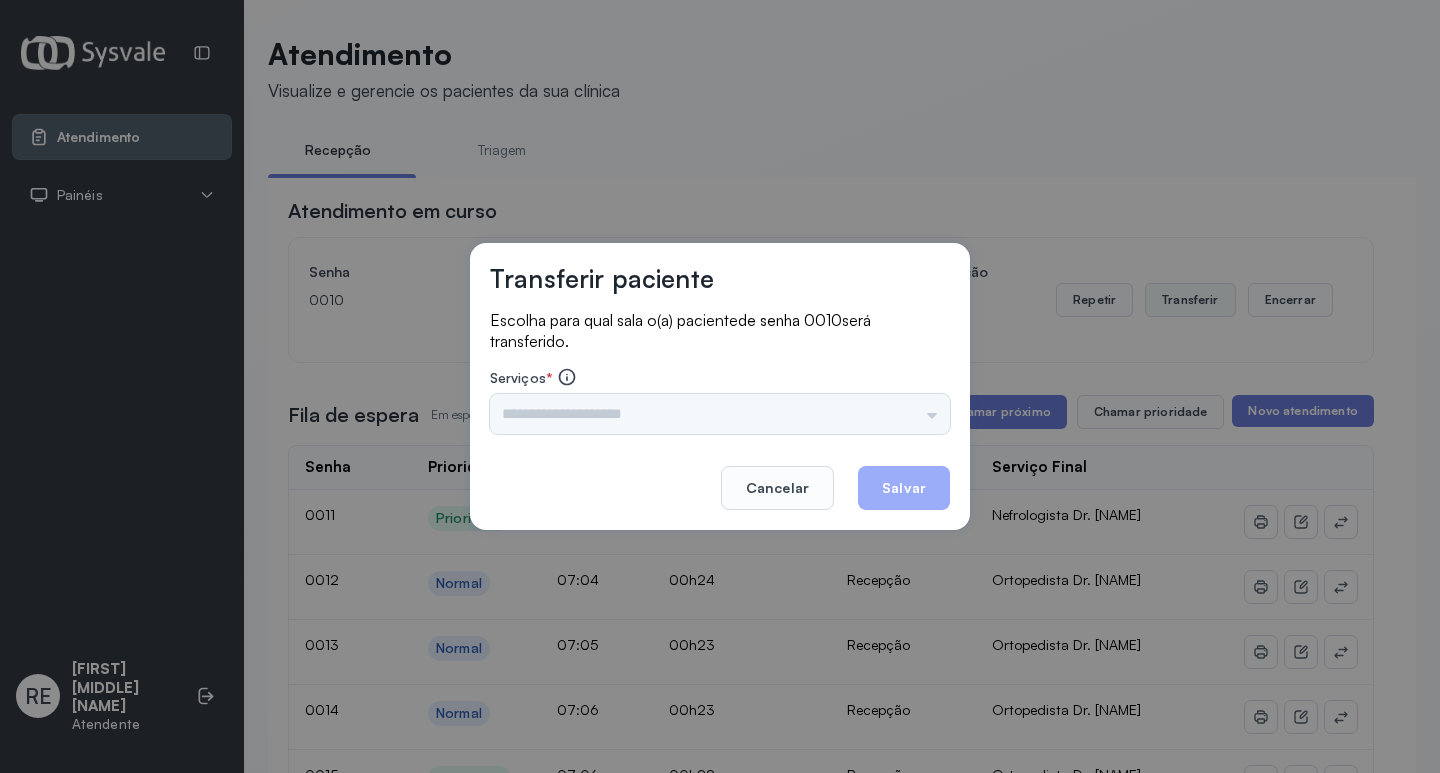 drag, startPoint x: 1150, startPoint y: 289, endPoint x: 943, endPoint y: 323, distance: 209.77368 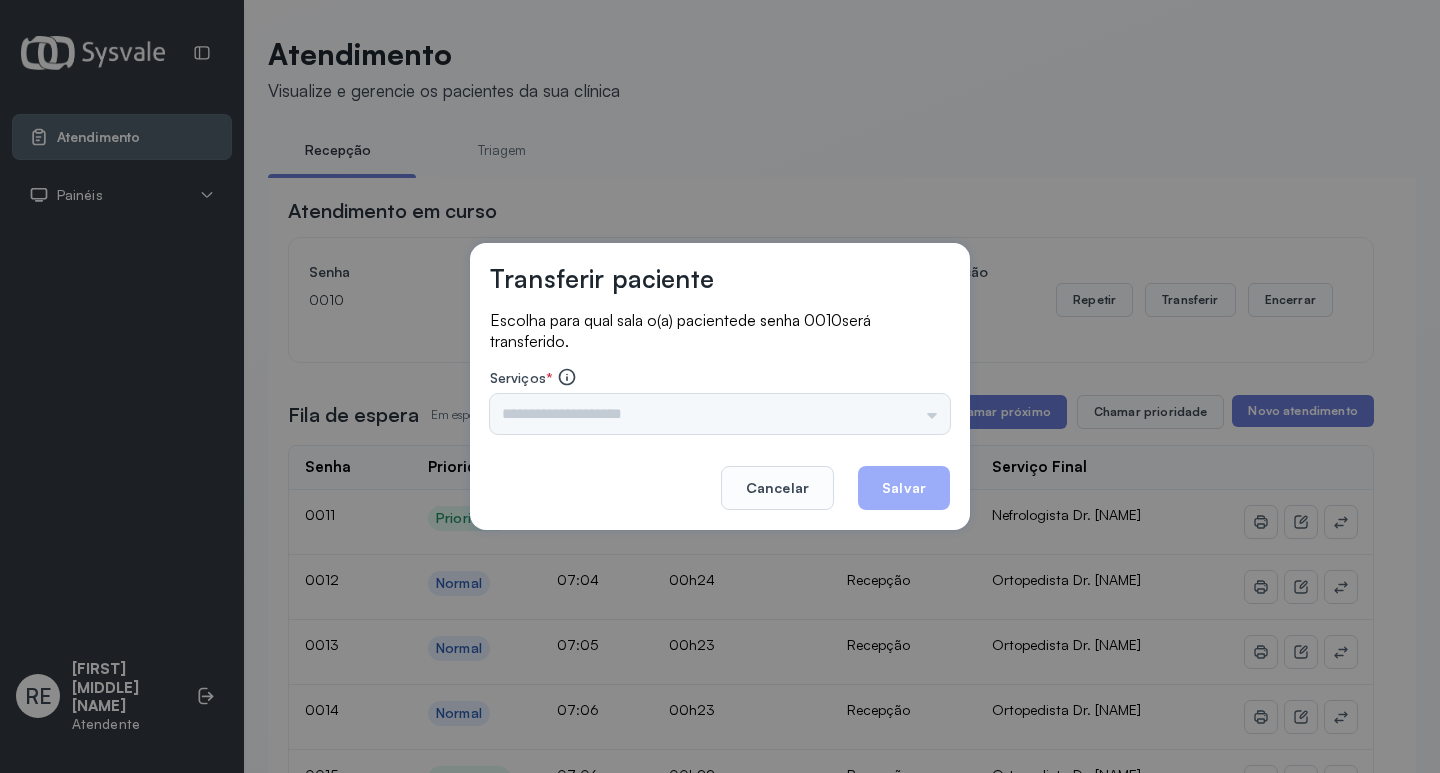 click on "Triagem Ortopedista Dr. Mauricio Ortopedista Dr. Ramon Ginecologista Dr. Amilton Ginecologista Dra. Luana Obstetra Dr. Orlindo Obstetra Dra. Vera Ultrassonografia Dr. Orlindo Ultrassonografia Dr. Amilton Consulta com Neurologista Dr. Ezir Reumatologista Dr. Juvenilson Endocrinologista Washington Dermatologista Dra. Renata Nefrologista Dr. Edvaldo Geriatra Dra. Vanessa Infectologista Dra. Vanessa Oftalmologista Dra. Consulta Proctologista/Cirurgia Geral Dra. Geislane Otorrinolaringologista Dr. Pedro Pequena Cirurgia Dr. Geislane Pequena Cirurgia Dr. AMILTON ECG Espirometria com Broncodilatador Espirometria sem Broncodilatador Ecocardiograma - Dra. Vanessa Viana Exame de PPD Enf. Jane Raquel RETIRADA DE CERUME DR. PEDRO VACINAÇÃO Preventivo Enf. Luciana Preventivo Enf. Tiago Araujo Consulta de Enfermagem Enf. Tiago Consulta de Enfermagem Enf. Luciana Consulta  Cardiologista Dr. Everson Consulta Enf. Jane Raquel Dispensação de Medicação Agendamento Consulta Enf. Tiago Agendamento consulta Enf. Luciana" at bounding box center [720, 414] 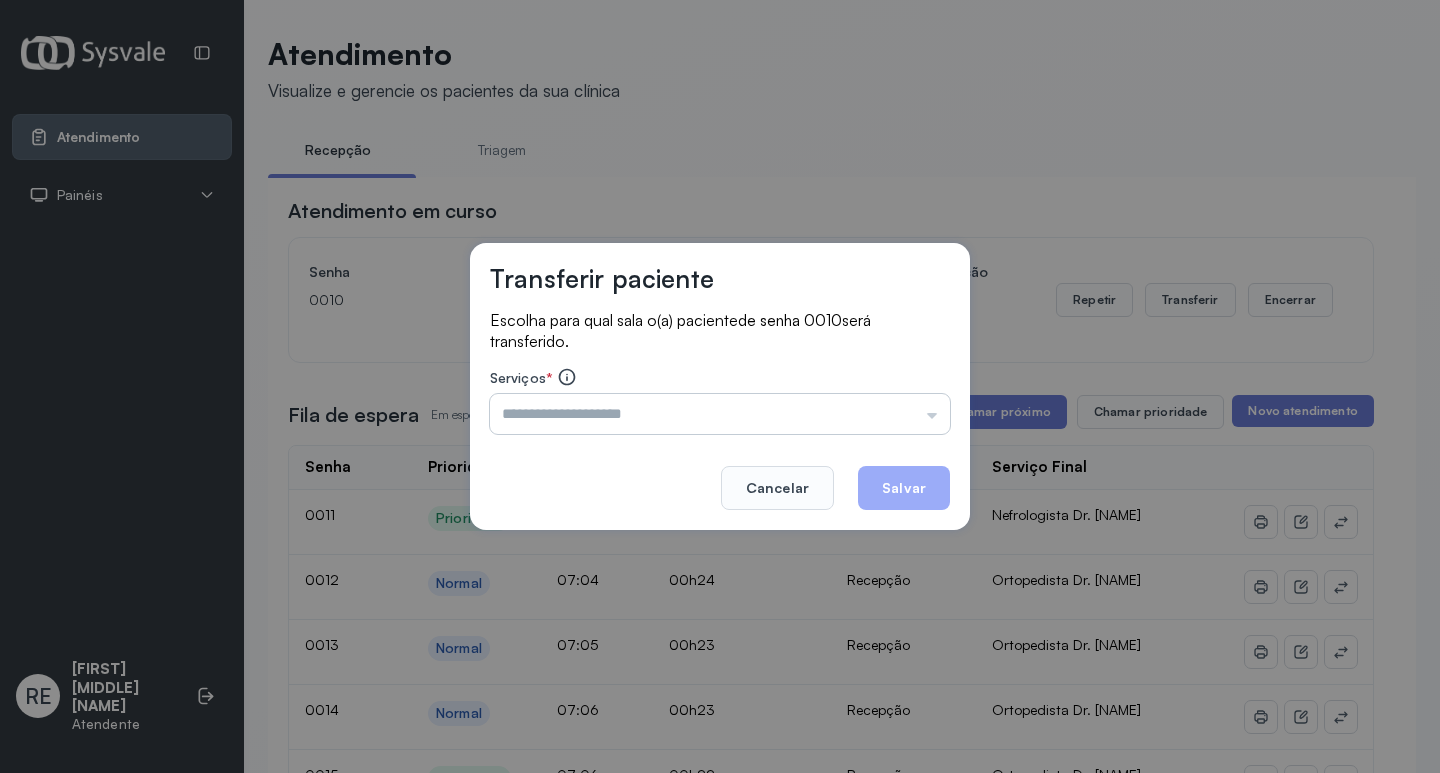 click at bounding box center (720, 414) 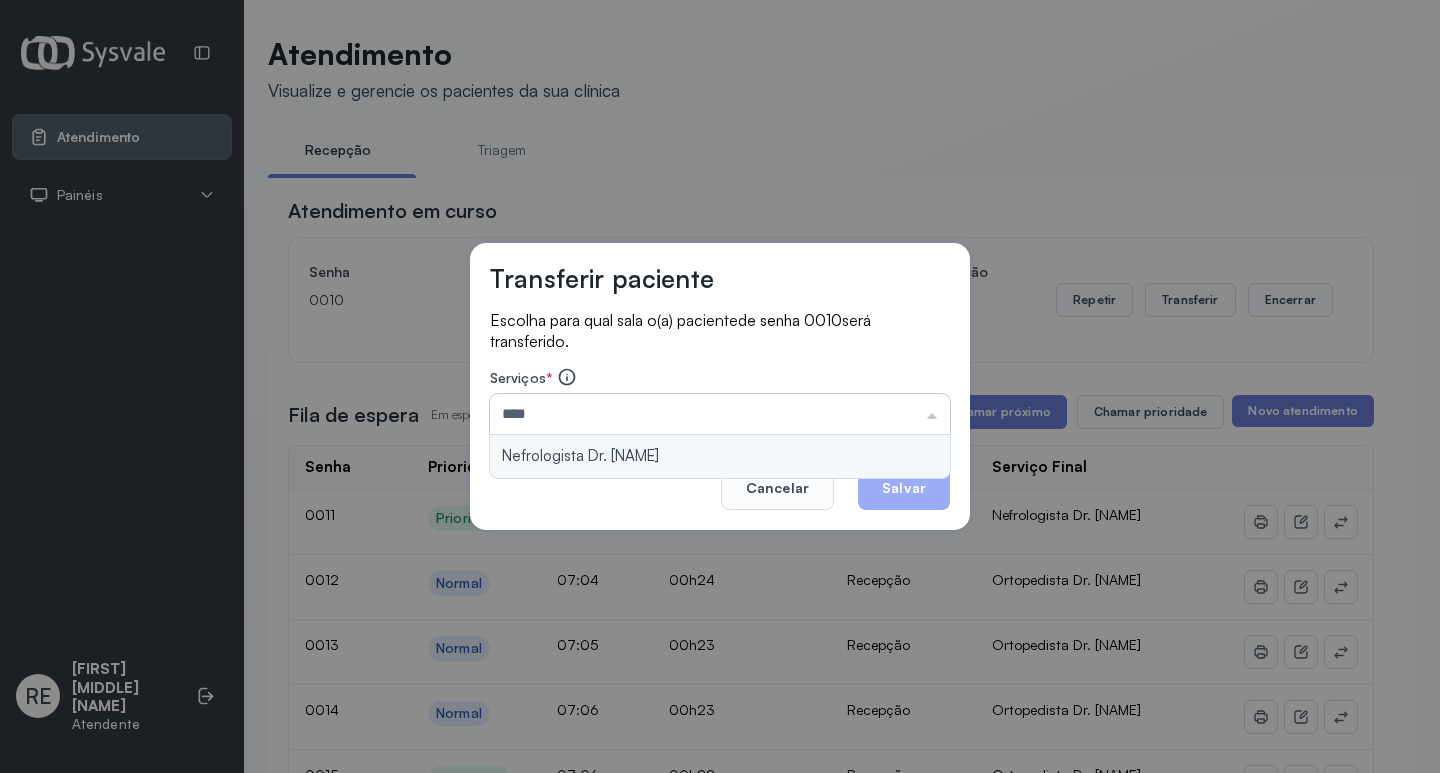 type on "**********" 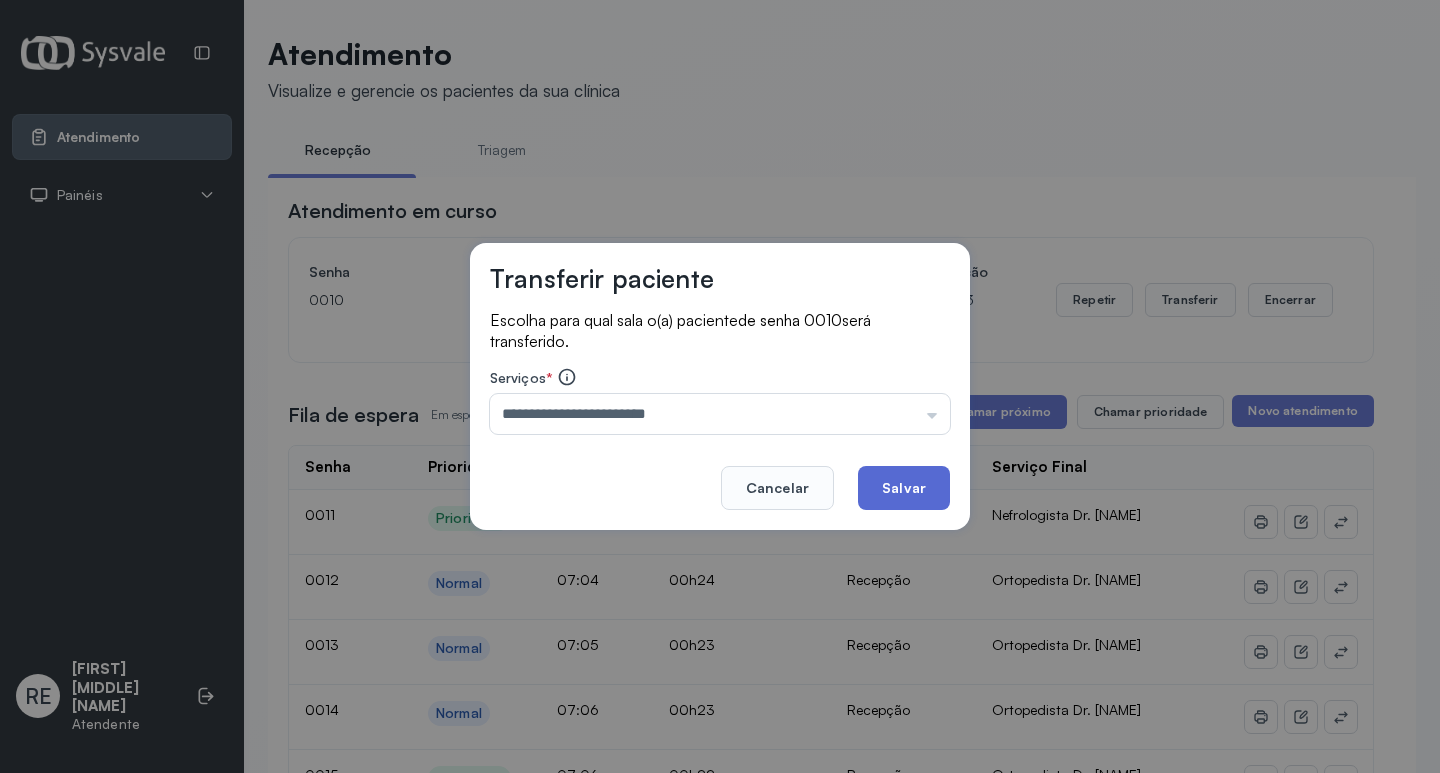 click on "Salvar" 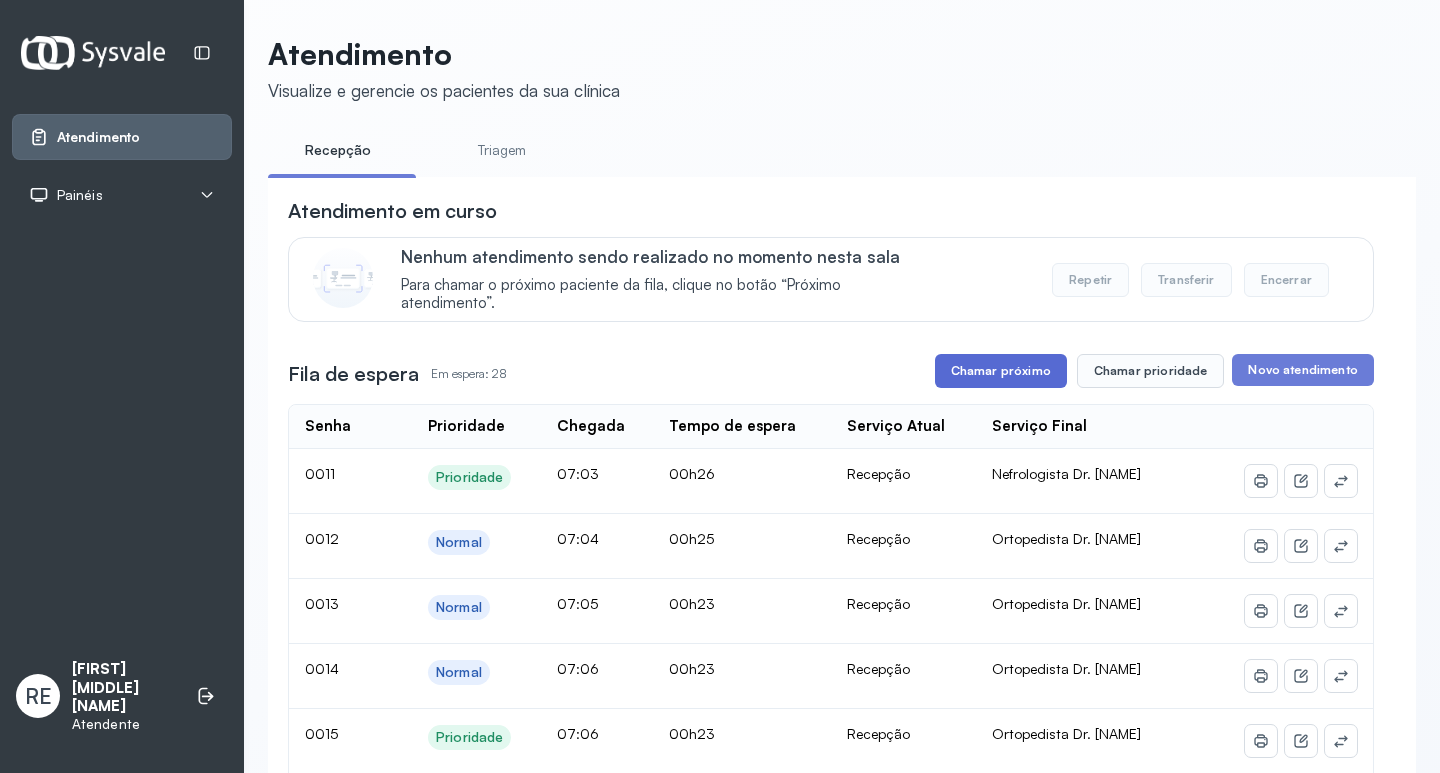 click on "Chamar próximo" at bounding box center [1001, 371] 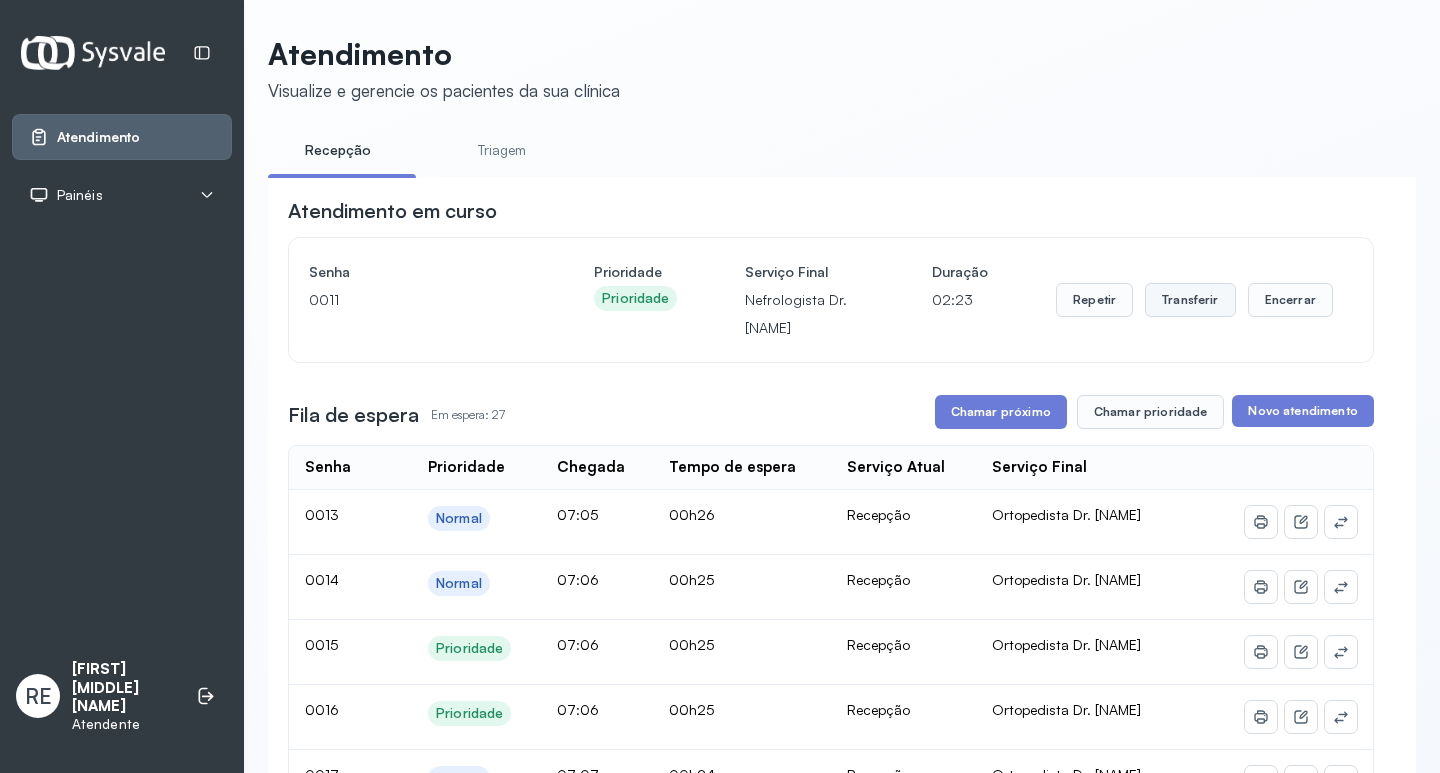 click on "Transferir" at bounding box center [1190, 300] 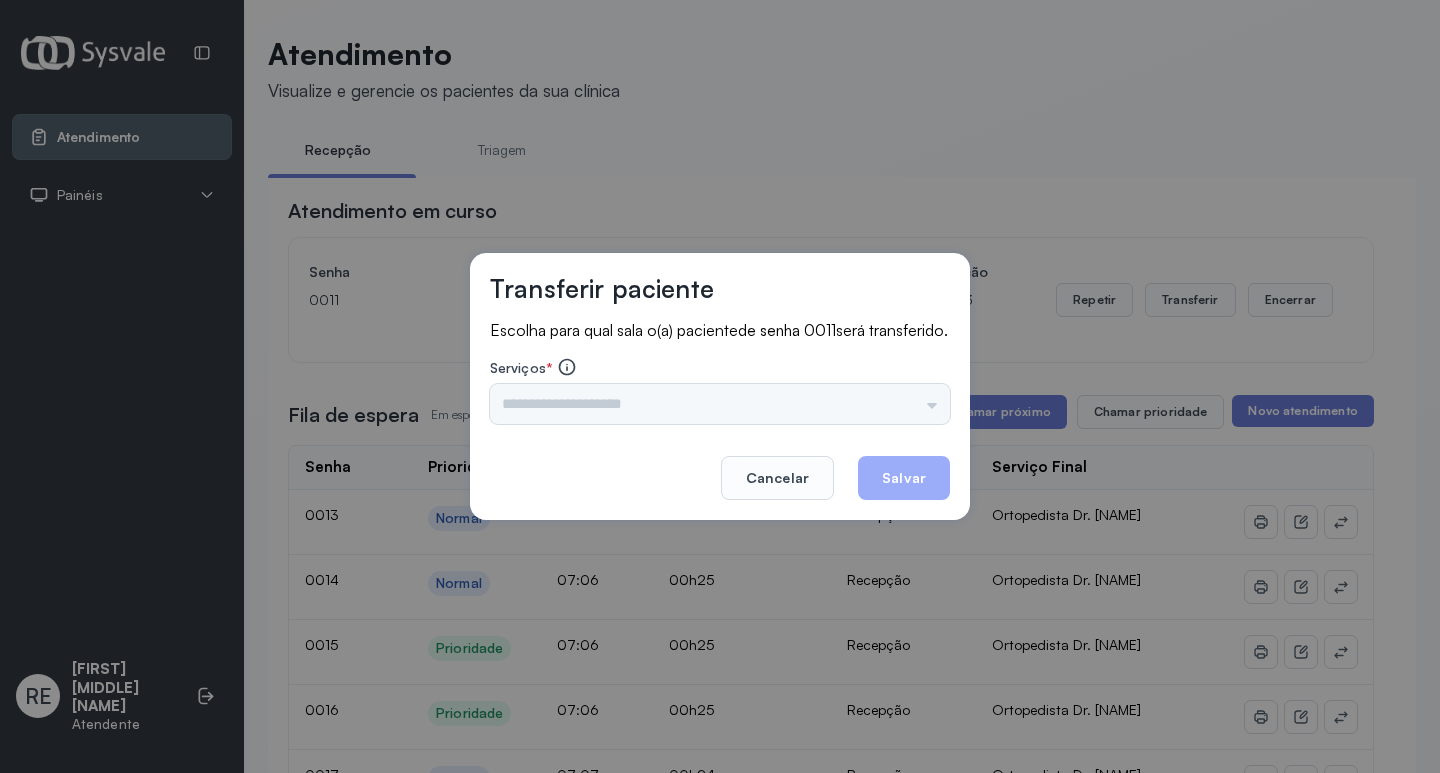 click on "Escolha para qual sala o(a) paciente  de senha 0011  será transferido.  Serviços  *  Triagem Ortopedista Dr. Mauricio Ortopedista Dr. Ramon Ginecologista Dr. Amilton Ginecologista Dra. Luana Obstetra Dr. Orlindo Obstetra Dra. Vera Ultrassonografia Dr. Orlindo Ultrassonografia Dr. Amilton Consulta com Neurologista Dr. Ezir Reumatologista Dr. Juvenilson Endocrinologista Washington Dermatologista Dra. Renata Nefrologista Dr. Edvaldo Geriatra Dra. Vanessa Infectologista Dra. Vanessa Oftalmologista Dra. Consulta Proctologista/Cirurgia Geral Dra. Geislane Otorrinolaringologista Dr. Pedro Pequena Cirurgia Dr. Geislane Pequena Cirurgia Dr. AMILTON ECG Espirometria com Broncodilatador Espirometria sem Broncodilatador Ecocardiograma - Dra. Vanessa Viana Exame de PPD Enf. Jane Raquel RETIRADA DE CERUME DR. PEDRO VACINAÇÃO Preventivo Enf. Luciana Preventivo Enf. Tiago Araujo Consulta de Enfermagem Enf. Tiago Consulta de Enfermagem Enf. Luciana Consulta  Cardiologista Dr. Everson Consulta Enf. Jane Raquel" at bounding box center (720, 374) 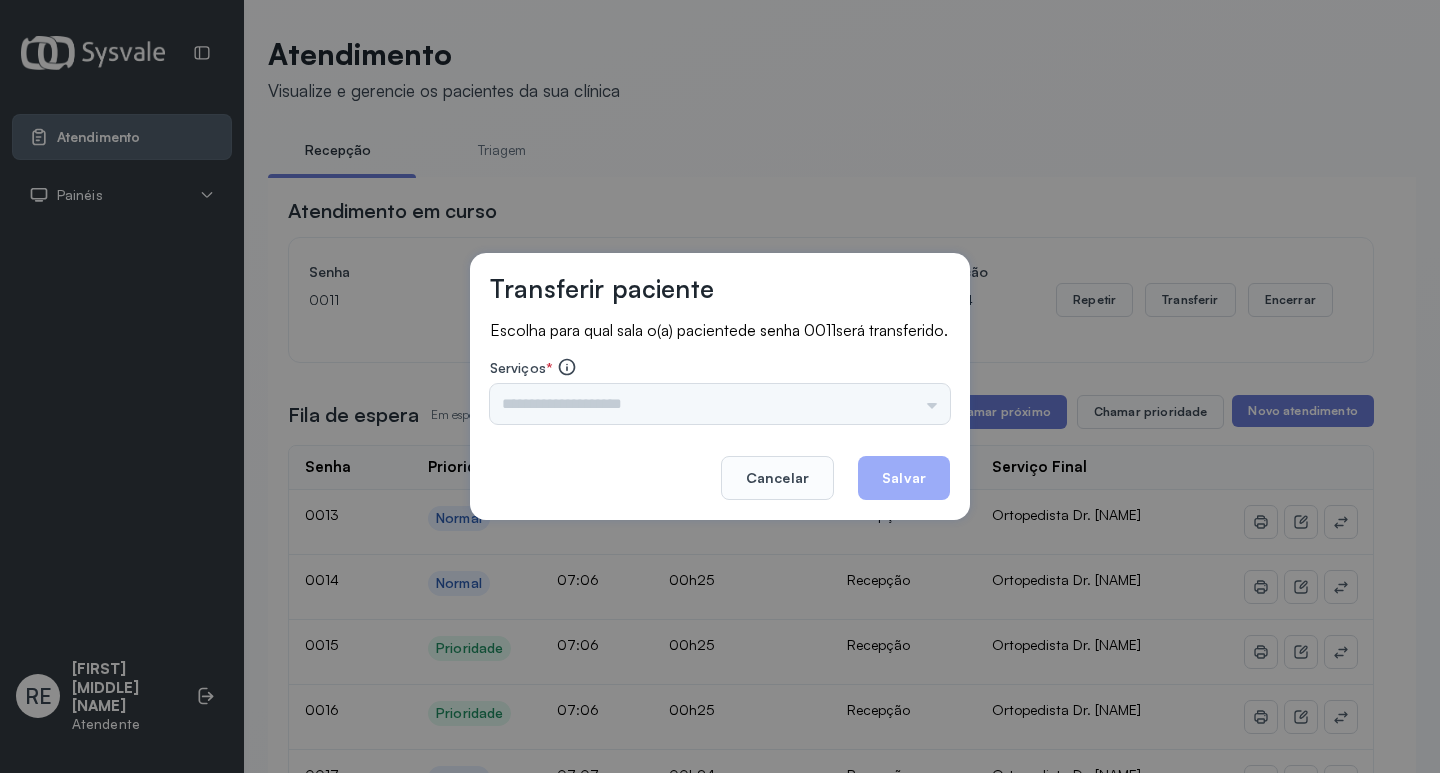 click on "Triagem Ortopedista Dr. [NAME] Ortopedista Dr. [NAME] Ginecologista Dr. [NAME] Ginecologista Dra. [NAME] Obstetra Dr. [NAME] Obstetra Dra. [NAME] Ultrassonografia Dr. [NAME] Ultrassonografia Dr. [NAME] Consulta com Neurologista Dr. [NAME] Reumatologista Dr. [NAME] Endocrinologista [NAME] Dermatologista Dra. [NAME] Nefrologista Dr. [NAME] Geriatra Dra. [NAME] Infectologista Dra. [NAME] Oftalmologista Dra. [NAME] Consulta Proctologista/Cirurgia Geral Dra. [NAME] Otorrinolaringologista Dr. [NAME] Pequena Cirurgia Dr. [NAME] Pequena Cirurgia Dr. [NAME] ECG Espirometria com Broncodilatador Espirometria sem Broncodilatador Ecocardiograma - Dra. [NAME] Exame de PPD Enf. [NAME] RETIRADA DE CERUME DR. [NAME] VACINAÇÃO Preventivo Enf. [NAME] Preventivo Enf. [NAME] Araujo Consulta de Enfermagem Enf. [NAME] Consulta de Enfermagem Enf. [NAME] Consulta  Cardiologista Dr. [NAME] Consulta Enf. Jane Raquel Dispensação de Medicação Agendamento Consulta Enf. [NAME] Agendamento consulta Enf. [NAME]" at bounding box center (720, 404) 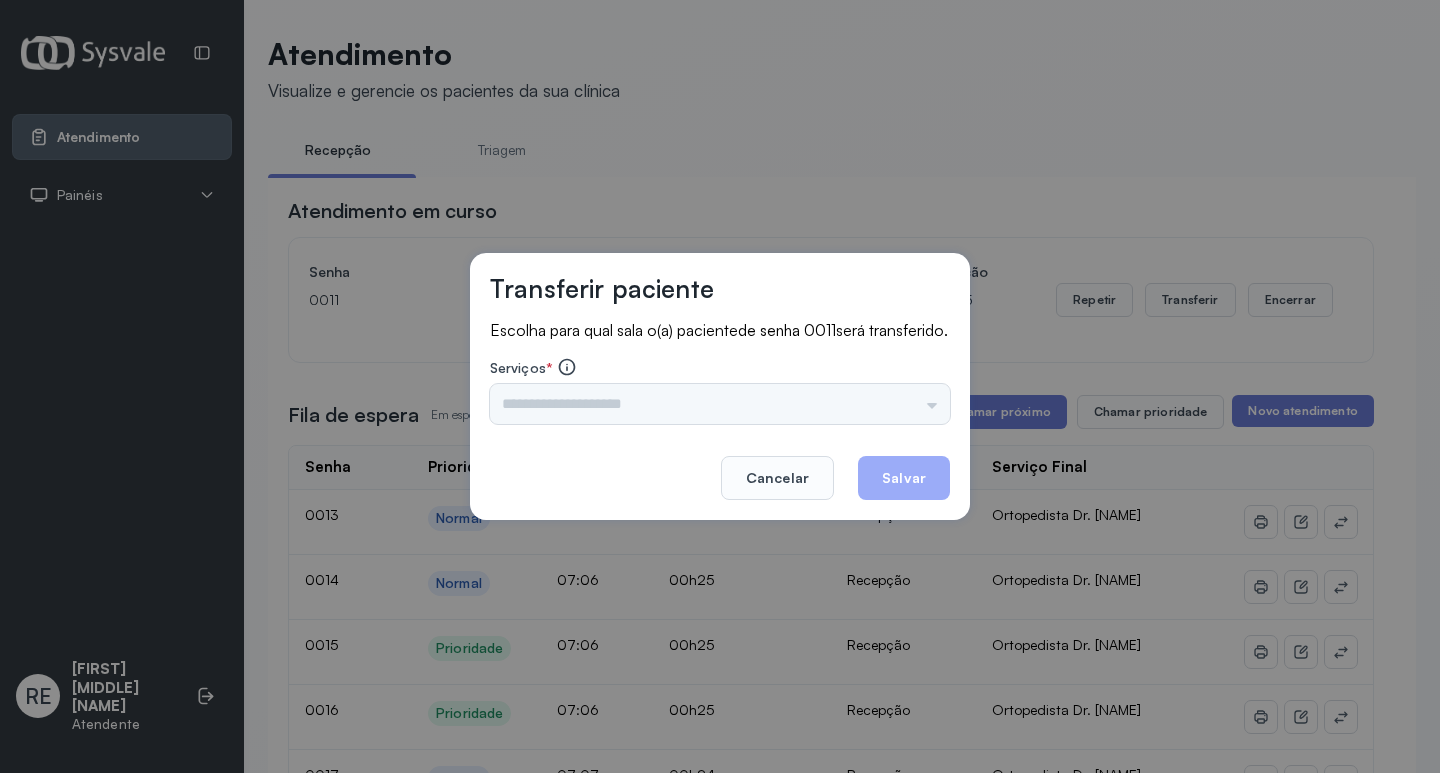 click on "Triagem Ortopedista Dr. [NAME] Ortopedista Dr. [NAME] Ginecologista Dr. [NAME] Ginecologista Dra. [NAME] Obstetra Dr. [NAME] Obstetra Dra. [NAME] Ultrassonografia Dr. [NAME] Ultrassonografia Dr. [NAME] Consulta com Neurologista Dr. [NAME] Reumatologista Dr. [NAME] Endocrinologista [NAME] Dermatologista Dra. [NAME] Nefrologista Dr. [NAME] Geriatra Dra. [NAME] Infectologista Dra. [NAME] Oftalmologista Dra. [NAME] Consulta Proctologista/Cirurgia Geral Dra. [NAME] Otorrinolaringologista Dr. [NAME] Pequena Cirurgia Dr. [NAME] Pequena Cirurgia Dr. [NAME] ECG Espirometria com Broncodilatador Espirometria sem Broncodilatador Ecocardiograma - Dra. [NAME] Exame de PPD Enf. [NAME] RETIRADA DE CERUME DR. [NAME] VACINAÇÃO Preventivo Enf. [NAME] Preventivo Enf. [NAME] Araujo Consulta de Enfermagem Enf. [NAME] Consulta de Enfermagem Enf. [NAME] Consulta  Cardiologista Dr. [NAME] Consulta Enf. Jane Raquel Dispensação de Medicação Agendamento Consulta Enf. [NAME] Agendamento consulta Enf. [NAME]" at bounding box center [720, 404] 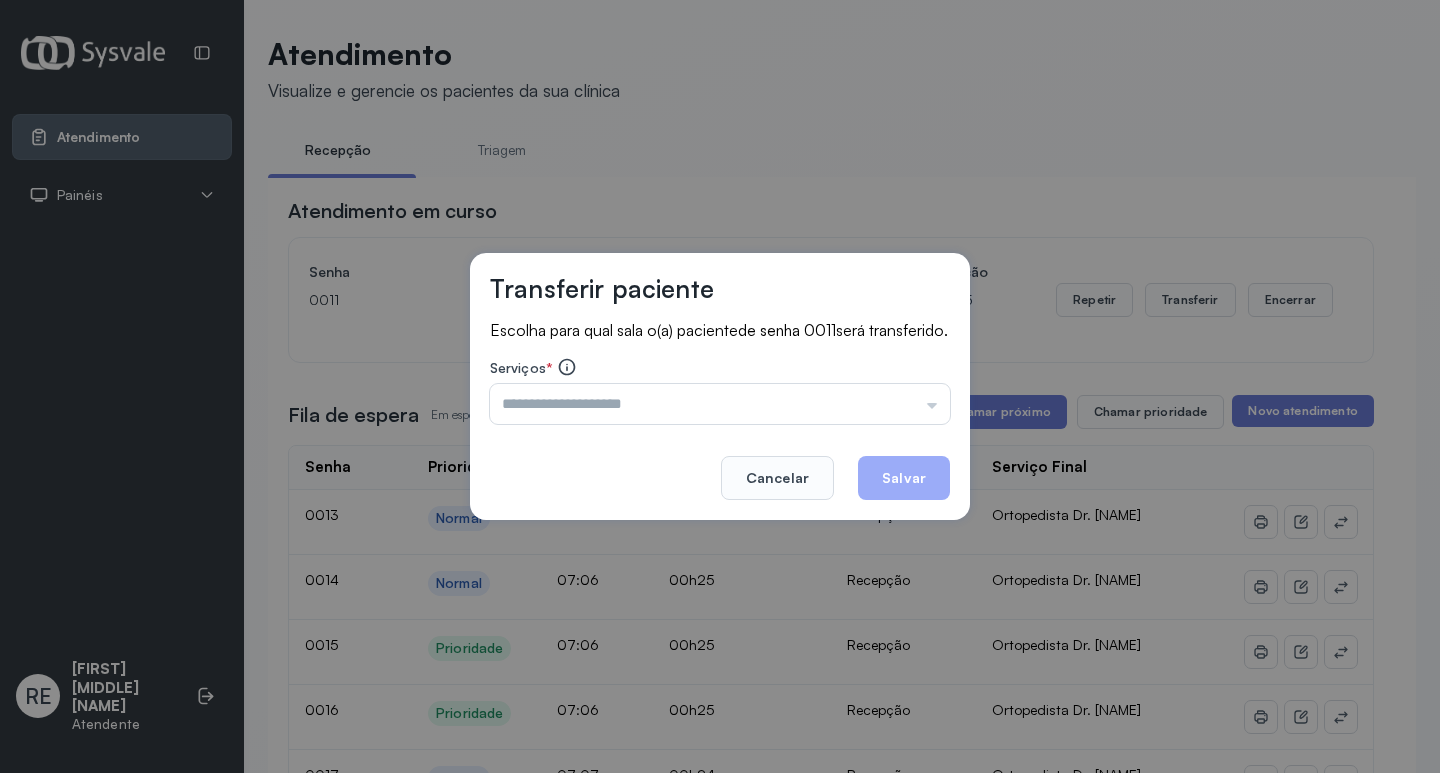 click at bounding box center [720, 404] 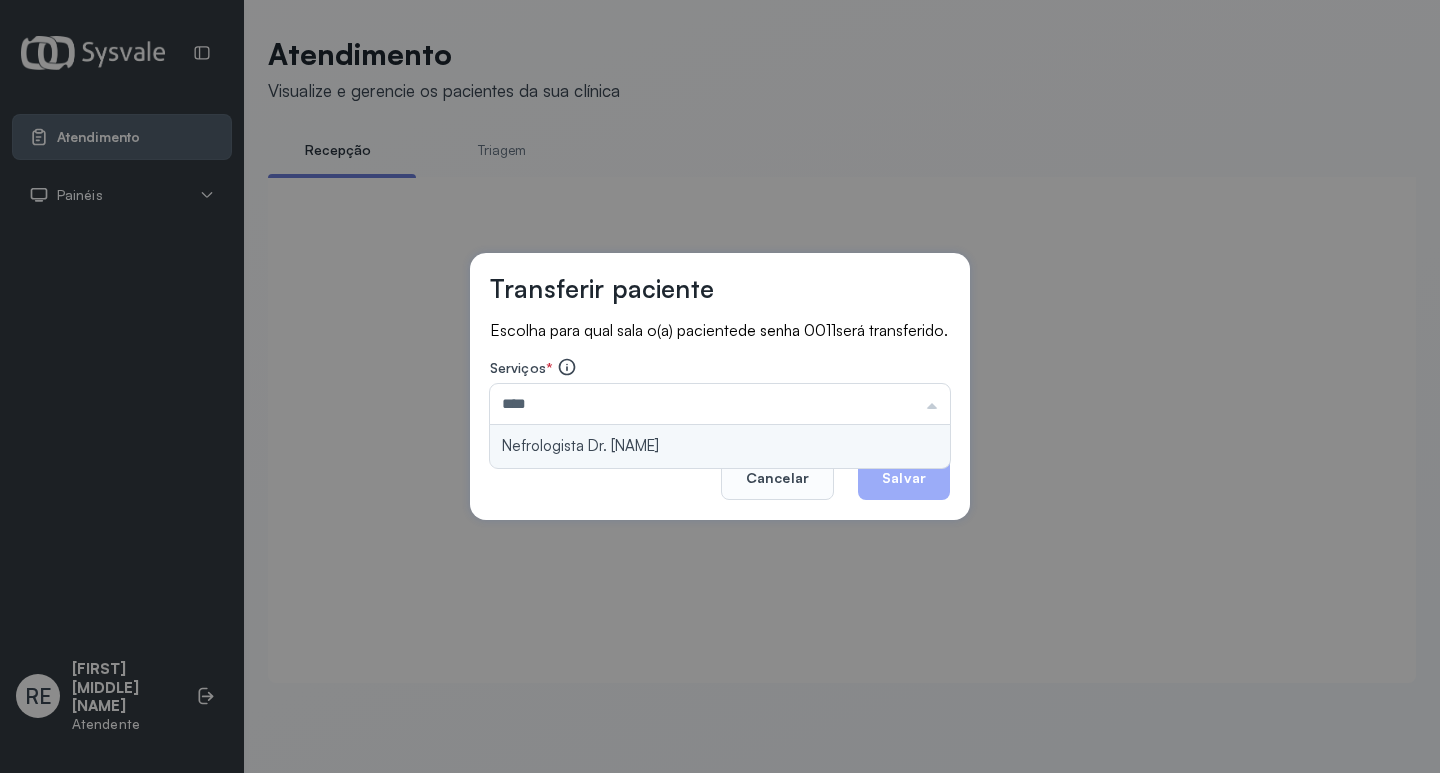 type on "**********" 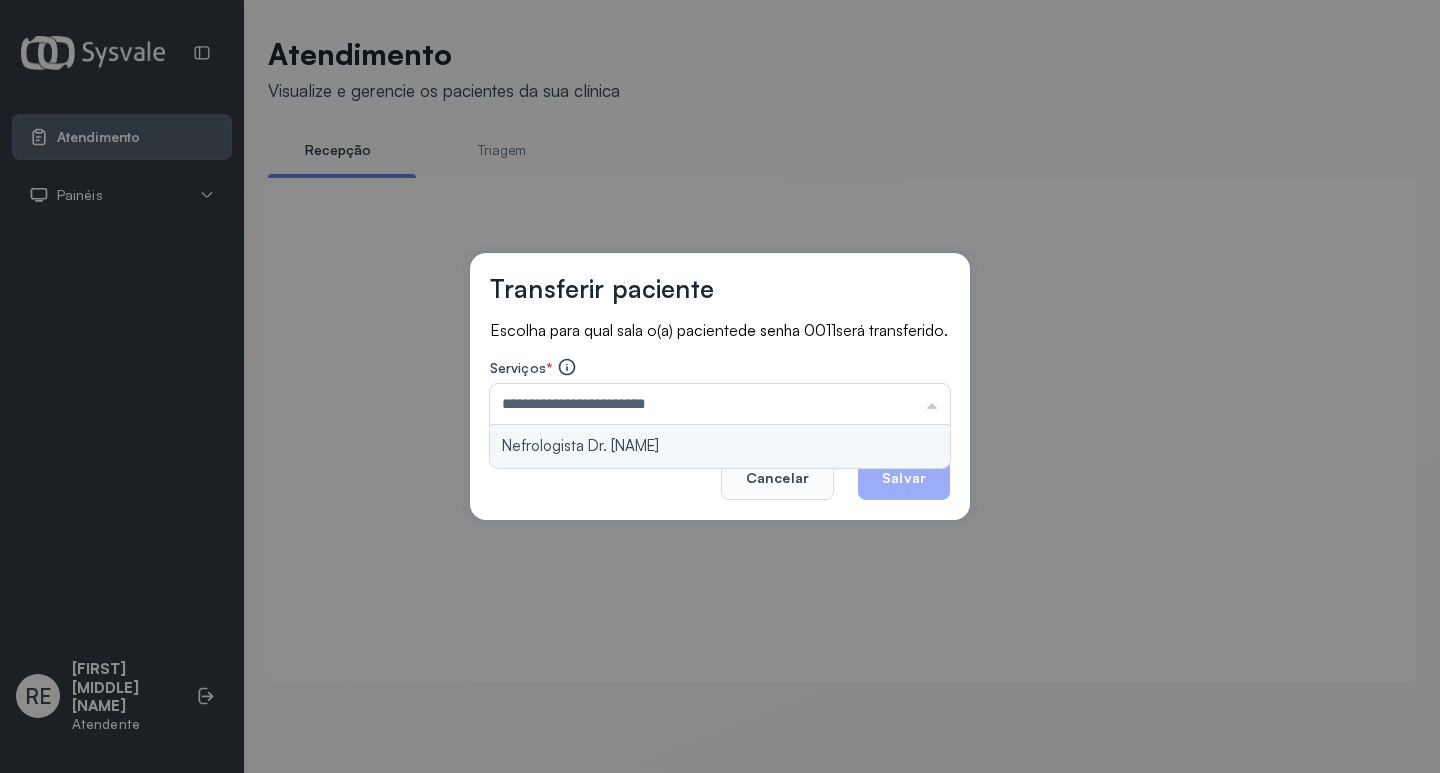 click on "**********" at bounding box center (720, 387) 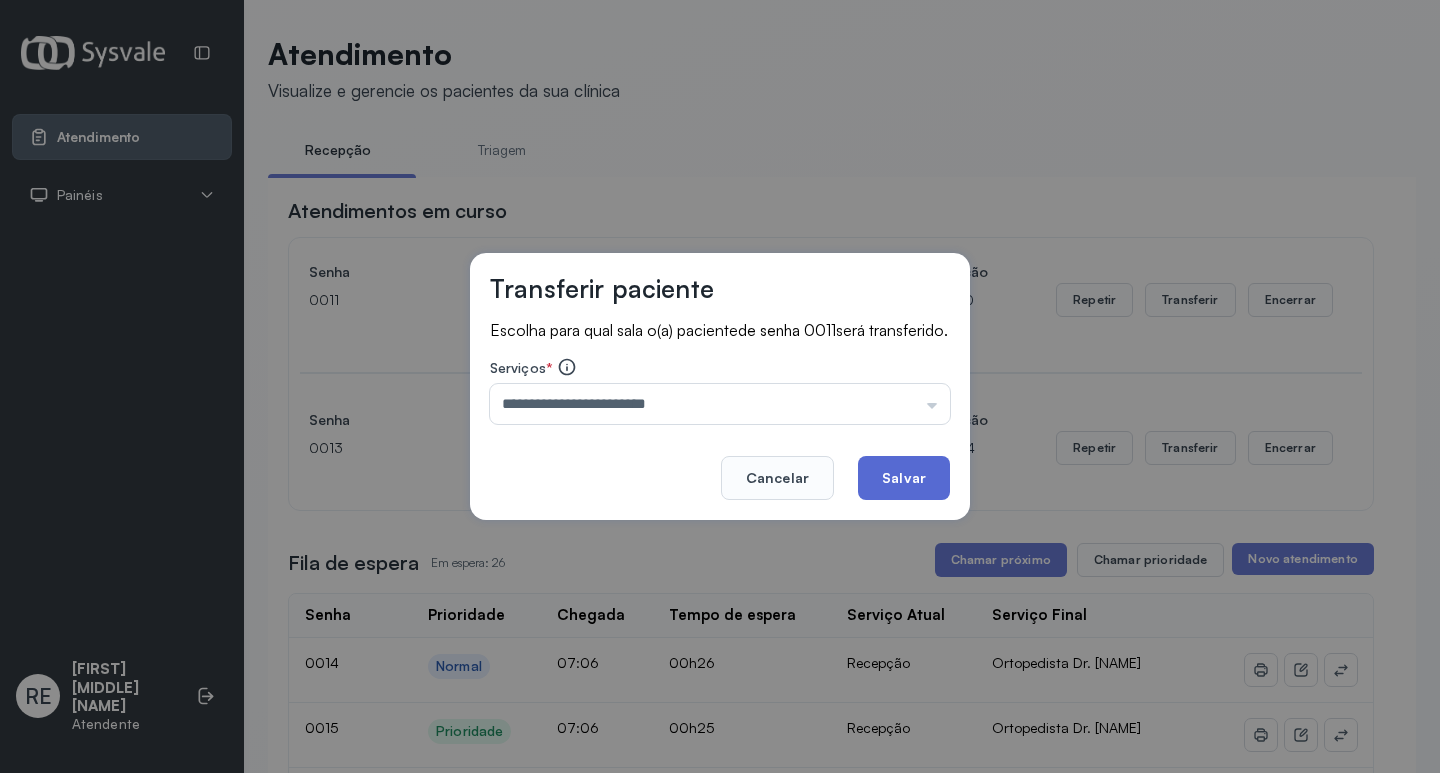 click on "Salvar" 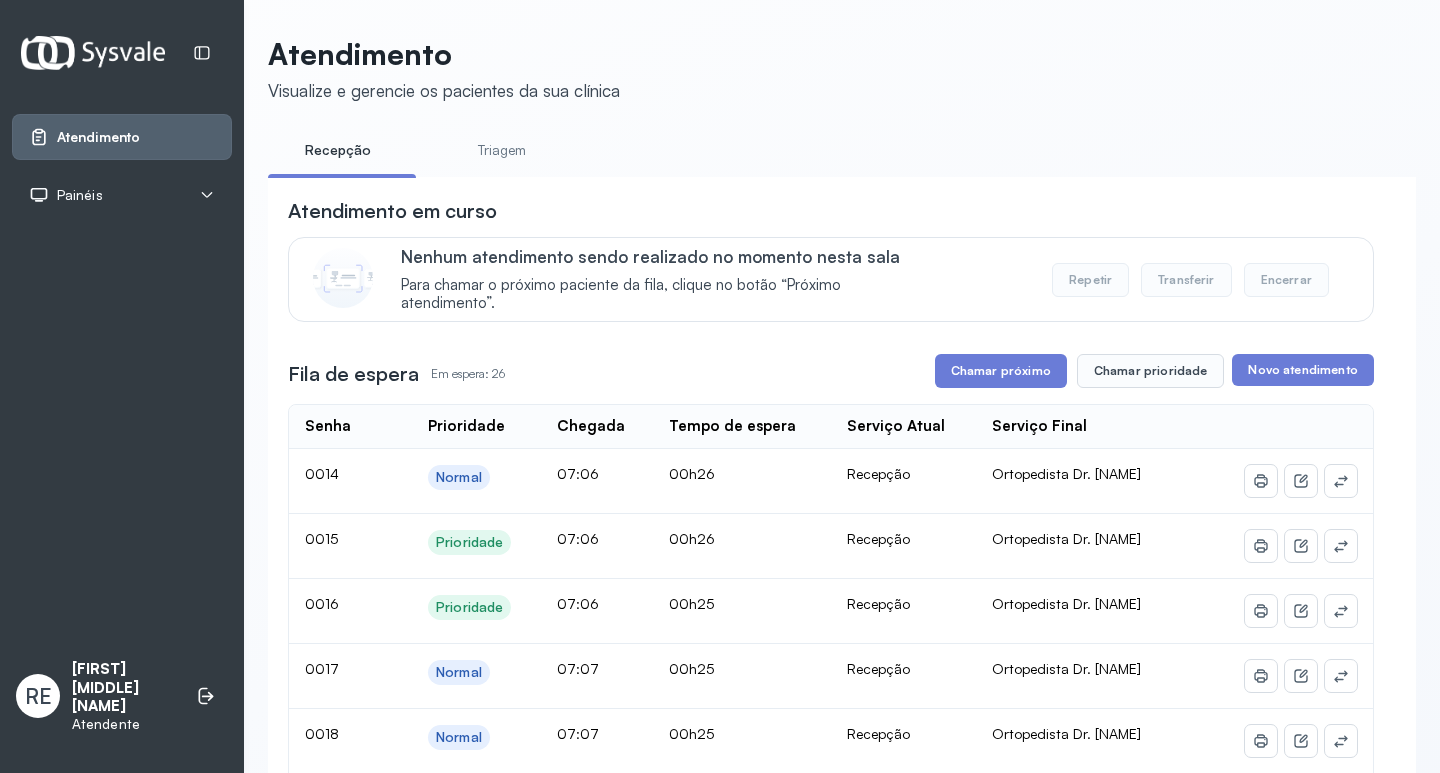 click on "Chamar próximo" at bounding box center (1001, 371) 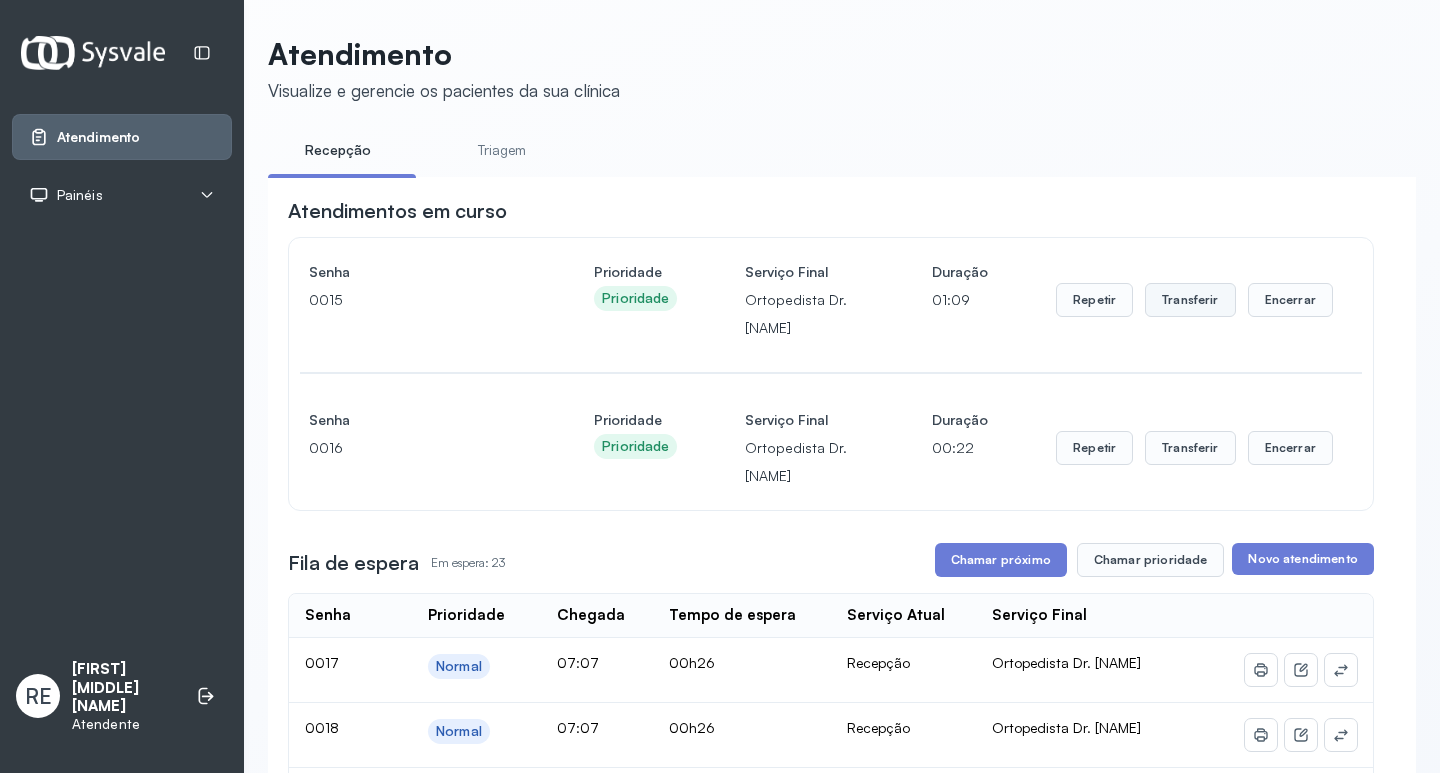 click on "Transferir" at bounding box center (1190, 300) 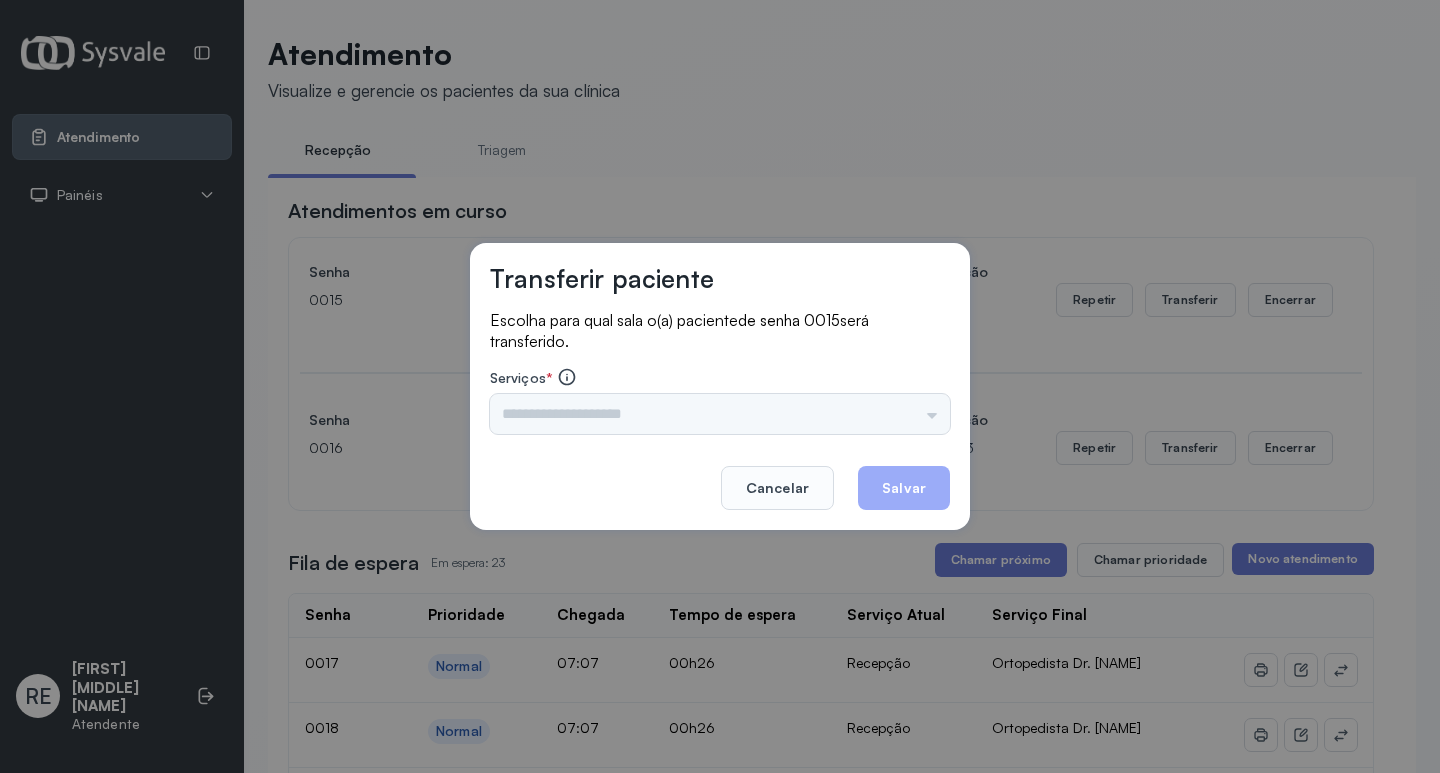 click on "Triagem Ortopedista Dr. [NAME] Ortopedista Dr. [NAME] Ginecologista Dr. [NAME] Ginecologista Dra. [NAME] Obstetra Dr. [NAME] Obstetra Dra. [NAME] Ultrassonografia Dr. [NAME] Ultrassonografia Dr. [NAME] Consulta com Neurologista Dr. [NAME] Reumatologista Dr. [NAME] Endocrinologista [NAME] Dermatologista Dra. [NAME] Nefrologista Dr. [NAME] Geriatra Dra. [NAME] Infectologista Dra. [NAME] Oftalmologista Dra. [NAME] Consulta Proctologista/Cirurgia Geral Dra. [NAME] Otorrinolaringologista Dr. [NAME] Pequena Cirurgia Dr. [NAME] Pequena Cirurgia Dr. [NAME] ECG Espirometria com Broncodilatador Espirometria sem Broncodilatador Ecocardiograma - Dra. [NAME] Exame de PPD Enf. [NAME] RETIRADA DE CERUME DR. [NAME] VACINAÇÃO Preventivo Enf. [NAME] Preventivo Enf. [NAME] Araujo Consulta de Enfermagem Enf. [NAME] Consulta de Enfermagem Enf. [NAME] Consulta  Cardiologista Dr. [NAME] Consulta Enf. Jane Raquel Dispensação de Medicação Agendamento Consulta Enf. [NAME] Agendamento consulta Enf. [NAME]" at bounding box center [720, 414] 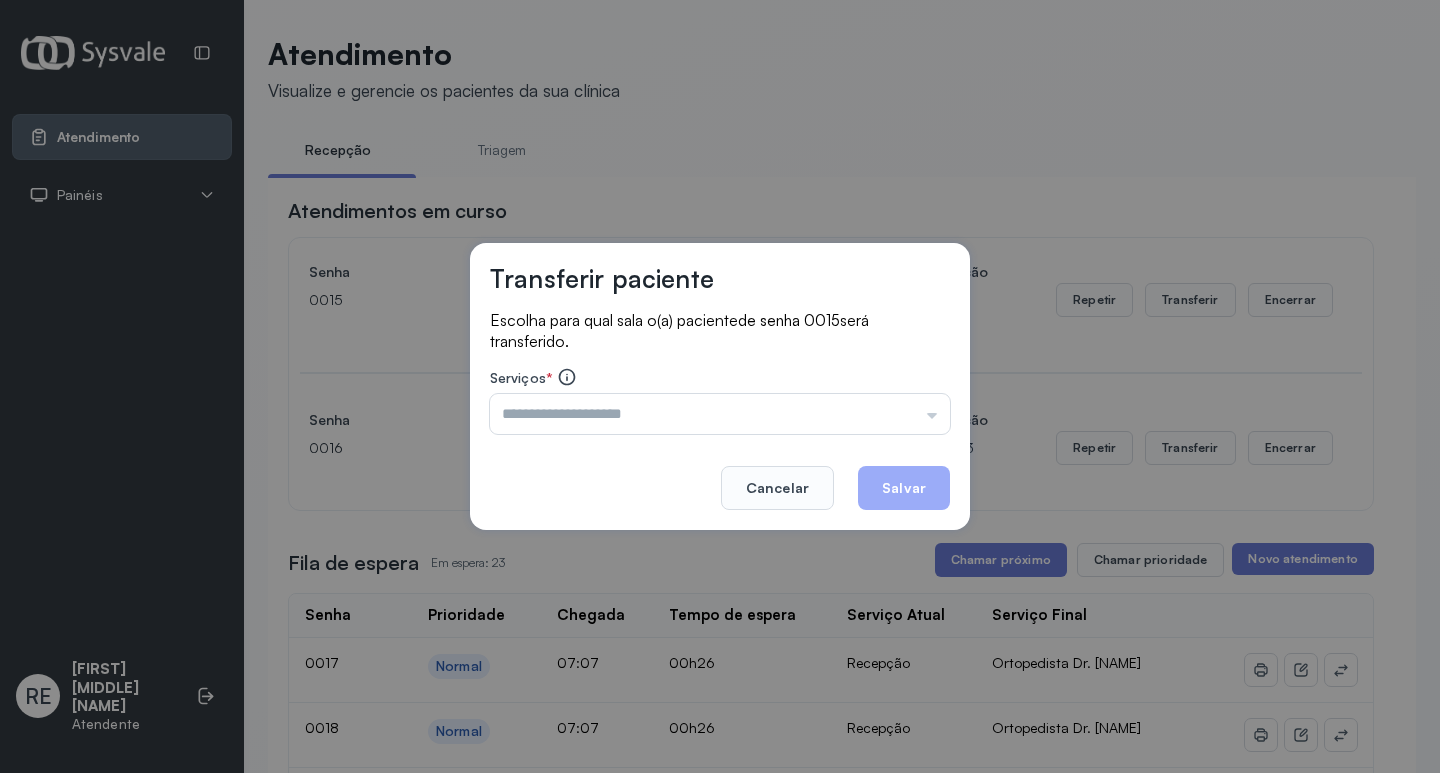 click on "Triagem Ortopedista Dr. [NAME] Ortopedista Dr. [NAME] Ginecologista Dr. [NAME] Ginecologista Dra. [NAME] Obstetra Dr. [NAME] Obstetra Dra. [NAME] Ultrassonografia Dr. [NAME] Ultrassonografia Dr. [NAME] Consulta com Neurologista Dr. [NAME] Reumatologista Dr. [NAME] Endocrinologista [NAME] Dermatologista Dra. [NAME] Nefrologista Dr. [NAME] Geriatra Dra. [NAME] Infectologista Dra. [NAME] Oftalmologista Dra. [NAME] Consulta Proctologista/Cirurgia Geral Dra. [NAME] Otorrinolaringologista Dr. [NAME] Pequena Cirurgia Dr. [NAME] Pequena Cirurgia Dr. [NAME] ECG Espirometria com Broncodilatador Espirometria sem Broncodilatador Ecocardiograma - Dra. [NAME] Exame de PPD Enf. [NAME] RETIRADA DE CERUME DR. [NAME] VACINAÇÃO Preventivo Enf. [NAME] Preventivo Enf. [NAME] Araujo Consulta de Enfermagem Enf. [NAME] Consulta de Enfermagem Enf. [NAME] Consulta  Cardiologista Dr. [NAME] Consulta Enf. Jane Raquel Dispensação de Medicação Agendamento Consulta Enf. [NAME] Agendamento consulta Enf. [NAME]" at bounding box center (720, 414) 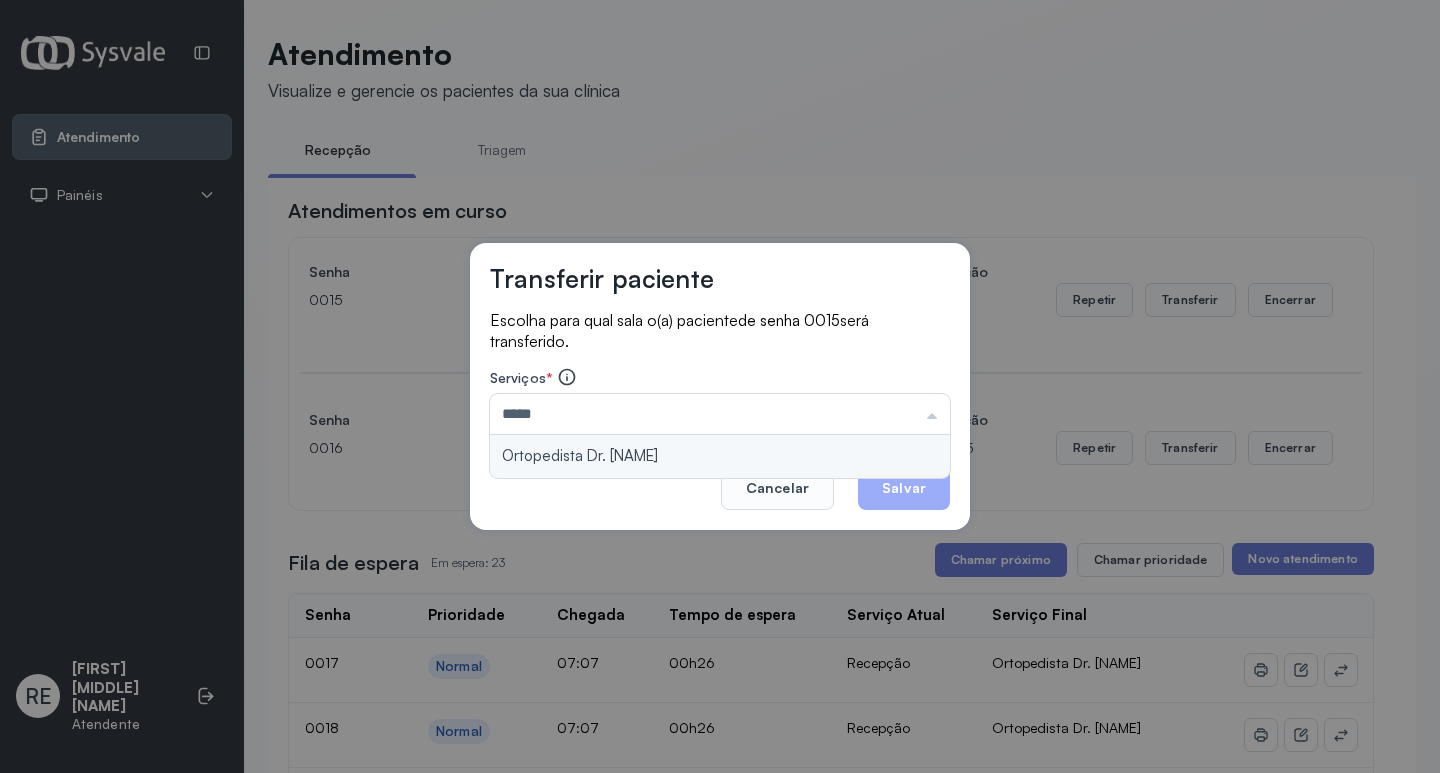 type on "**********" 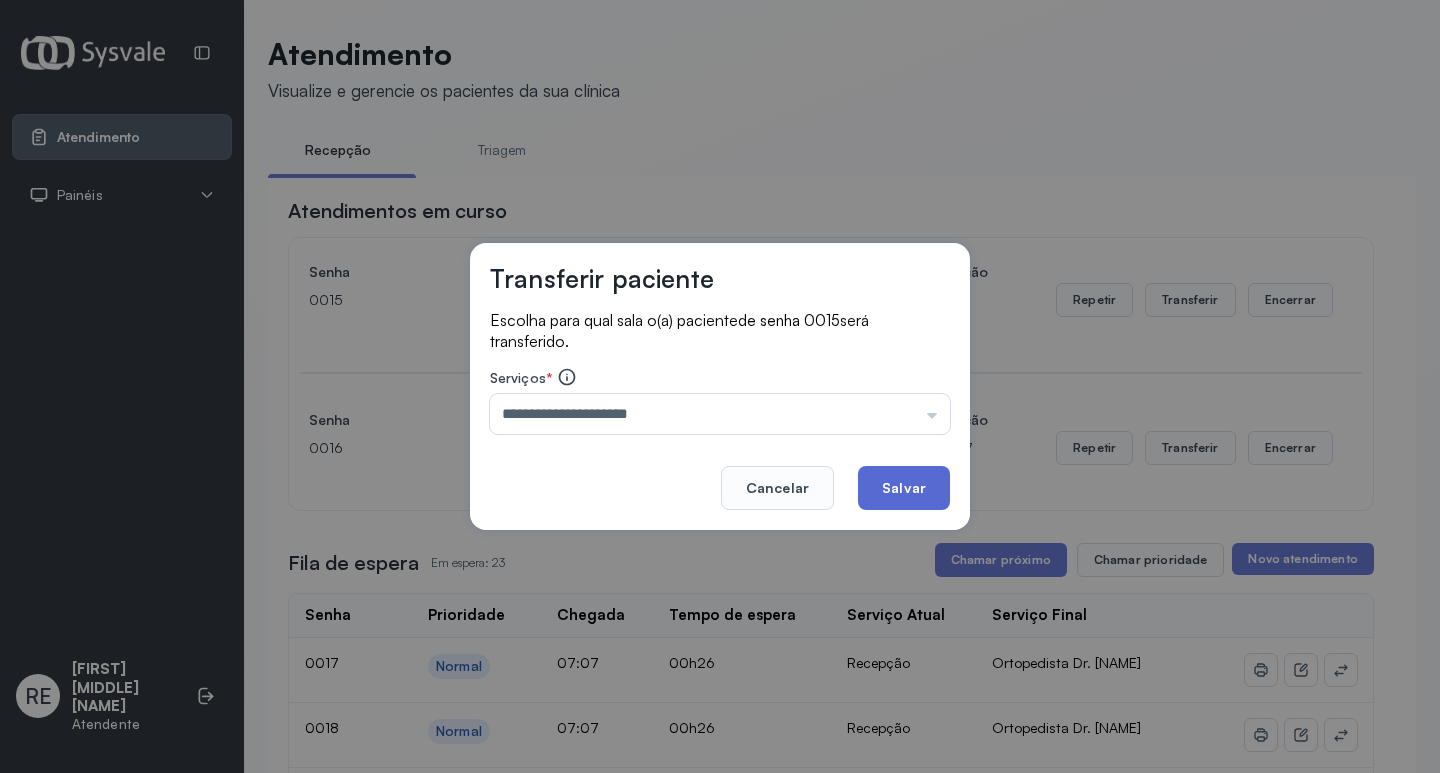 click on "Salvar" 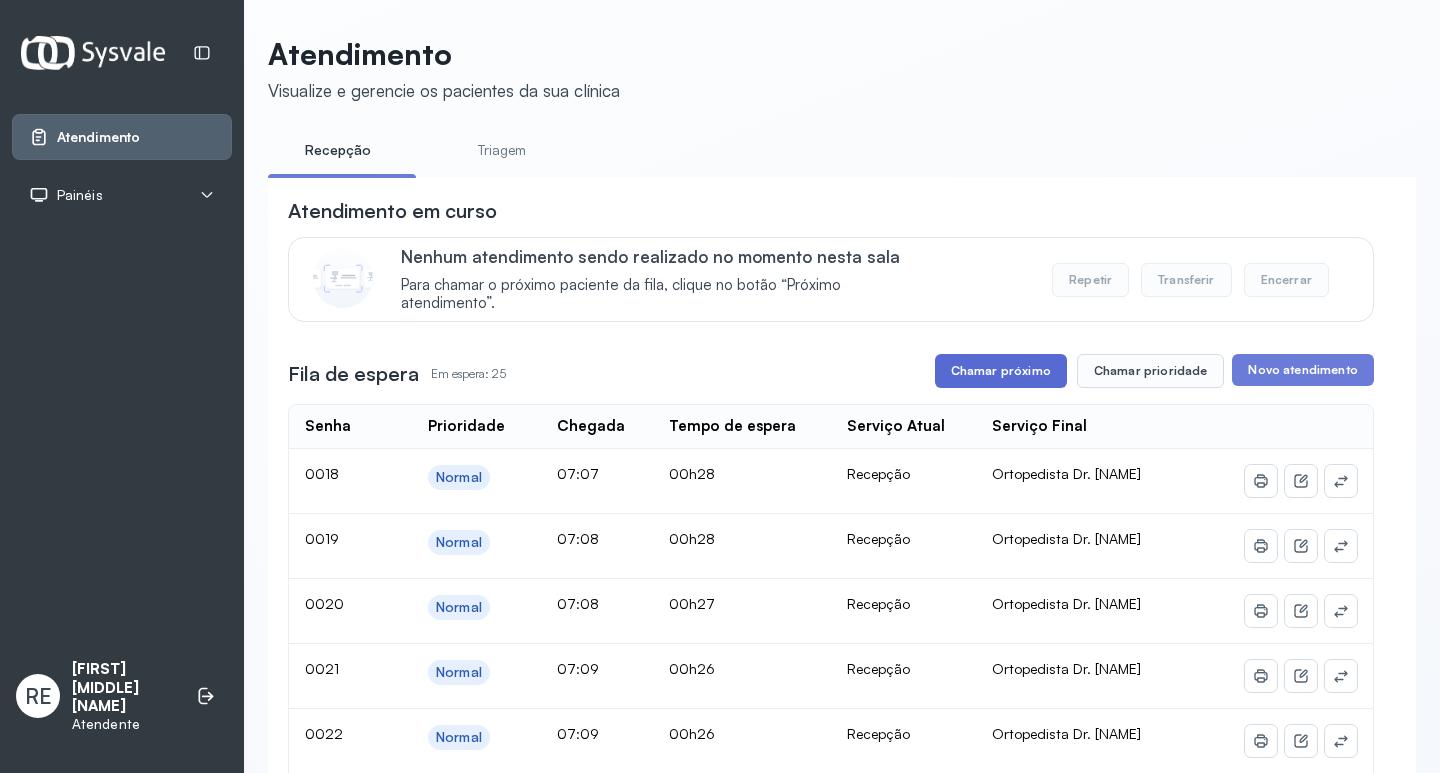 click on "Chamar próximo" at bounding box center [1001, 371] 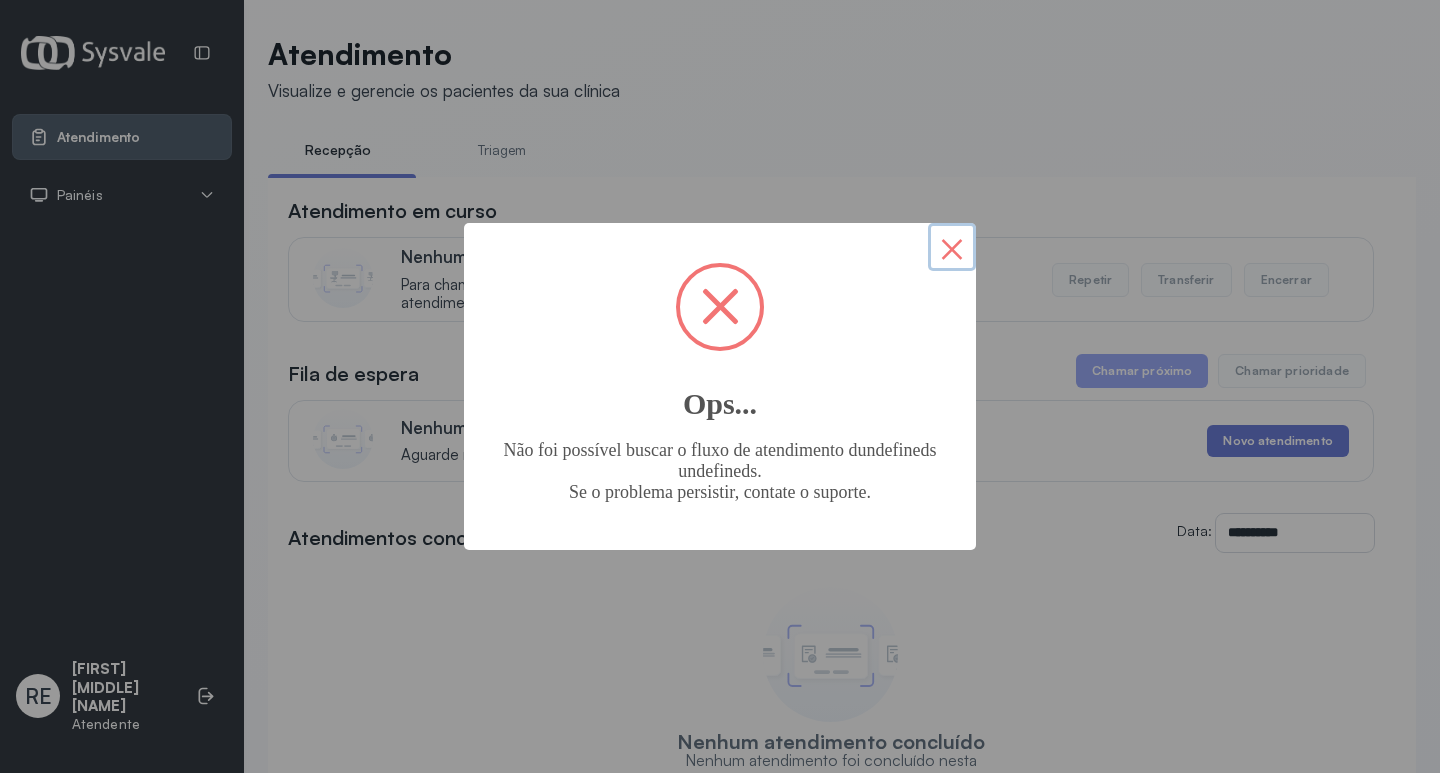 click on "×" at bounding box center (952, 247) 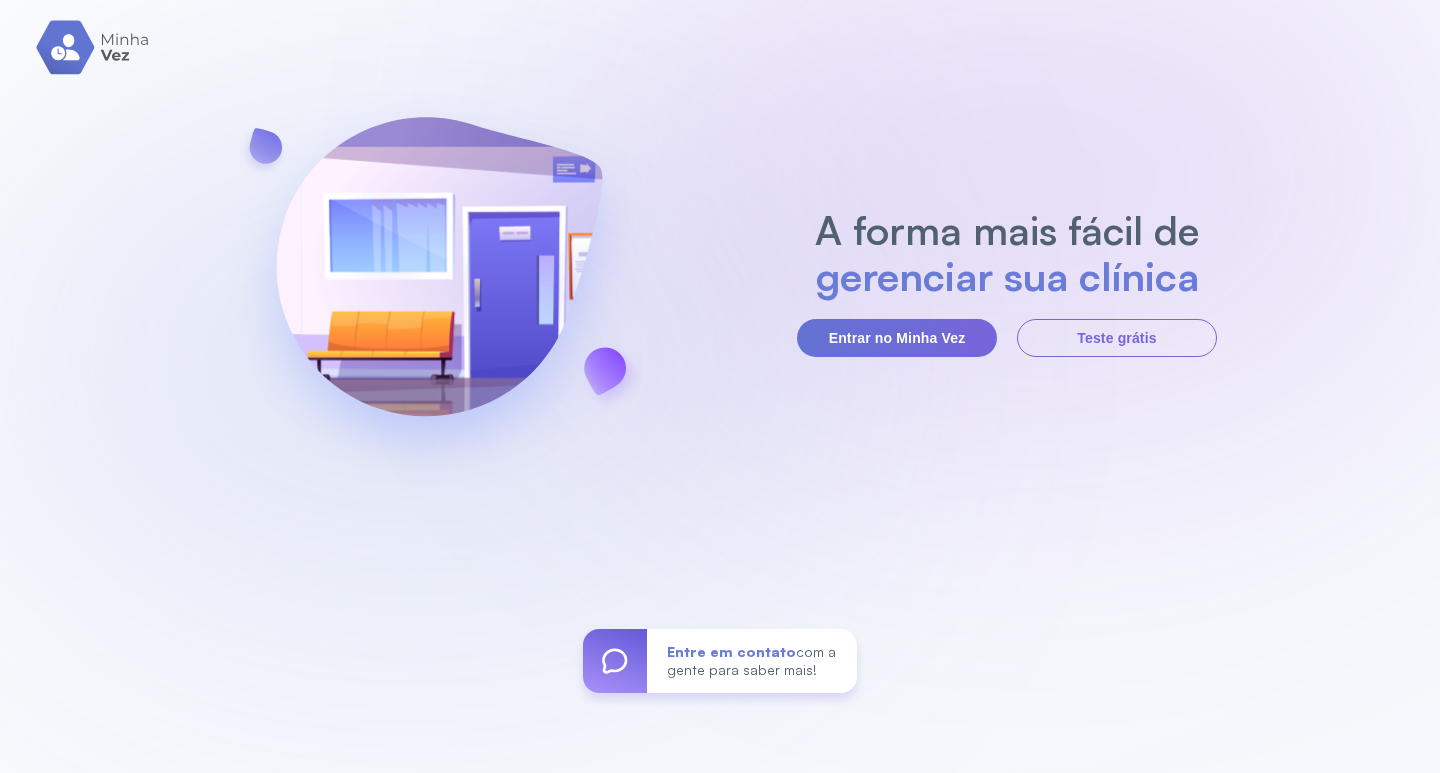 scroll, scrollTop: 0, scrollLeft: 0, axis: both 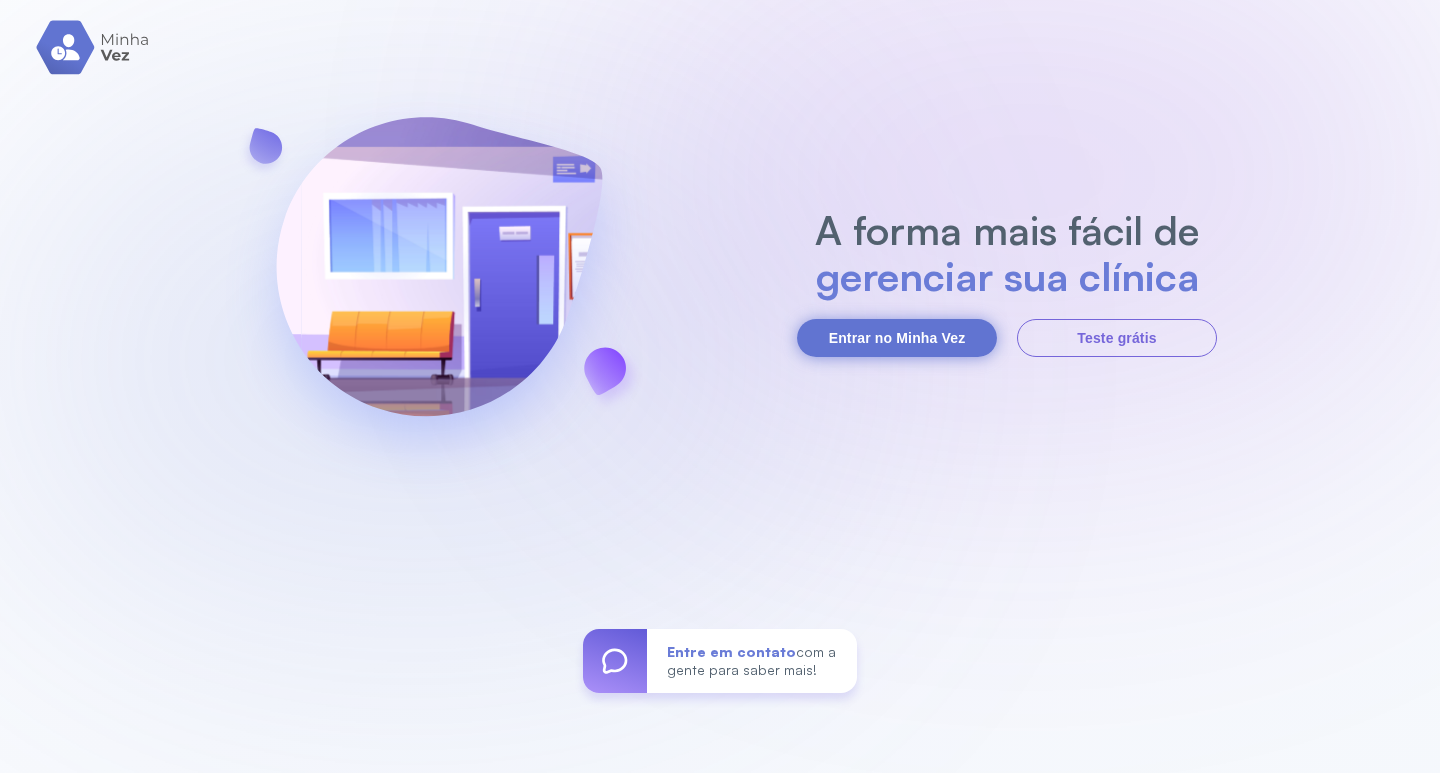 click on "Entrar no Minha Vez" at bounding box center (897, 338) 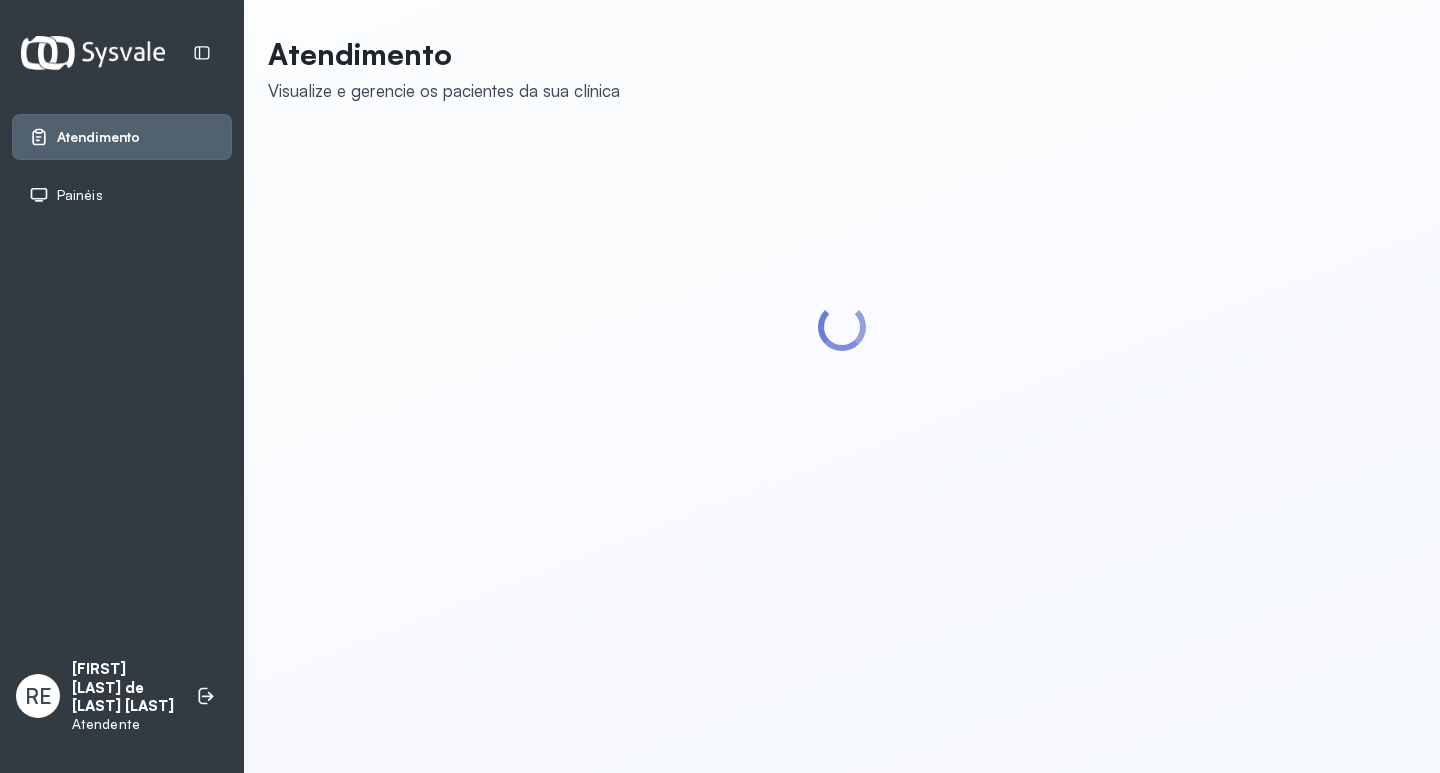 scroll, scrollTop: 0, scrollLeft: 0, axis: both 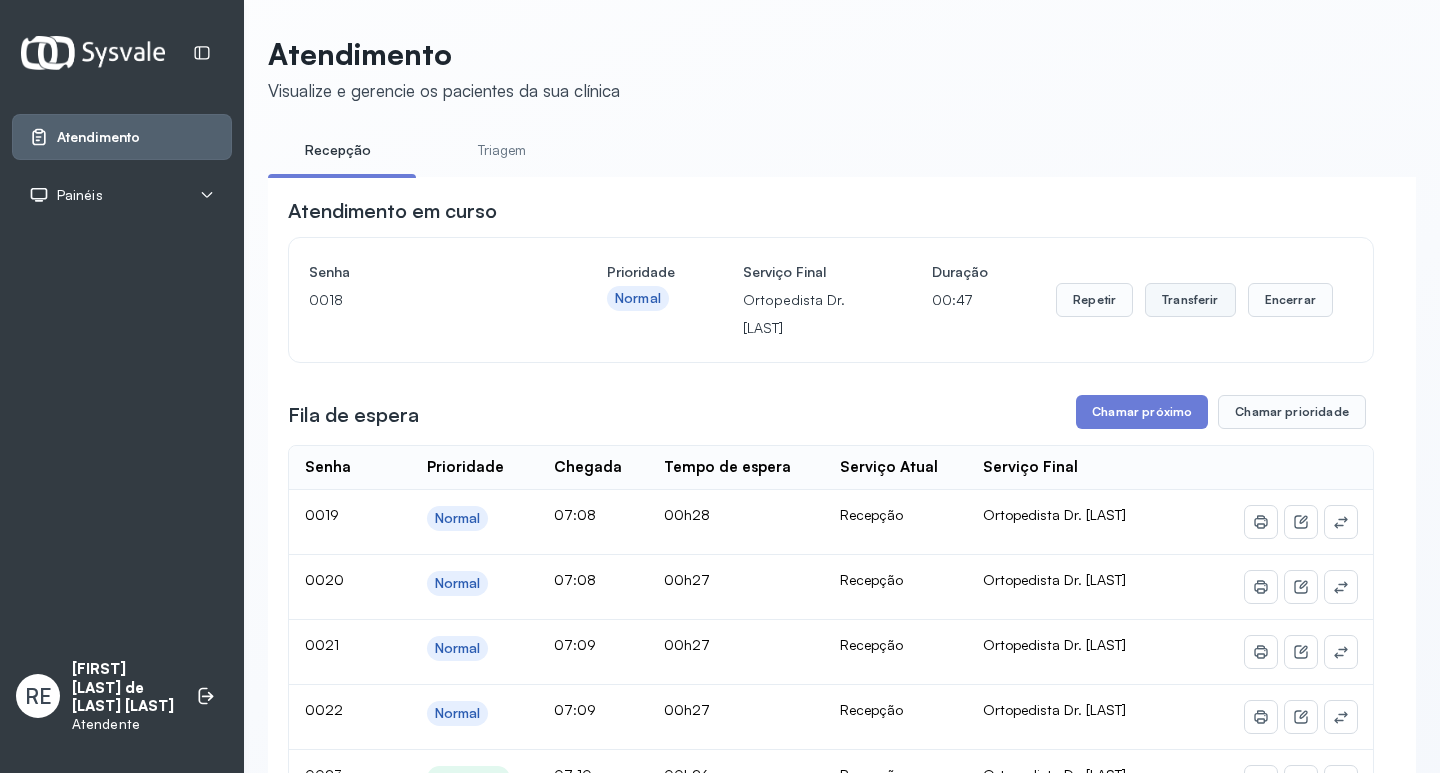 click on "Transferir" at bounding box center (1190, 300) 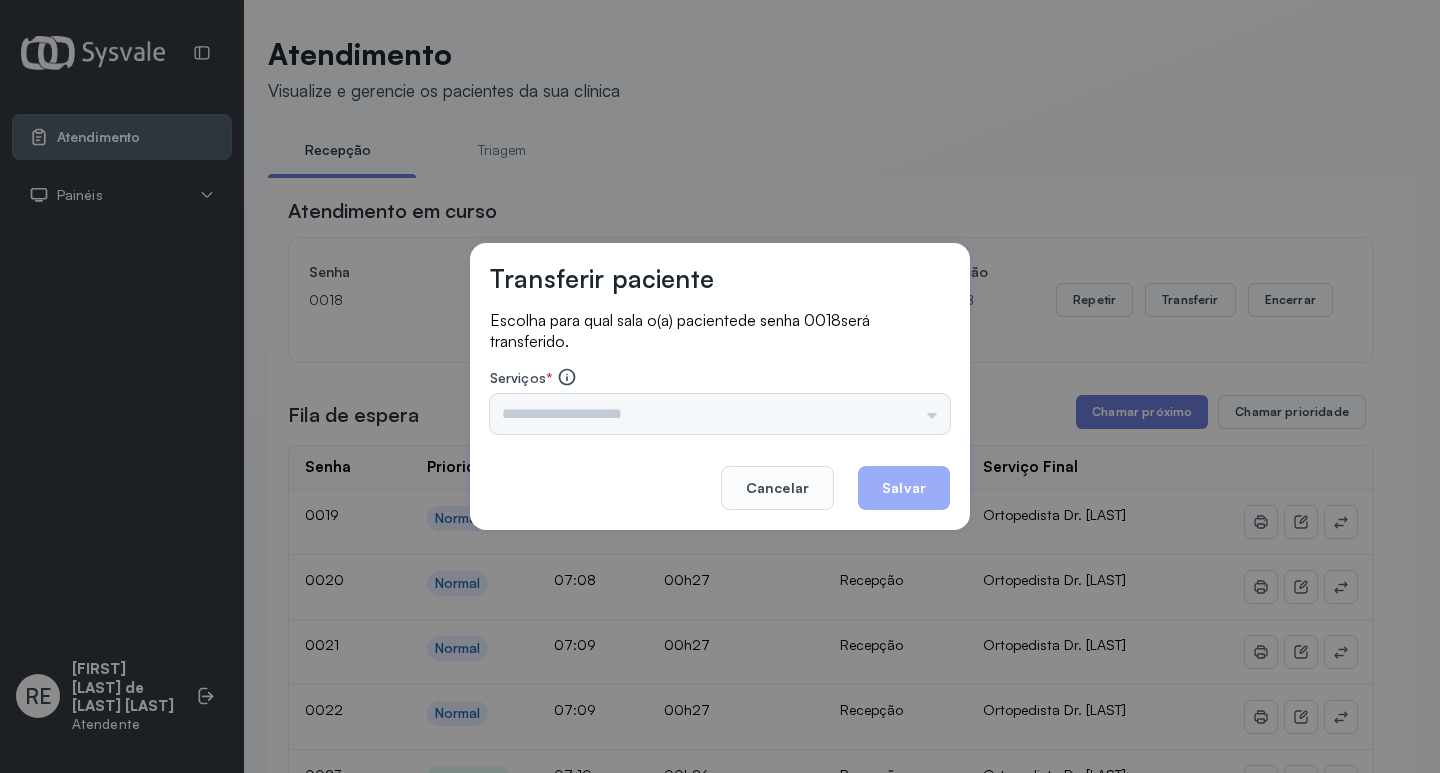 click on "Nenhuma opção encontrada" at bounding box center (720, 414) 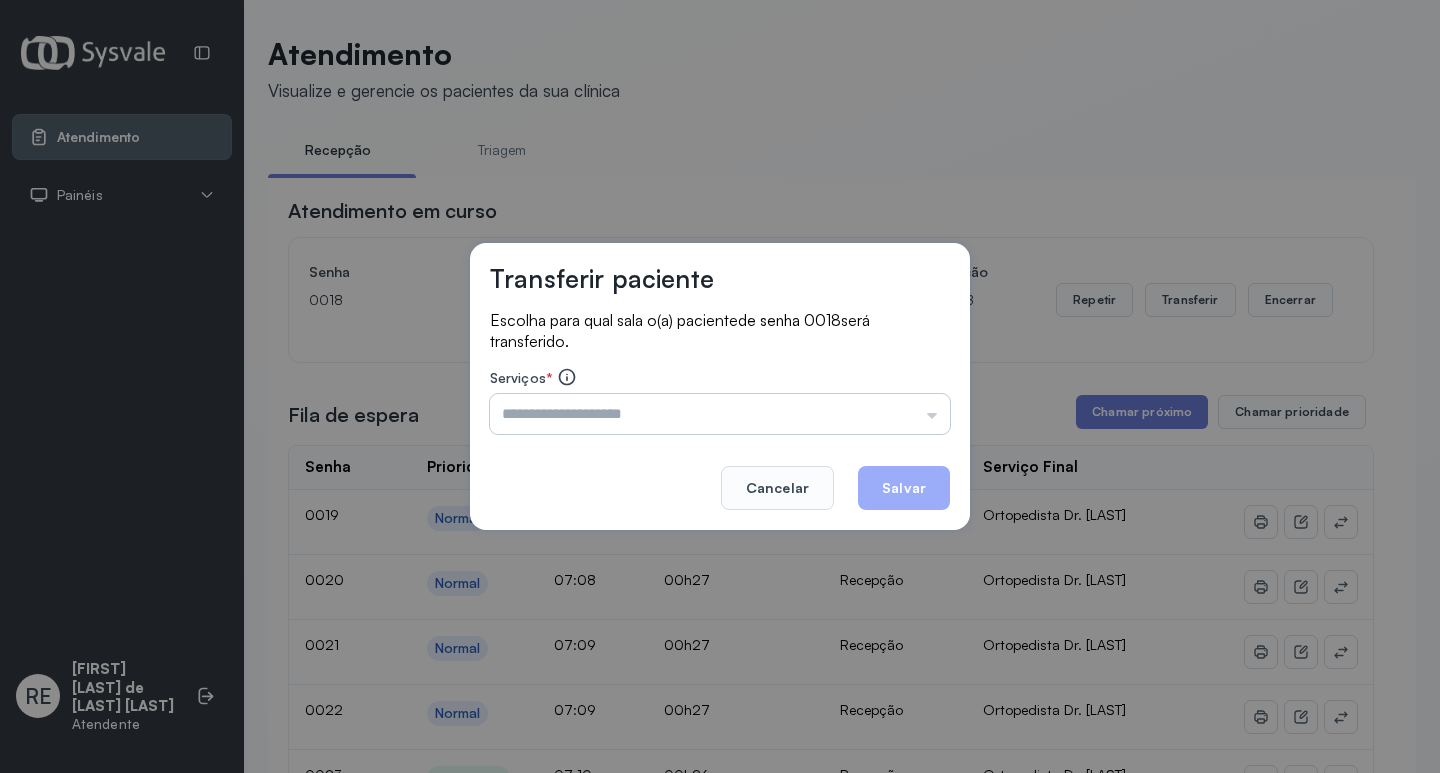 click at bounding box center (720, 414) 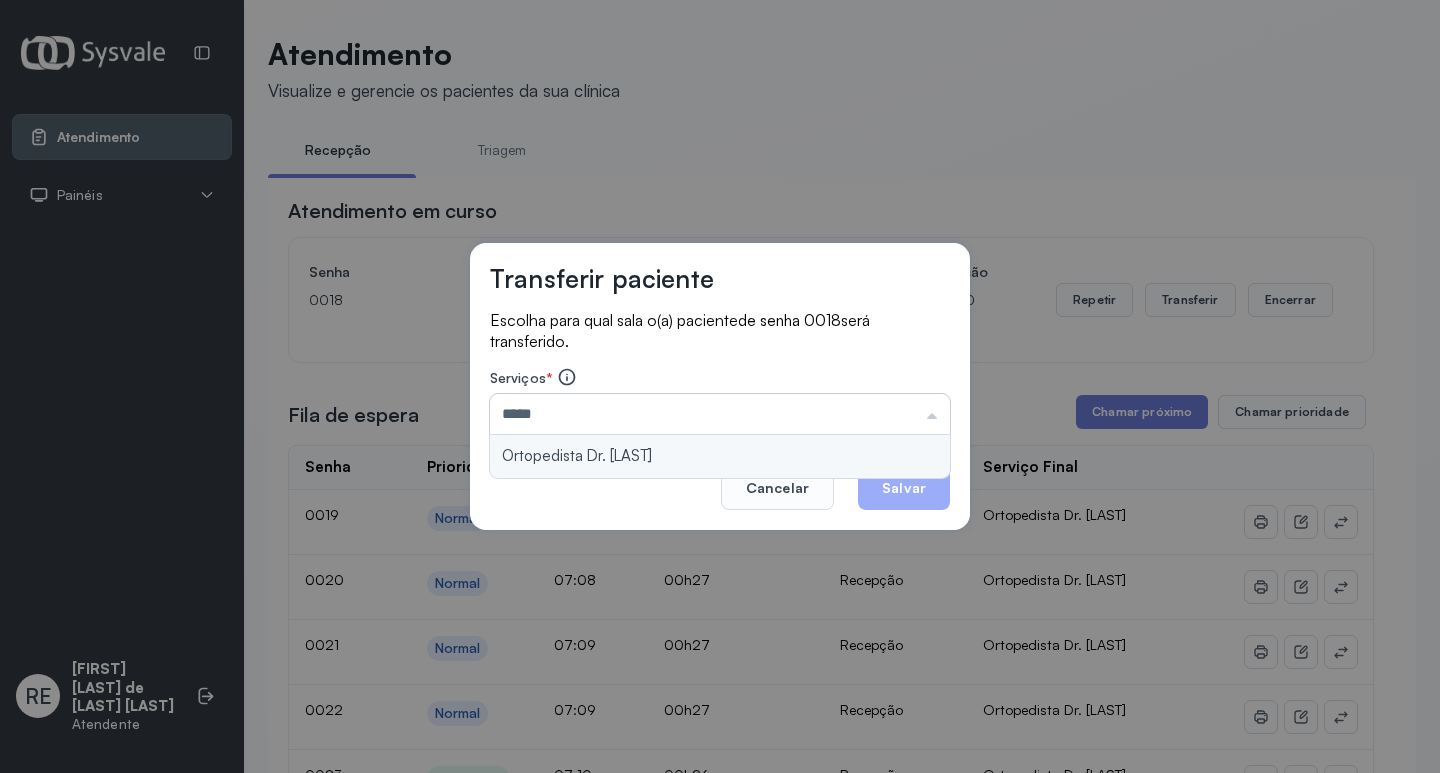type on "**********" 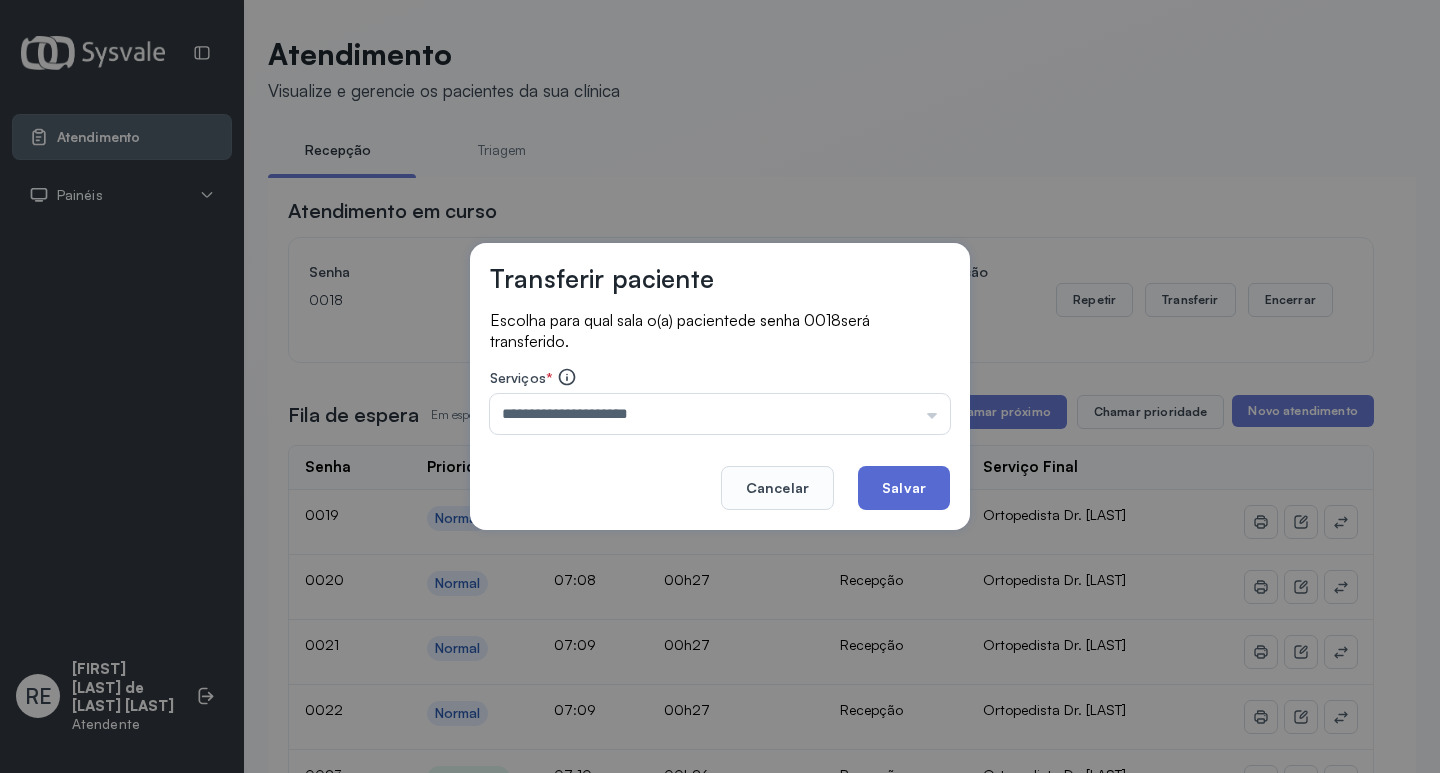 click on "Salvar" 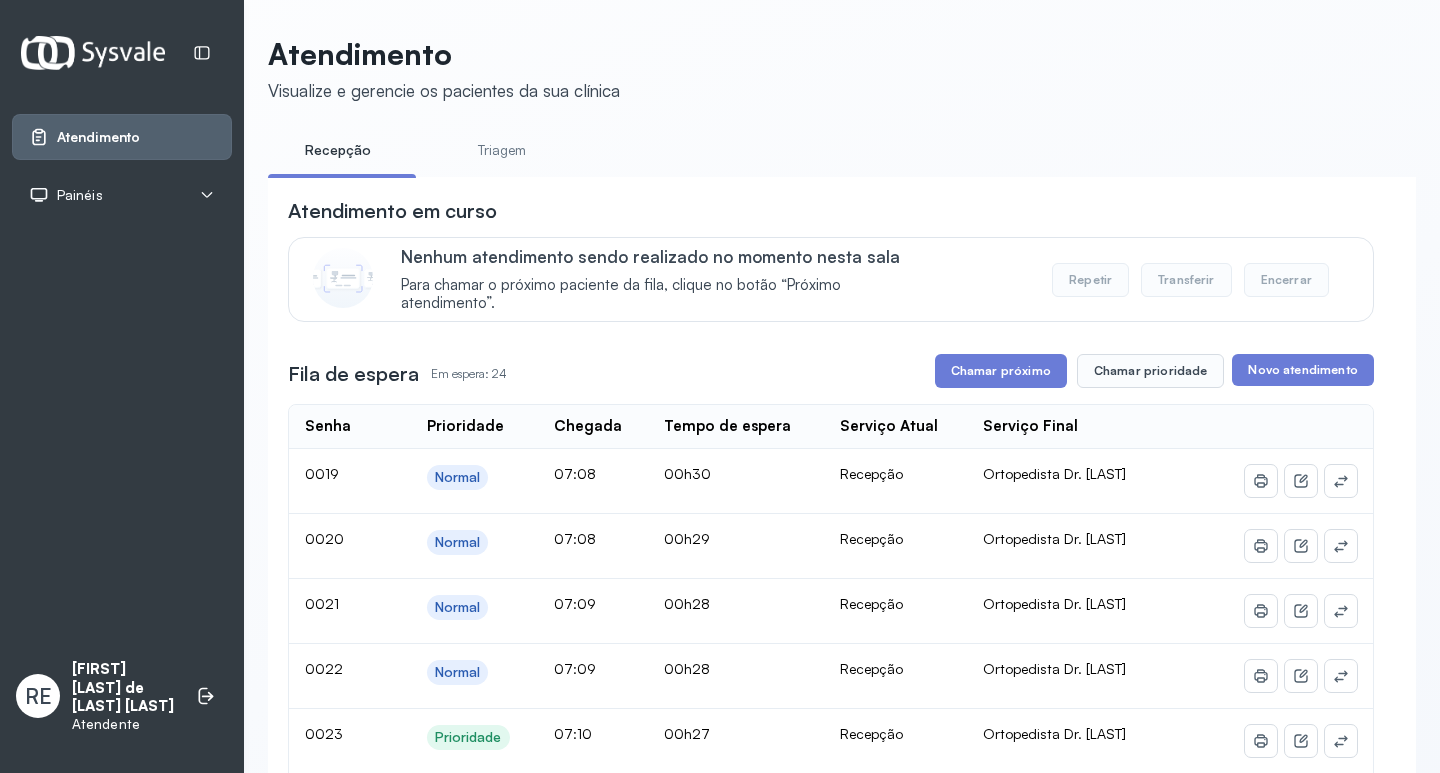 click on "Atendimento em curso Nenhum atendimento sendo realizado no momento nesta sala Para chamar o próximo paciente da fila, clique no botão “Próximo atendimento”. Repetir Transferir Encerrar Fila de espera  Em espera: 24 Chamar próximo Chamar prioridade Novo atendimento Senha    Prioridade  Chegada  Tempo de espera  Serviço Atual  Serviço Final    0019 Normal 07:08 00h30 Recepção Ortopedista Dr. Ramon 0020 Normal 07:08 00h29 Recepção Ortopedista Dr. Ramon 0021 Normal 07:09 00h28 Recepção Ortopedista Dr. Ramon 0022 Normal 07:09 00h28 Recepção Ortopedista Dr. Ramon 0023 Prioridade 07:10 00h27 Recepção Ortopedista Dr. Ramon 0024 Prioridade 07:10 00h27 Recepção Dermatologista Dra. Renata 0025 Prioridade 07:11 00h27 Recepção Ultrassonografia Dr. Italo 0026 Prioridade 07:11 00h26 Recepção Ultrassonografia Dr. Italo 0027 Prioridade 07:11 00h26 Recepção Ultrassonografia Dr. Italo 0028 Normal 07:12 00h25 Recepção Clínico Geral Dr. Diego Guirra 0029 Normal 07:12 00h25 Recepção 0030 Prioridade" at bounding box center [831, 1256] 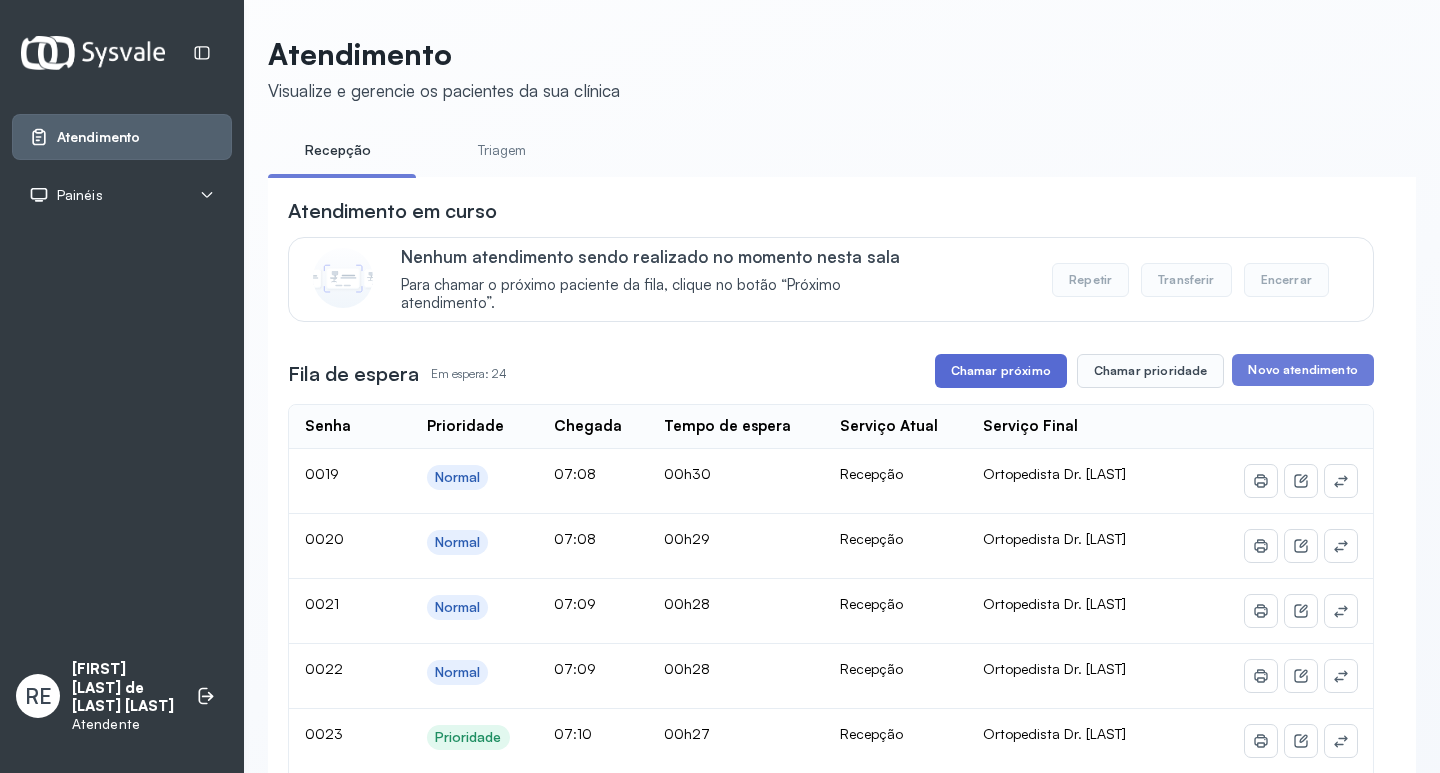 click on "Chamar próximo" at bounding box center [1001, 371] 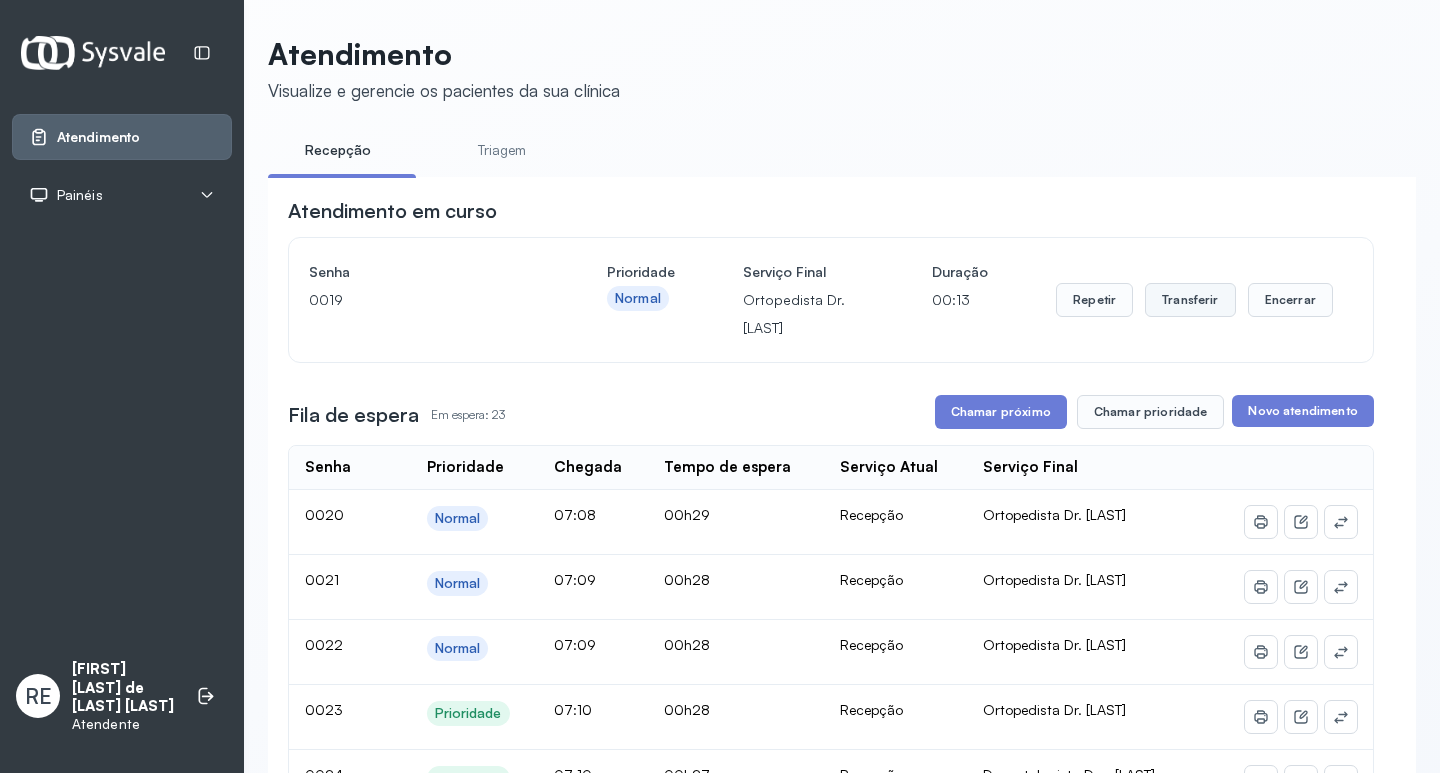 click on "Transferir" at bounding box center [1190, 300] 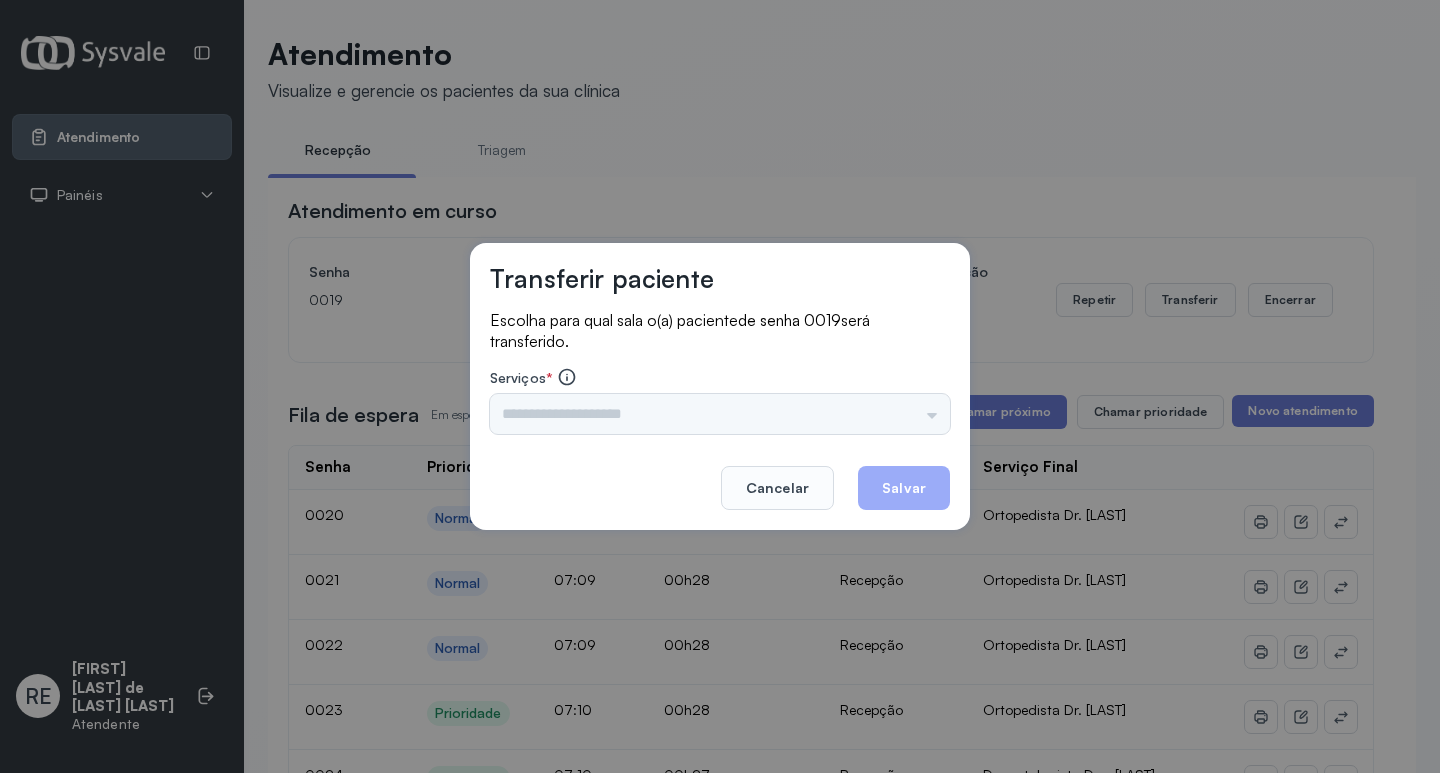 click on "Triagem Ortopedista Dr. Mauricio Ortopedista Dr. Ramon Ginecologista Dr. Amilton Ginecologista Dra. Luana Obstetra Dr. Orlindo Obstetra Dra. Vera Ultrassonografia Dr. Orlindo Ultrassonografia Dr. Amilton Consulta com Neurologista Dr. Ezir Reumatologista Dr. Juvenilson Endocrinologista Washington Dermatologista Dra. Renata Nefrologista Dr. Edvaldo Geriatra Dra. Vanessa Infectologista Dra. Vanessa Oftalmologista Dra. Consulta Proctologista/Cirurgia Geral Dra. Geislane Otorrinolaringologista Dr. Pedro Pequena Cirurgia Dr. Geislane Pequena Cirurgia Dr. AMILTON ECG Espirometria com Broncodilatador Espirometria sem Broncodilatador Ecocardiograma - Dra. Vanessa Viana Exame de PPD Enf. Jane Raquel RETIRADA DE CERUME DR. PEDRO VACINAÇÃO Preventivo Enf. Luciana Preventivo Enf. Tiago Araujo Consulta de Enfermagem Enf. Tiago Consulta de Enfermagem Enf. Luciana Consulta  Cardiologista Dr. Everson Consulta Enf. Jane Raquel Dispensação de Medicação Agendamento Consulta Enf. Tiago Agendamento consulta Enf. Luciana" at bounding box center [720, 414] 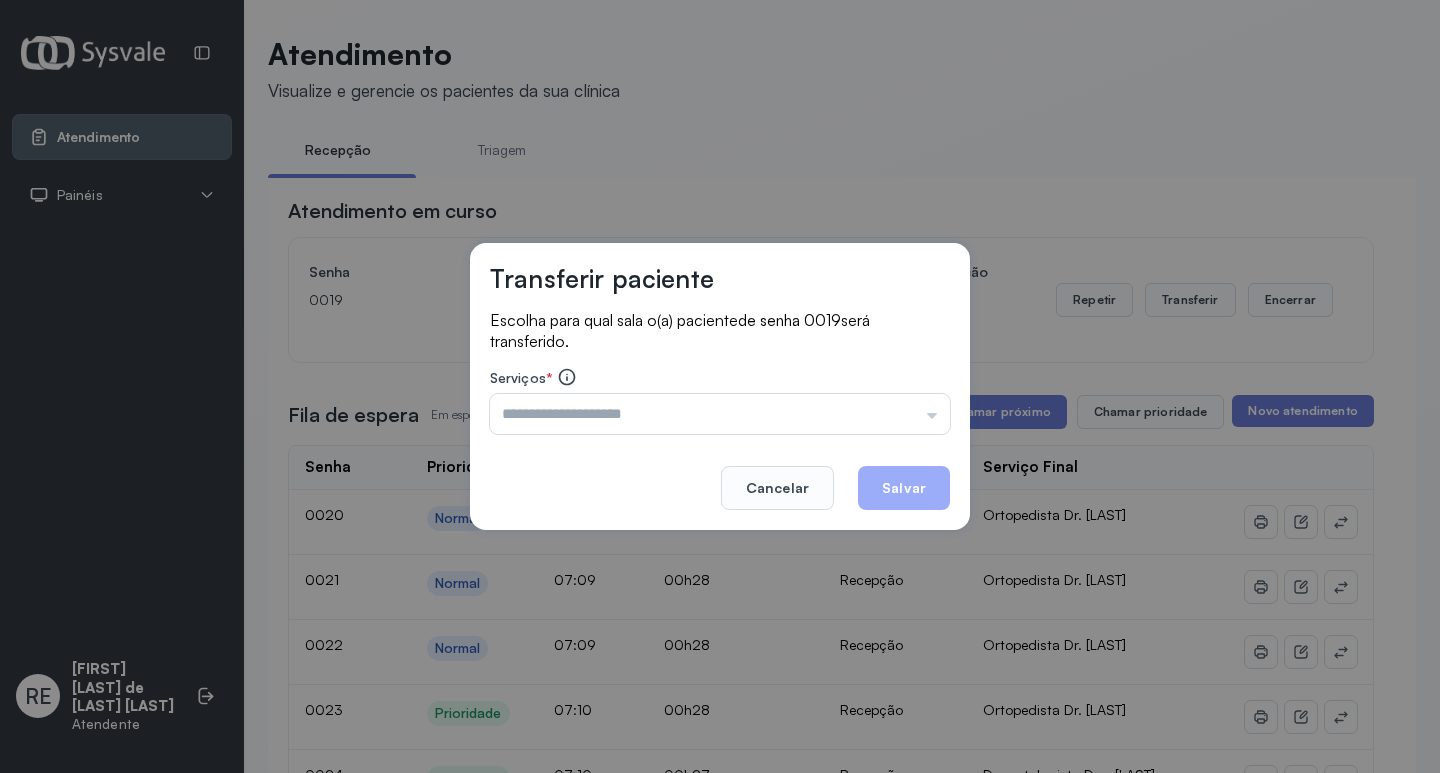 click at bounding box center (720, 414) 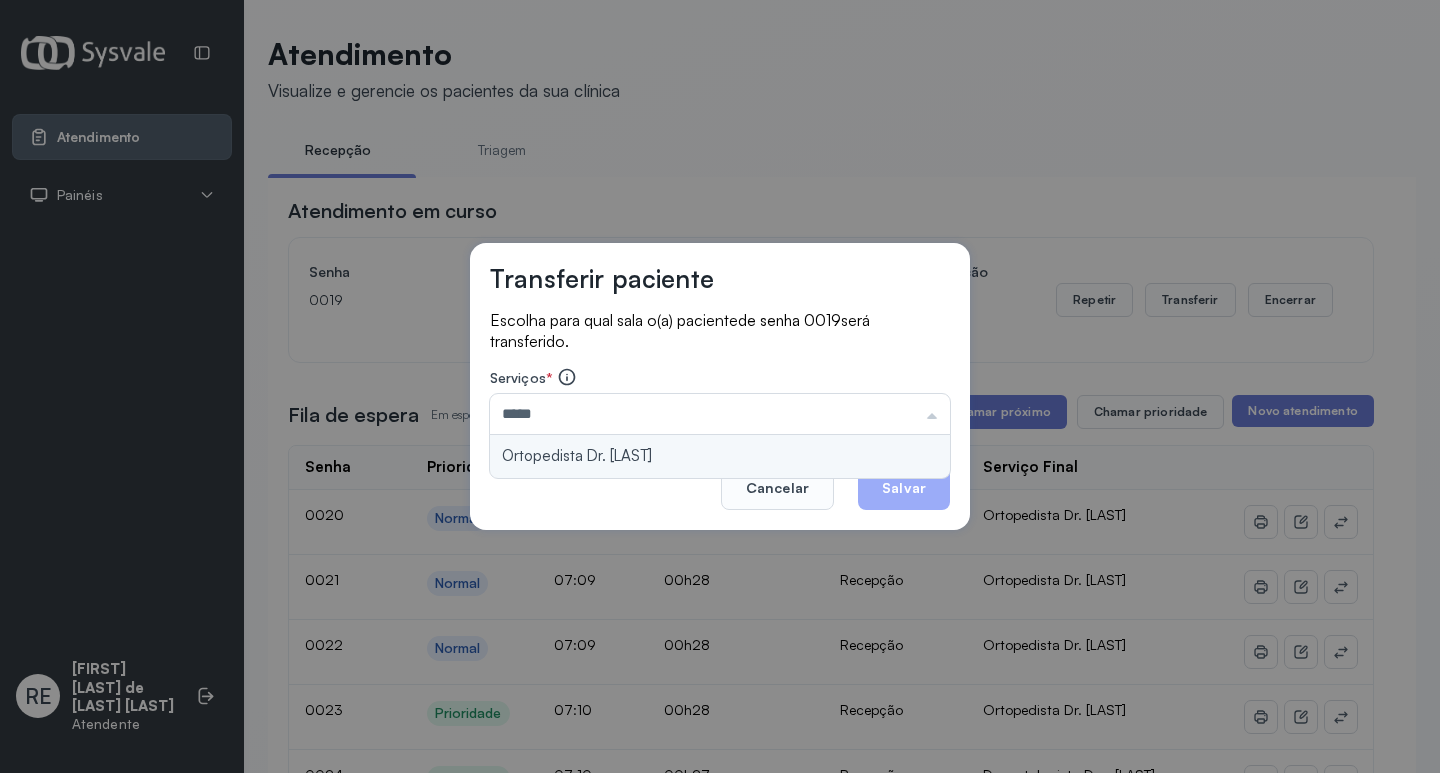 type on "**********" 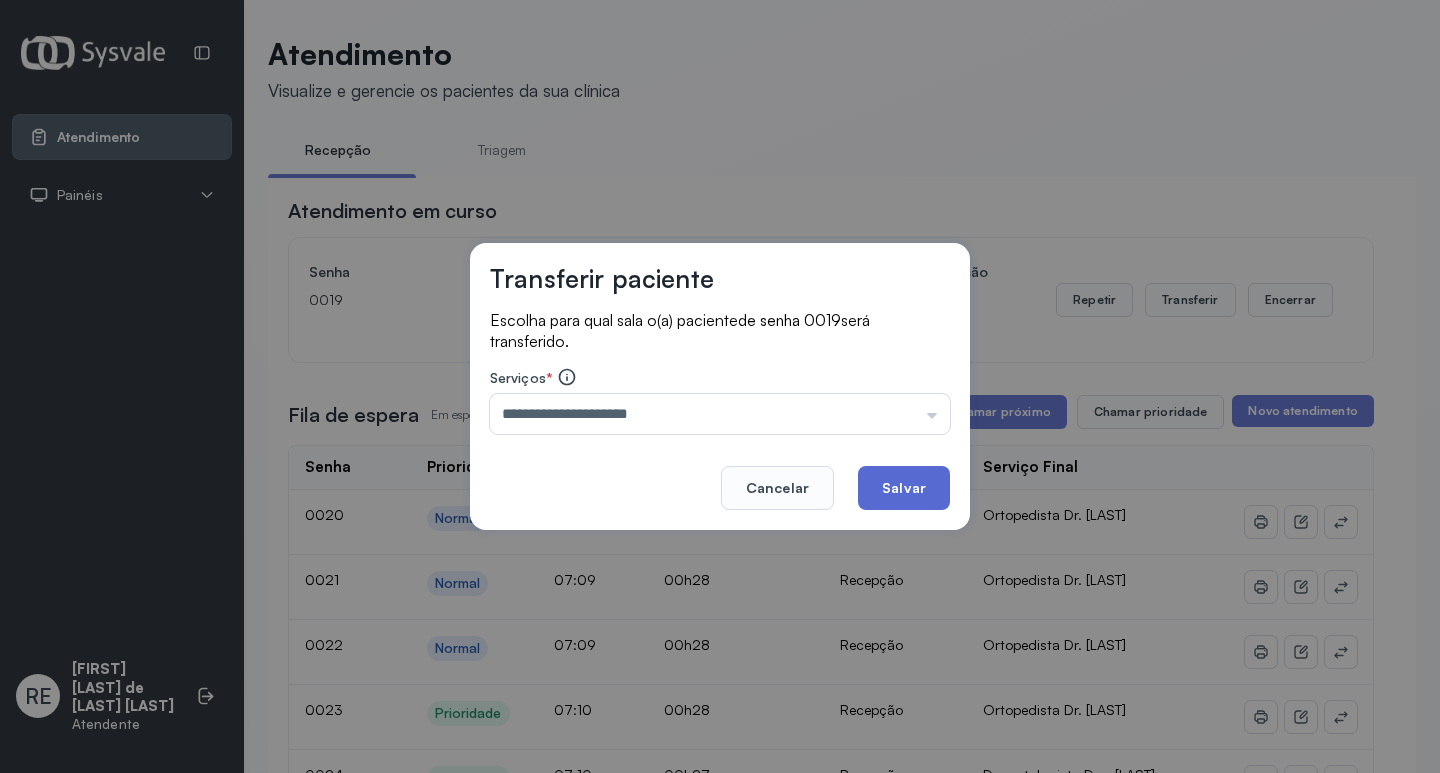 click on "Salvar" 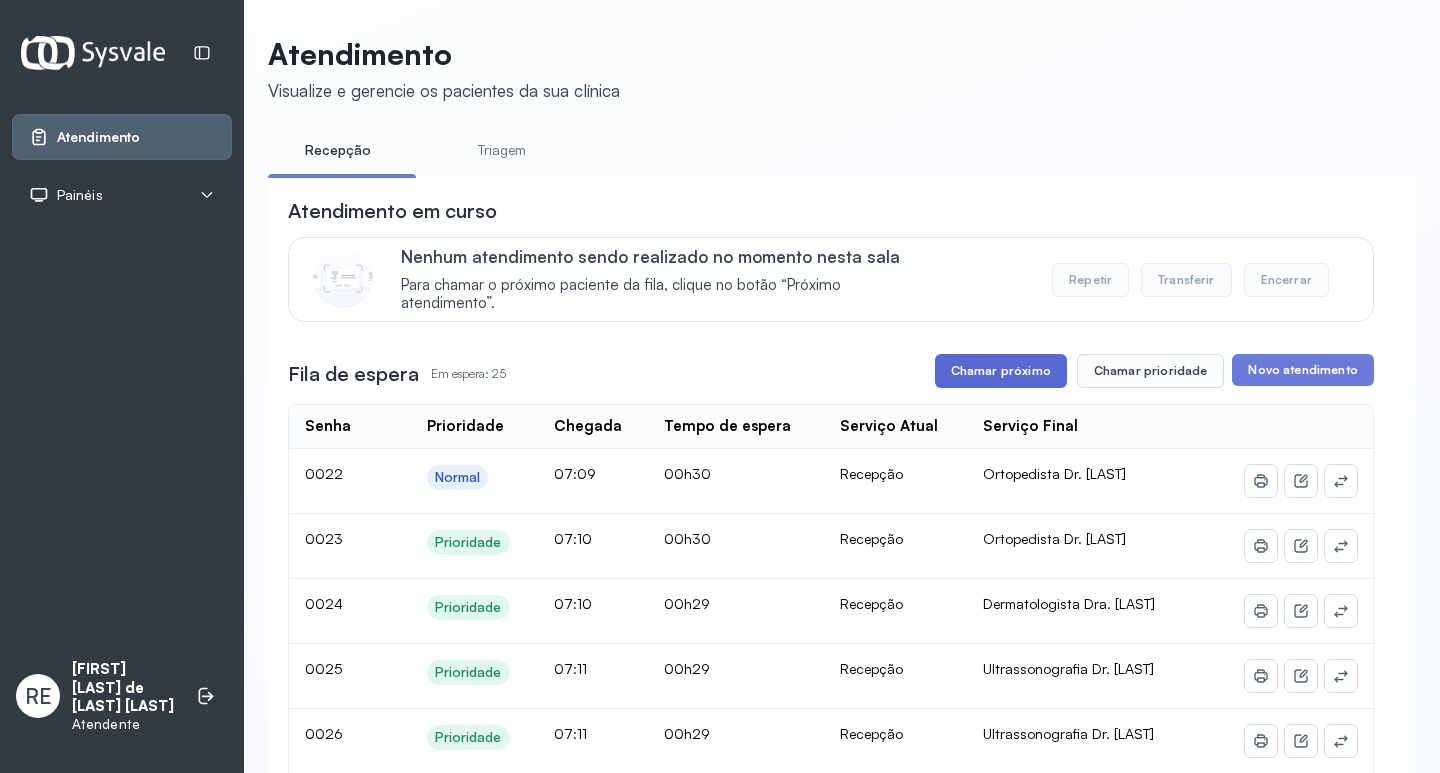 click on "Chamar próximo" at bounding box center (1001, 371) 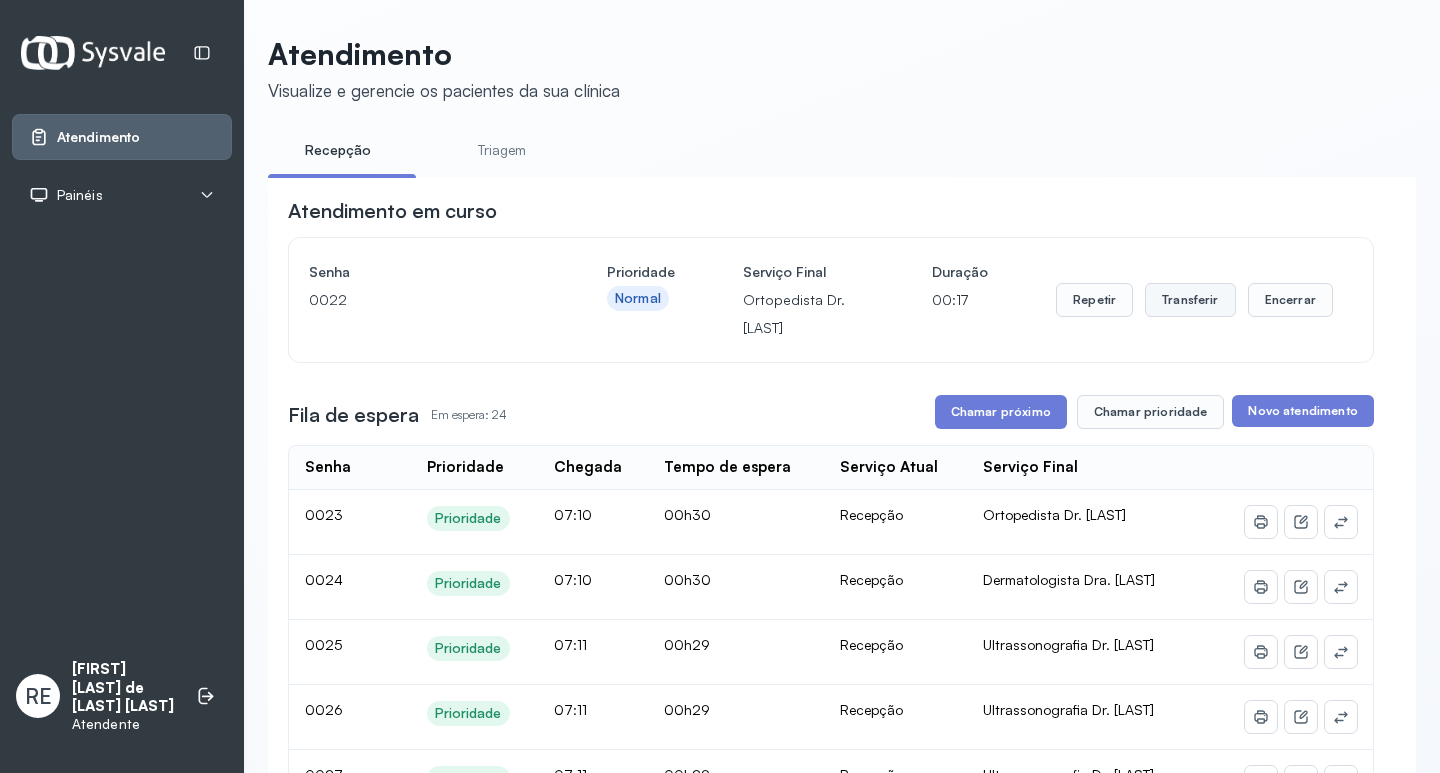 click on "Transferir" at bounding box center (1190, 300) 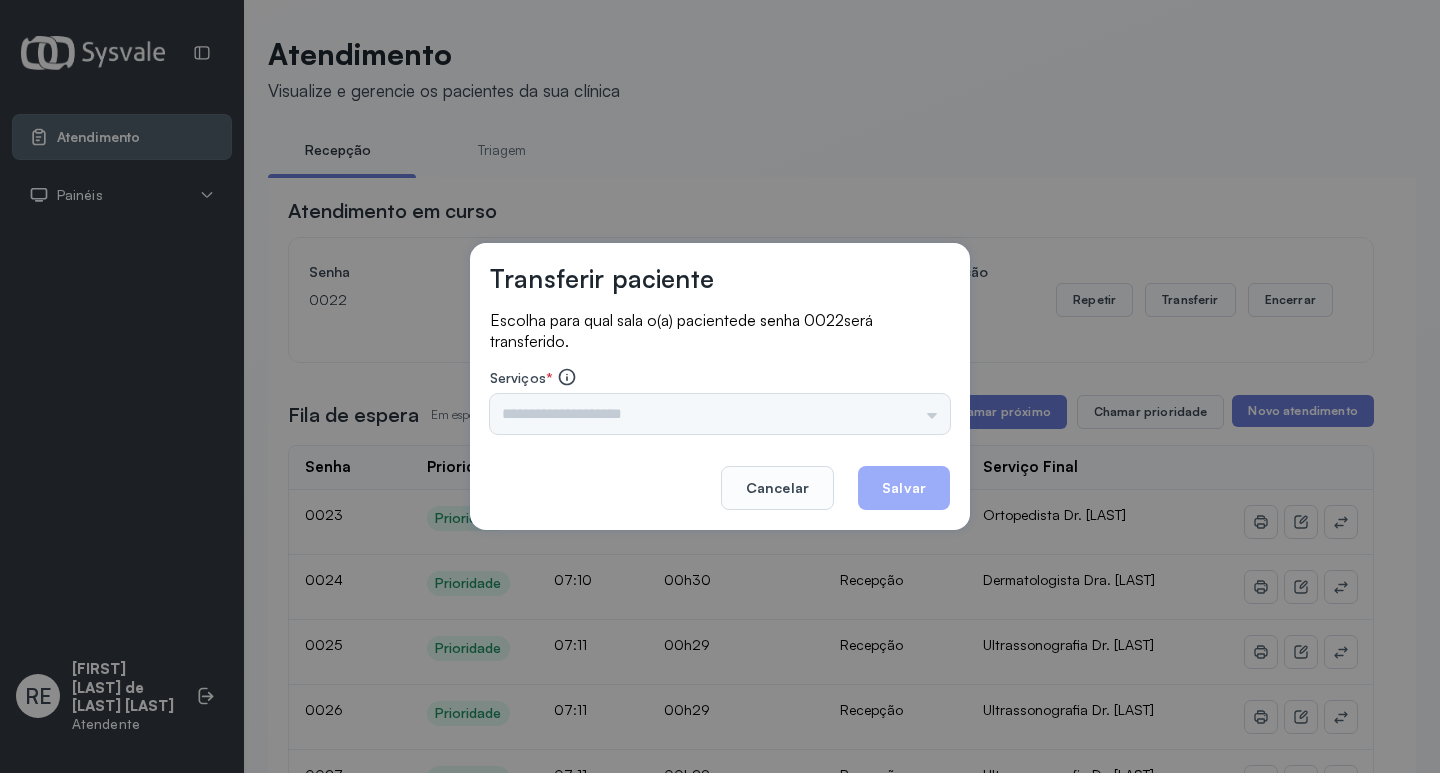 drag, startPoint x: 526, startPoint y: 396, endPoint x: 528, endPoint y: 430, distance: 34.058773 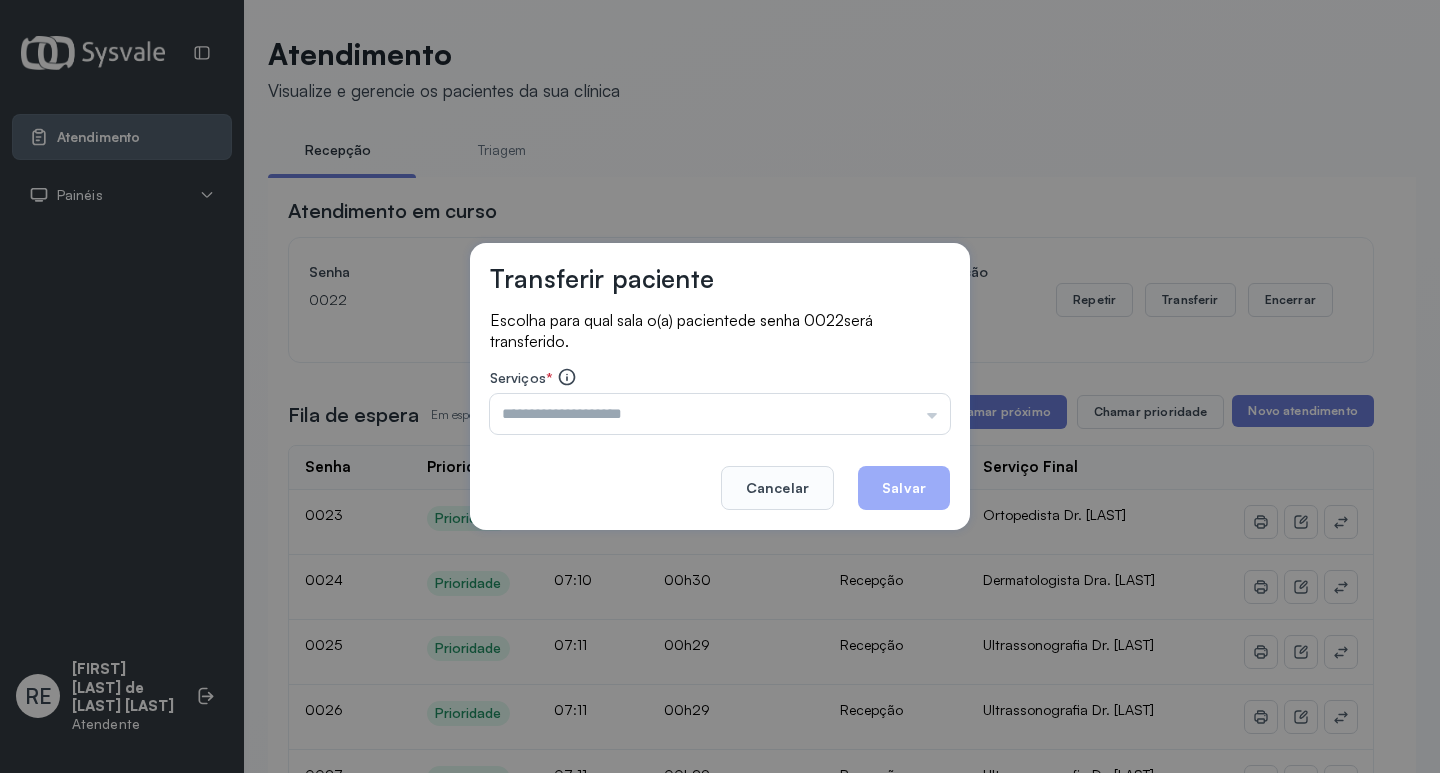 click at bounding box center [720, 414] 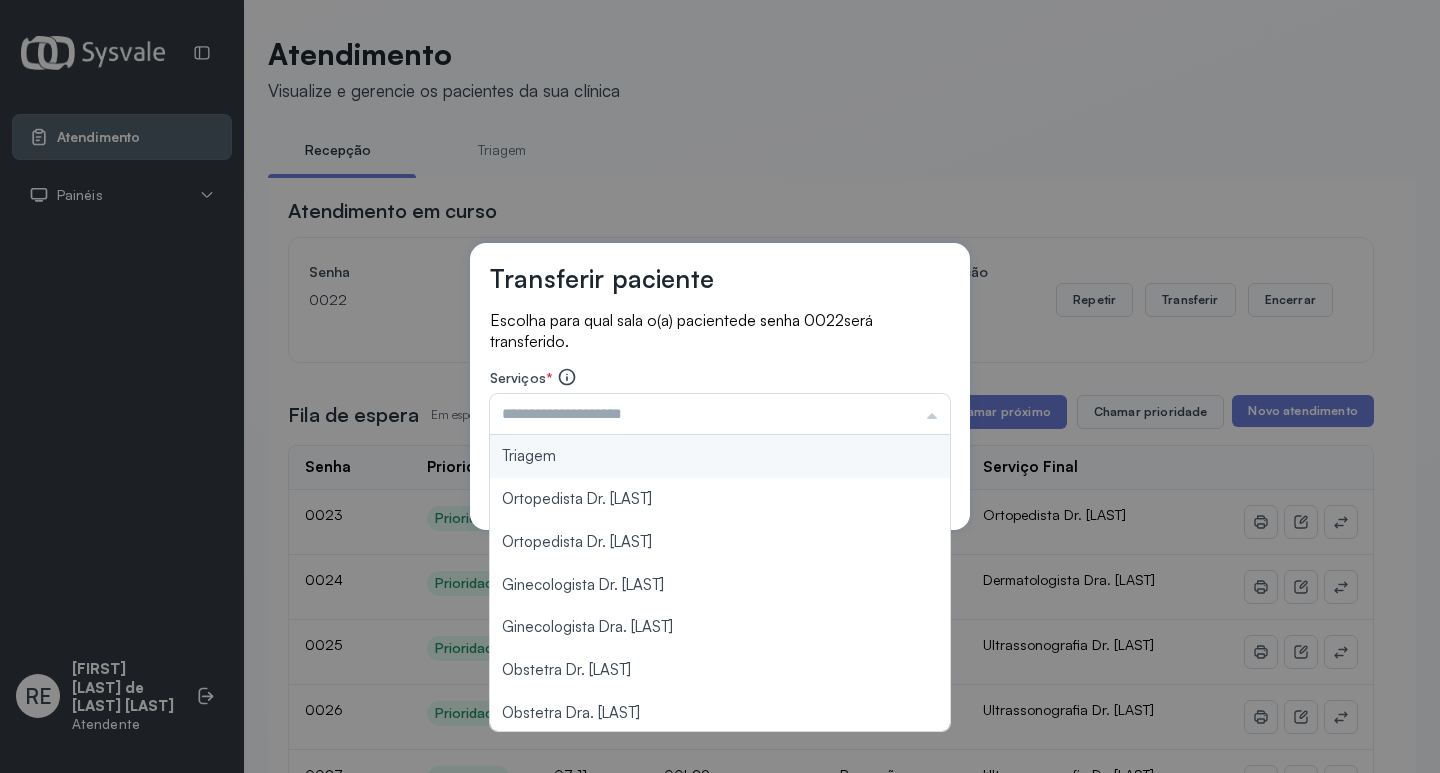 click at bounding box center (720, 414) 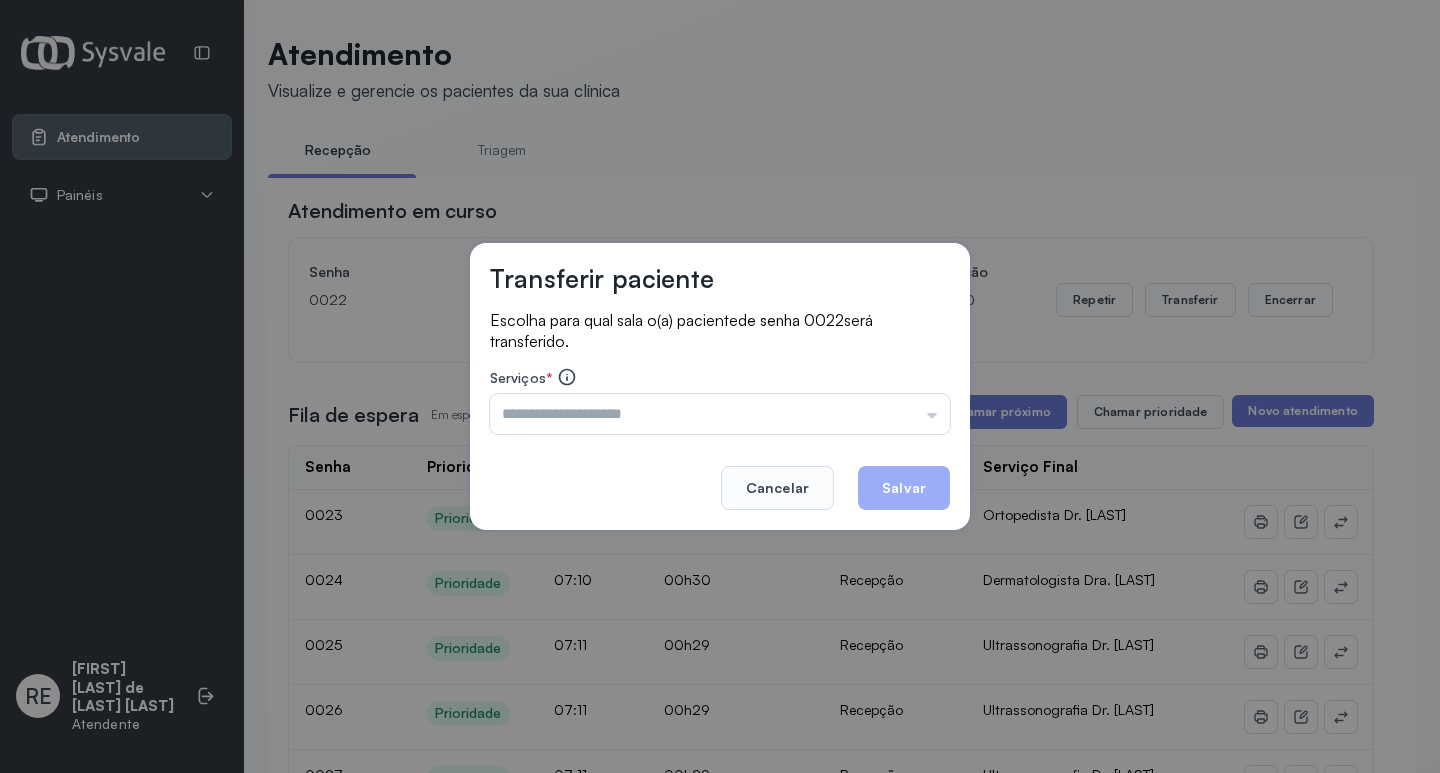 click at bounding box center (720, 414) 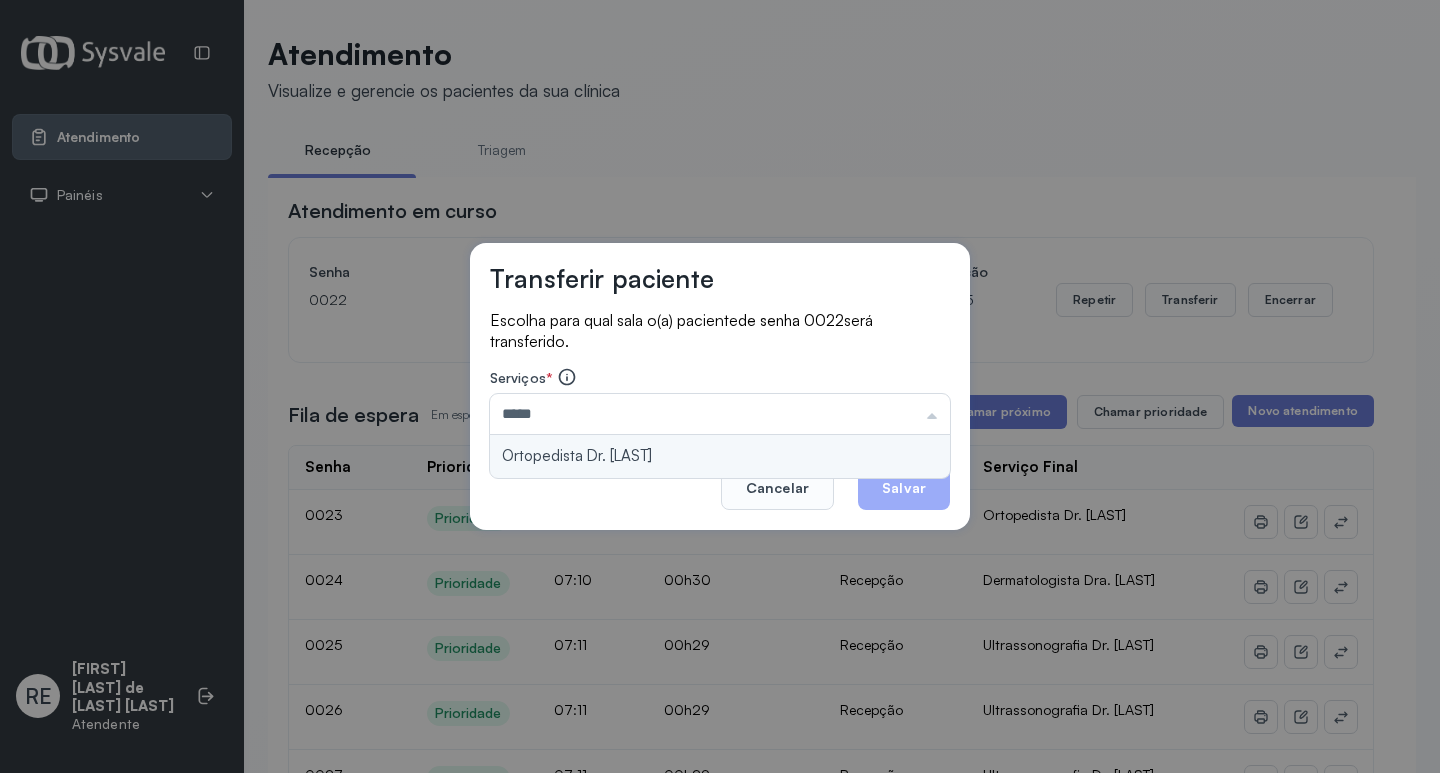 type on "**********" 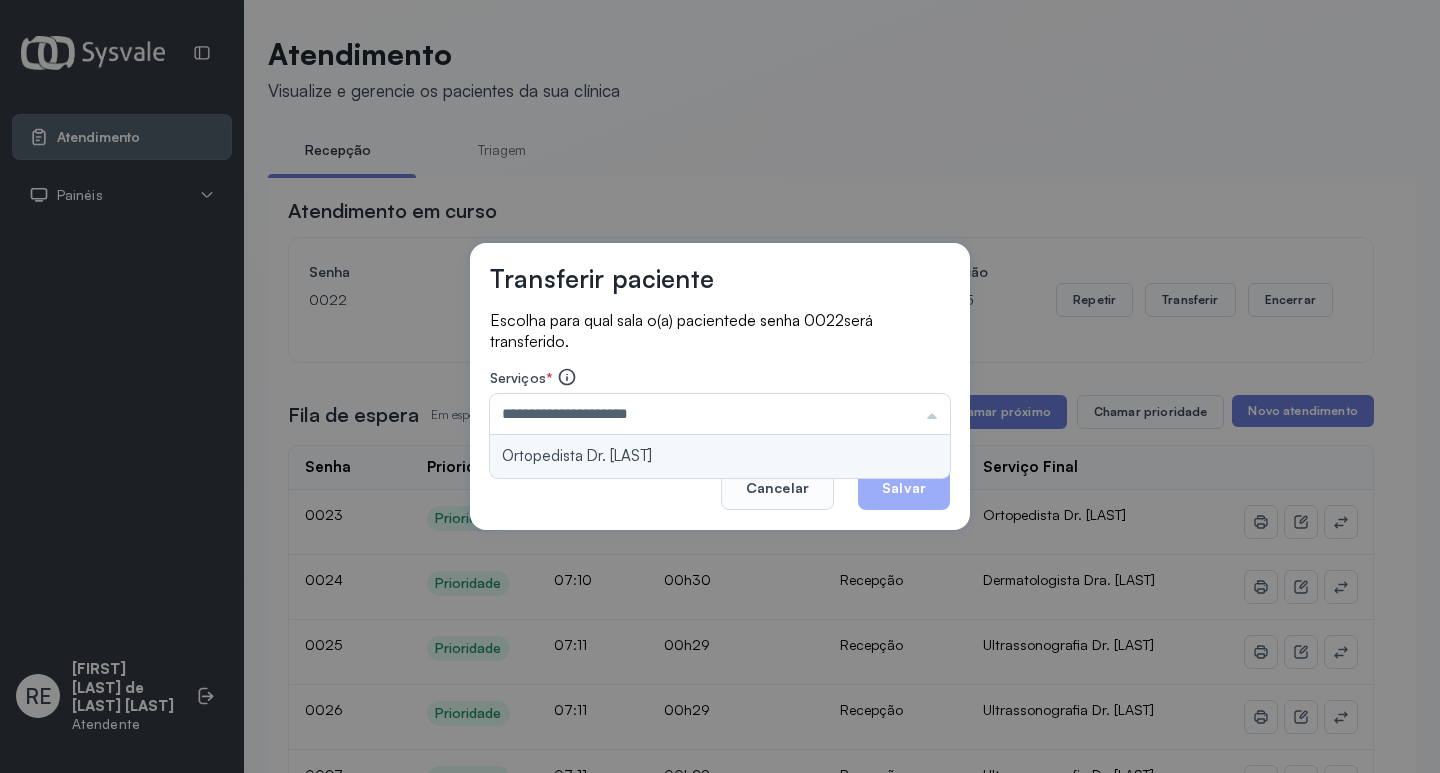 click on "**********" at bounding box center (720, 387) 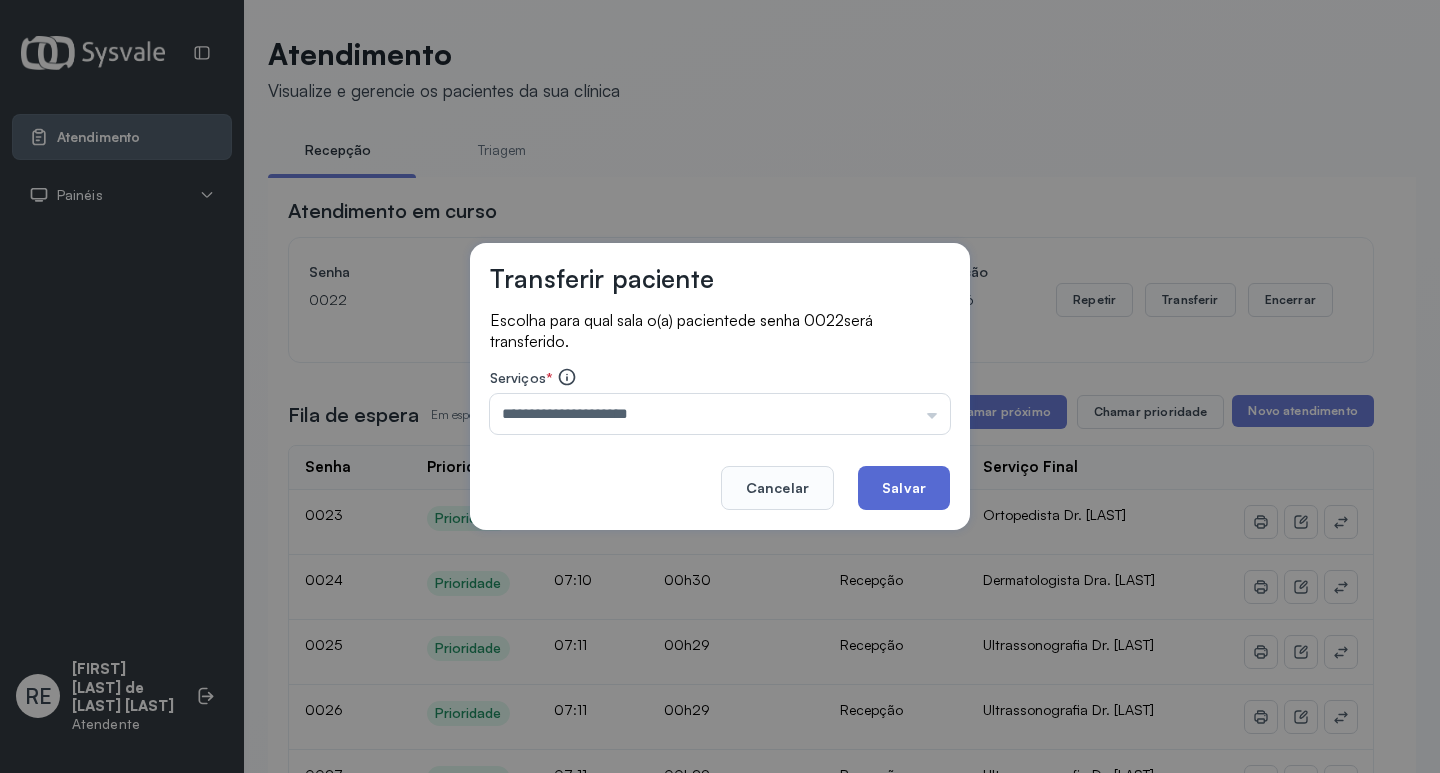 click on "Salvar" 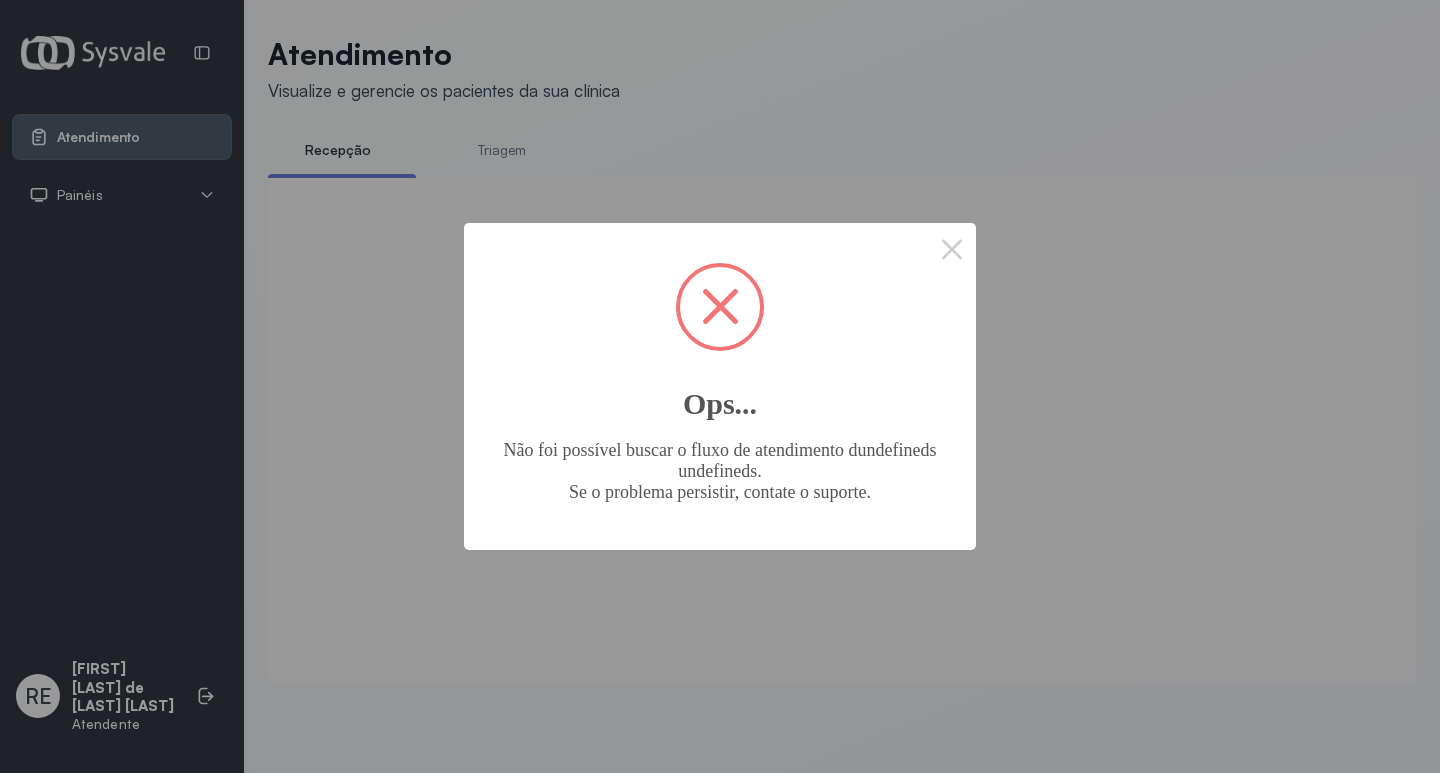 scroll, scrollTop: 0, scrollLeft: 0, axis: both 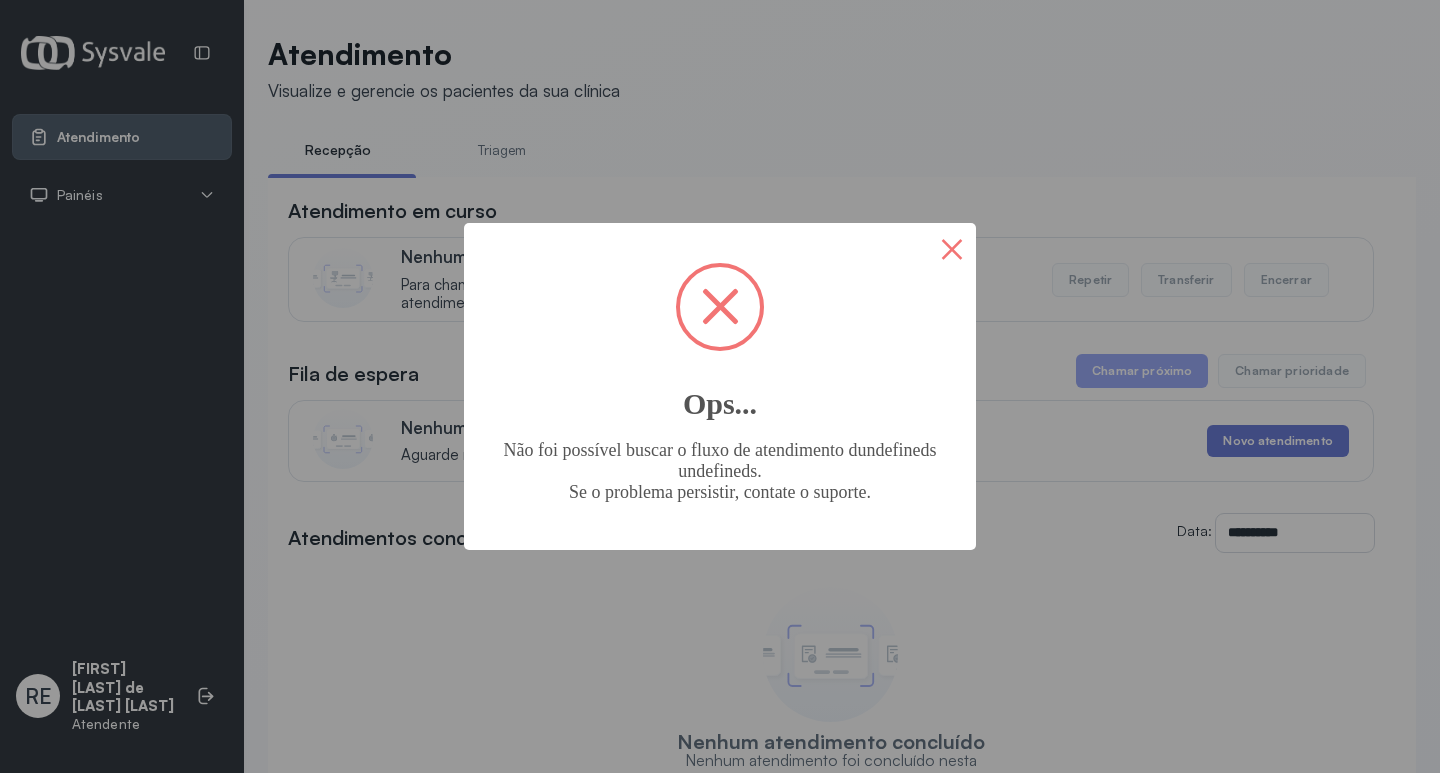 type 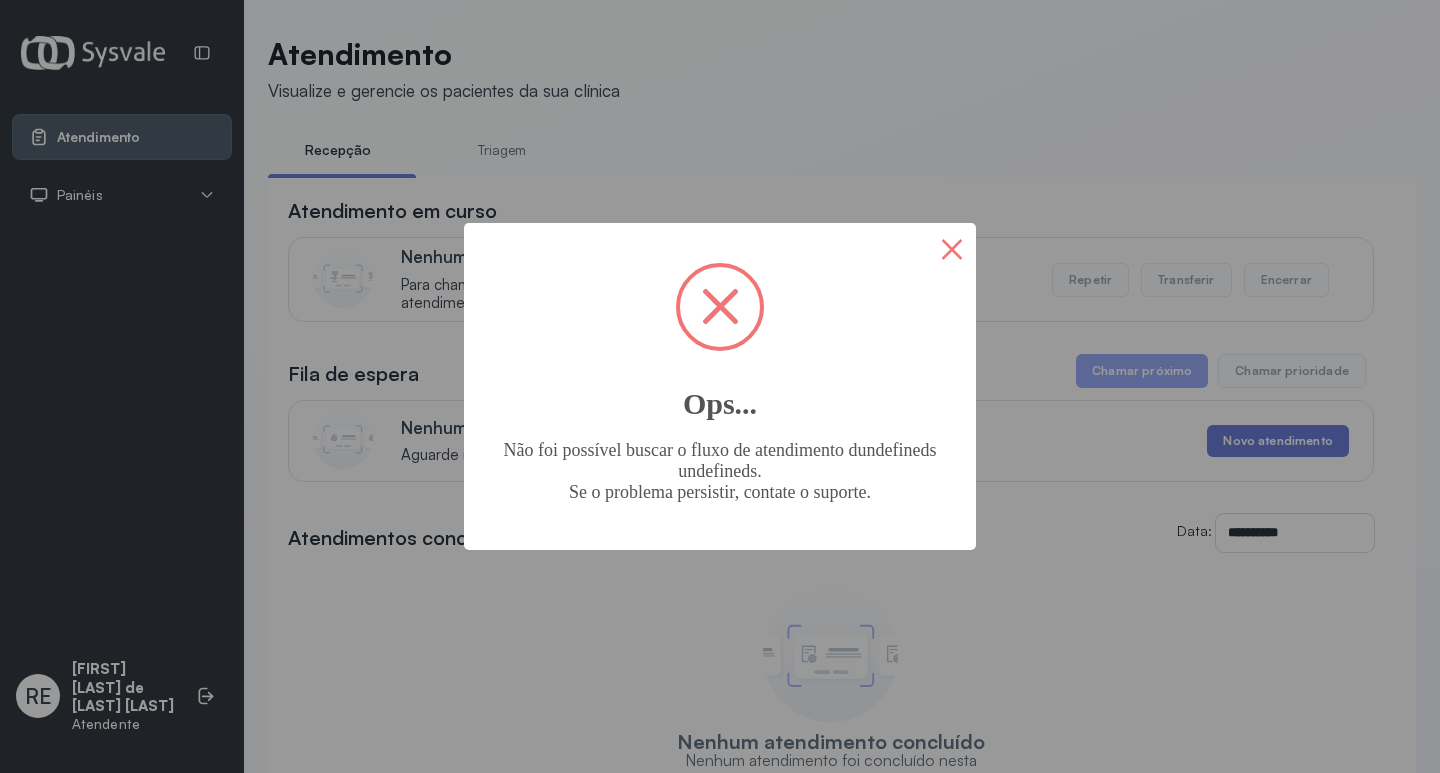 click on "×" at bounding box center (952, 247) 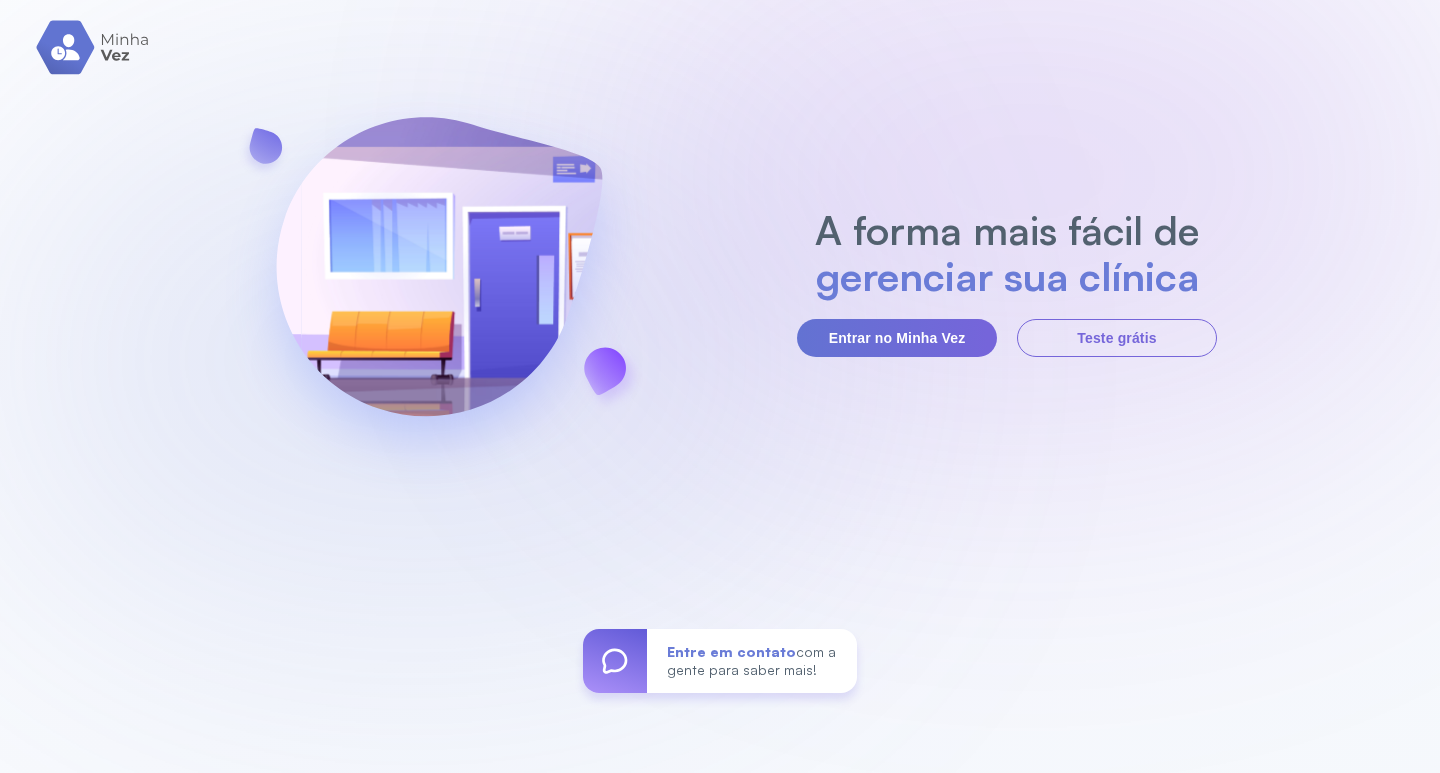 scroll, scrollTop: 0, scrollLeft: 0, axis: both 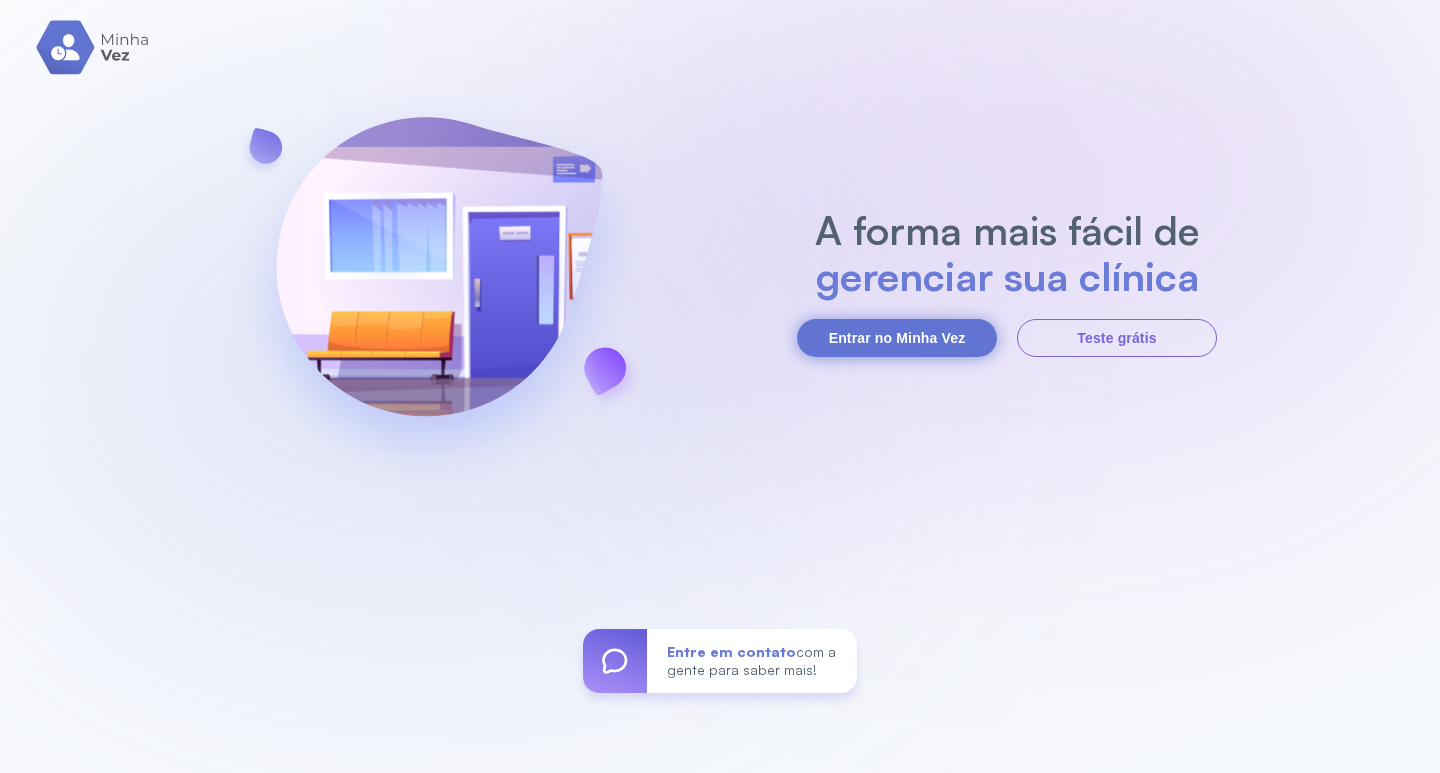 click on "A forma mais fácil de  gerenciar sua clínica  Entrar no Minha Vez   Teste grátis" at bounding box center (1007, 282) 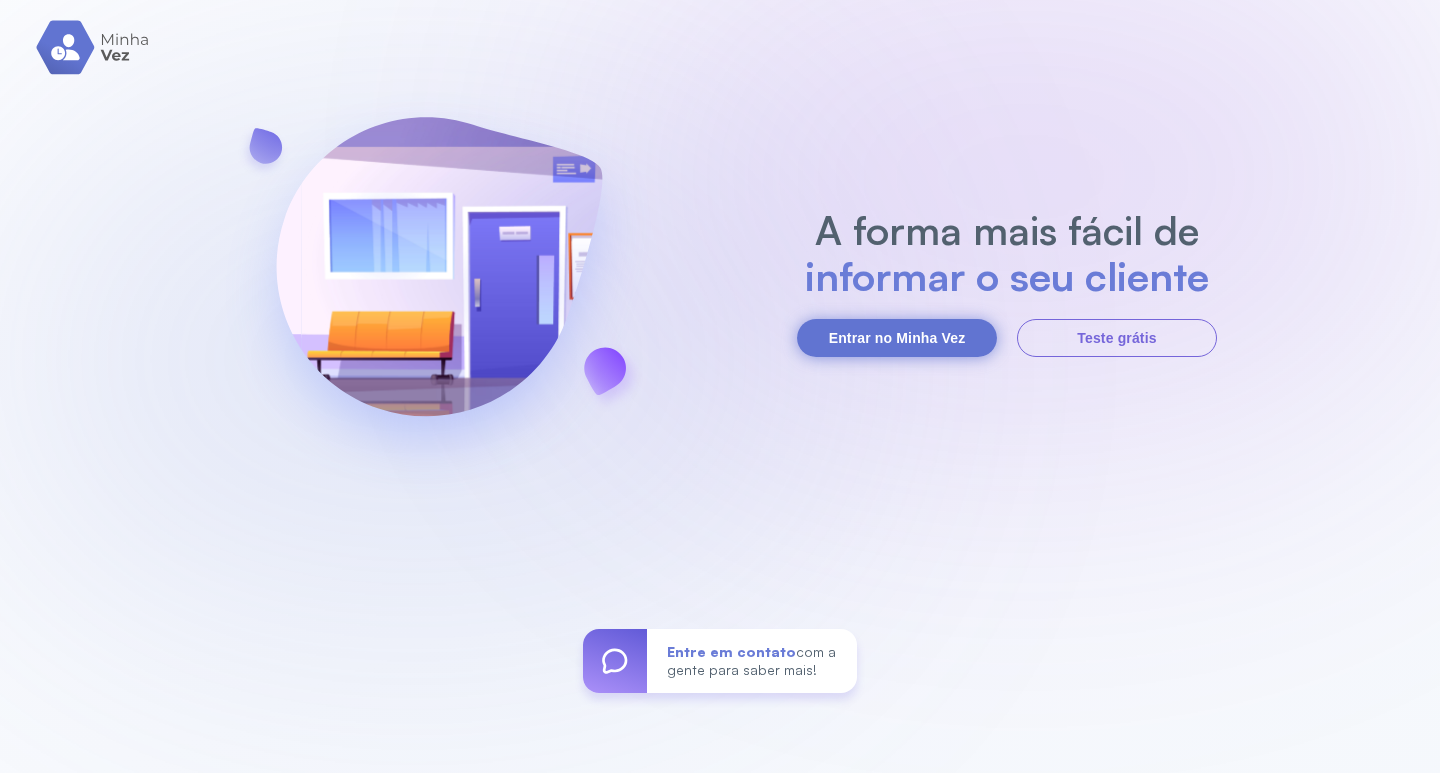click on "Entrar no Minha Vez" at bounding box center (897, 338) 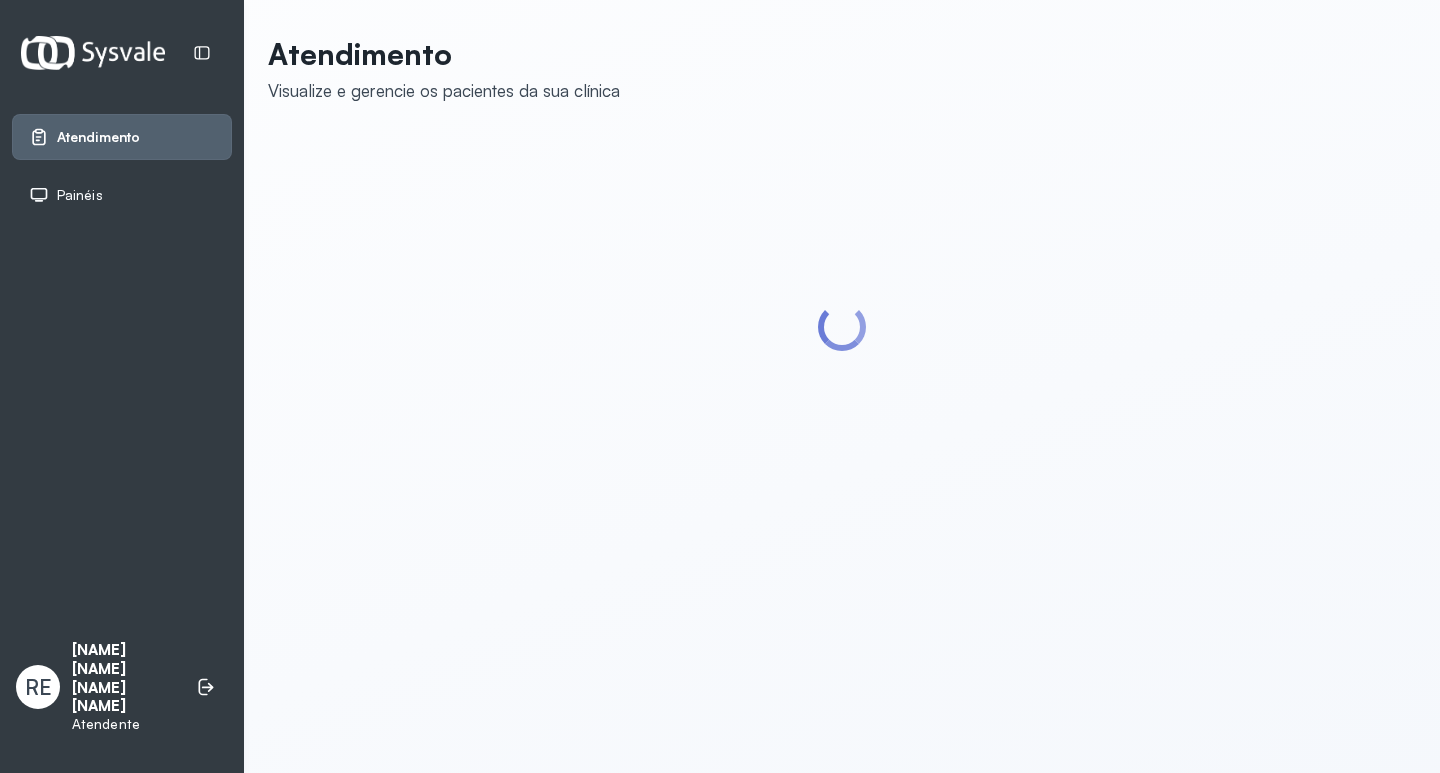 scroll, scrollTop: 0, scrollLeft: 0, axis: both 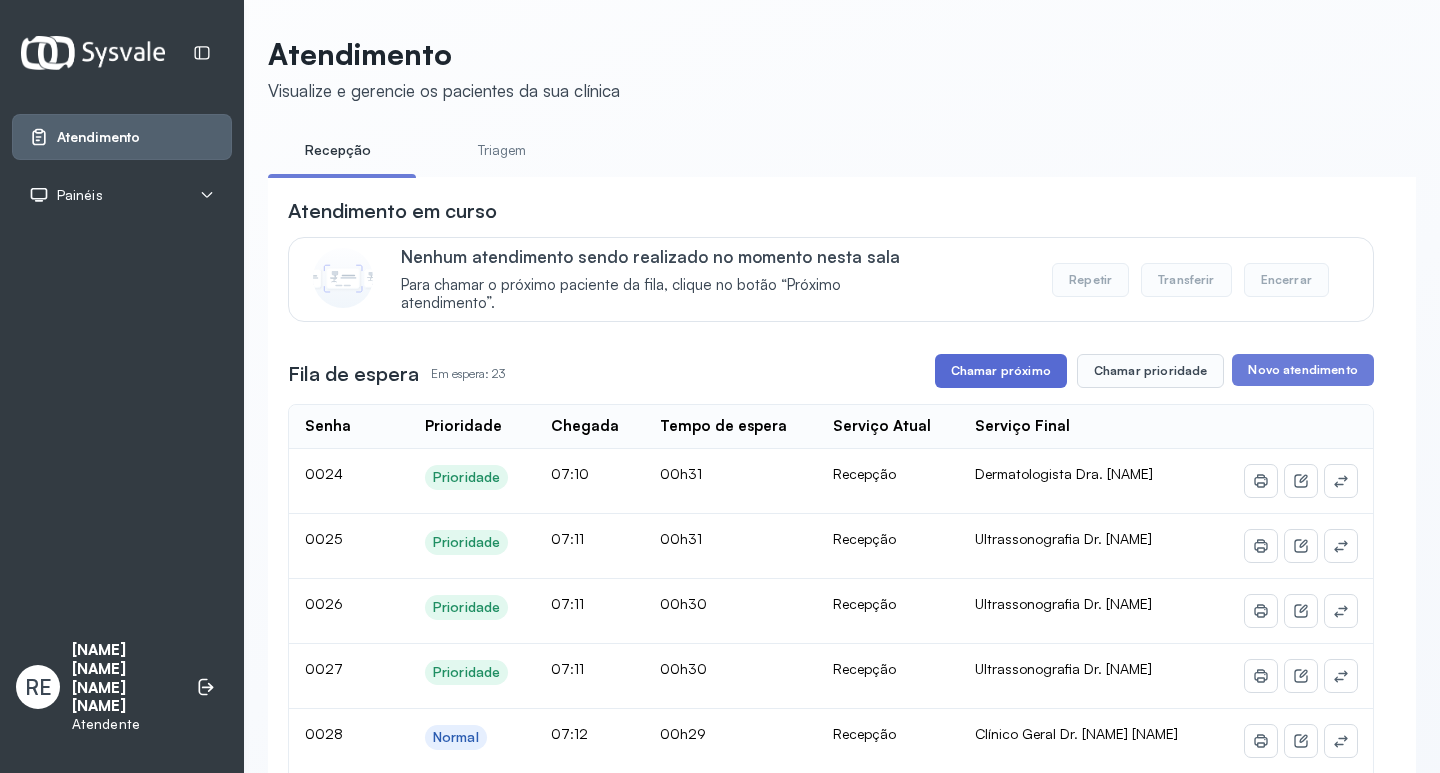 click on "Chamar próximo" at bounding box center (1001, 371) 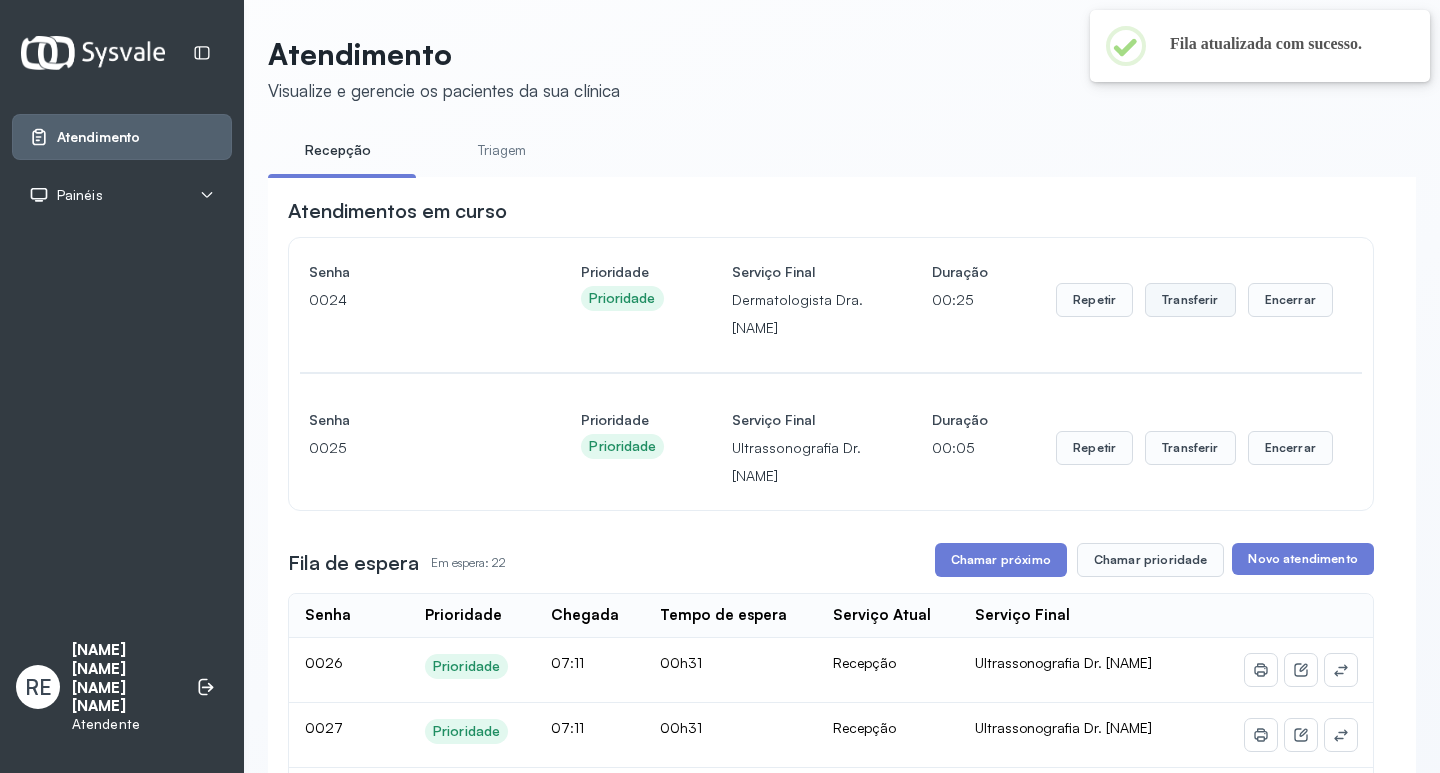 click on "Transferir" at bounding box center [1190, 300] 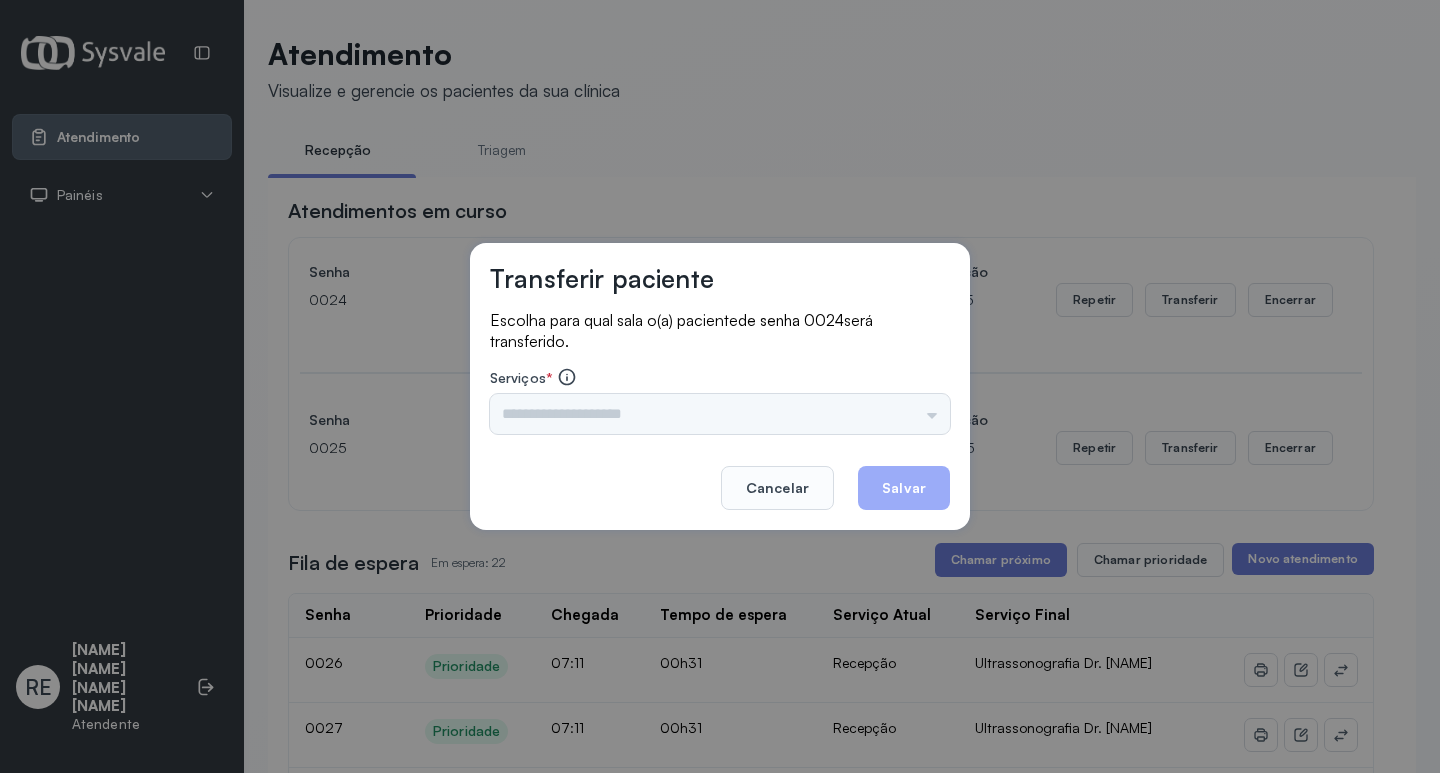 click on "Nenhuma opção encontrada" at bounding box center [720, 414] 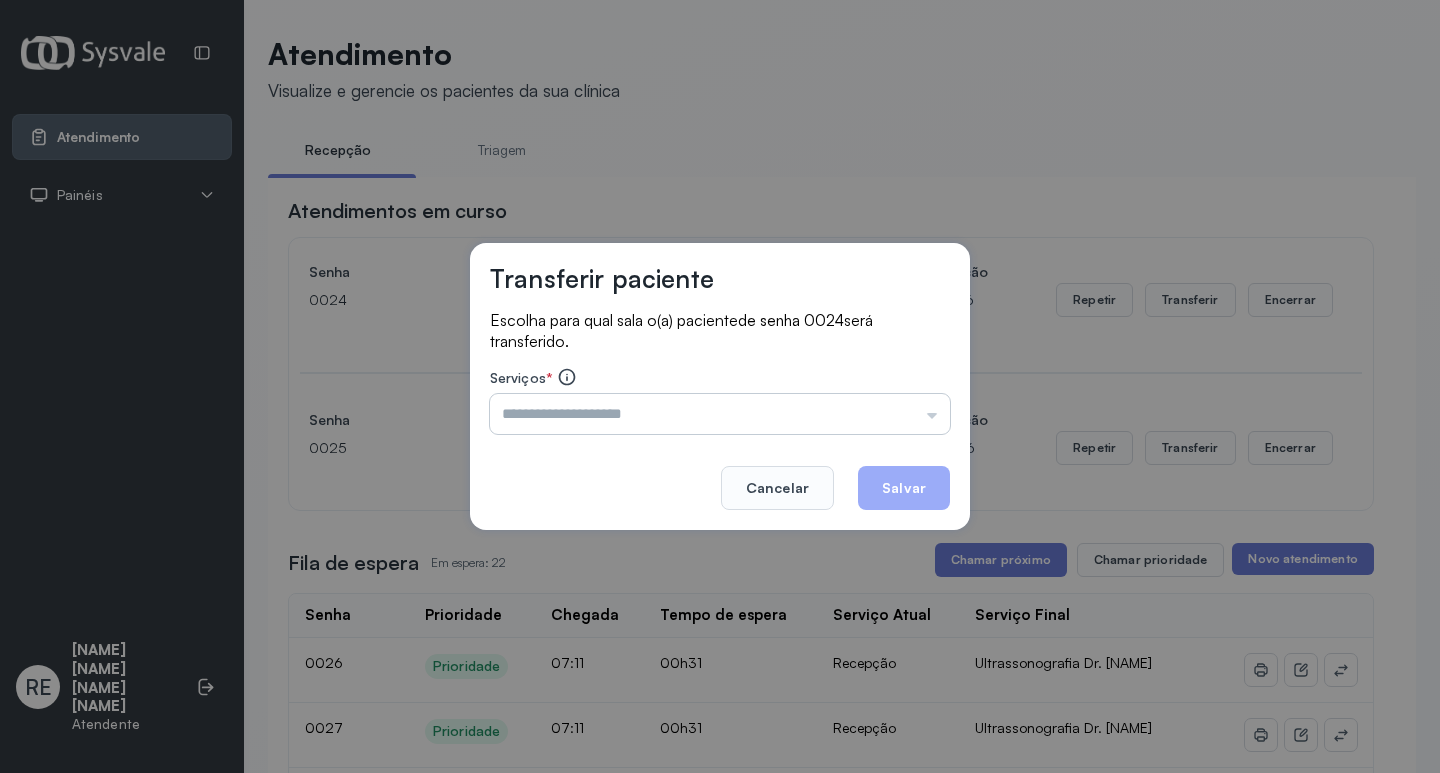 click at bounding box center [720, 414] 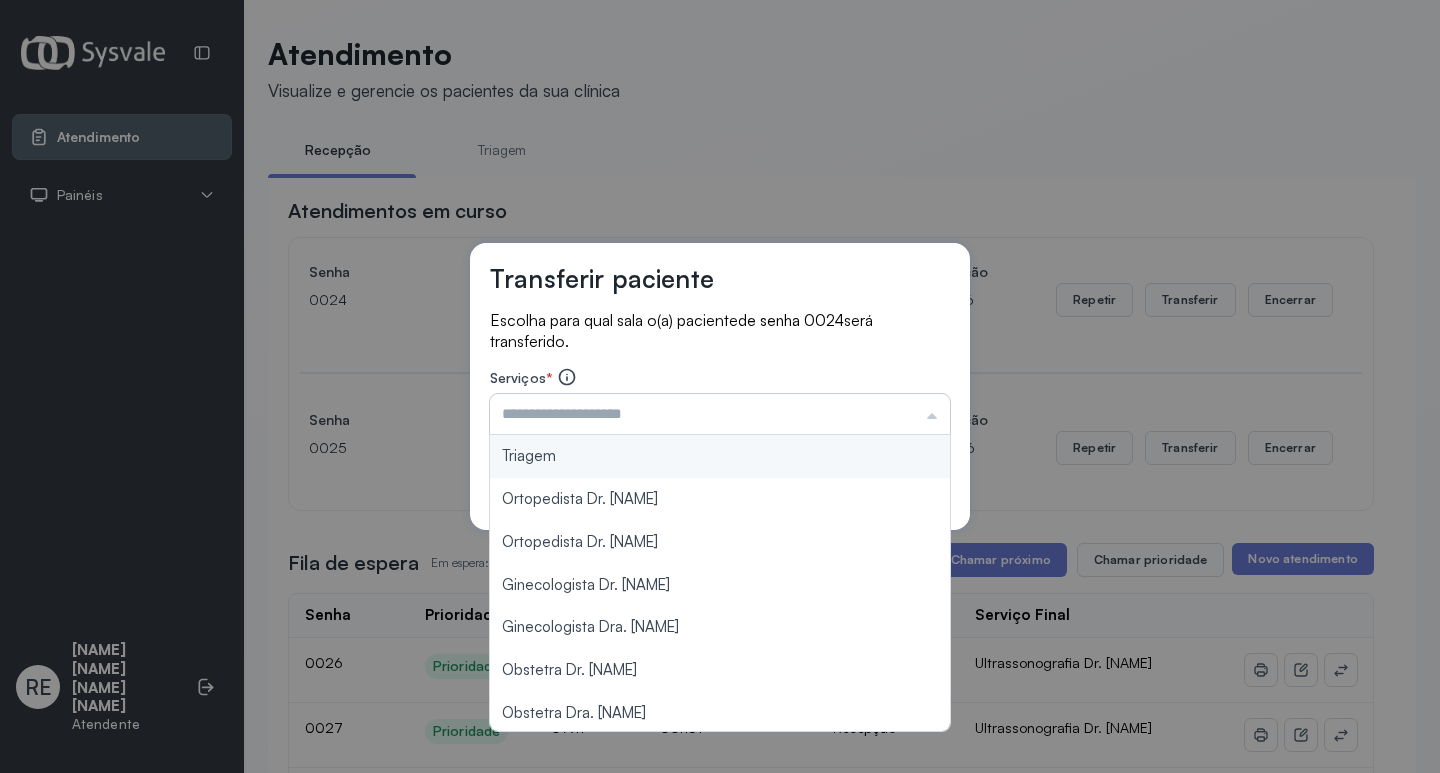 click at bounding box center [720, 414] 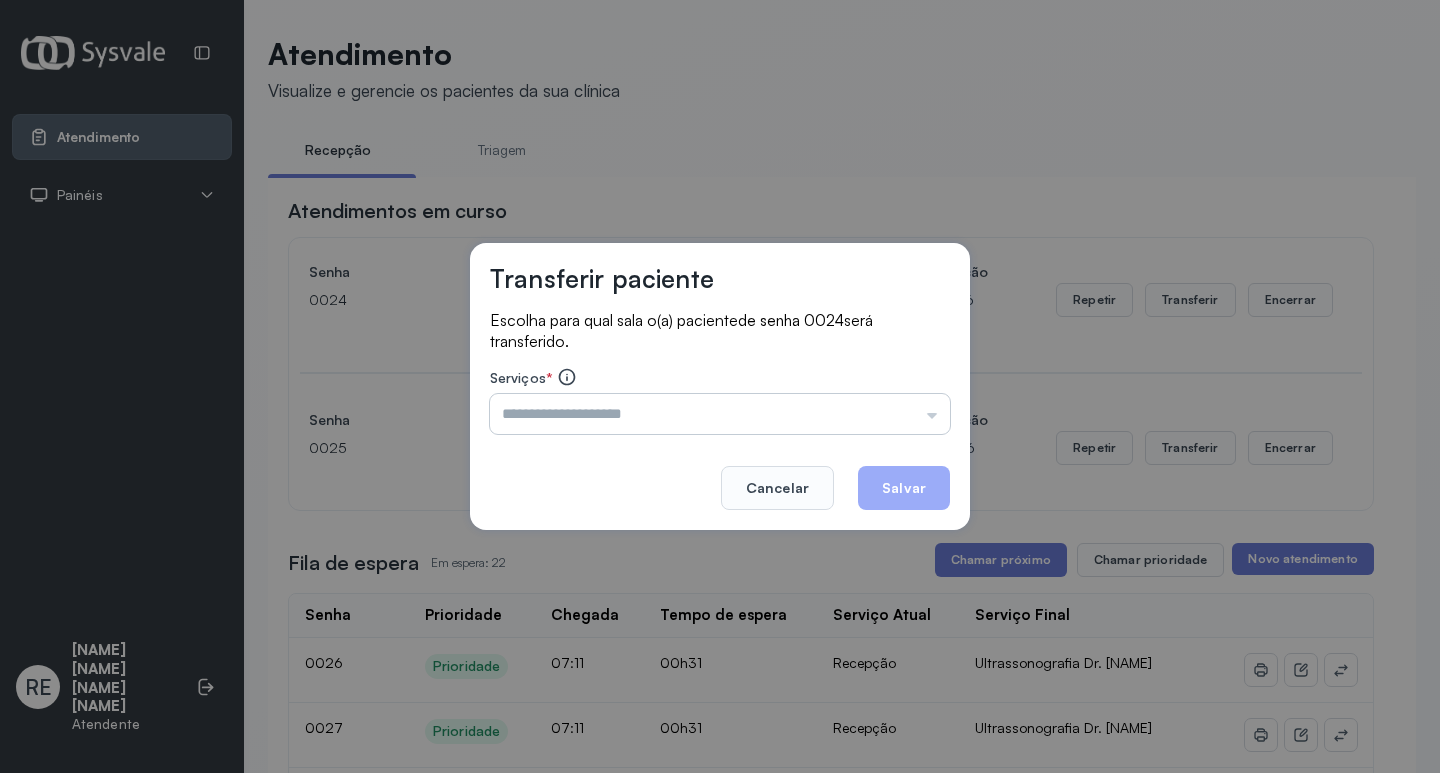 click at bounding box center (720, 414) 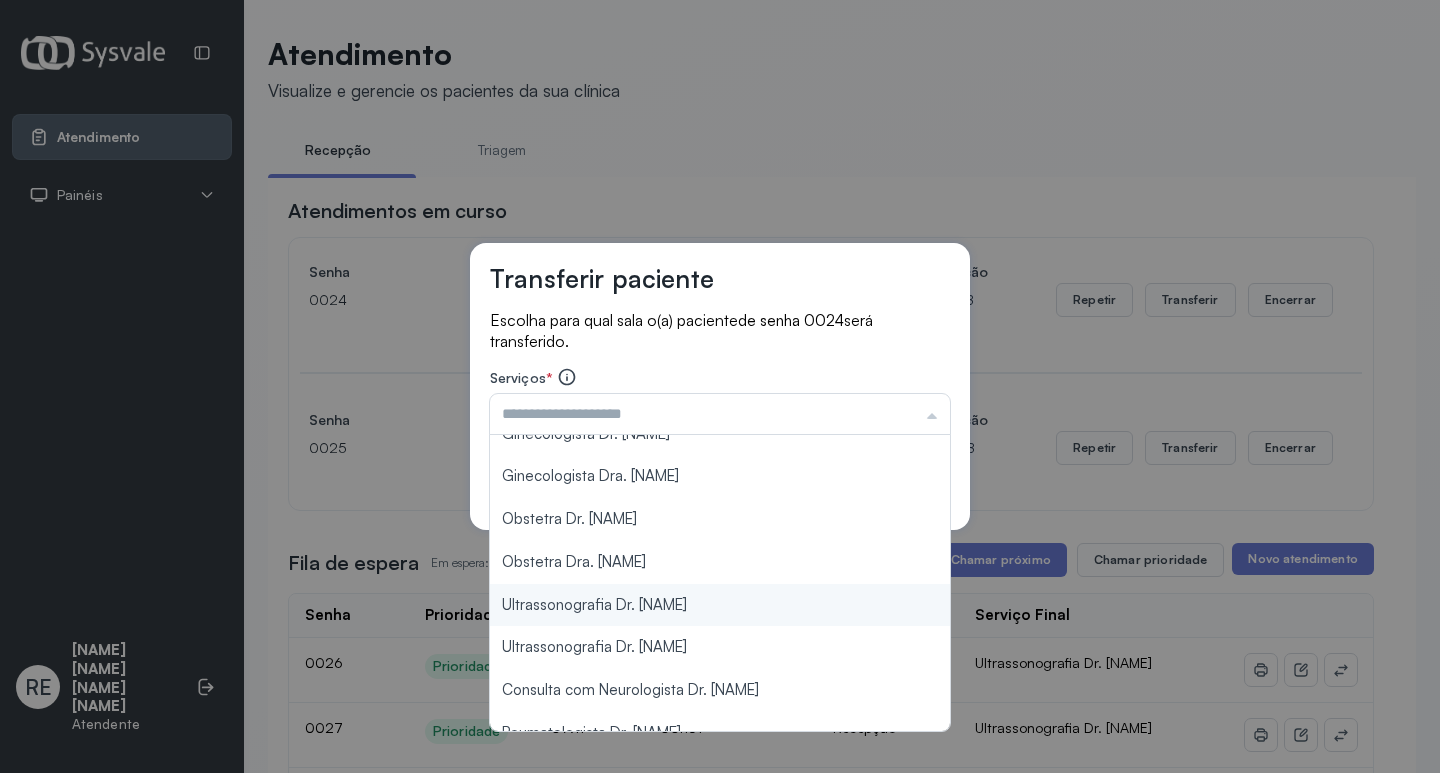 scroll, scrollTop: 200, scrollLeft: 0, axis: vertical 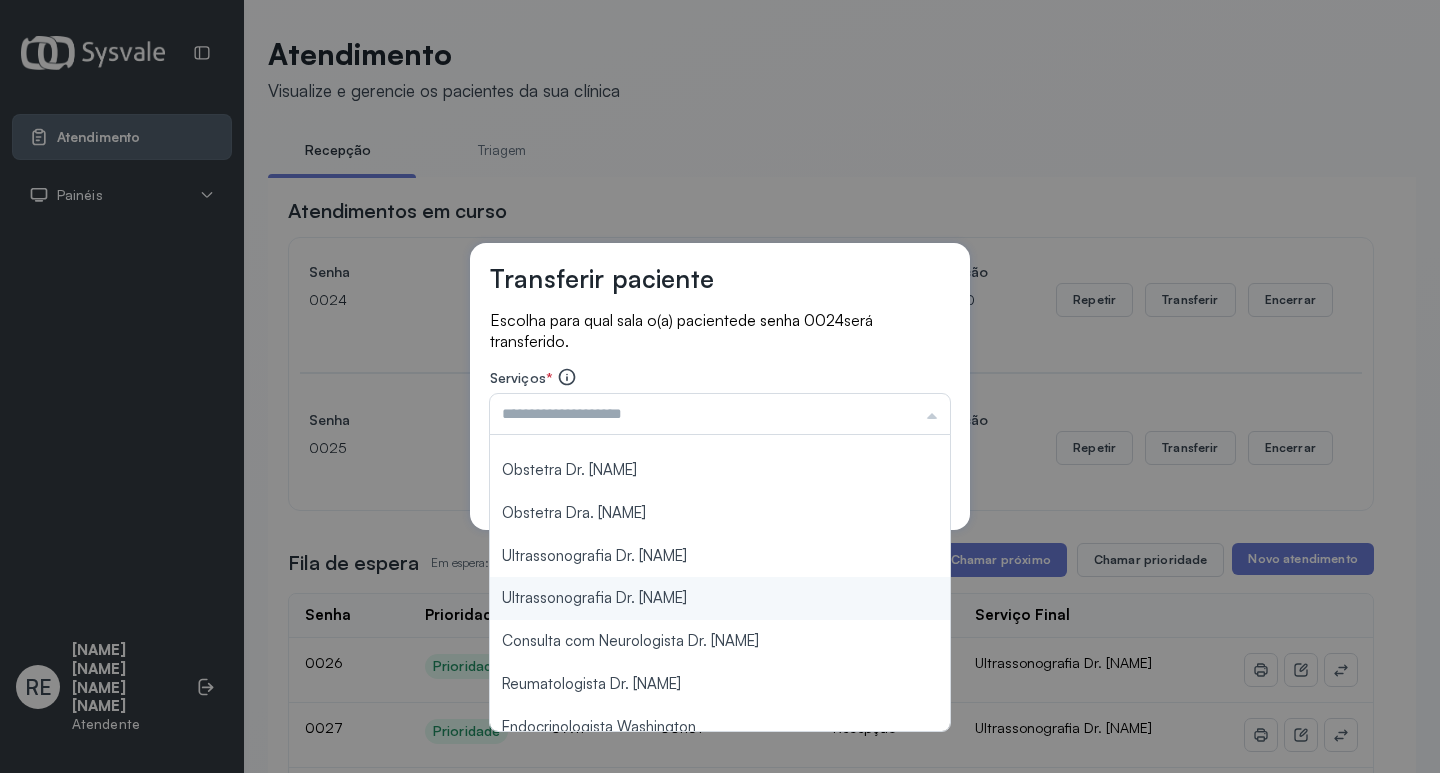 type on "**********" 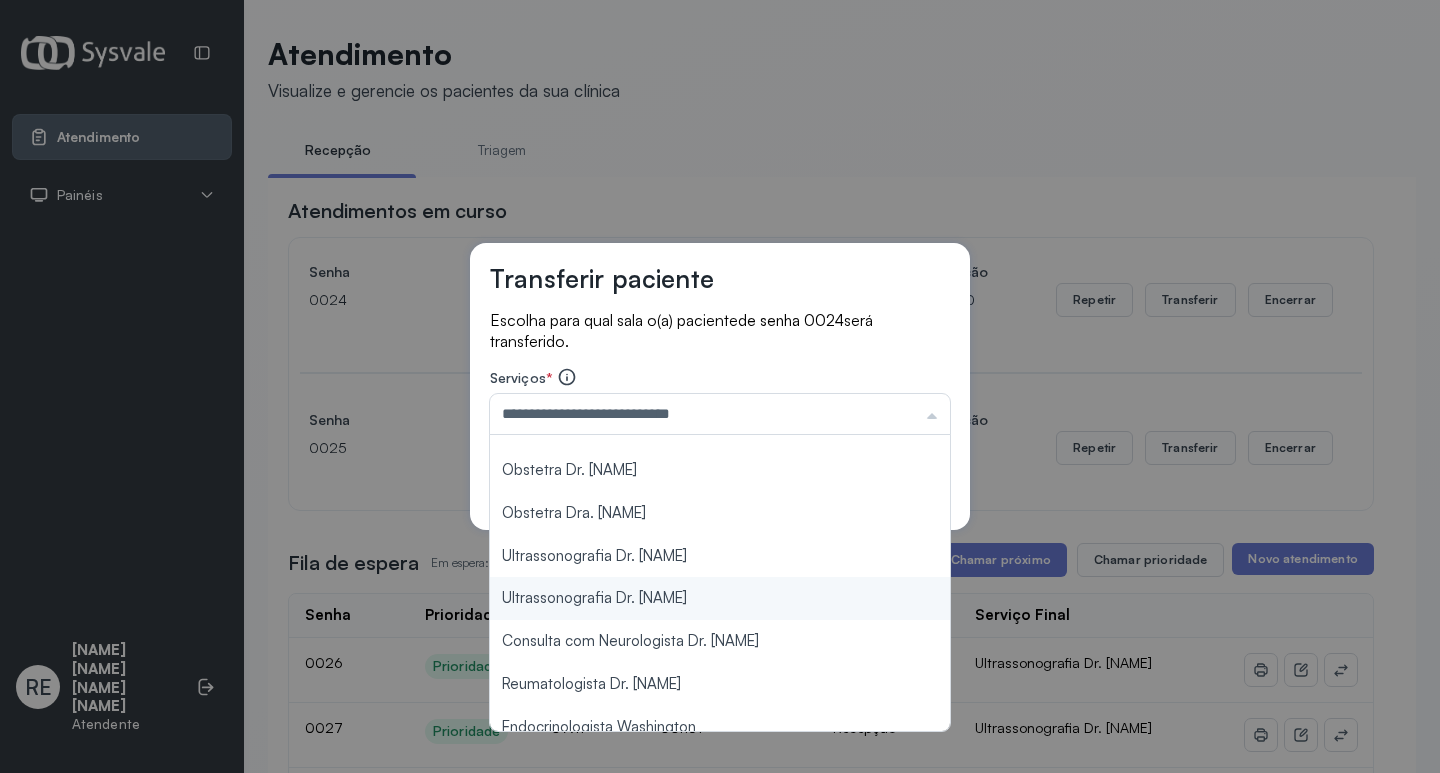 click on "**********" at bounding box center [720, 386] 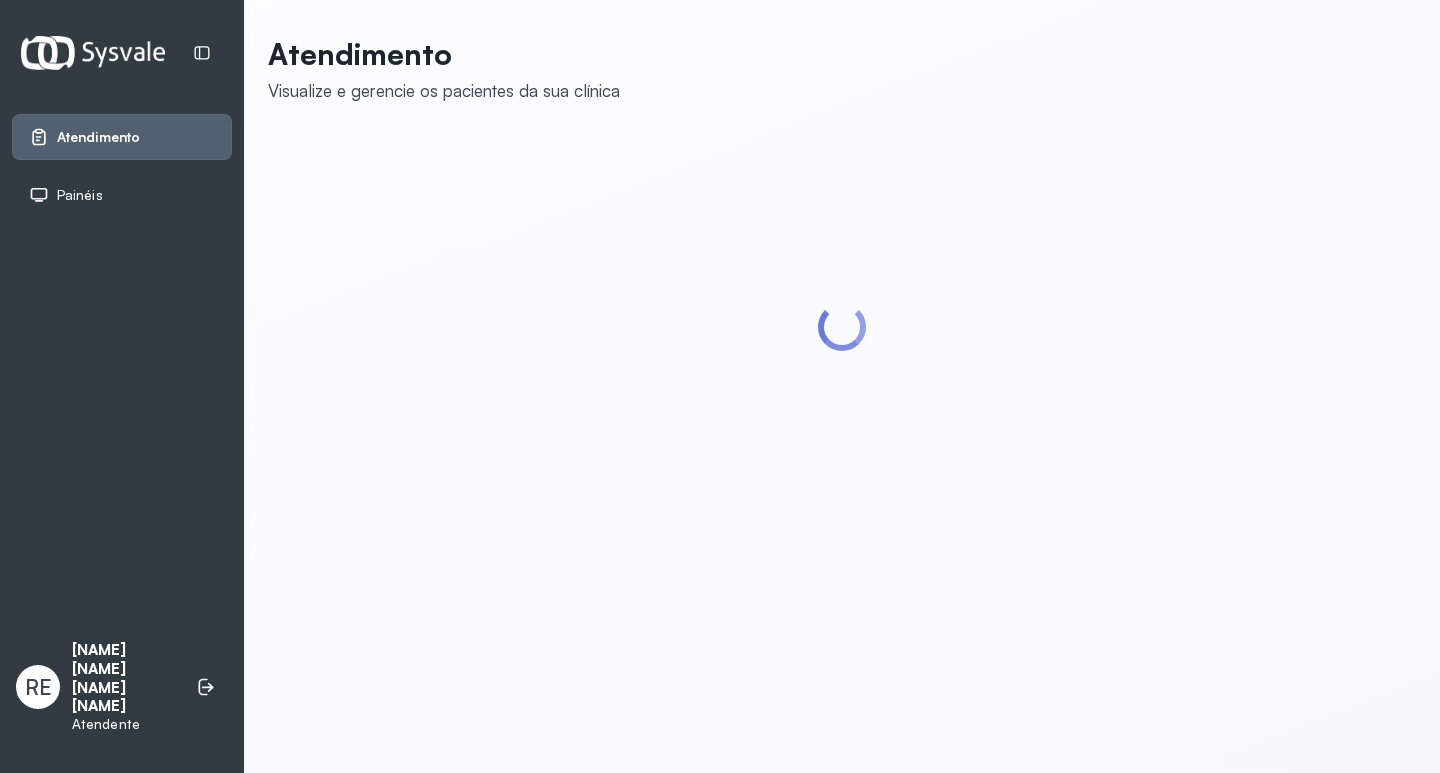scroll, scrollTop: 0, scrollLeft: 0, axis: both 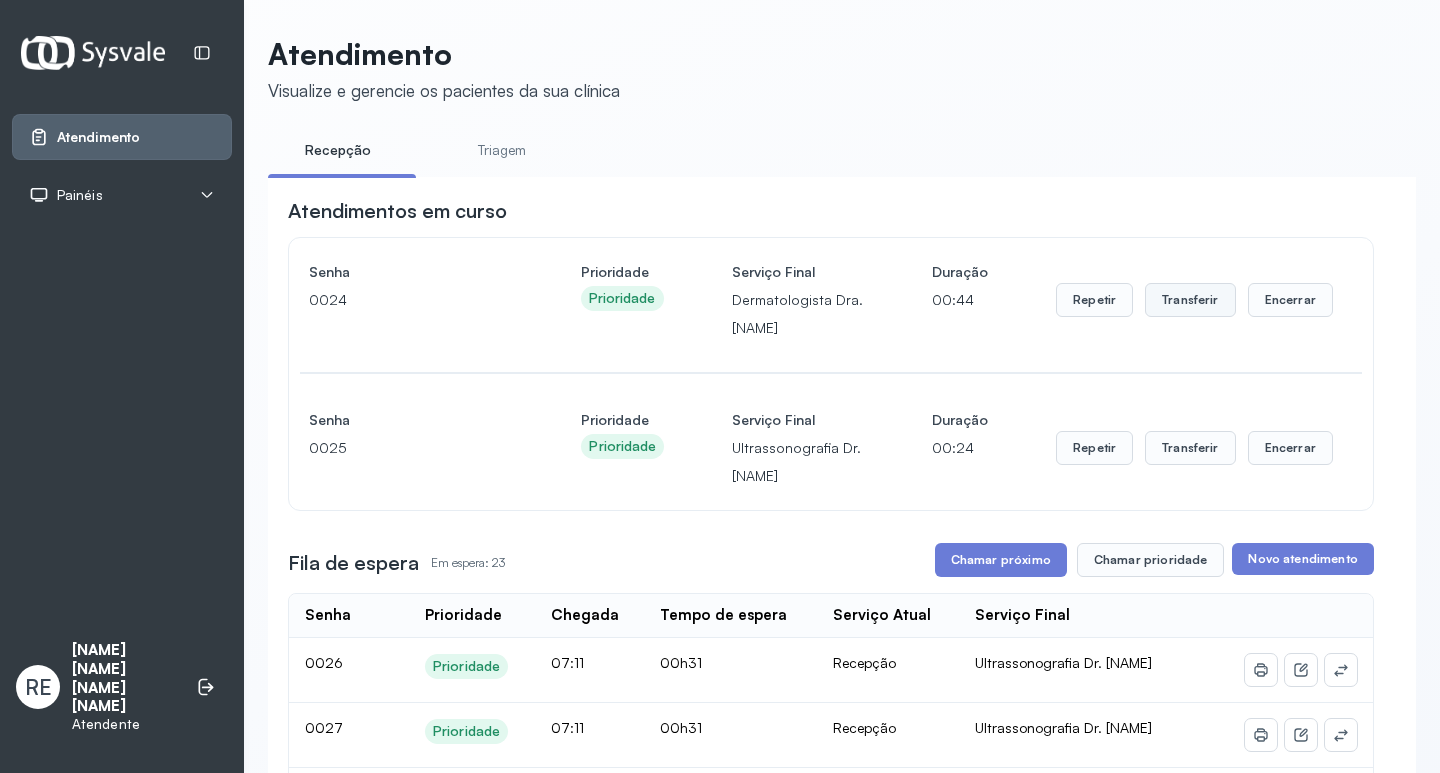 click on "Transferir" at bounding box center (1190, 300) 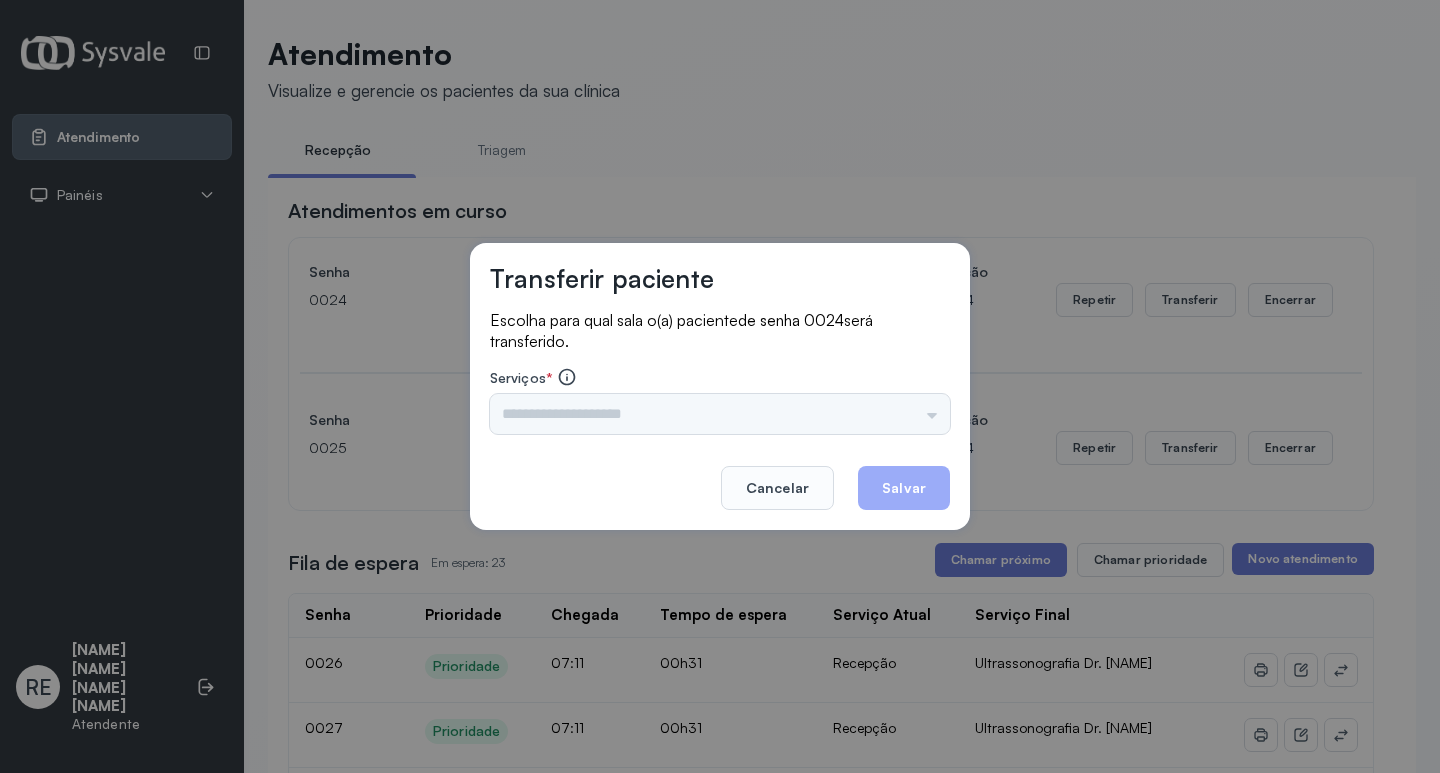 click at bounding box center [720, 414] 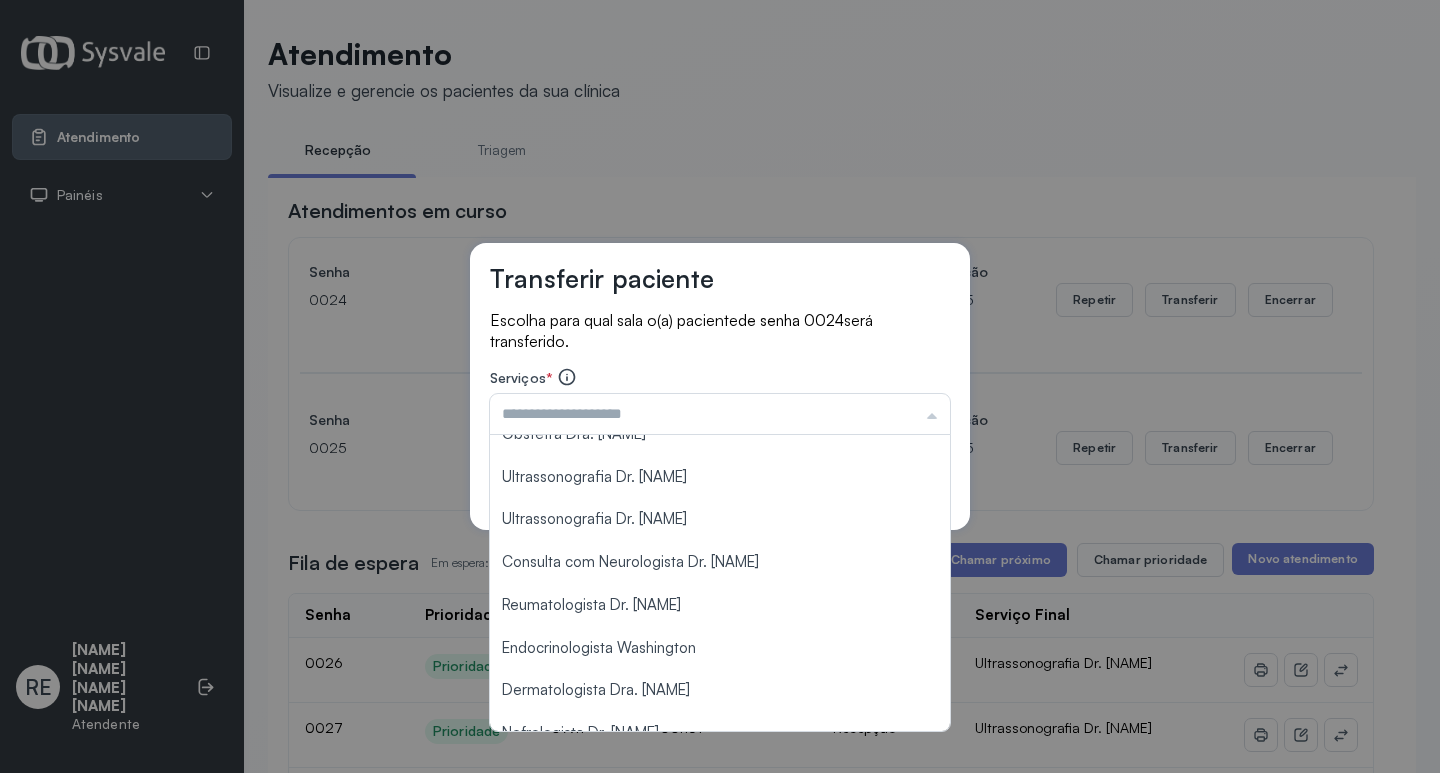 scroll, scrollTop: 700, scrollLeft: 0, axis: vertical 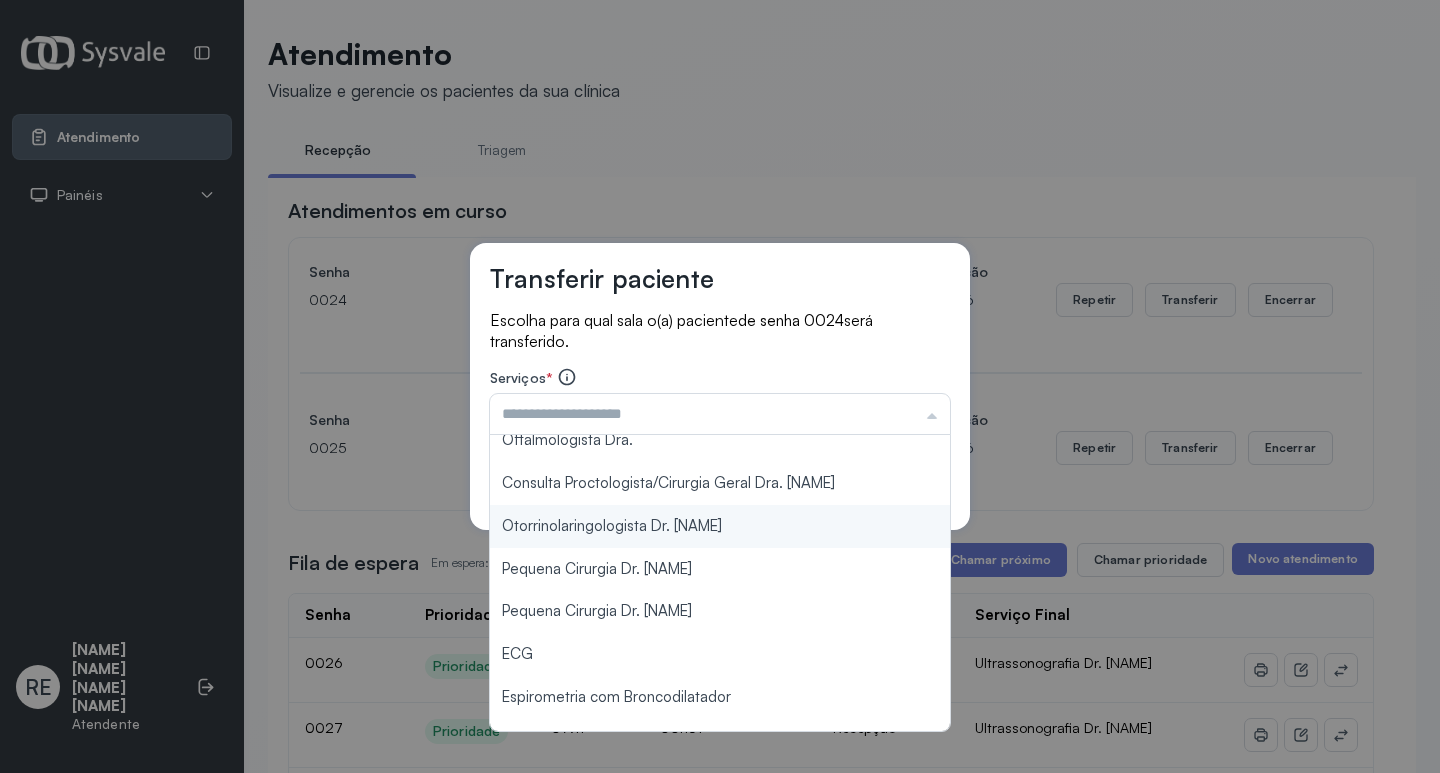type on "**********" 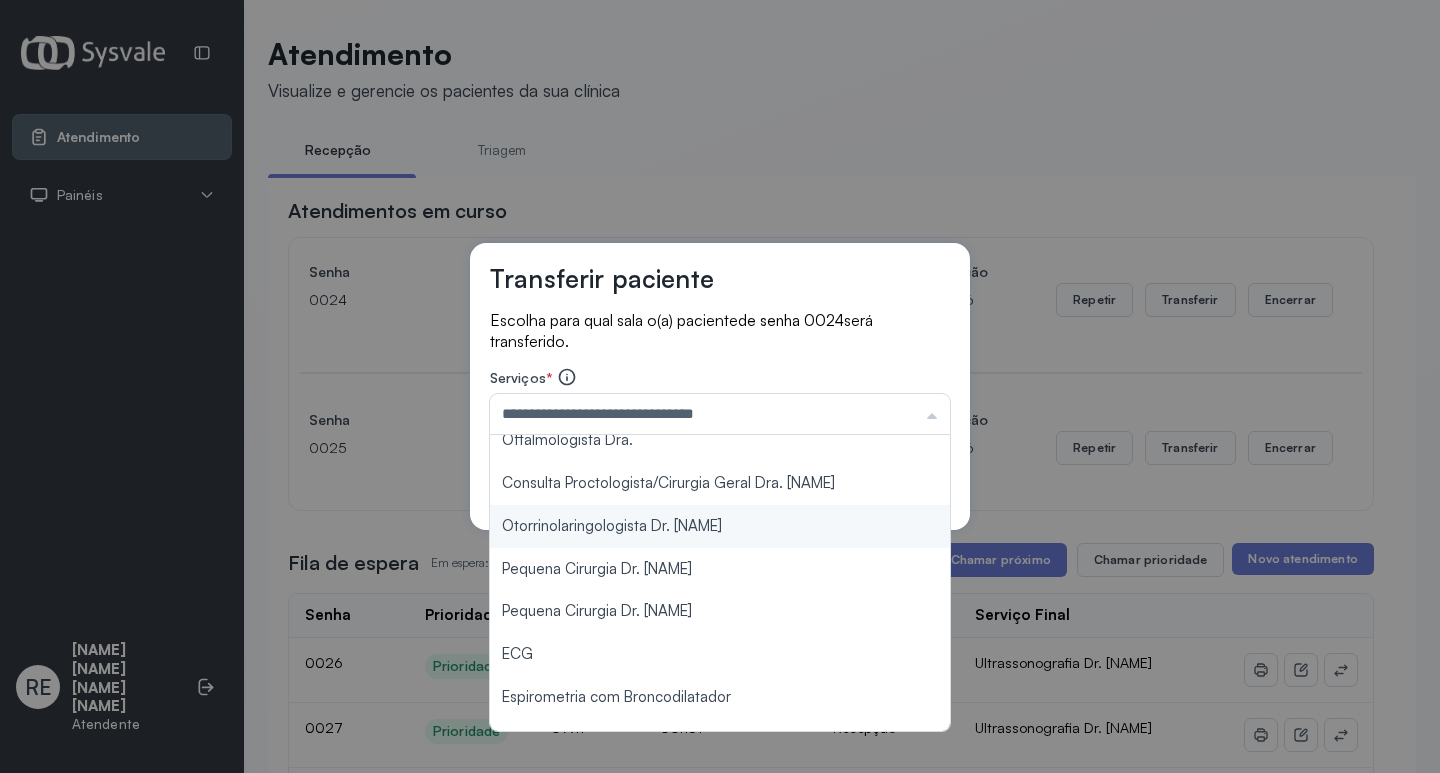 click on "**********" at bounding box center [720, 387] 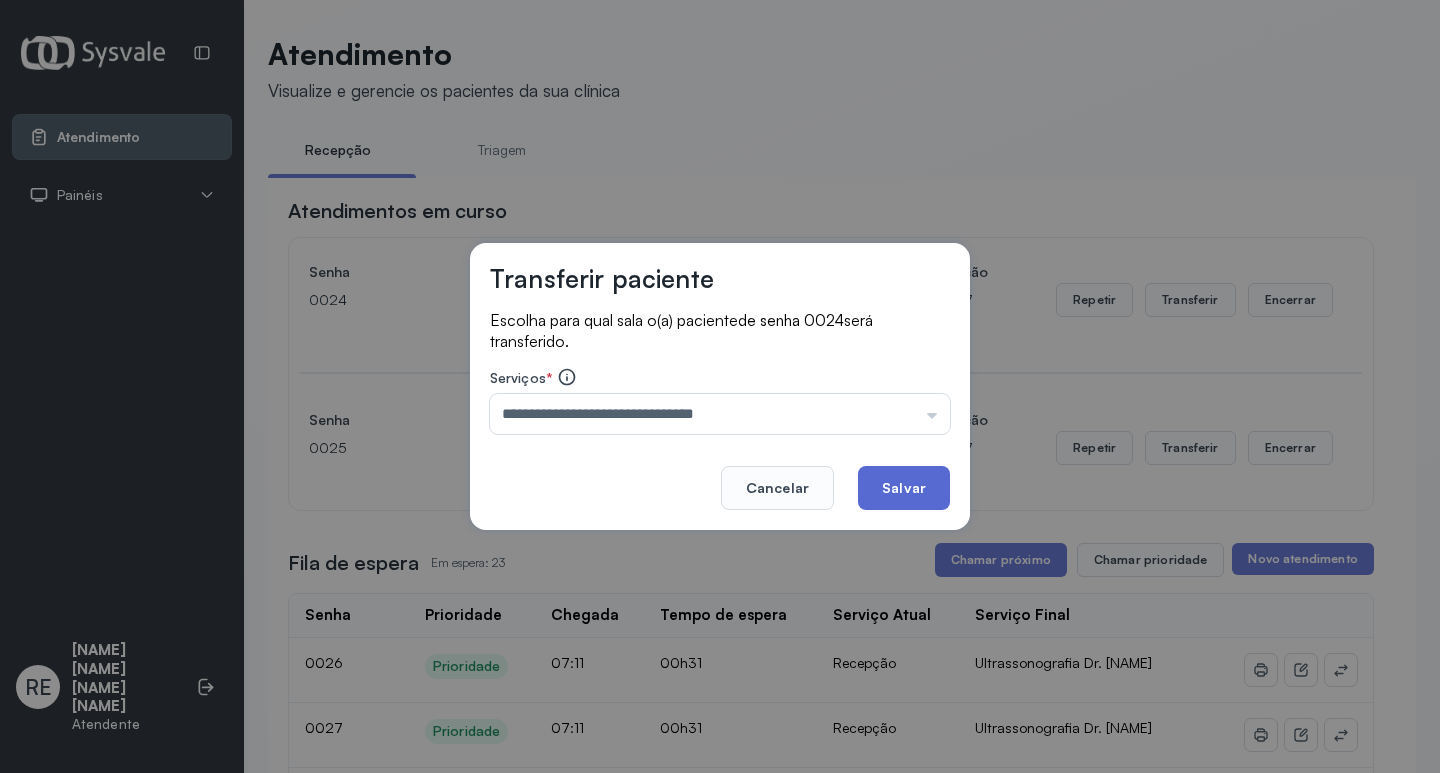 click on "Salvar" 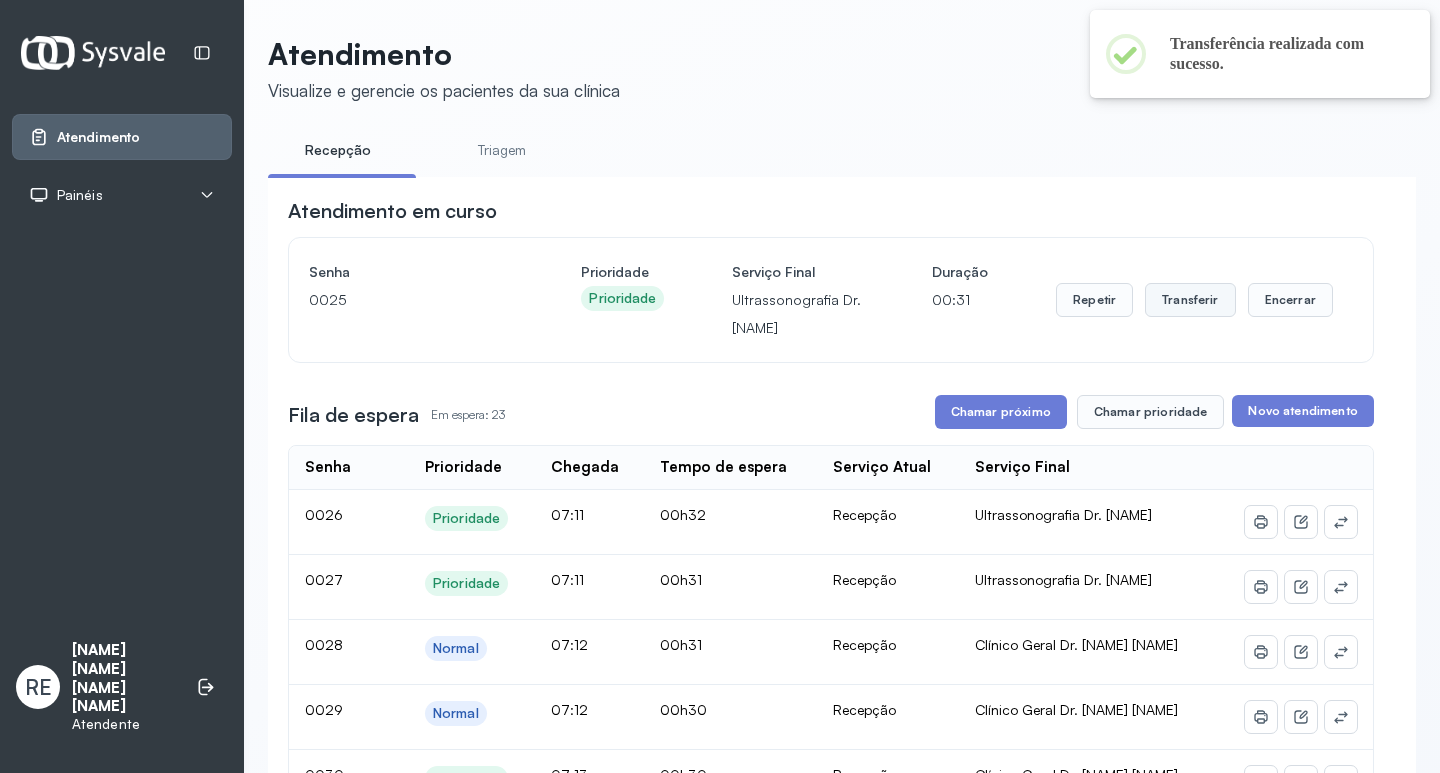 click on "Transferir" at bounding box center (1190, 300) 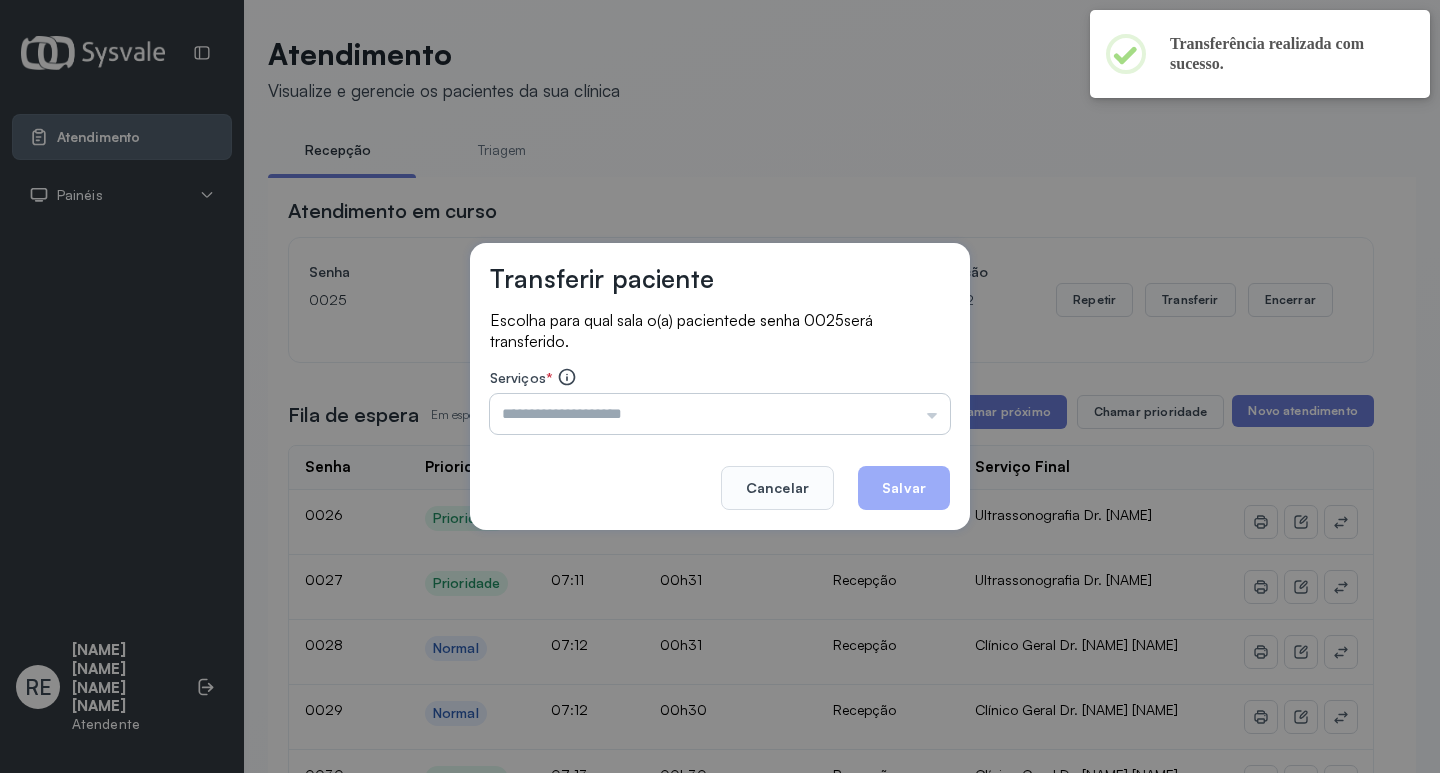 click at bounding box center (720, 414) 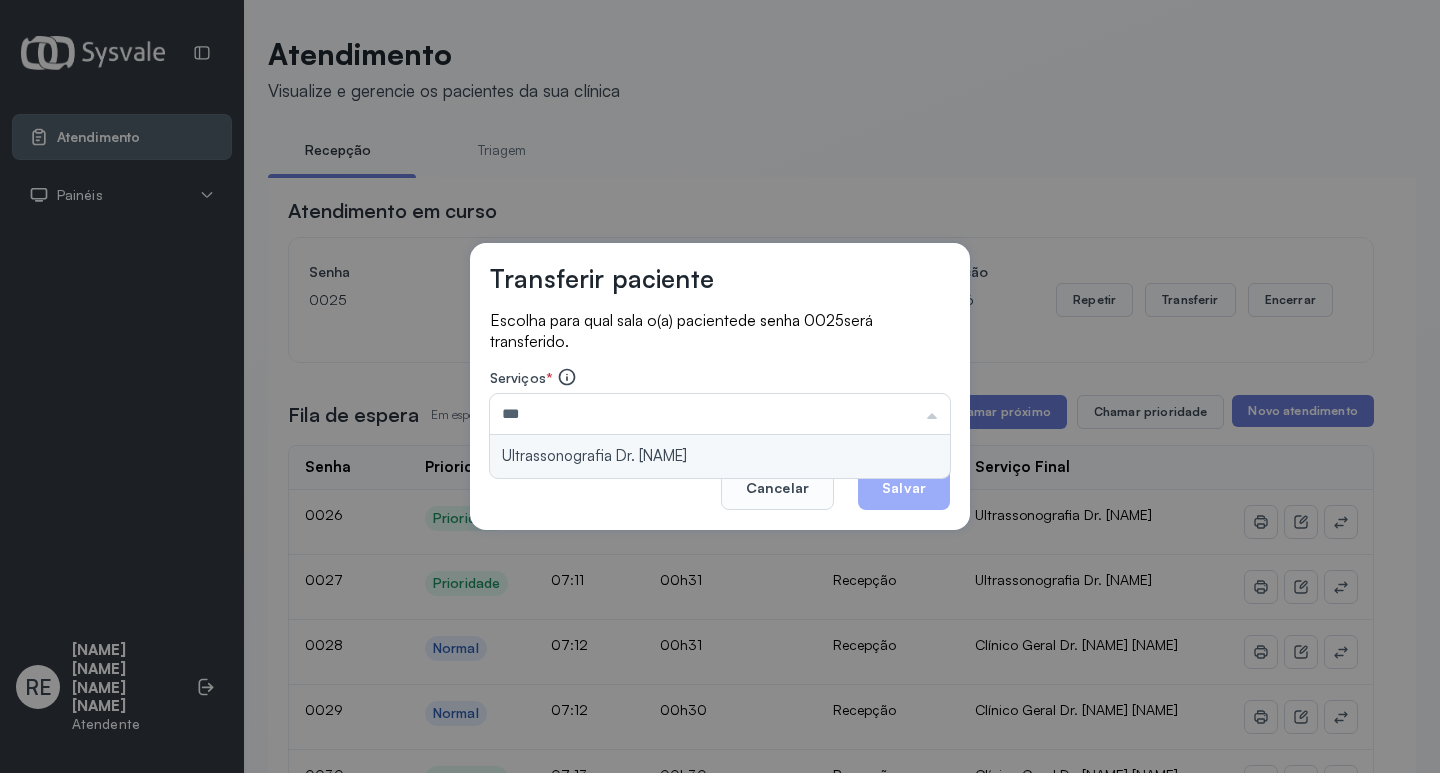 type on "**********" 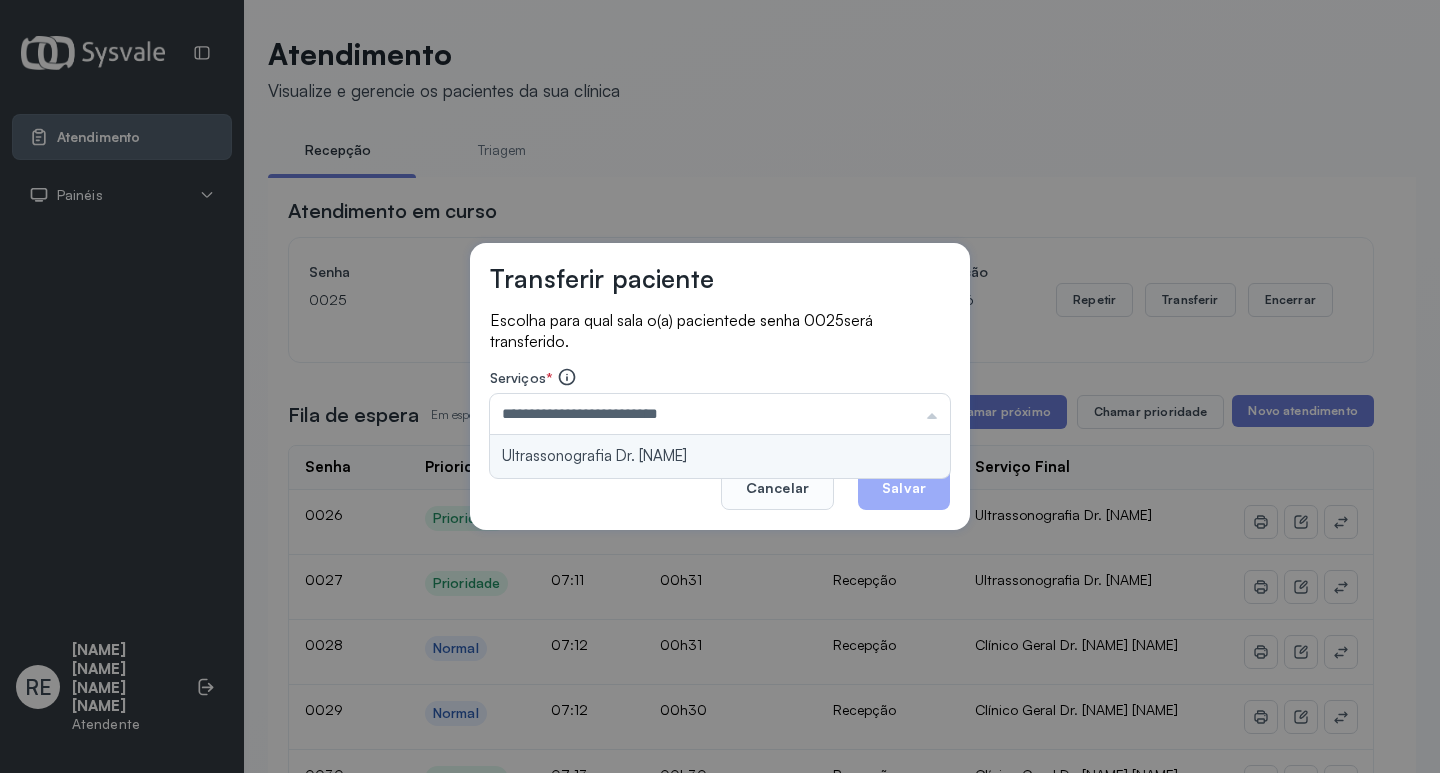 click on "**********" at bounding box center [720, 387] 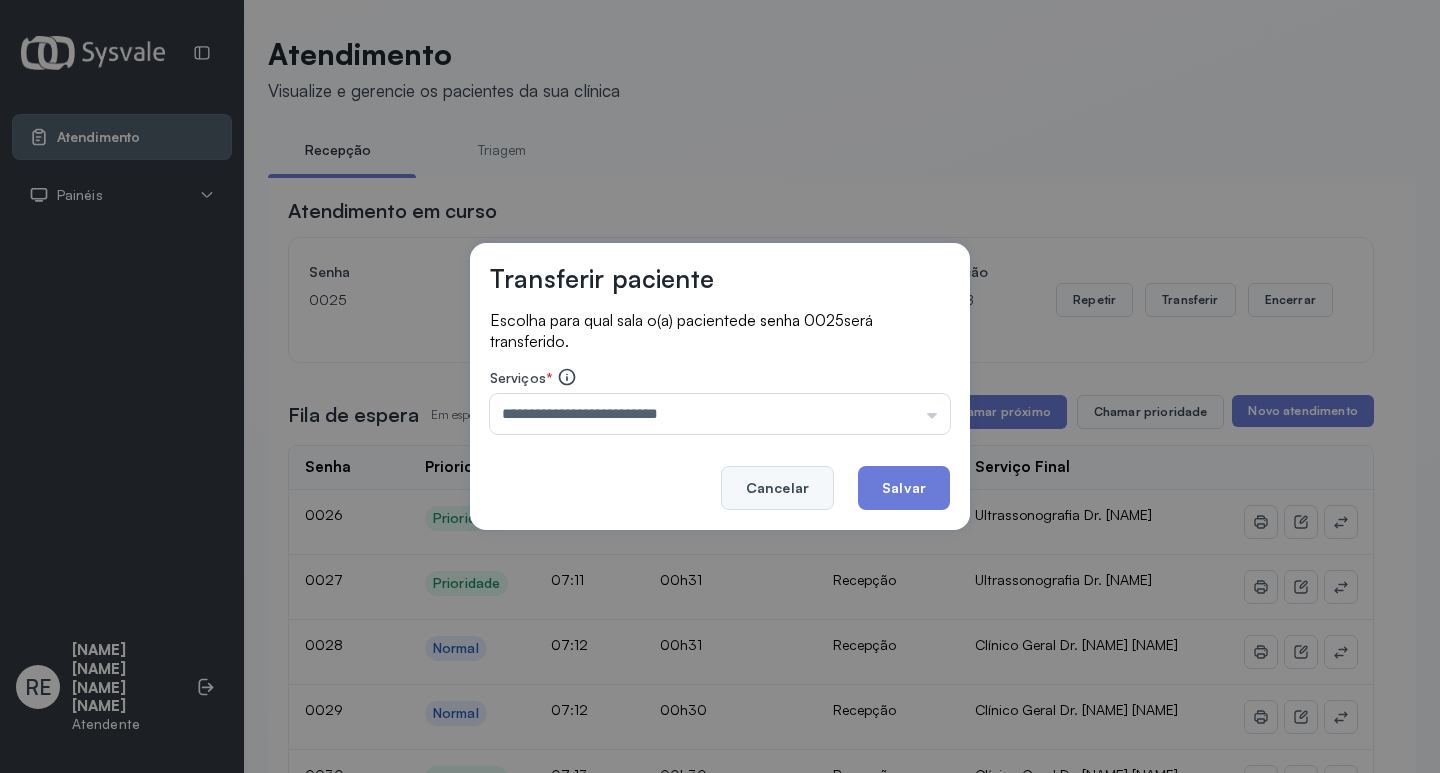 click on "Cancelar" 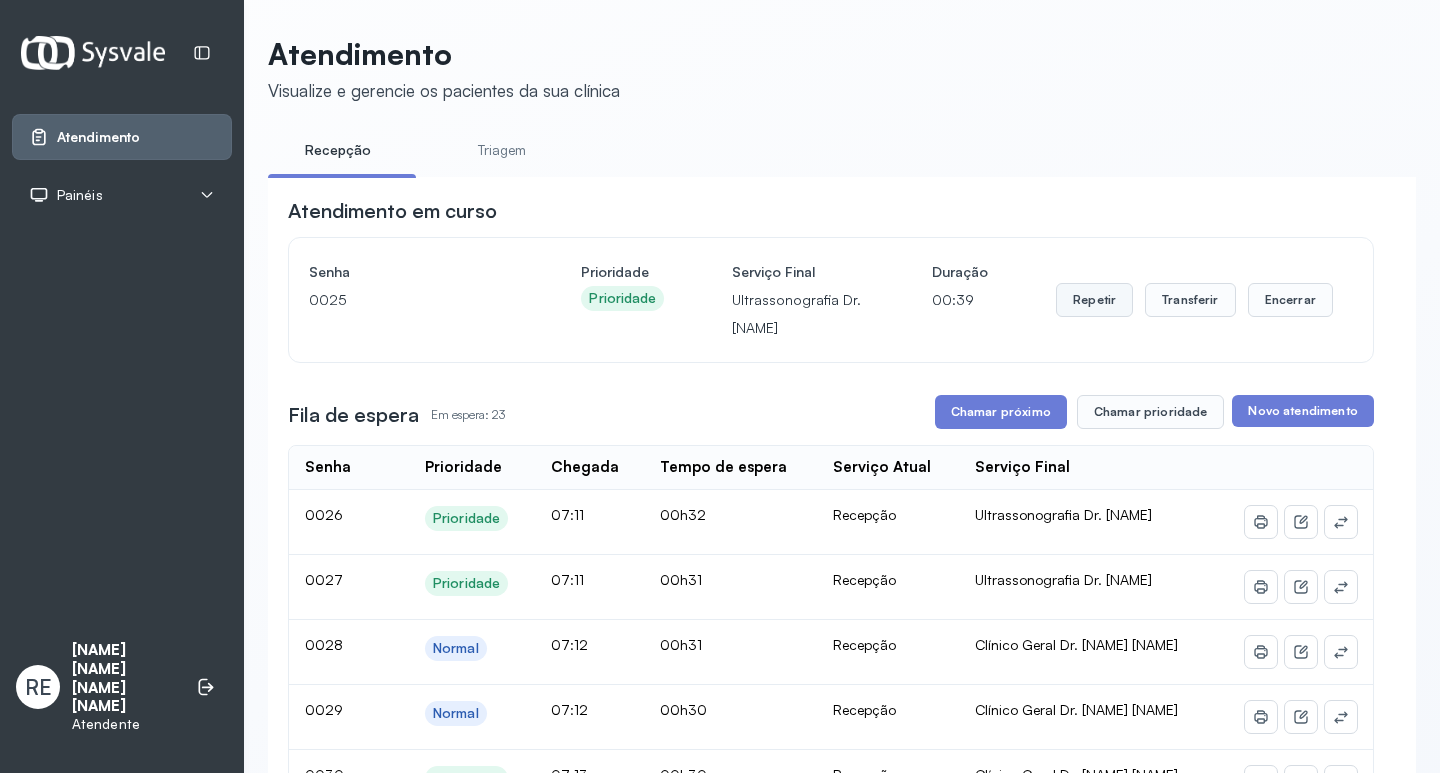 click on "Repetir" at bounding box center (1094, 300) 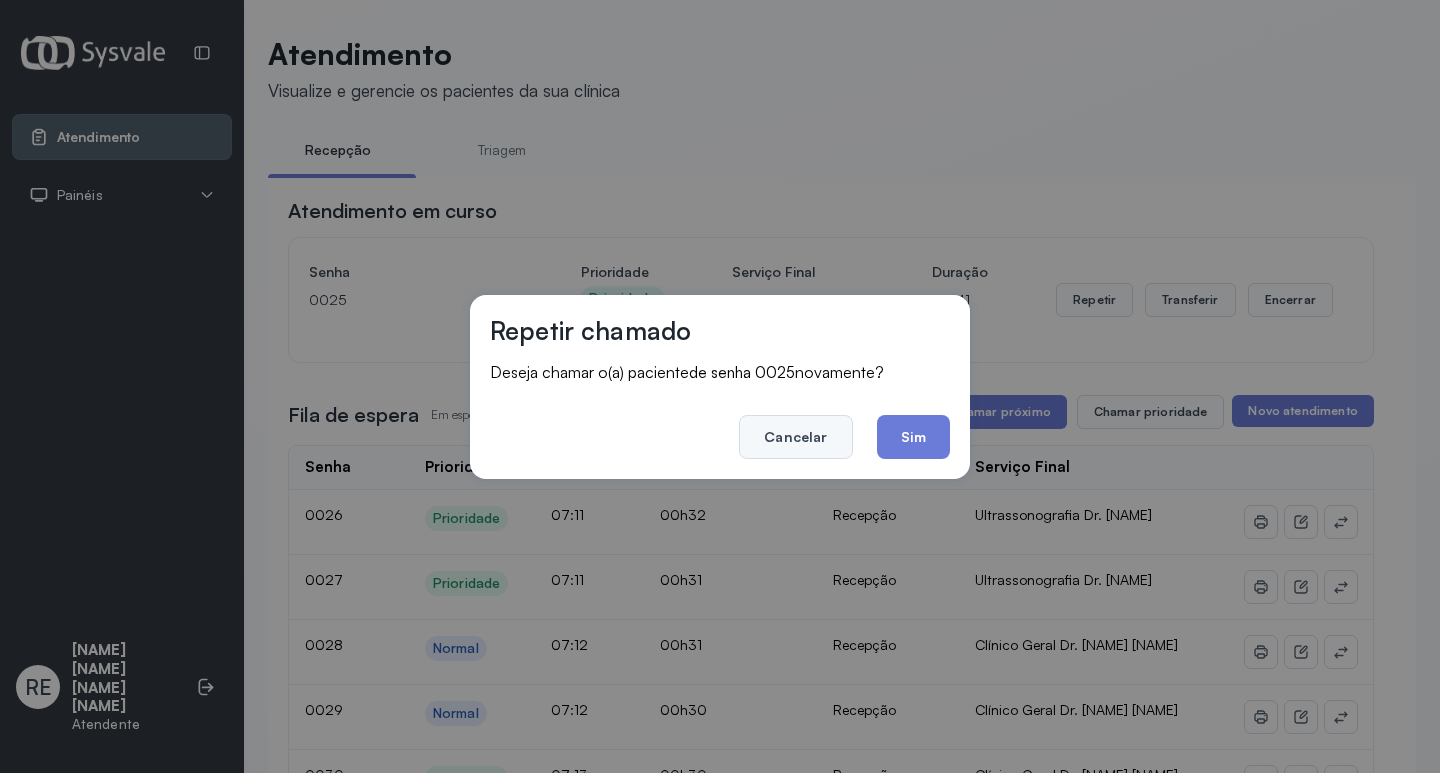 click on "Cancelar" 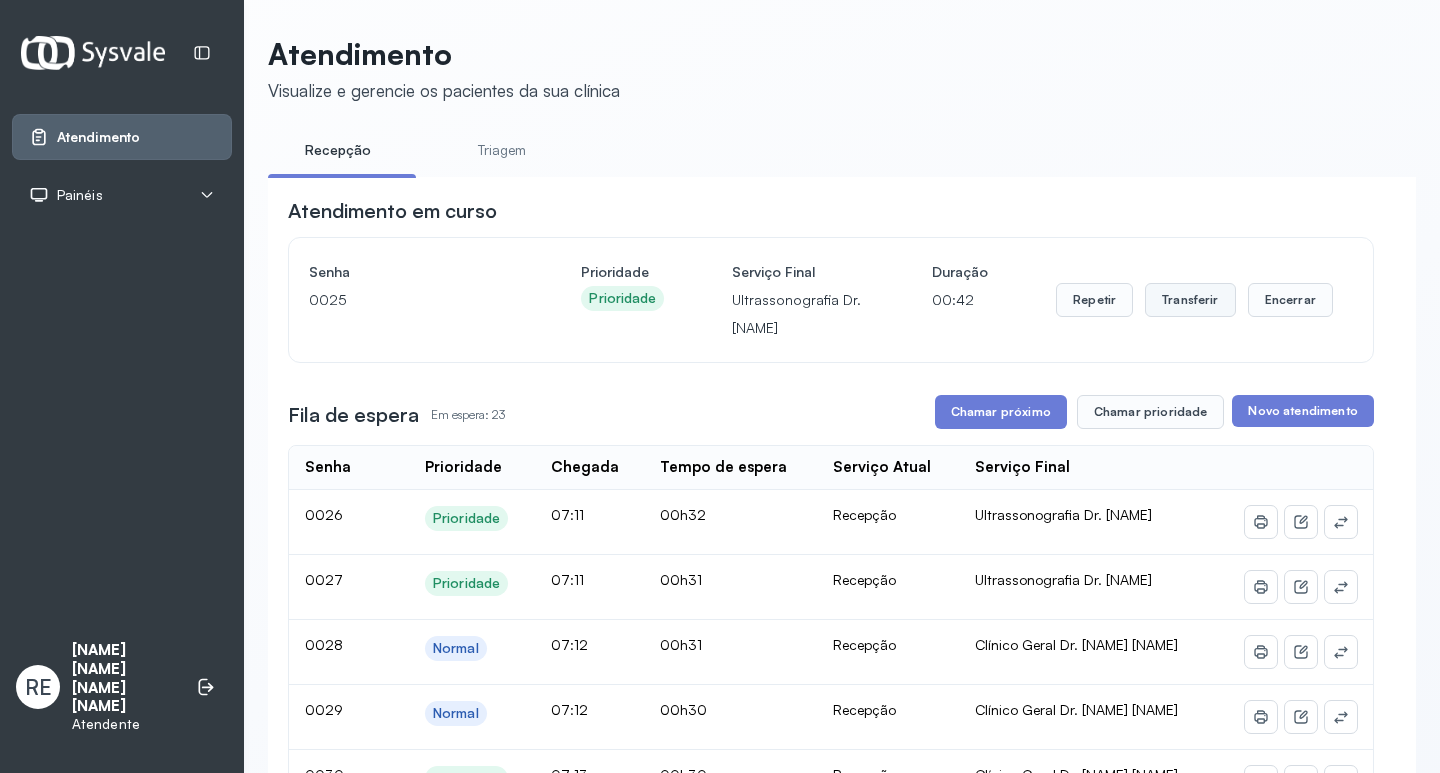 click on "Transferir" at bounding box center (1190, 300) 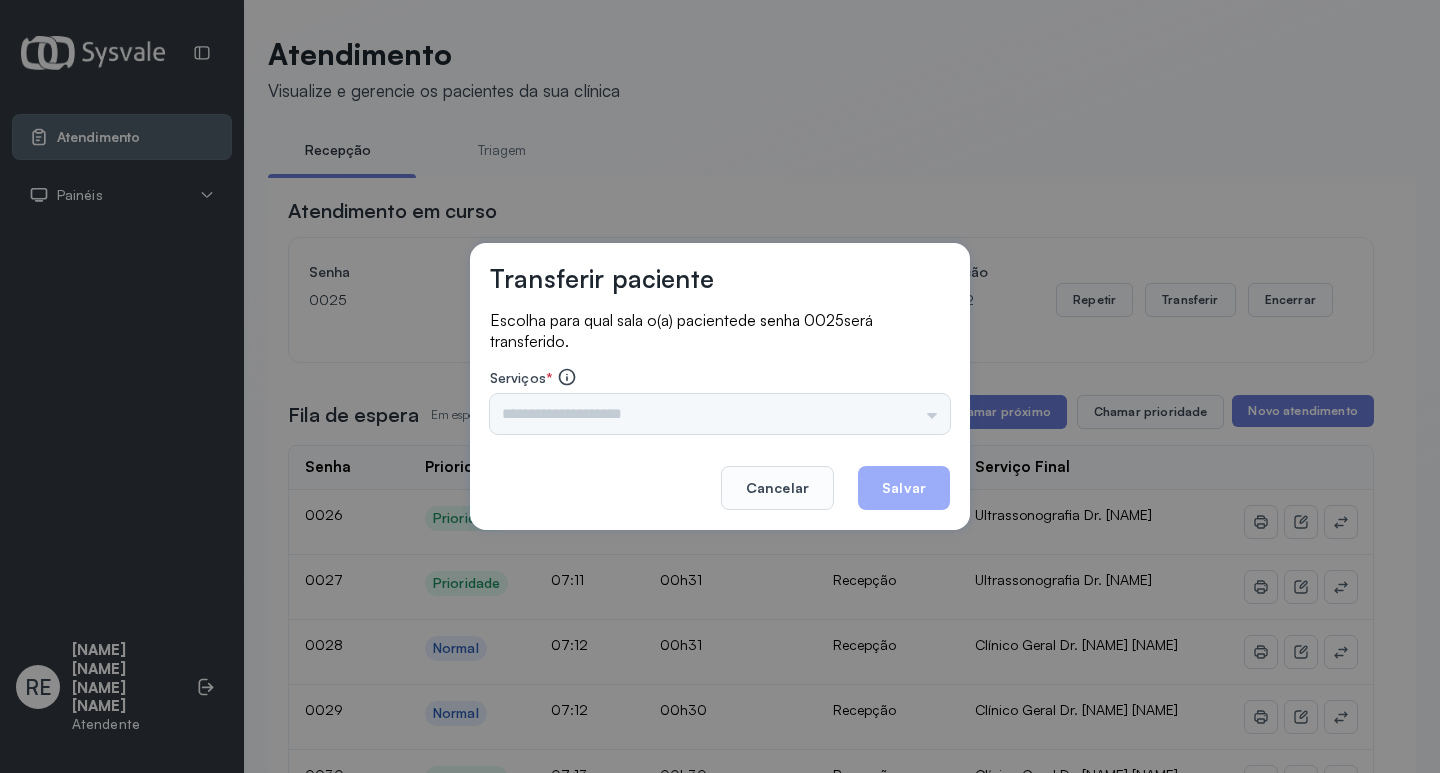 click on "Triagem Ortopedista Dr. Mauricio Ortopedista Dr. Ramon Ginecologista Dr. Amilton Ginecologista Dra. Luana Obstetra Dr. Orlindo Obstetra Dra. Vera Ultrassonografia Dr. Orlindo Ultrassonografia Dr. Amilton Consulta com Neurologista Dr. Ezir Reumatologista Dr. Juvenilson Endocrinologista Washington Dermatologista Dra. Renata Nefrologista Dr. Edvaldo Geriatra Dra. Vanessa Infectologista Dra. Vanessa Oftalmologista Dra. Consulta Proctologista/Cirurgia Geral Dra. Geislane Otorrinolaringologista Dr. Pedro Pequena Cirurgia Dr. Geislane Pequena Cirurgia Dr. AMILTON ECG Espirometria com Broncodilatador Espirometria sem Broncodilatador Ecocardiograma - Dra. Vanessa Viana Exame de PPD Enf. Jane Raquel RETIRADA DE CERUME DR. PEDRO VACINAÇÃO Preventivo Enf. Luciana Preventivo Enf. Tiago Araujo Consulta de Enfermagem Enf. Tiago Consulta de Enfermagem Enf. Luciana Consulta  Cardiologista Dr. Everson Consulta Enf. Jane Raquel Dispensação de Medicação Agendamento Consulta Enf. Tiago Agendamento consulta Enf. Luciana" at bounding box center (720, 414) 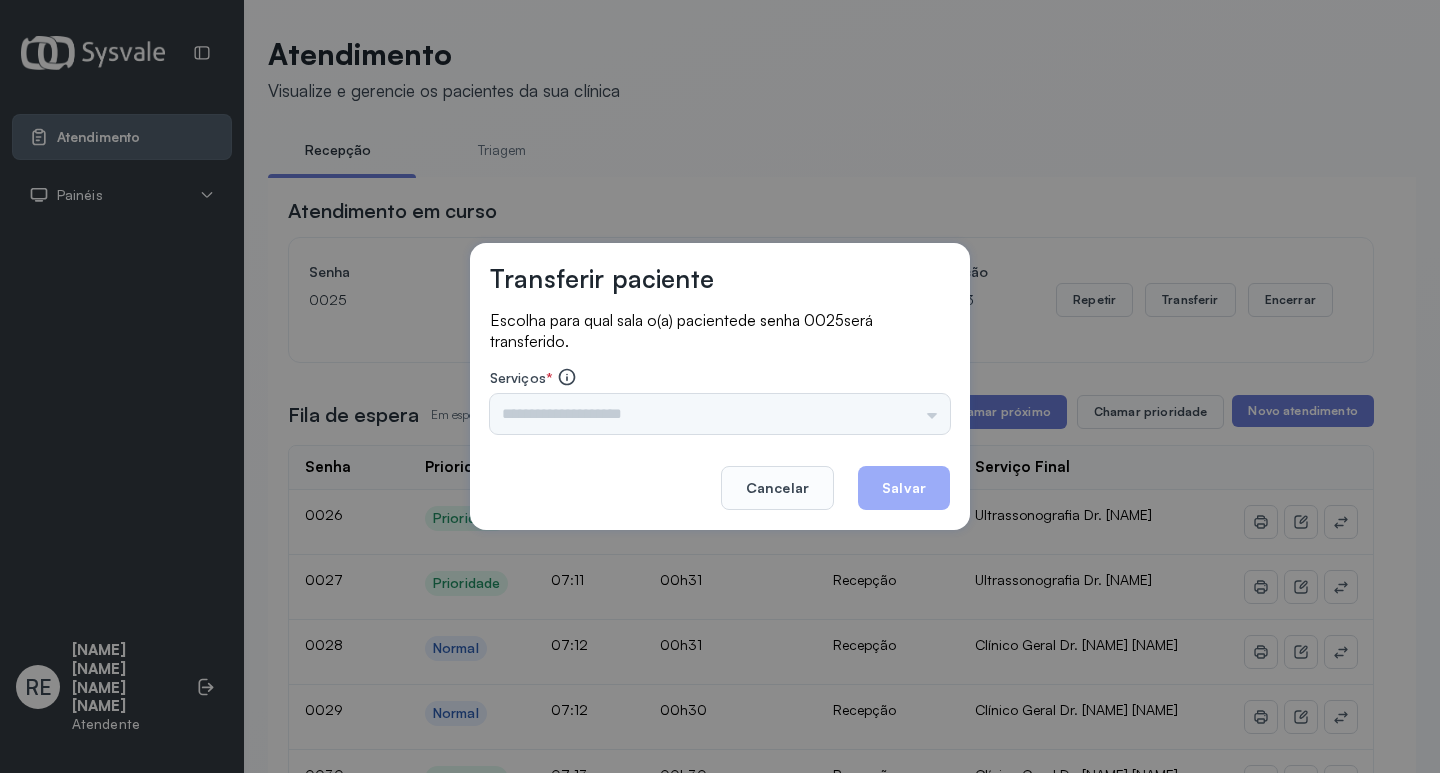click on "Triagem Ortopedista Dr. Mauricio Ortopedista Dr. Ramon Ginecologista Dr. Amilton Ginecologista Dra. Luana Obstetra Dr. Orlindo Obstetra Dra. Vera Ultrassonografia Dr. Orlindo Ultrassonografia Dr. Amilton Consulta com Neurologista Dr. Ezir Reumatologista Dr. Juvenilson Endocrinologista Washington Dermatologista Dra. Renata Nefrologista Dr. Edvaldo Geriatra Dra. Vanessa Infectologista Dra. Vanessa Oftalmologista Dra. Consulta Proctologista/Cirurgia Geral Dra. Geislane Otorrinolaringologista Dr. Pedro Pequena Cirurgia Dr. Geislane Pequena Cirurgia Dr. AMILTON ECG Espirometria com Broncodilatador Espirometria sem Broncodilatador Ecocardiograma - Dra. Vanessa Viana Exame de PPD Enf. Jane Raquel RETIRADA DE CERUME DR. PEDRO VACINAÇÃO Preventivo Enf. Luciana Preventivo Enf. Tiago Araujo Consulta de Enfermagem Enf. Tiago Consulta de Enfermagem Enf. Luciana Consulta  Cardiologista Dr. Everson Consulta Enf. Jane Raquel Dispensação de Medicação Agendamento Consulta Enf. Tiago Agendamento consulta Enf. Luciana" at bounding box center [720, 414] 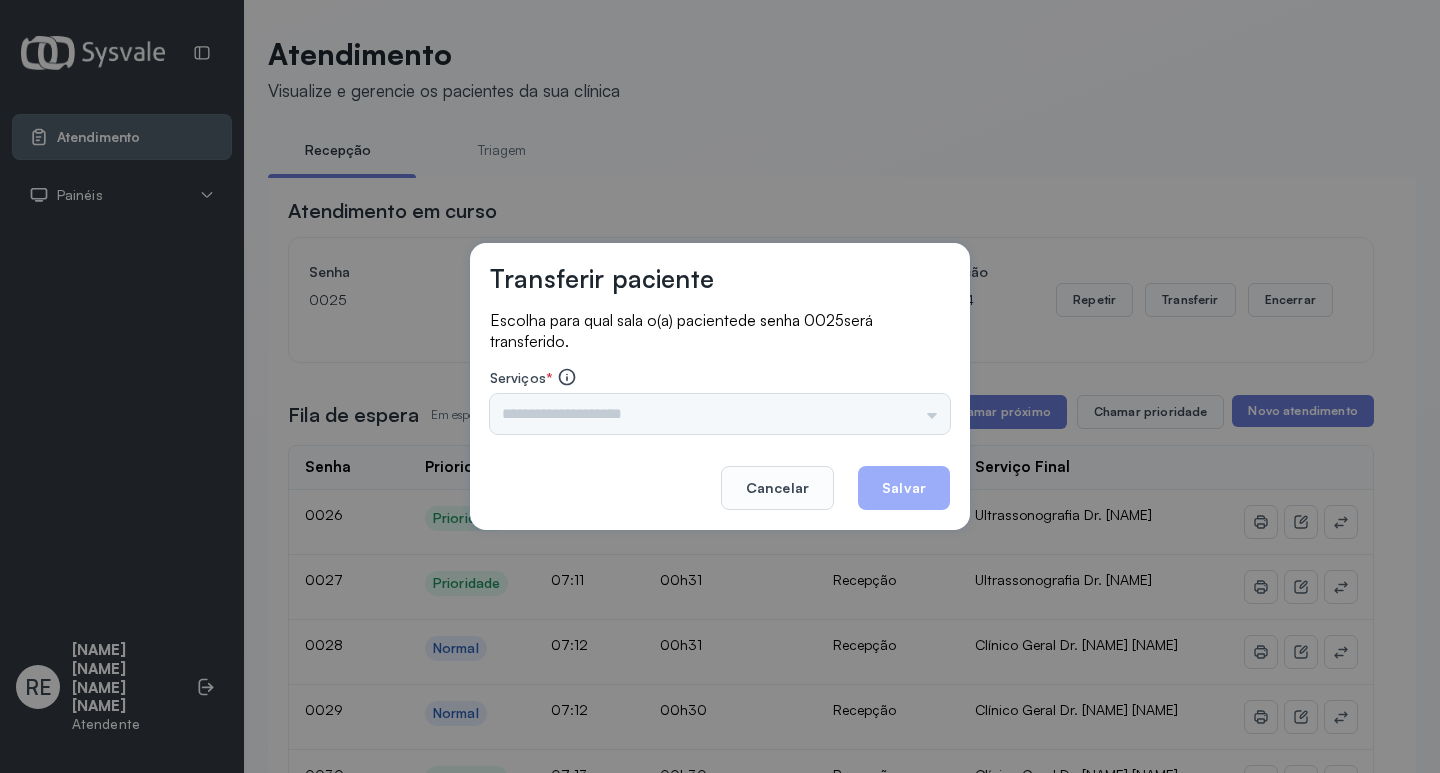 click at bounding box center (720, 414) 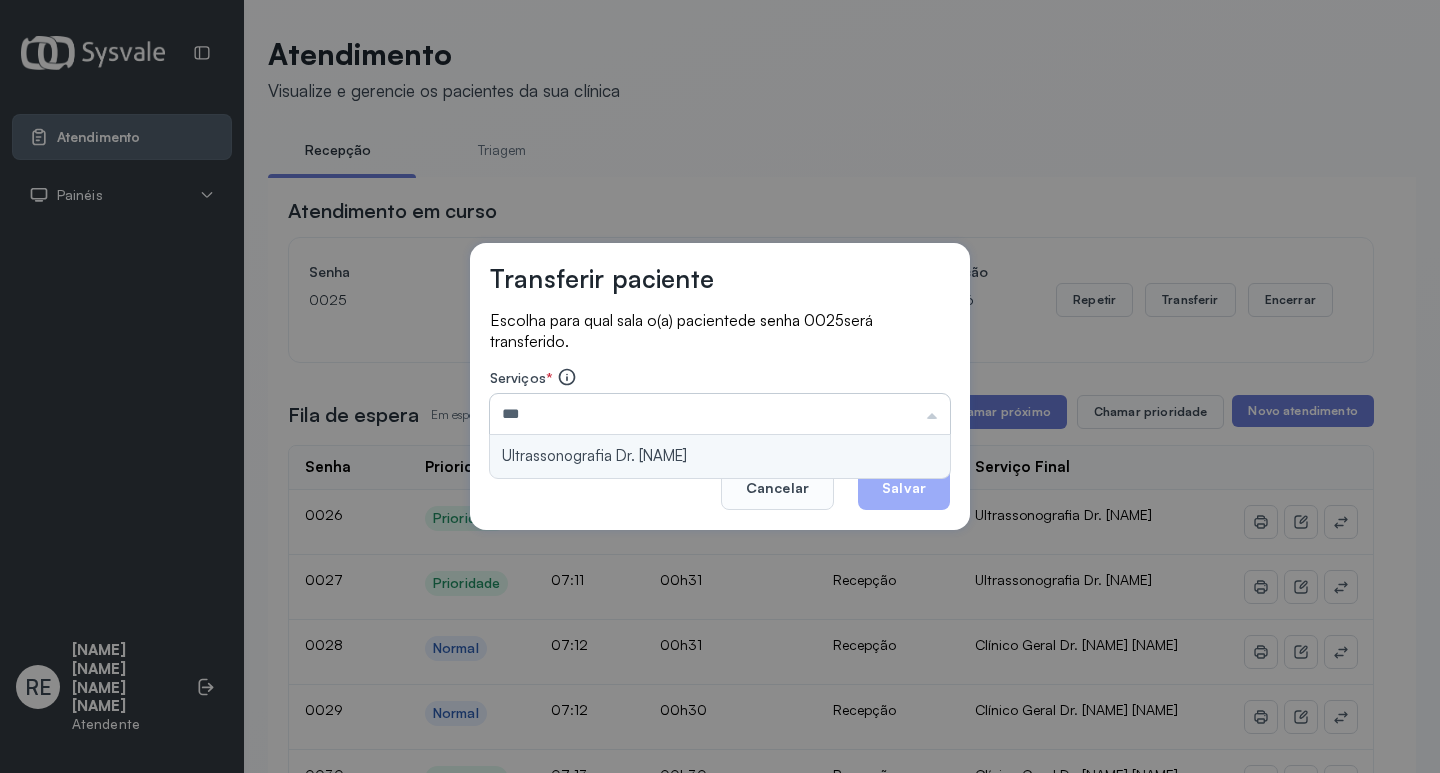 type on "**********" 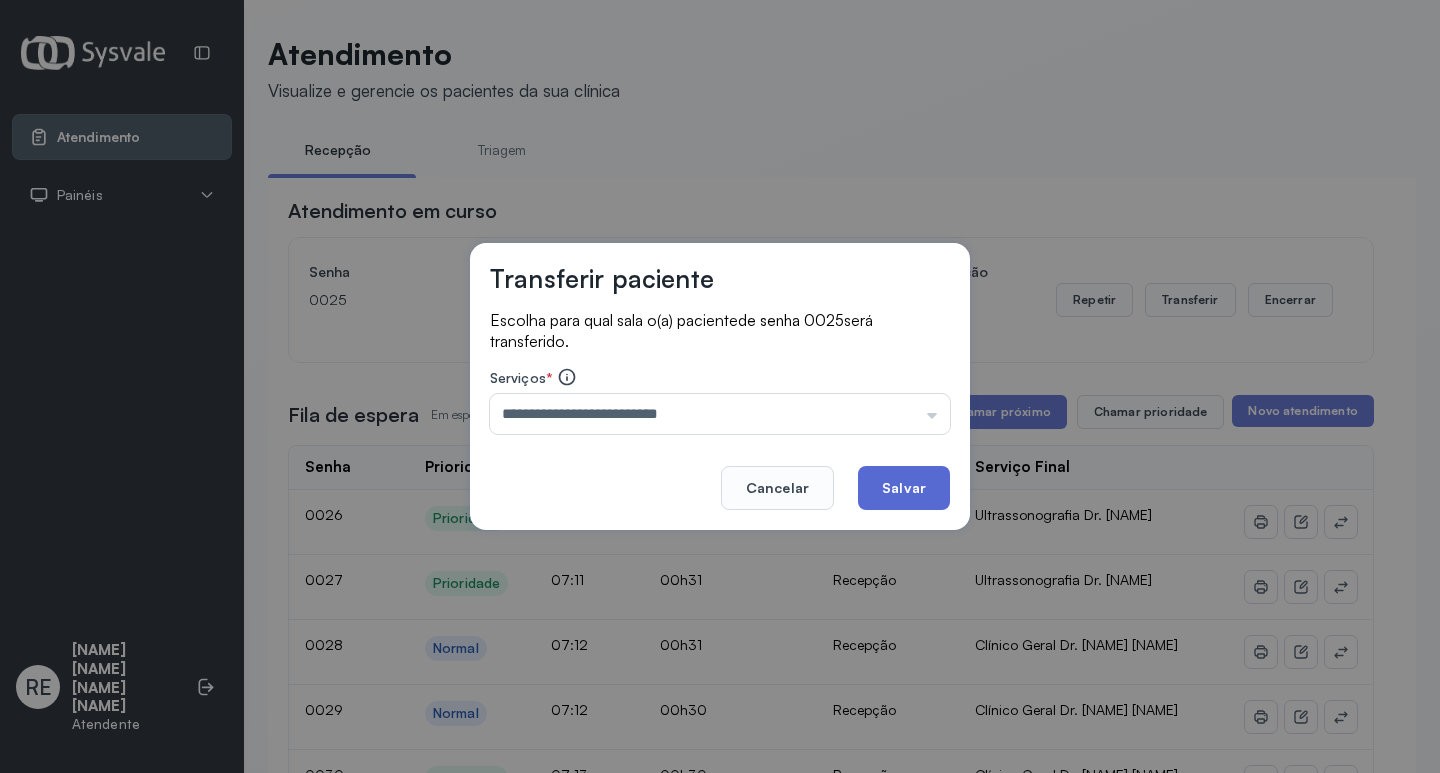 click on "Salvar" 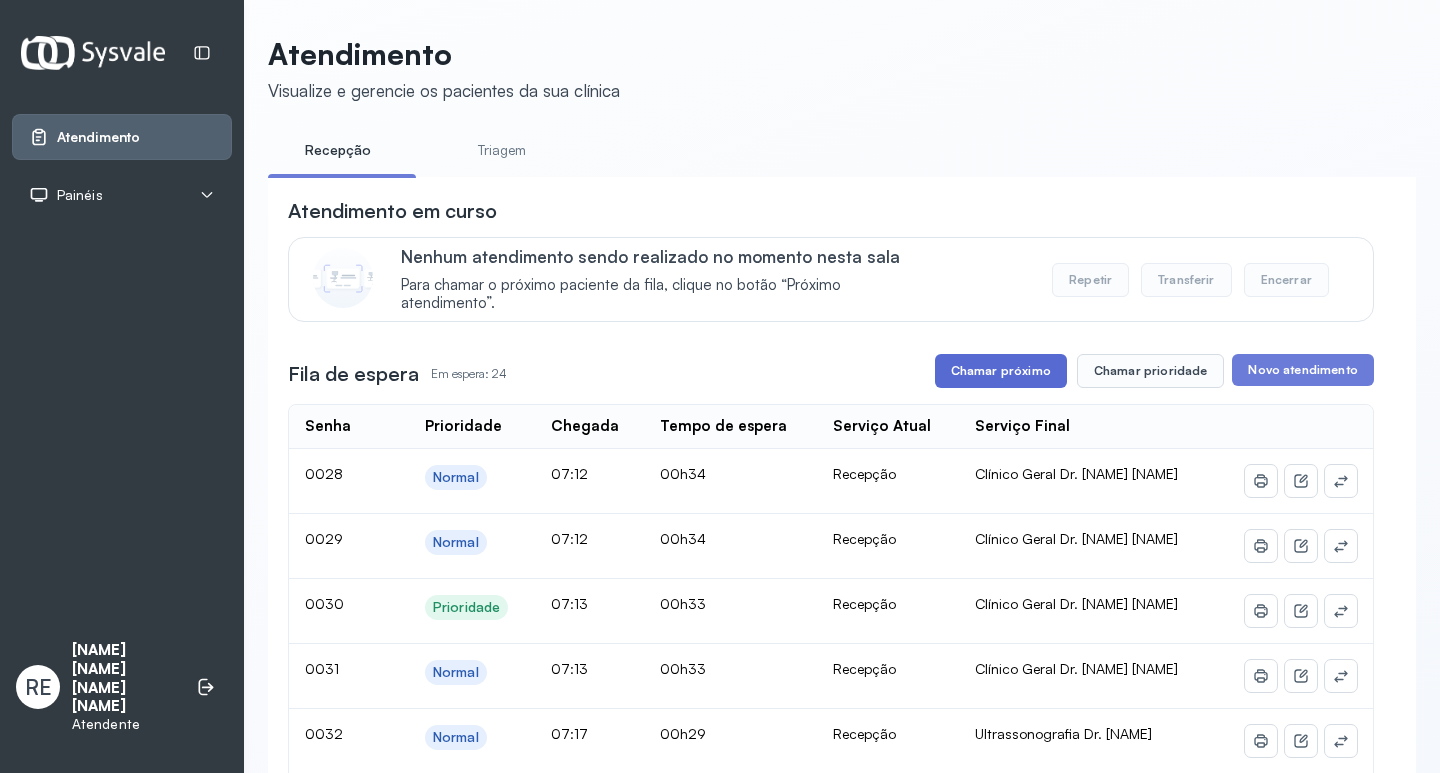 click on "Chamar próximo" at bounding box center [1001, 371] 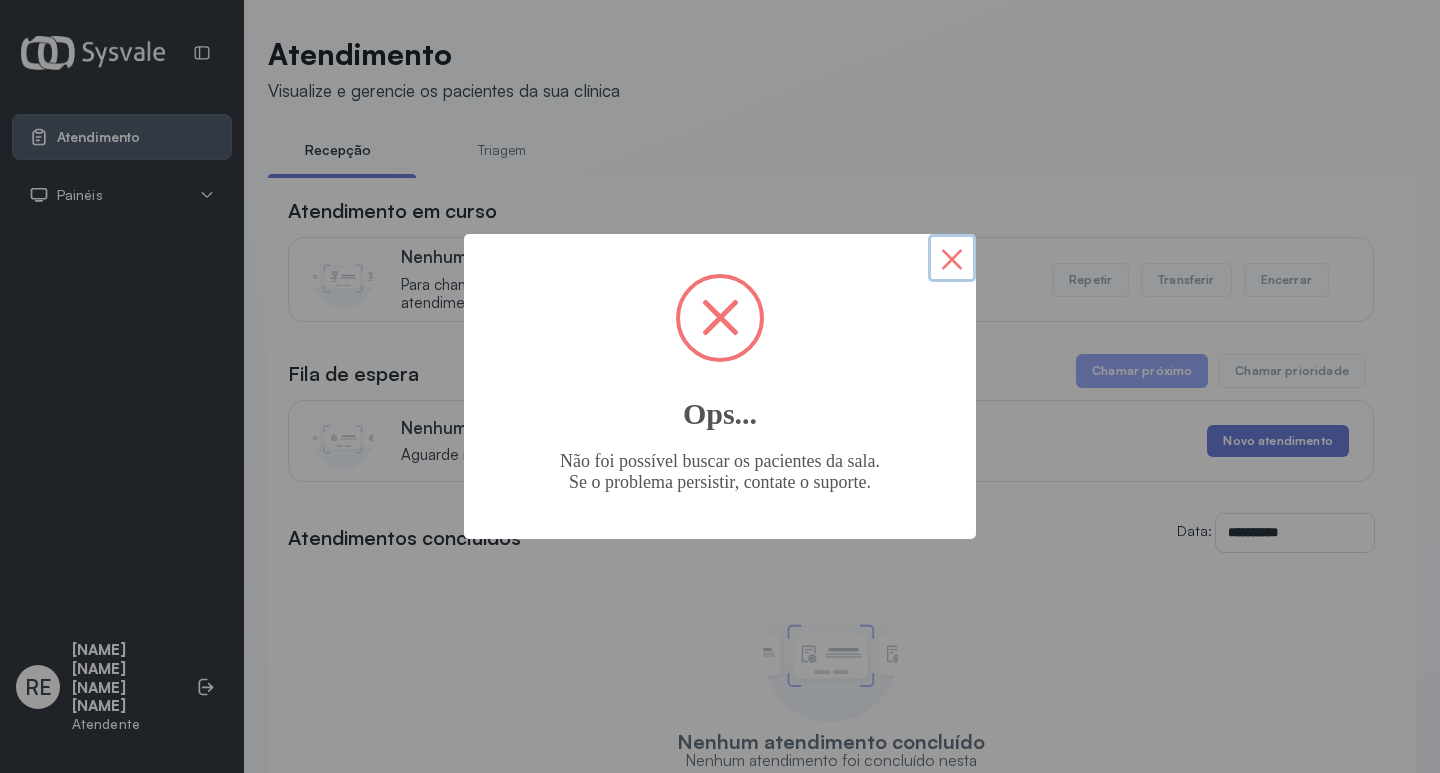 click on "×" at bounding box center (952, 258) 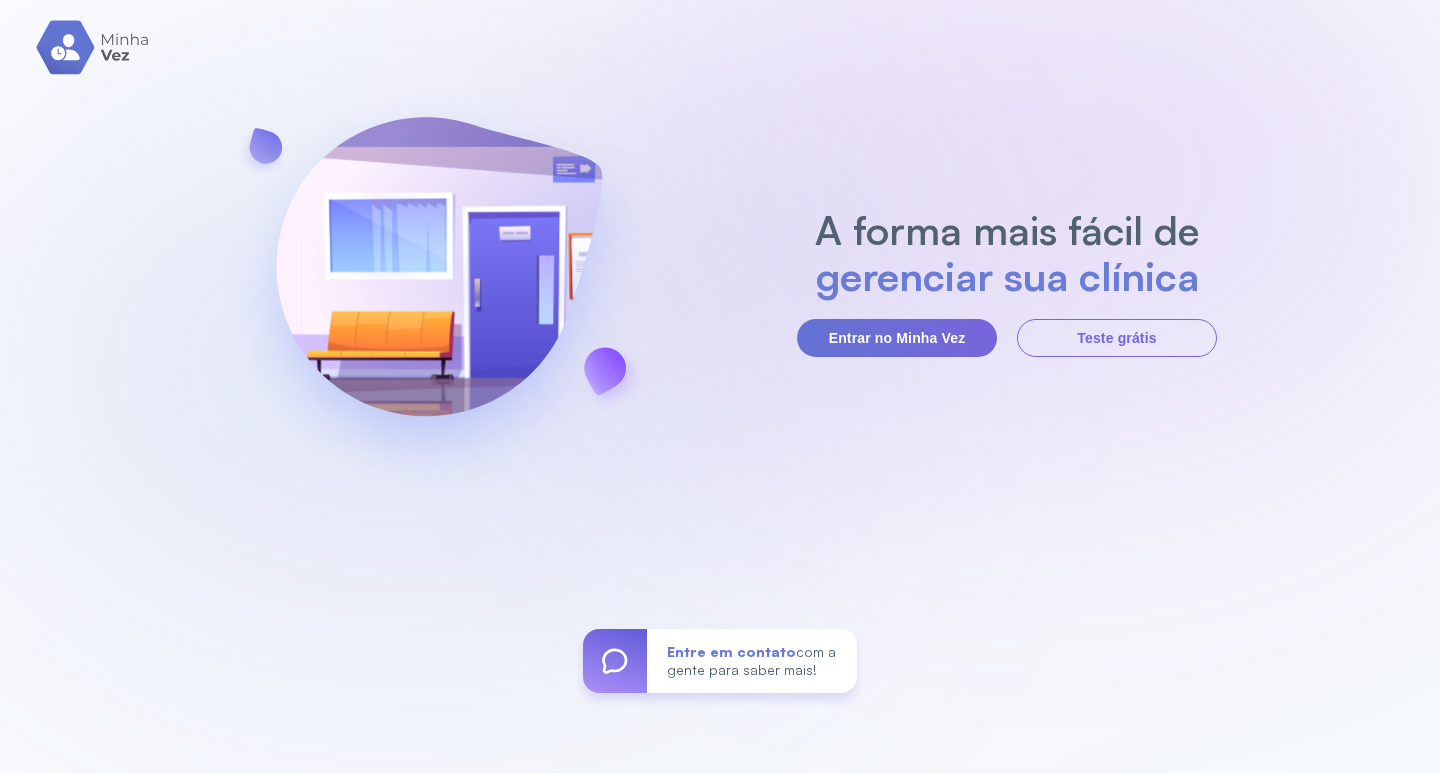 scroll, scrollTop: 0, scrollLeft: 0, axis: both 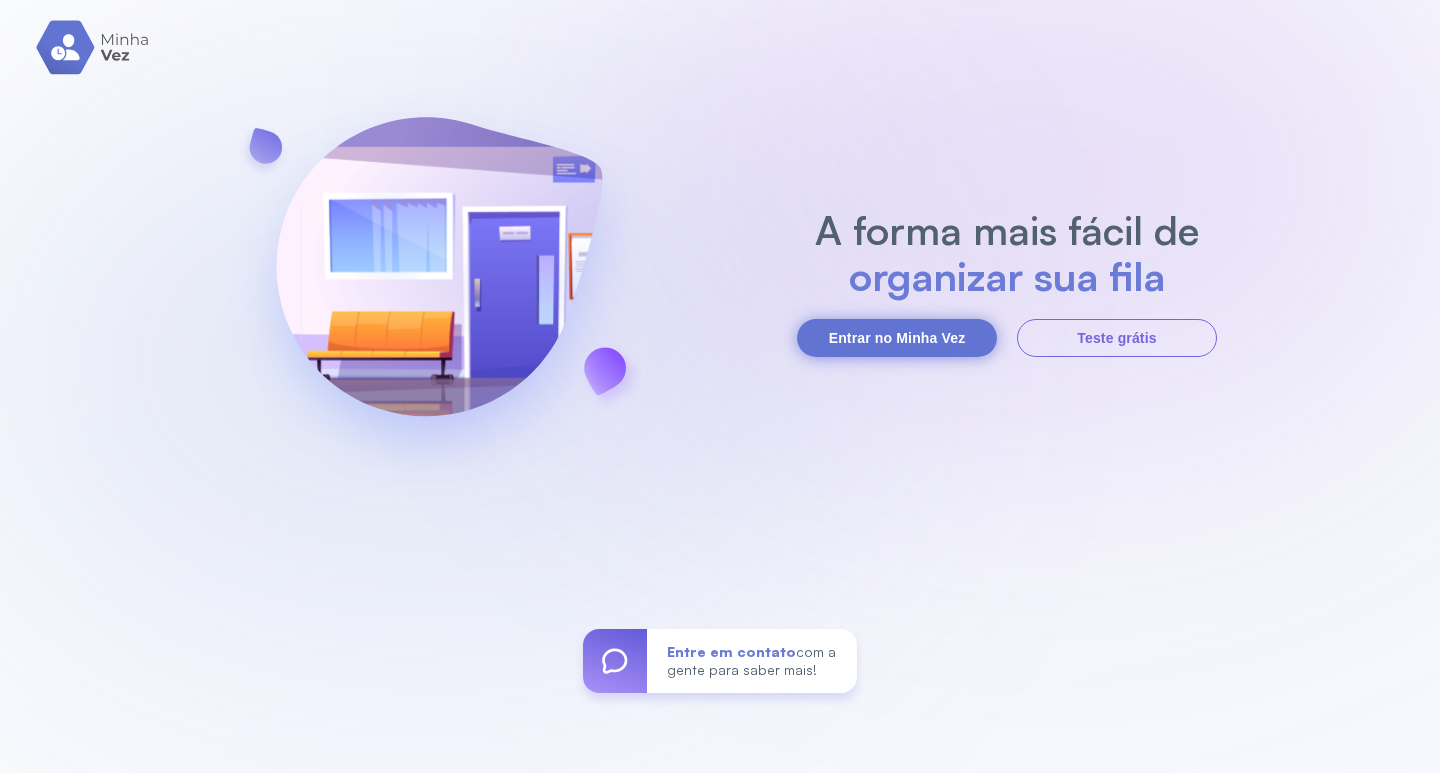 click on "Entrar no Minha Vez" at bounding box center [897, 338] 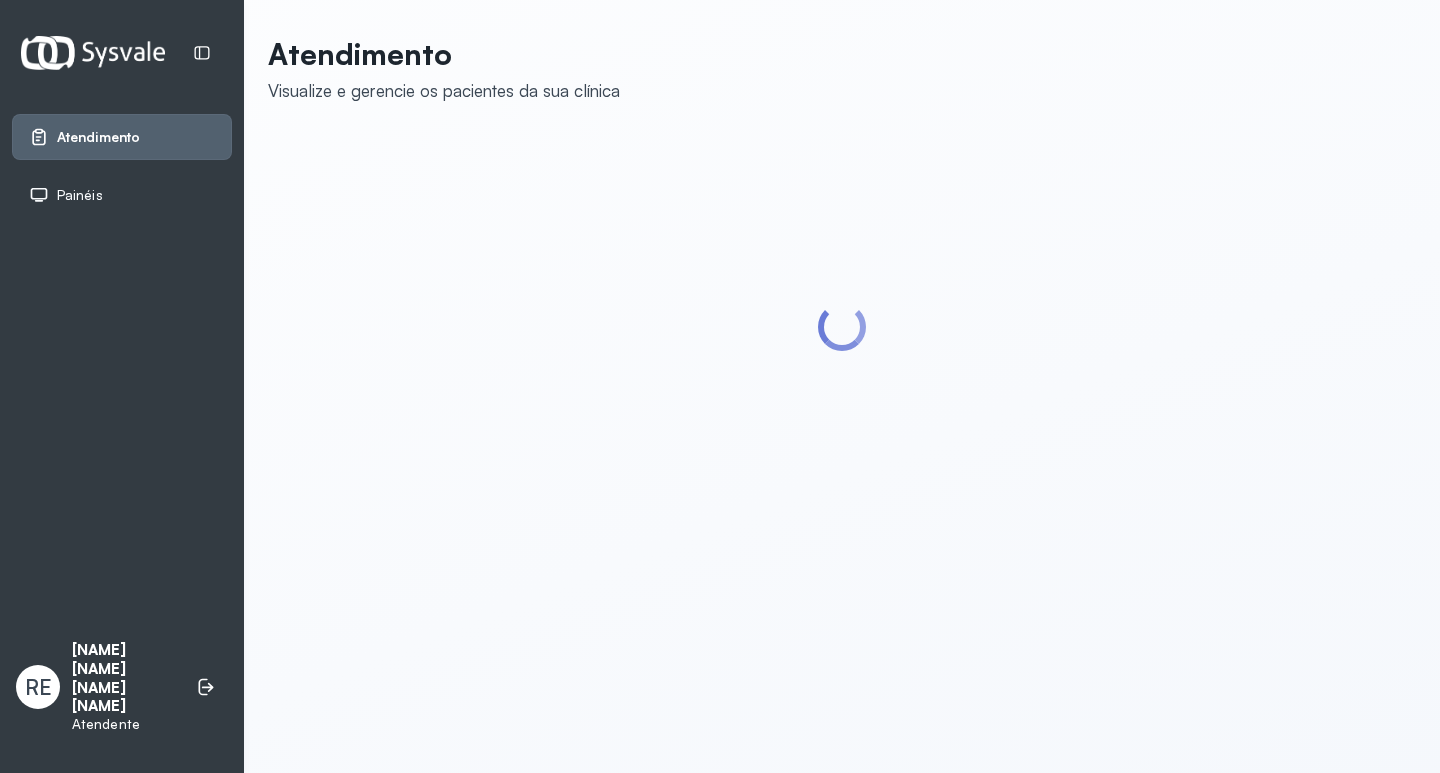 scroll, scrollTop: 0, scrollLeft: 0, axis: both 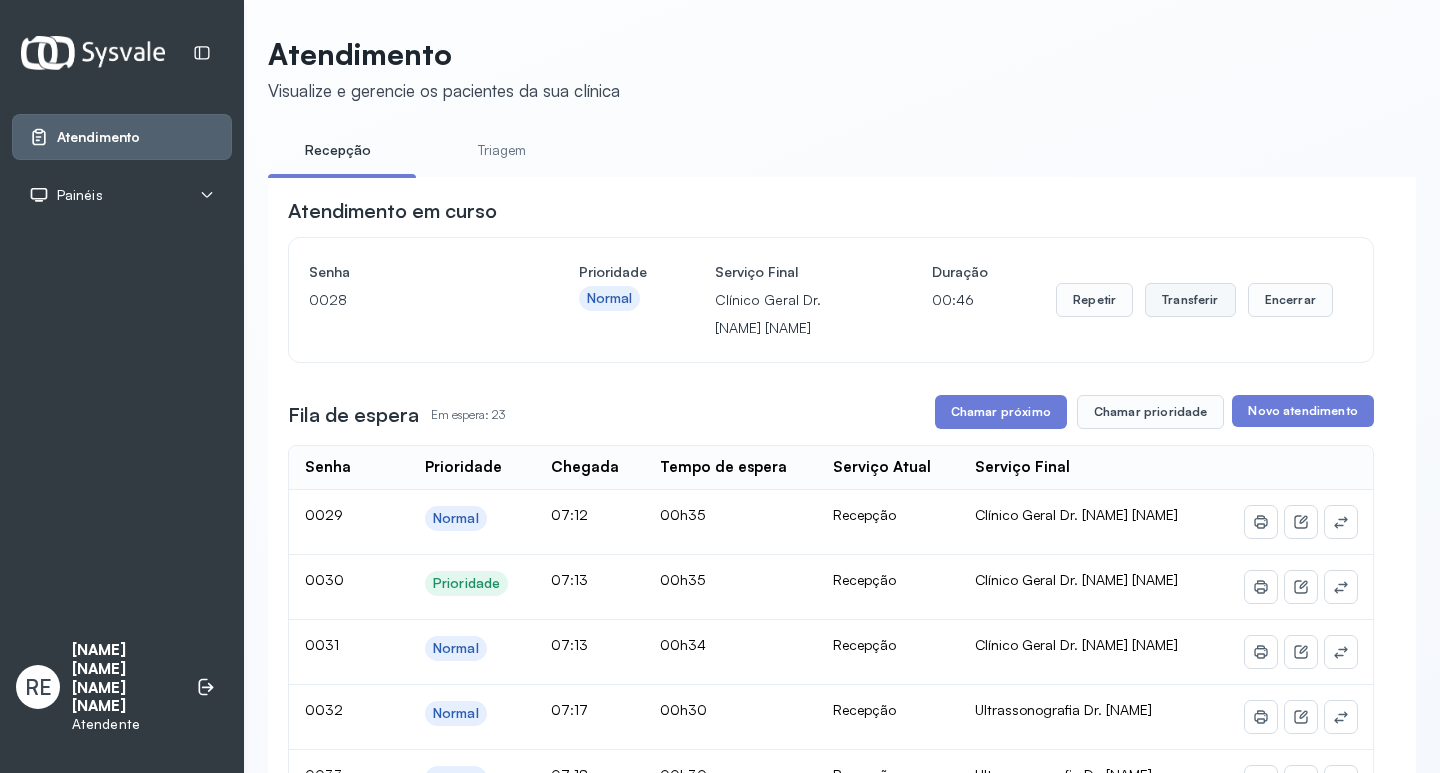 click on "Transferir" at bounding box center [1190, 300] 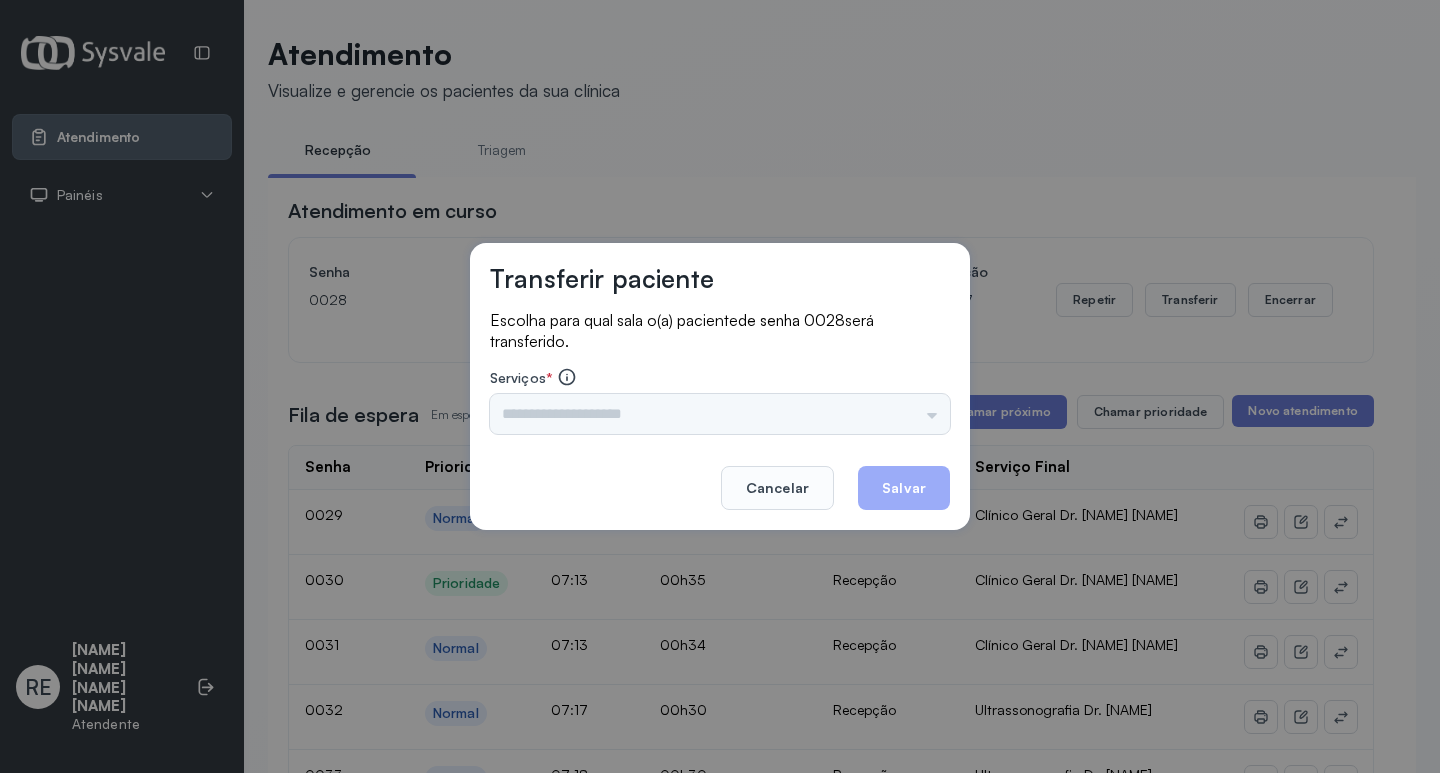 drag, startPoint x: 608, startPoint y: 403, endPoint x: 589, endPoint y: 411, distance: 20.615528 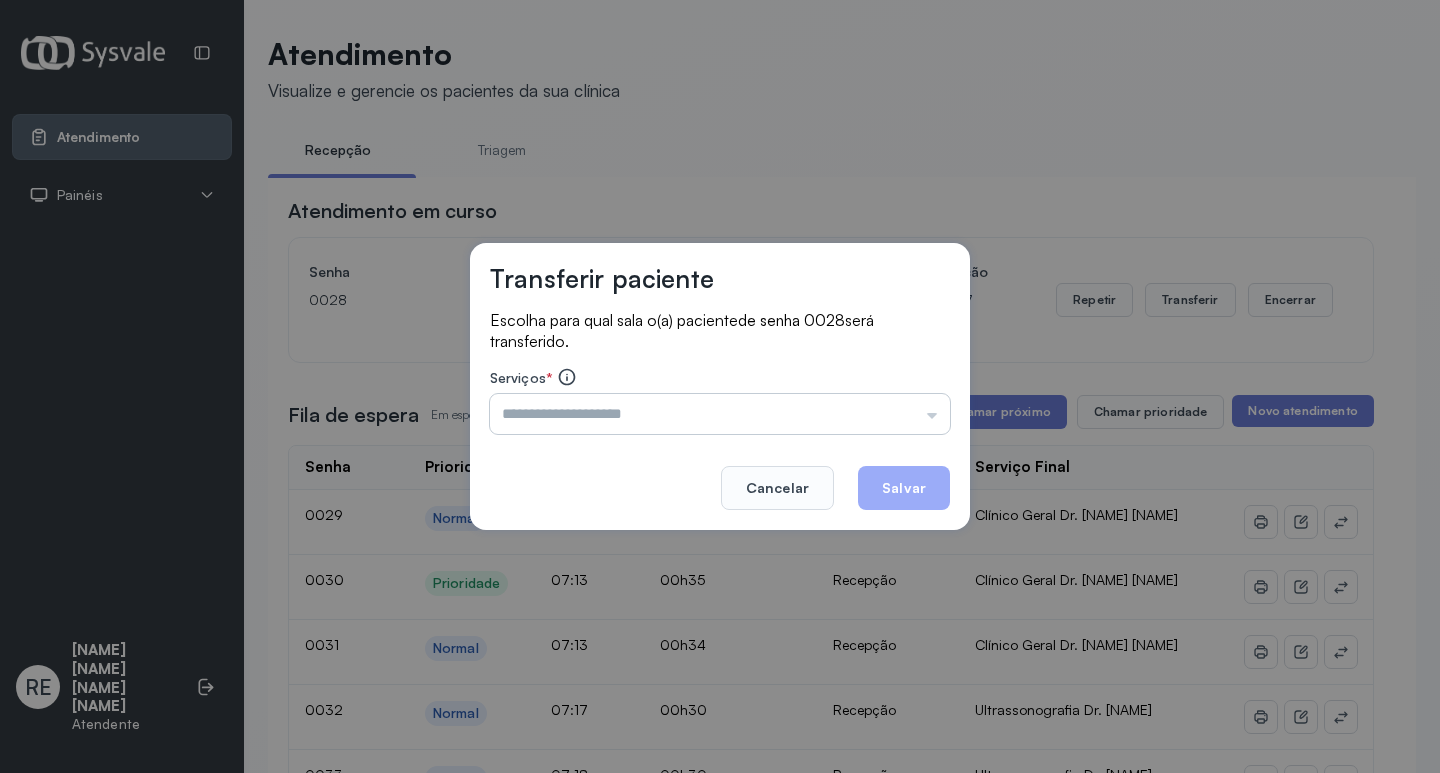 click at bounding box center (720, 414) 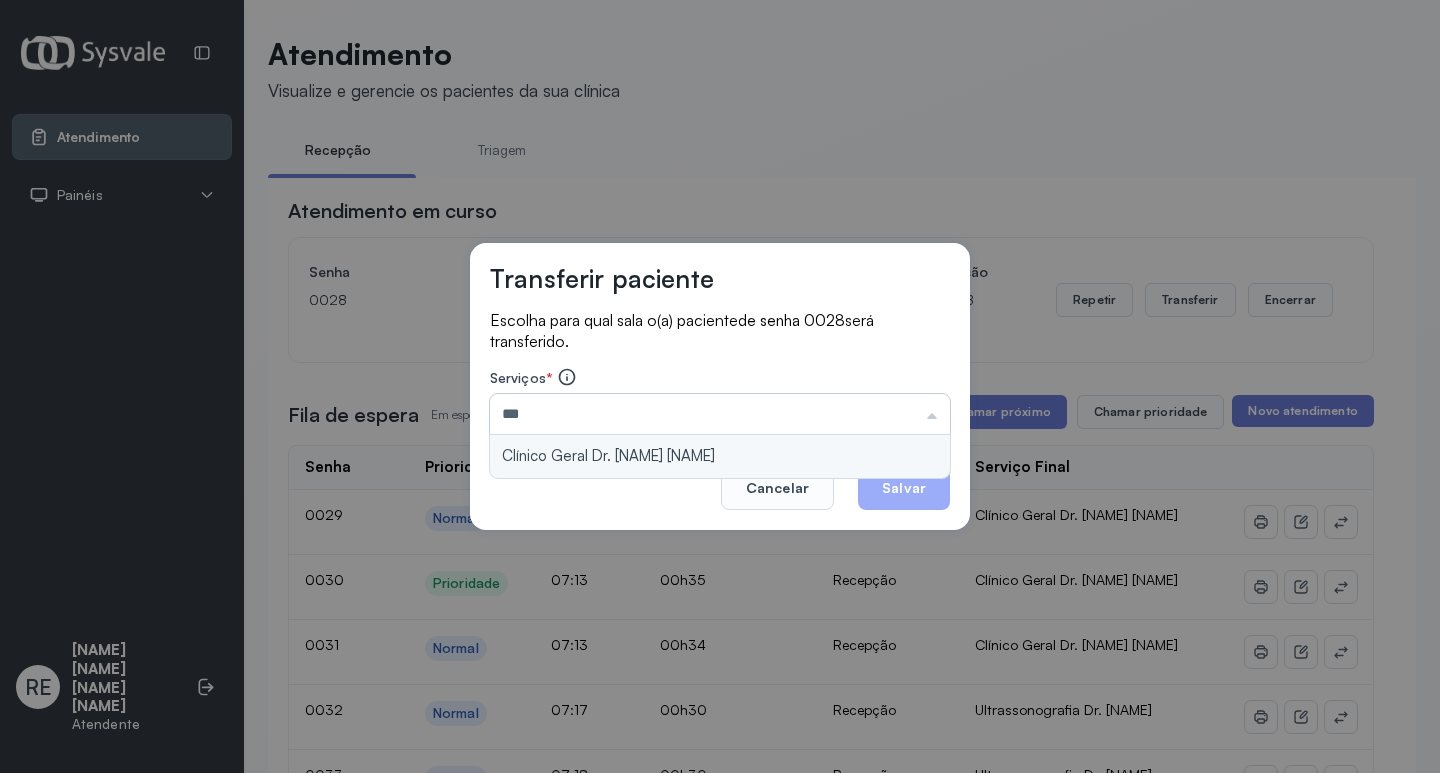 type on "**********" 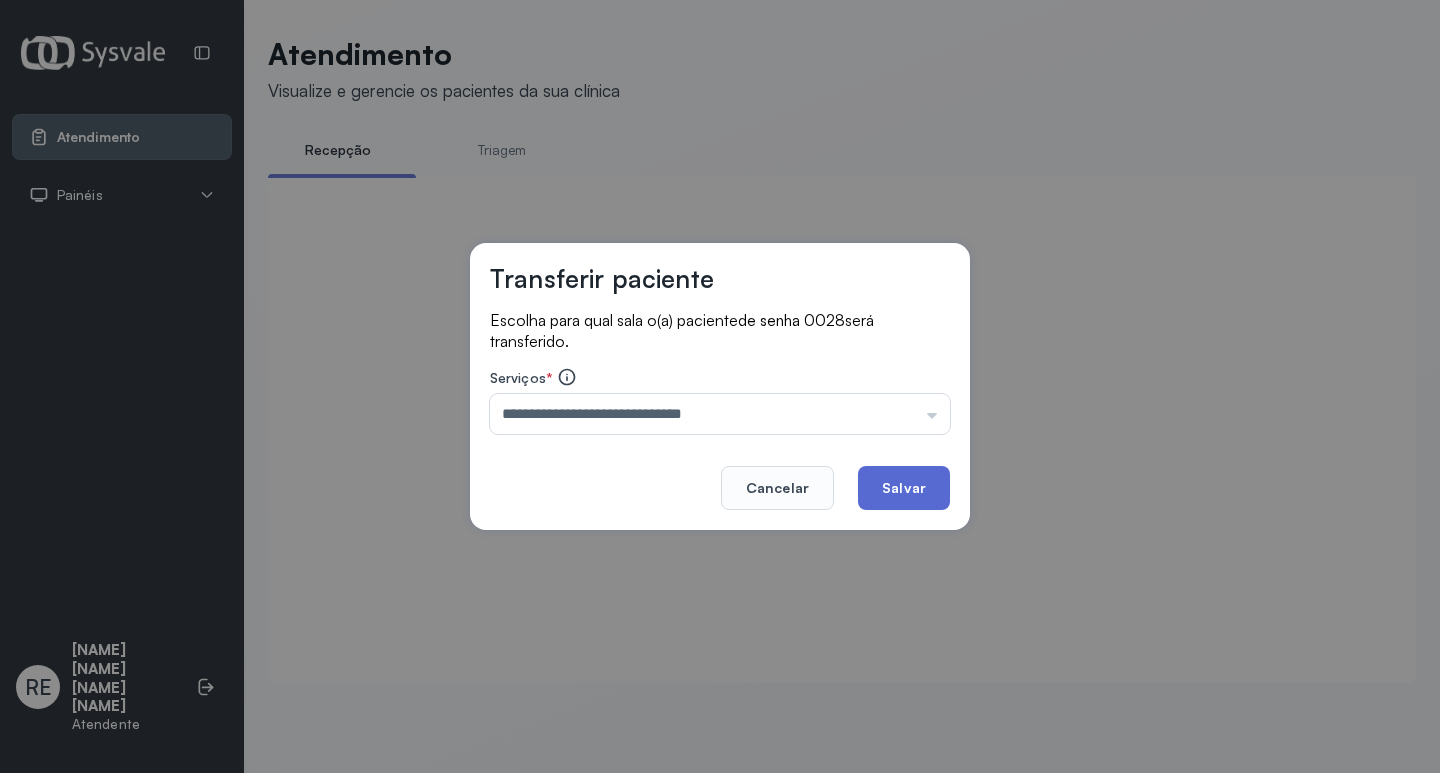 click on "Salvar" 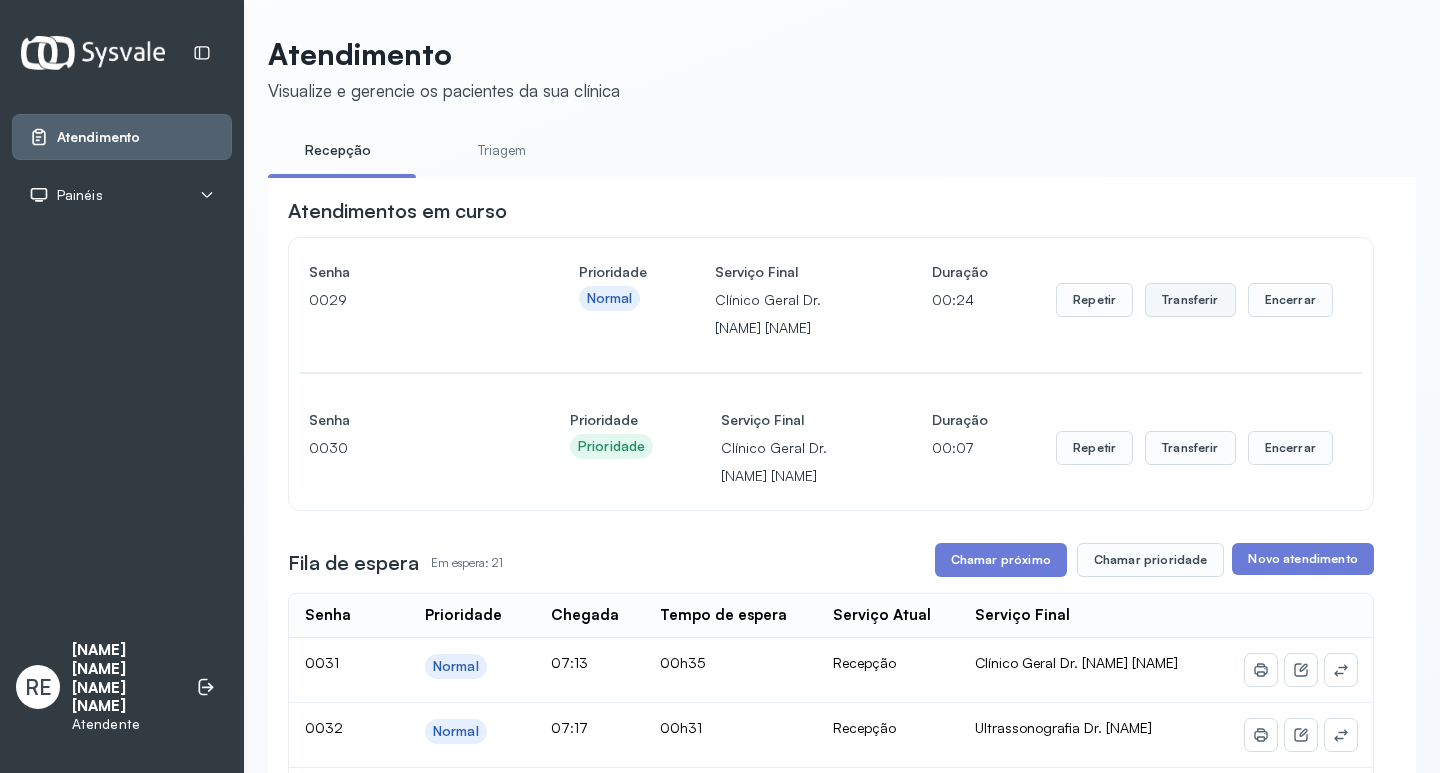 click on "Transferir" at bounding box center (1190, 300) 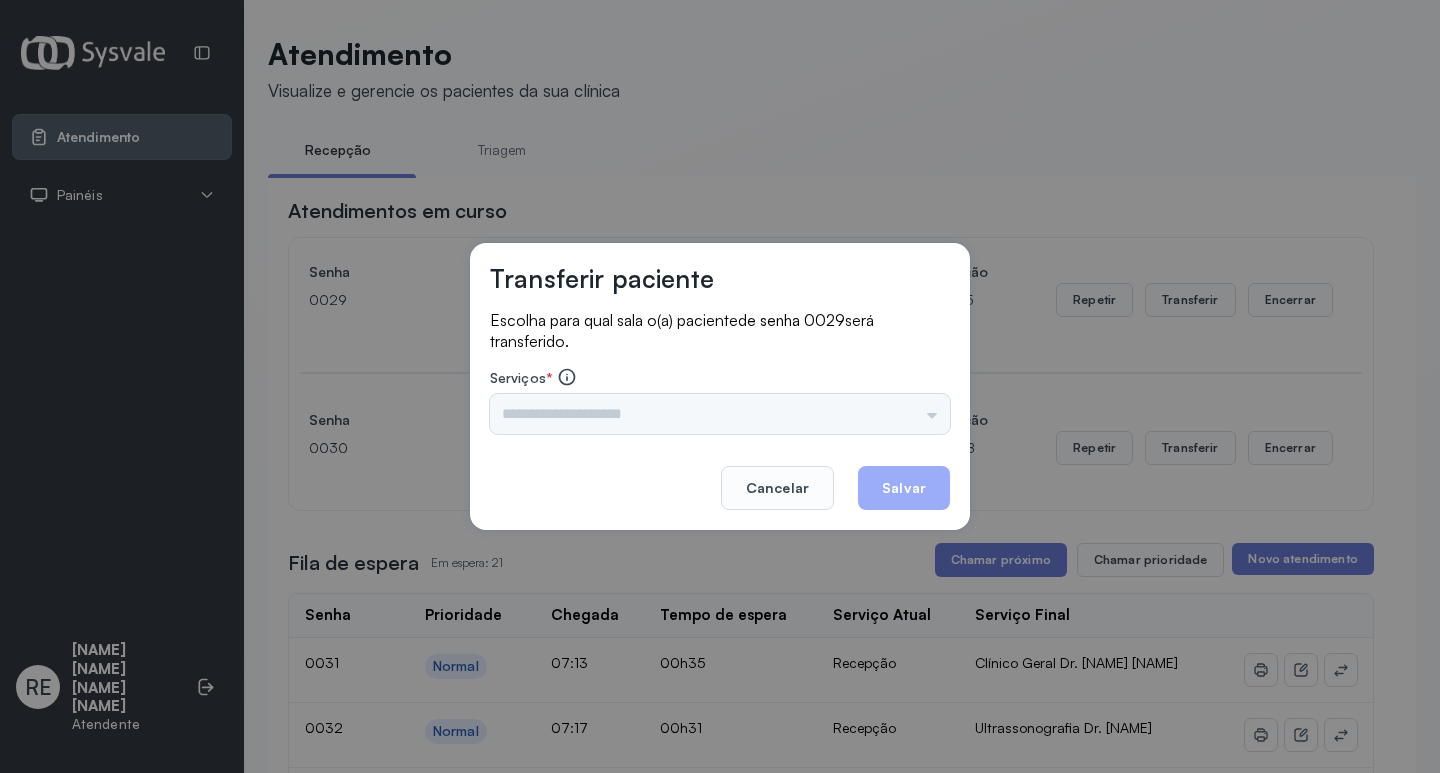 click on "Triagem Ortopedista Dr. [NAME] Ortopedista Dr. [NAME] Ginecologista Dr. [NAME] Ginecologista Dra. [NAME] Obstetra Dr. [NAME] Obstetra Dra. [NAME] Ultrassonografia Dr. [NAME] Ultrassonografia Dr. [NAME] Consulta com Neurologista Dr. [NAME] Reumatologista Dr. [NAME] Endocrinologista [NAME] Dermatologista Dra. [NAME] Nefrologista Dr. [NAME] Geriatra Dra. [NAME] Infectologista Dra. [NAME] Oftalmologista Dra. [NAME] Consulta Proctologista/Cirurgia Geral Dra. [NAME] Otorrinolaringologista Dr. [NAME] Pequena Cirurgia Dr. [NAME] Pequena Cirurgia Dr. [NAME] ECG Espirometria com Broncodilatador Espirometria sem Broncodilatador Ecocardiograma - Dra. [NAME] Exame de PPD Enf. [NAME] RETIRADA DE CERUME DR. [NAME] VACINAÇÃO Preventivo Enf. [NAME] Preventivo Enf. [NAME] Araujo Consulta de Enfermagem Enf. [NAME] Consulta de Enfermagem Enf. [NAME] Consulta  Cardiologista Dr. [NAME] Consulta Enf. Jane Raquel Dispensação de Medicação Agendamento Consulta Enf. [NAME] Agendamento consulta Enf. [NAME]" at bounding box center [720, 414] 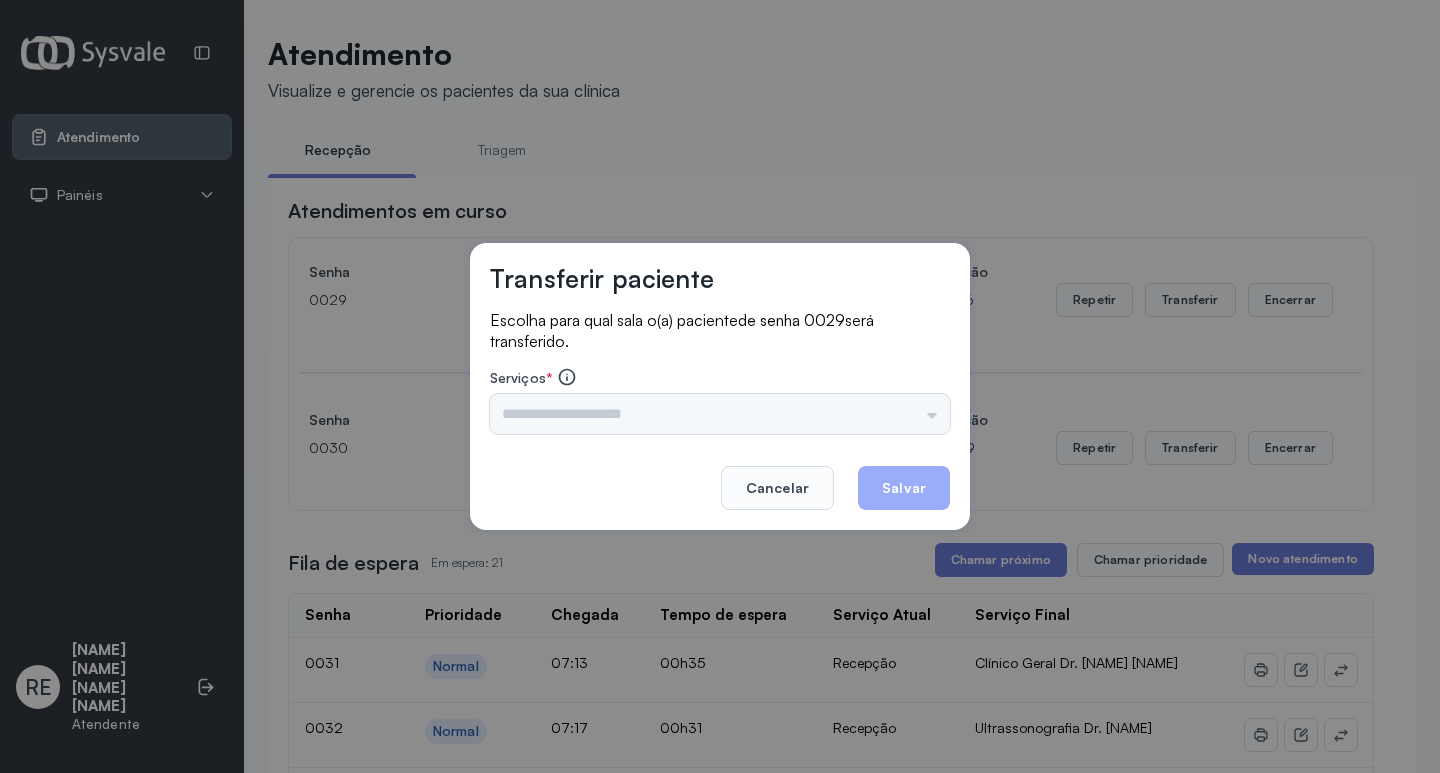click on "Triagem Ortopedista Dr. [NAME] Ortopedista Dr. [NAME] Ginecologista Dr. [NAME] Ginecologista Dra. [NAME] Obstetra Dr. [NAME] Obstetra Dra. [NAME] Ultrassonografia Dr. [NAME] Ultrassonografia Dr. [NAME] Consulta com Neurologista Dr. [NAME] Reumatologista Dr. [NAME] Endocrinologista [NAME] Dermatologista Dra. [NAME] Nefrologista Dr. [NAME] Geriatra Dra. [NAME] Infectologista Dra. [NAME] Oftalmologista Dra. [NAME] Consulta Proctologista/Cirurgia Geral Dra. [NAME] Otorrinolaringologista Dr. [NAME] Pequena Cirurgia Dr. [NAME] Pequena Cirurgia Dr. [NAME] ECG Espirometria com Broncodilatador Espirometria sem Broncodilatador Ecocardiograma - Dra. [NAME] Exame de PPD Enf. [NAME] RETIRADA DE CERUME DR. [NAME] VACINAÇÃO Preventivo Enf. [NAME] Preventivo Enf. [NAME] Araujo Consulta de Enfermagem Enf. [NAME] Consulta de Enfermagem Enf. [NAME] Consulta  Cardiologista Dr. [NAME] Consulta Enf. Jane Raquel Dispensação de Medicação Agendamento Consulta Enf. [NAME] Agendamento consulta Enf. [NAME]" at bounding box center (720, 414) 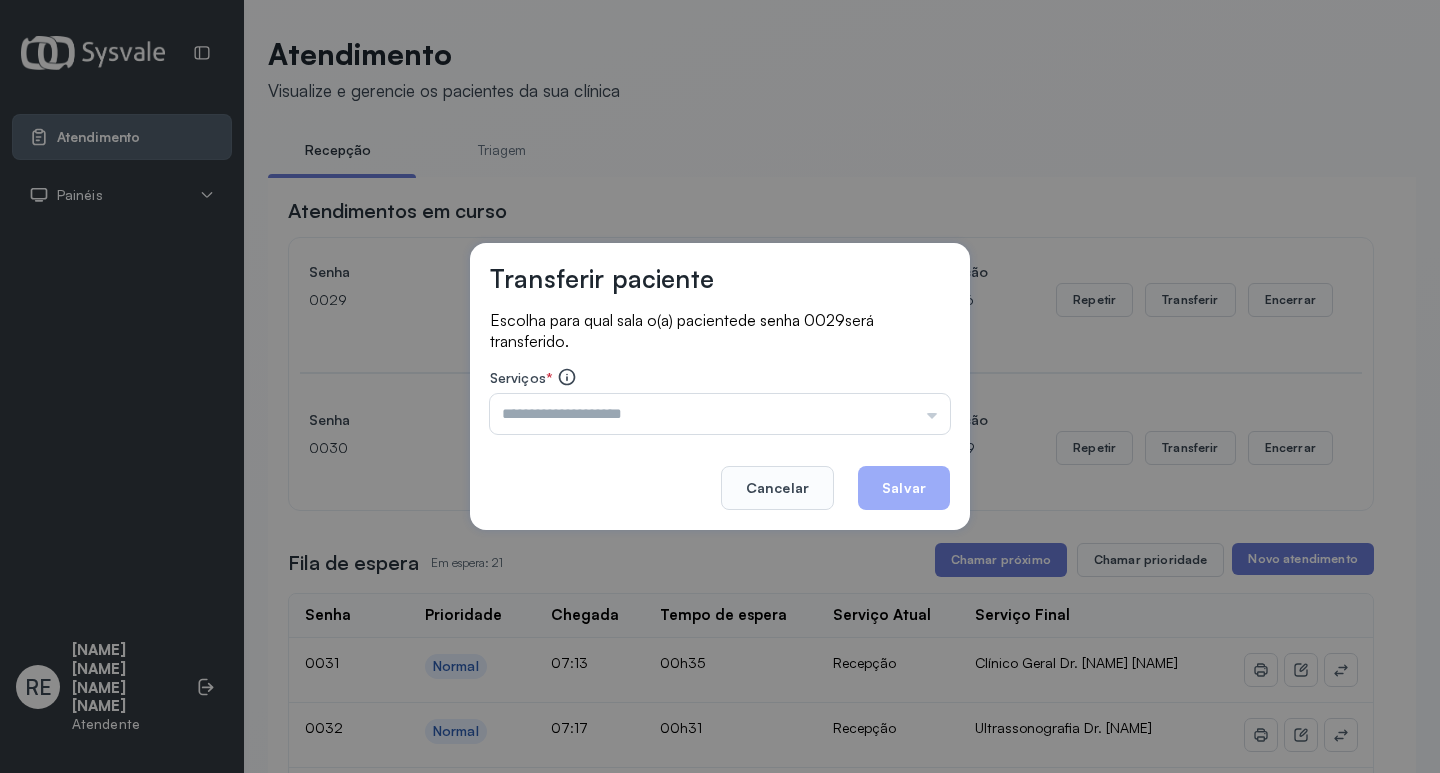 click at bounding box center [720, 414] 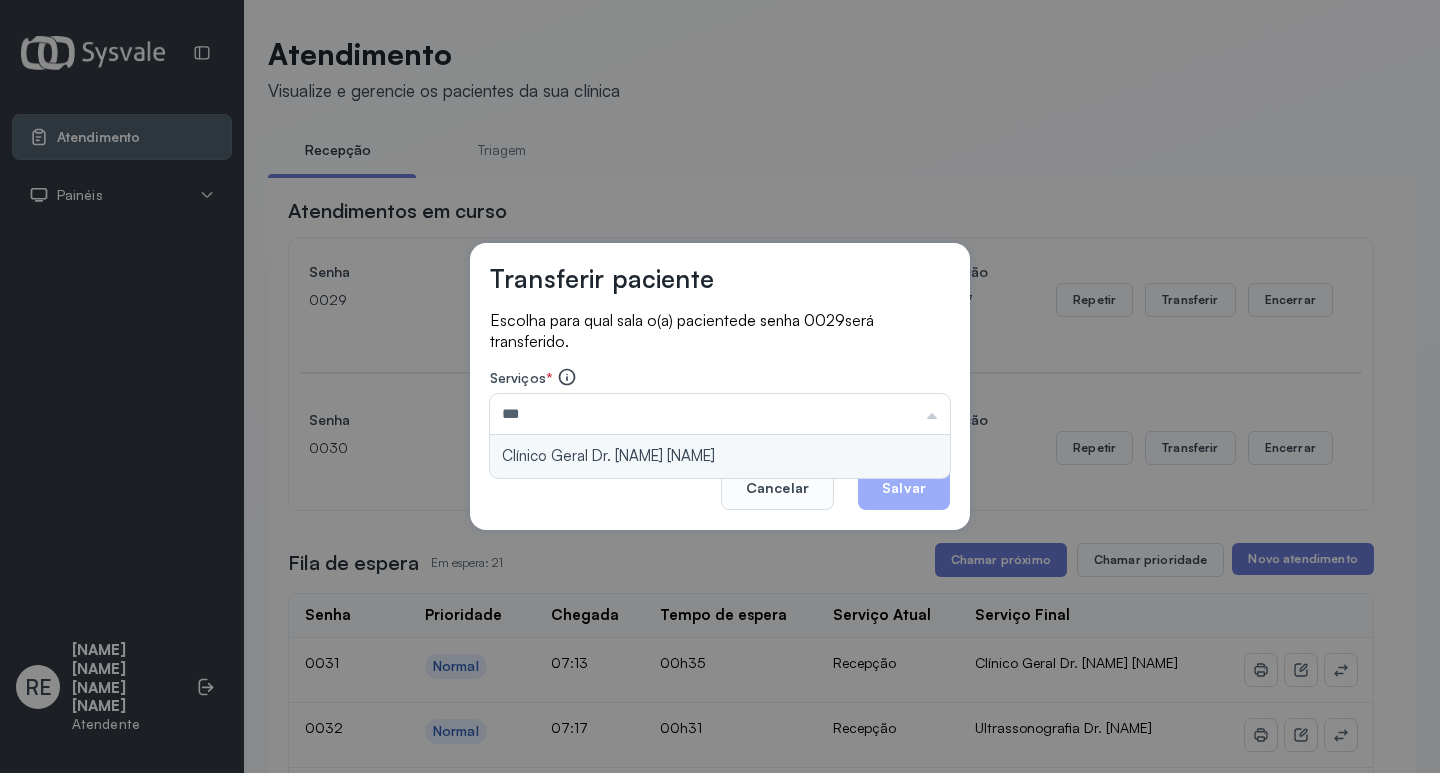 type on "**********" 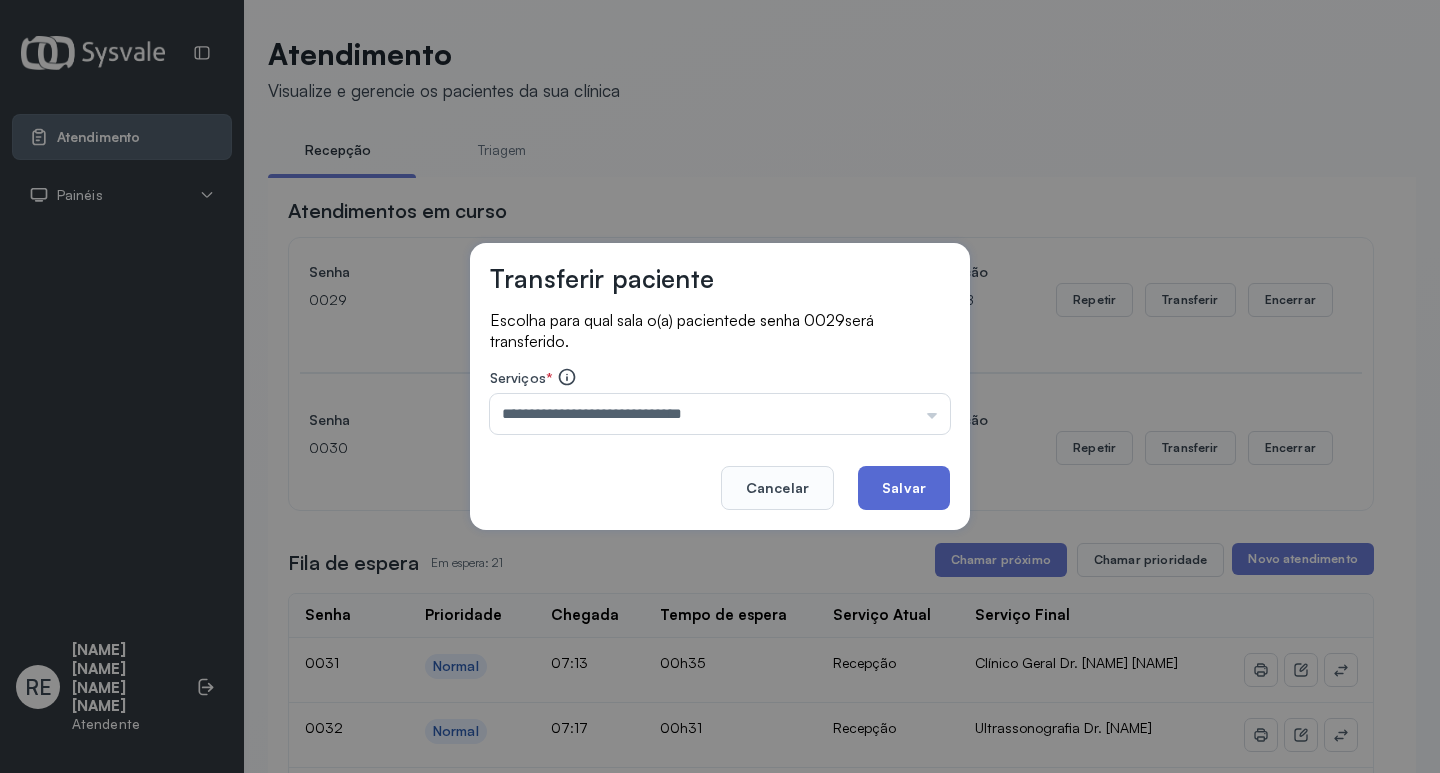 click on "Salvar" 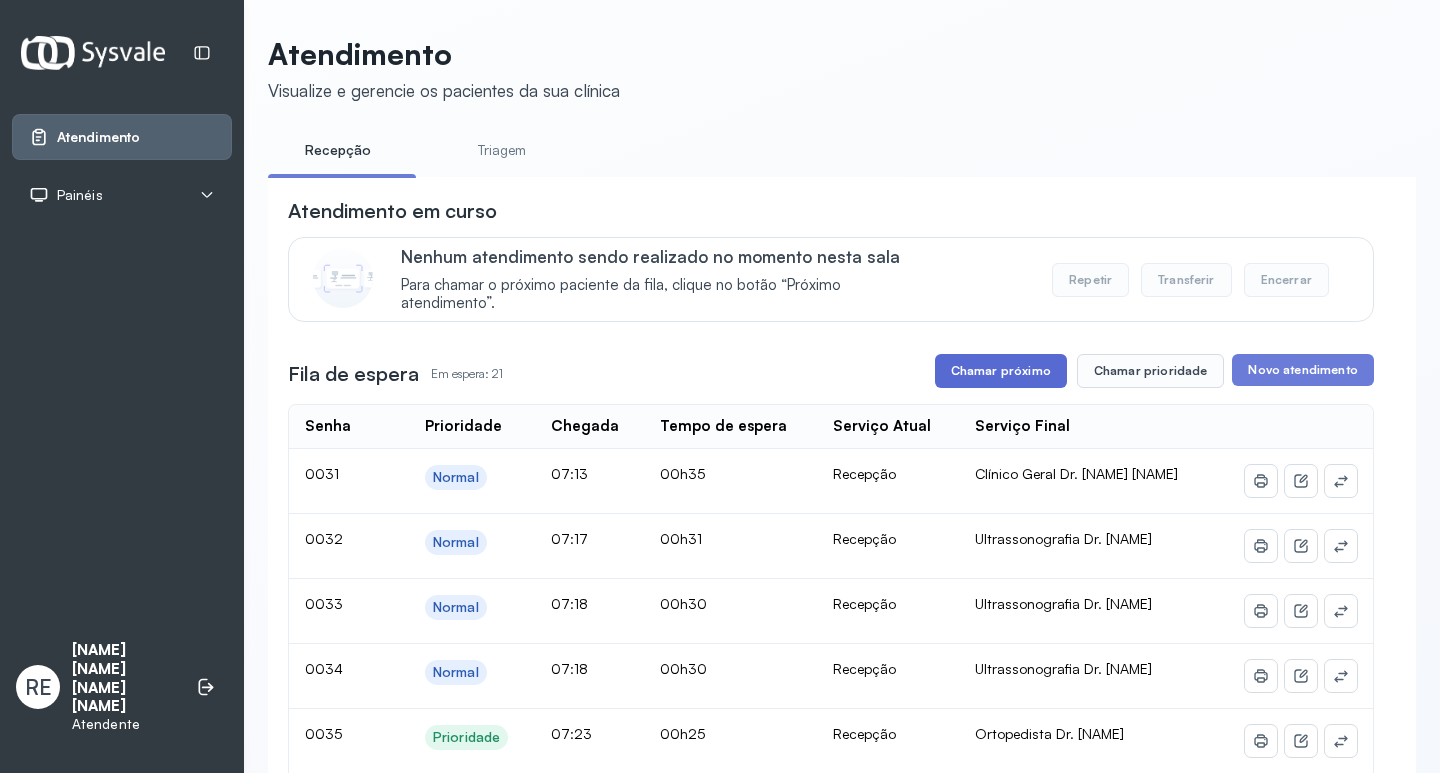click on "Chamar próximo" at bounding box center [1001, 371] 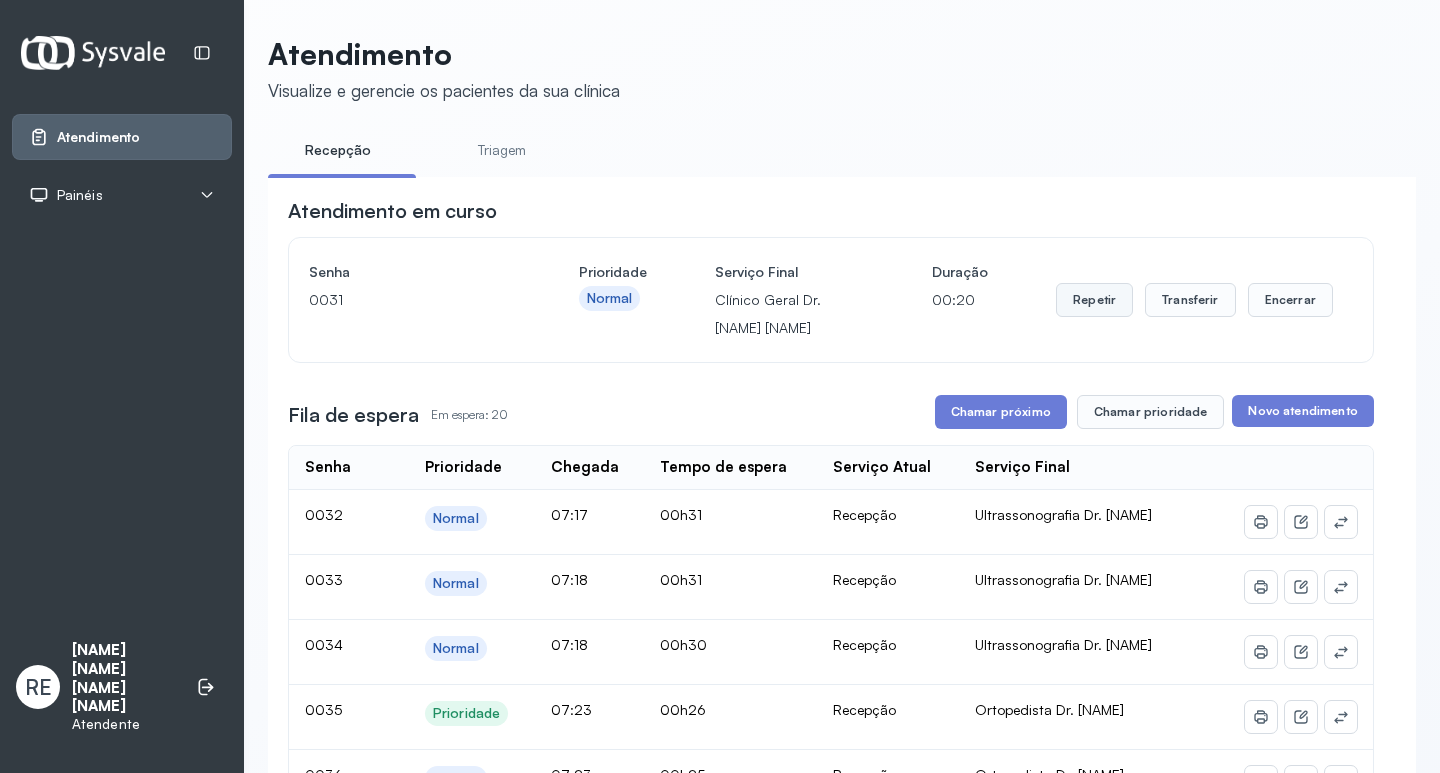 click on "Repetir" at bounding box center [1094, 300] 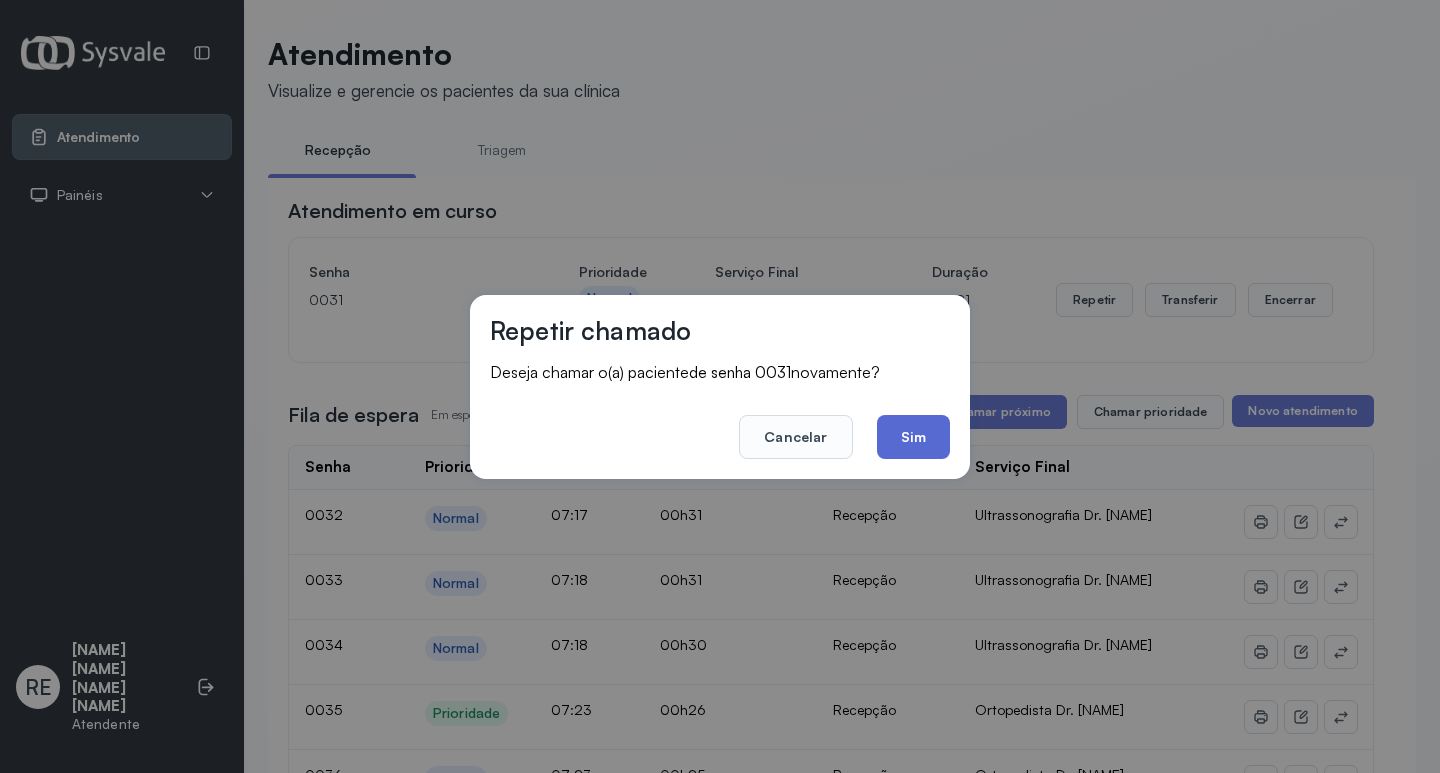 click on "Sim" 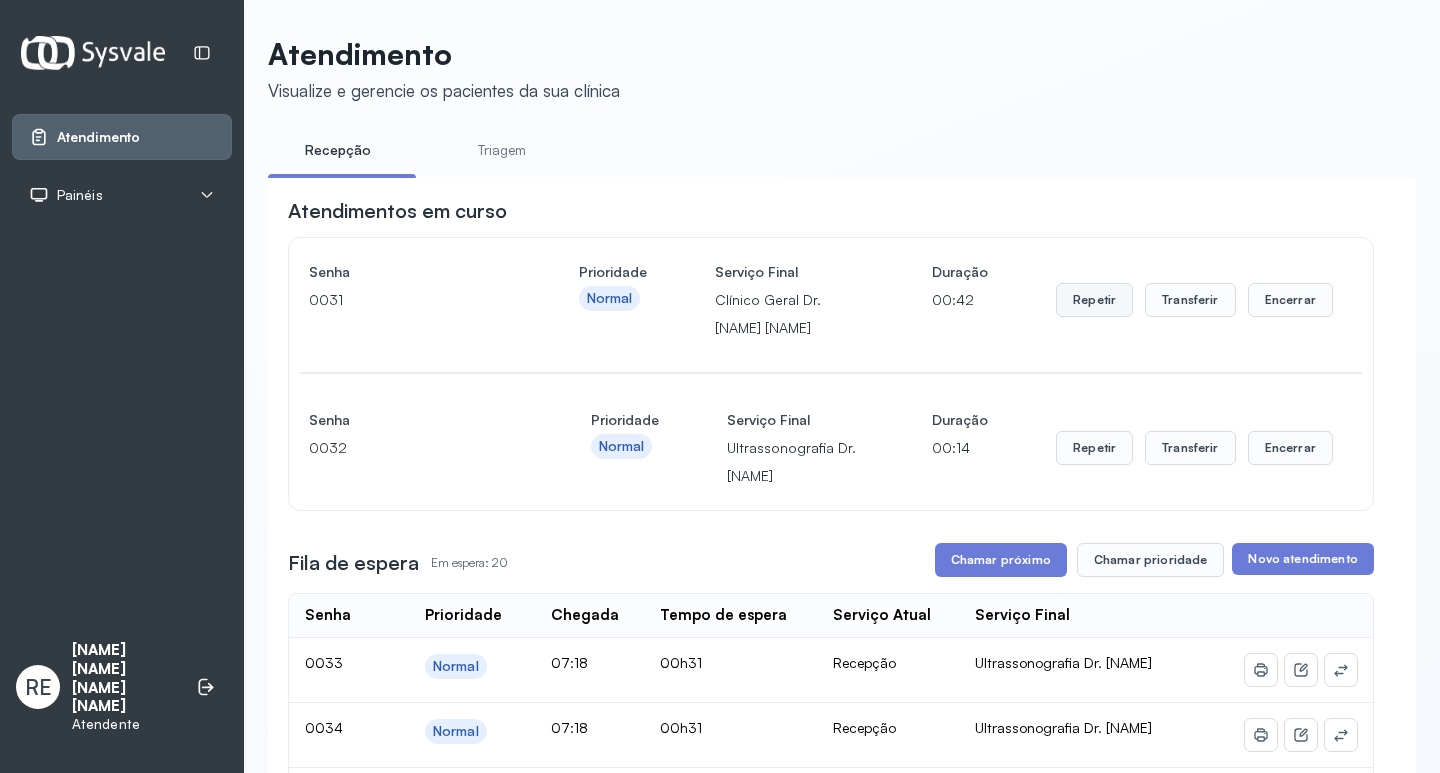 click on "Repetir" at bounding box center [1094, 300] 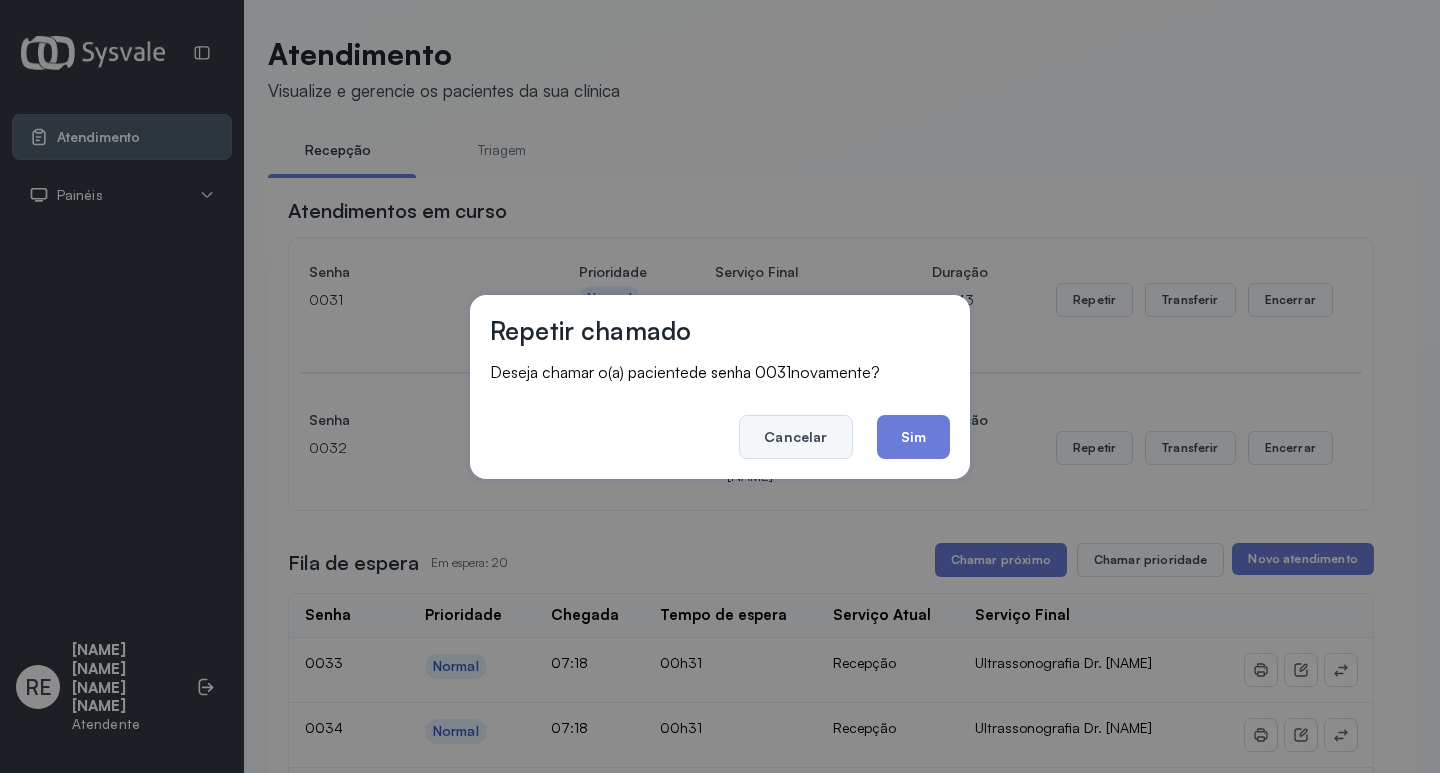 click on "Cancelar" 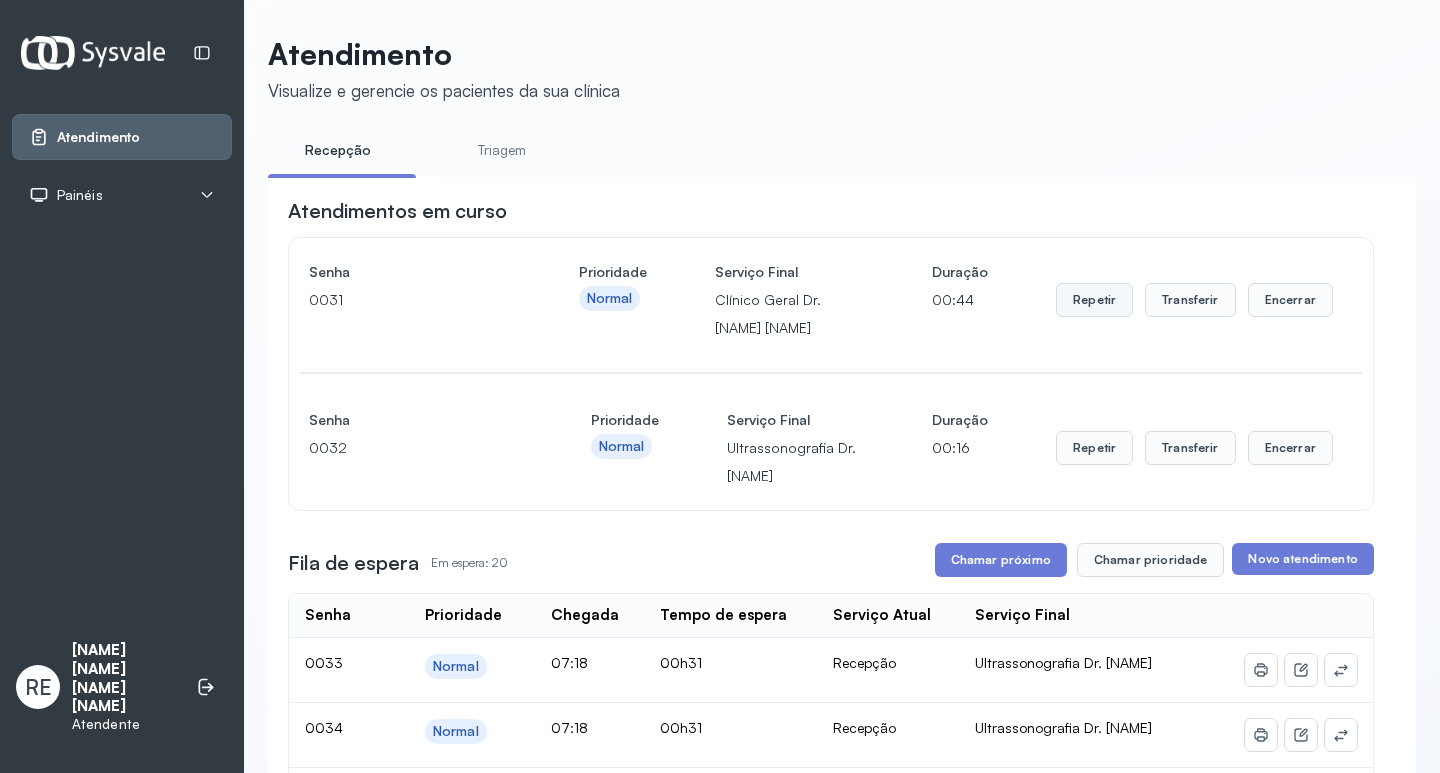 click on "Repetir" at bounding box center [1094, 300] 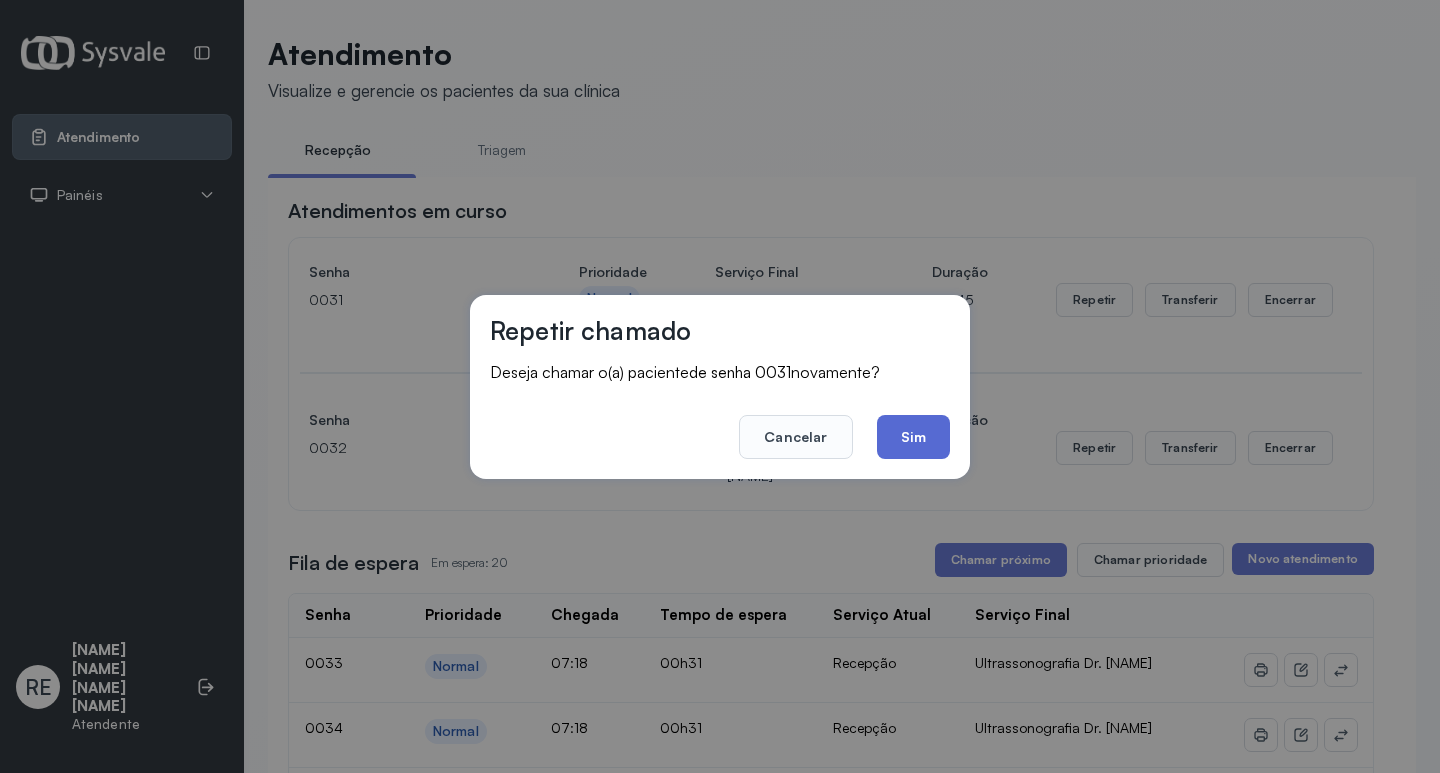 click on "Sim" 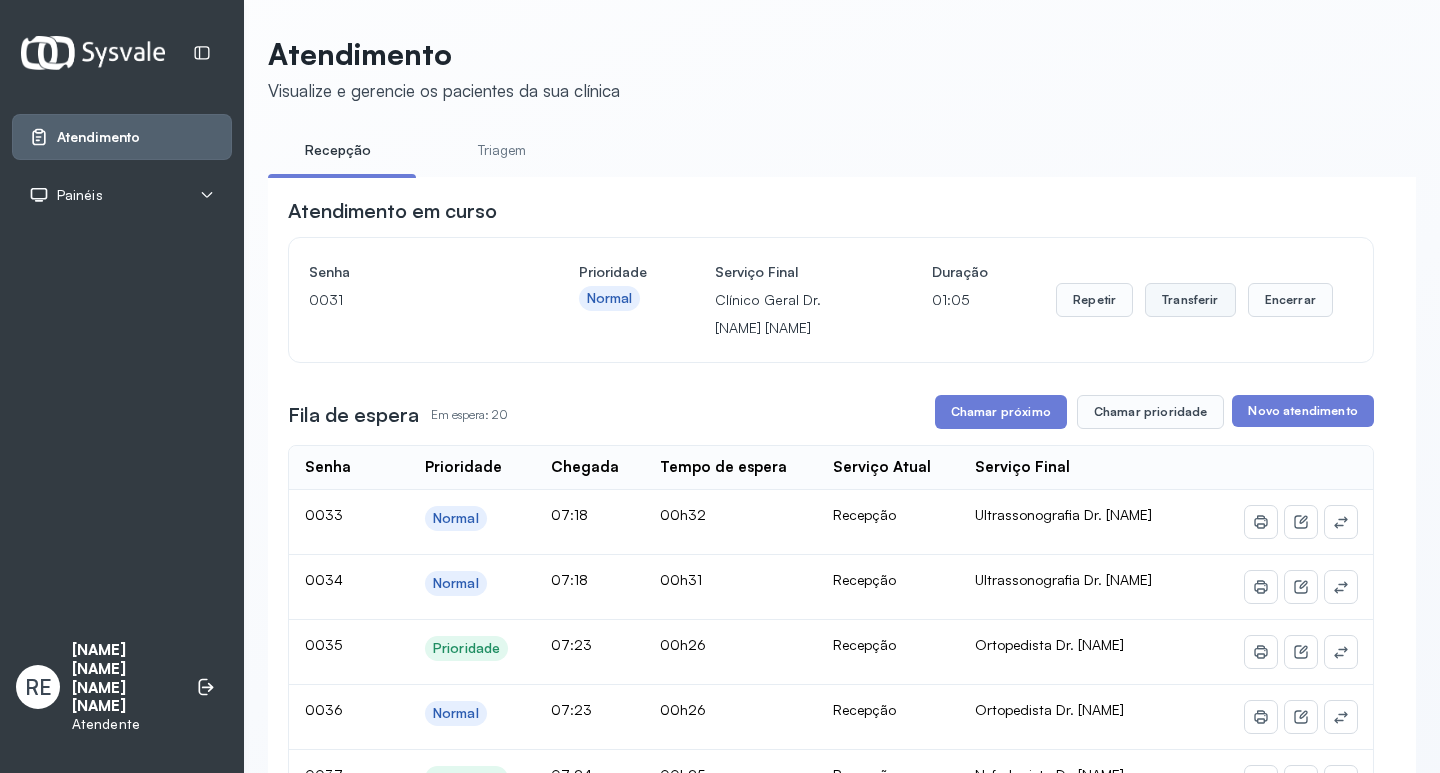 click on "Transferir" at bounding box center (1190, 300) 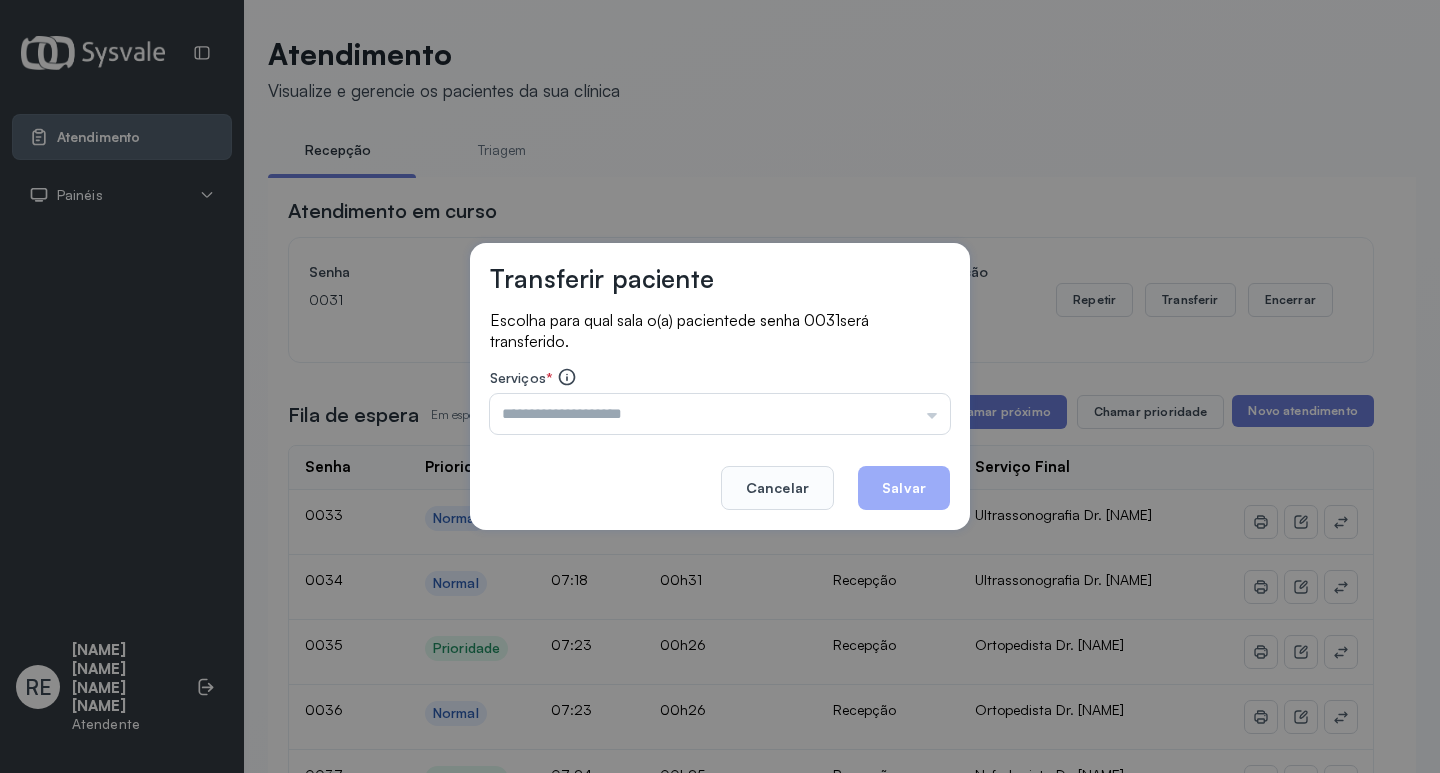 click on "Serviços  *" at bounding box center [720, 379] 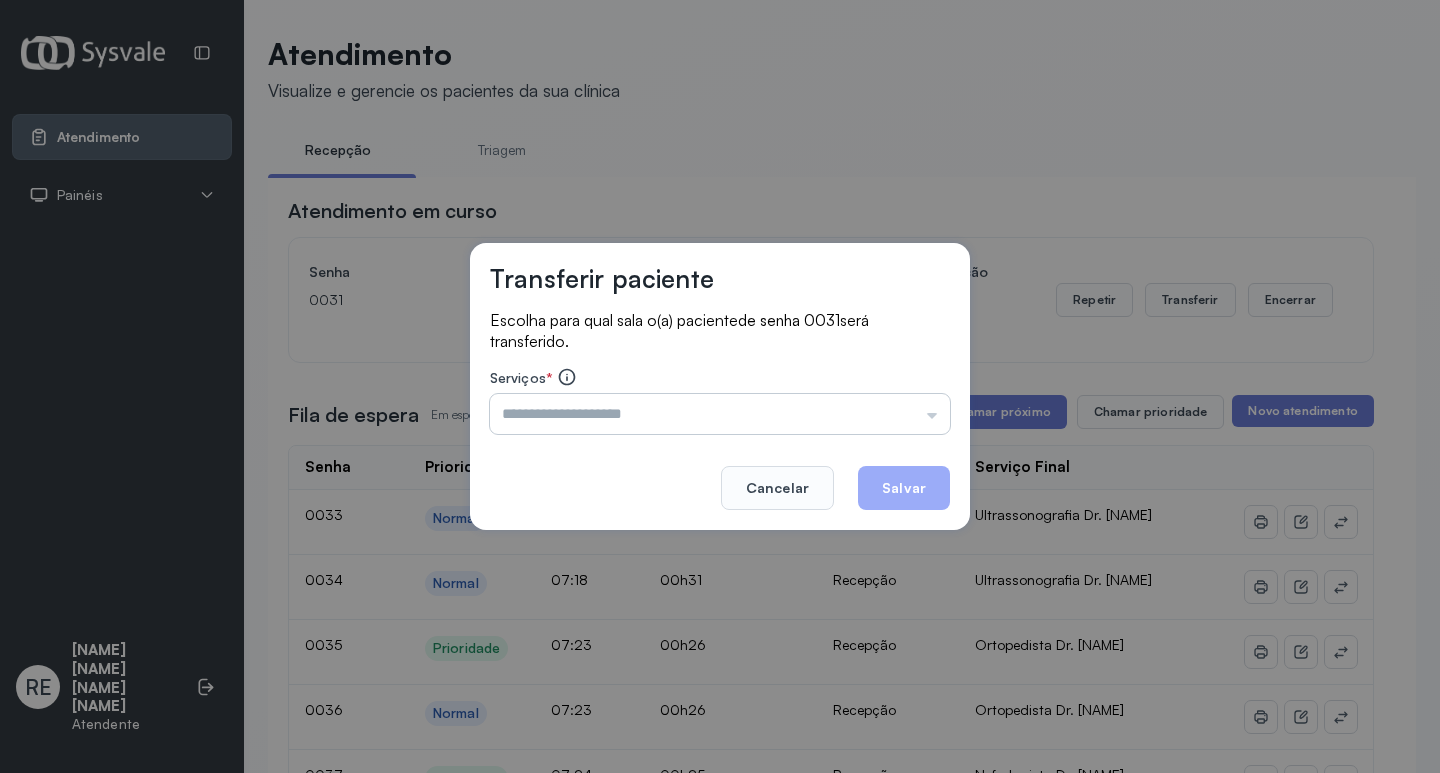 click at bounding box center (720, 414) 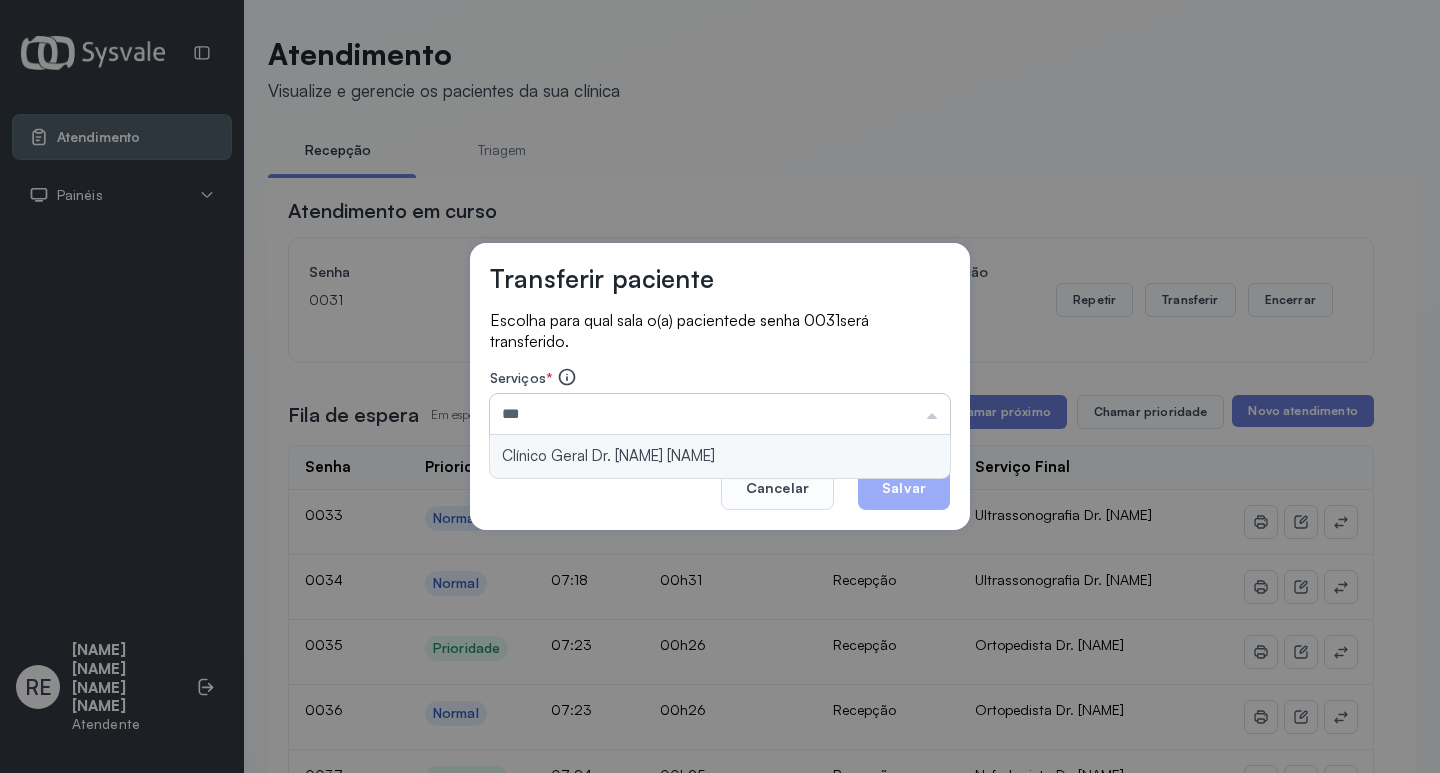 type on "**********" 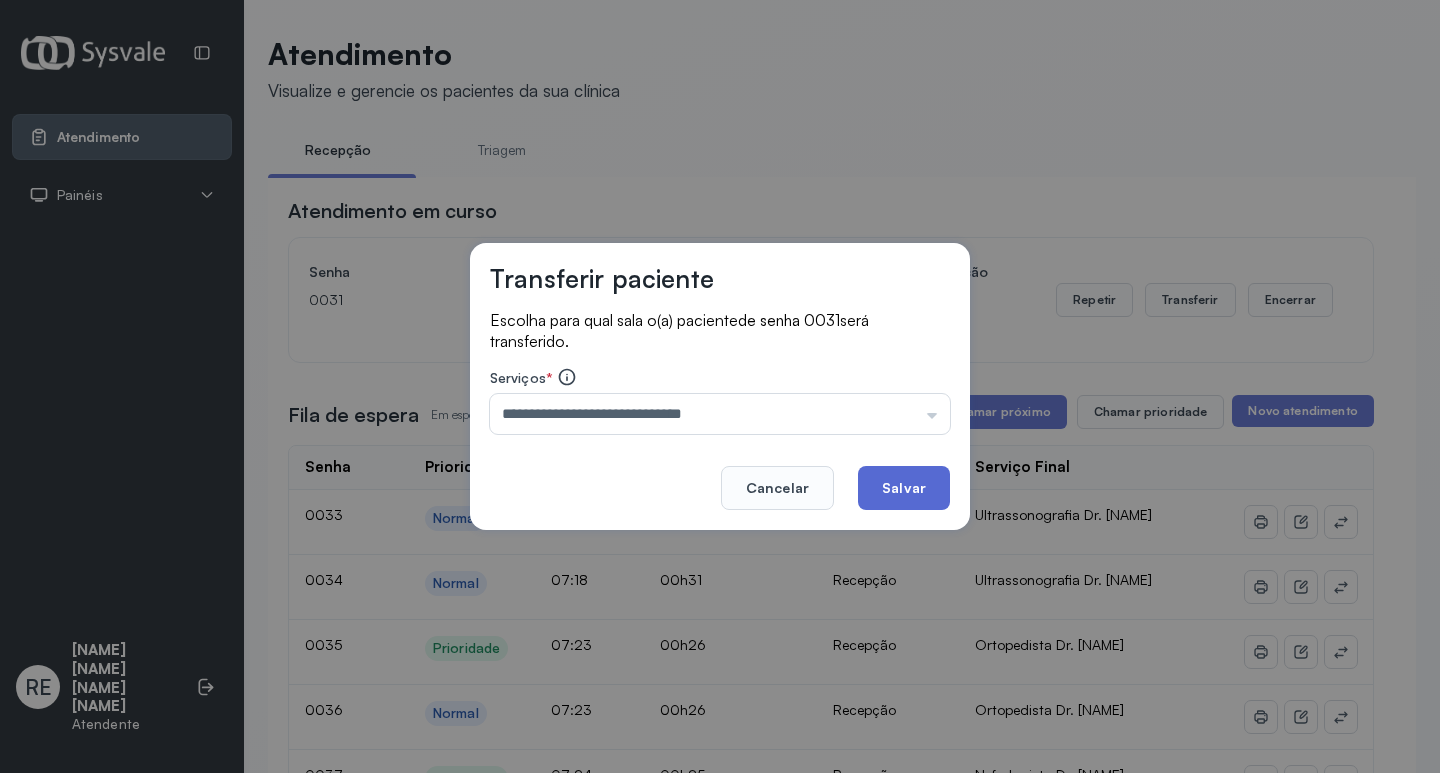 click on "Salvar" 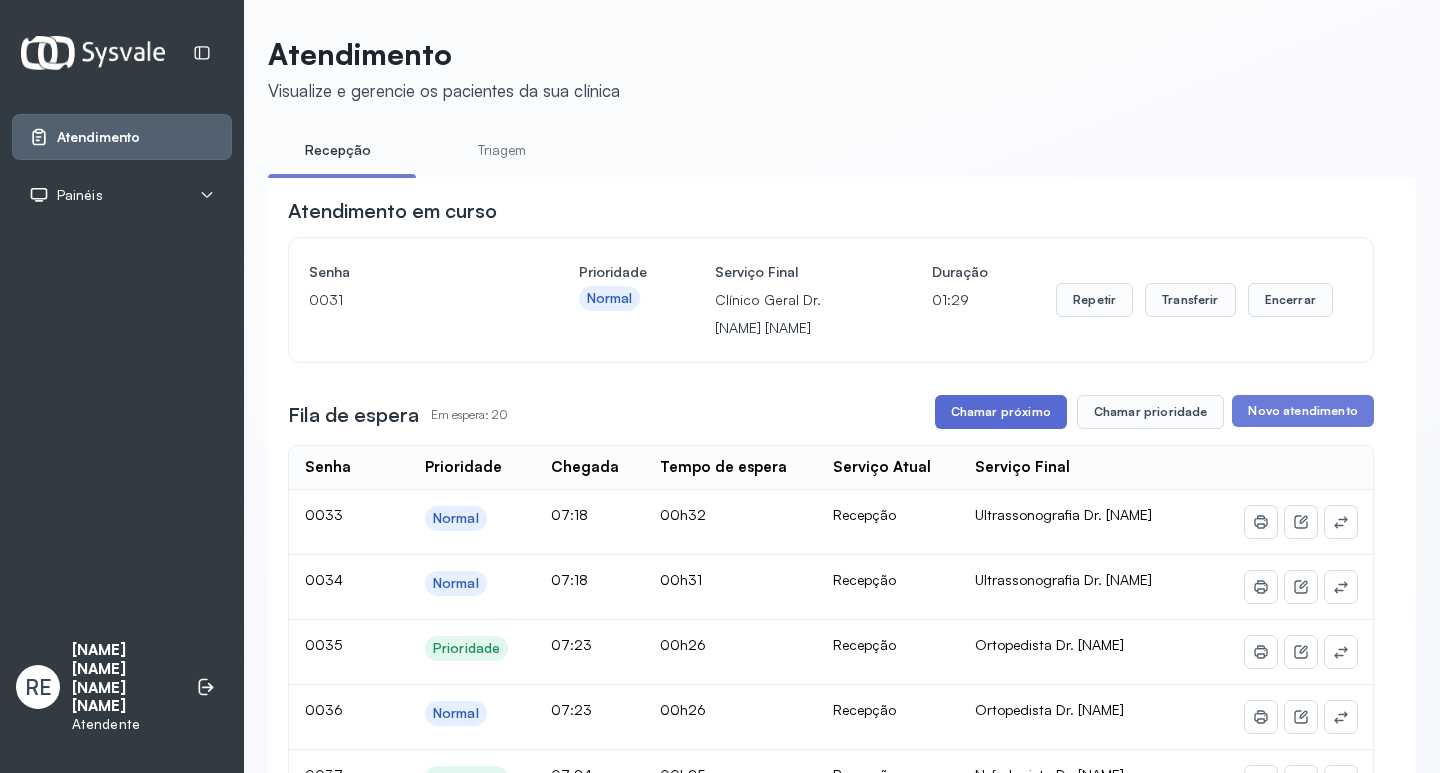 click on "Chamar próximo" at bounding box center (1001, 412) 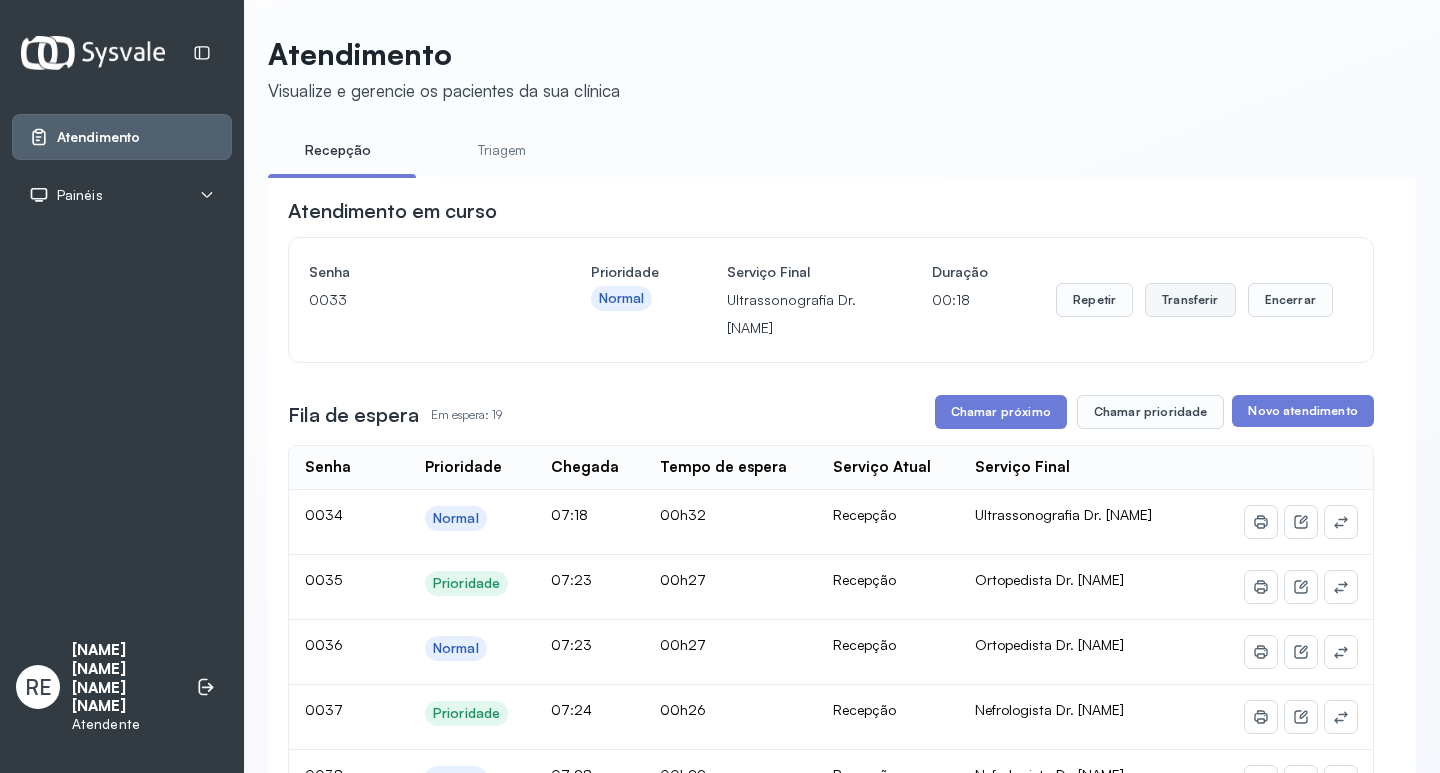 click on "Transferir" at bounding box center [1190, 300] 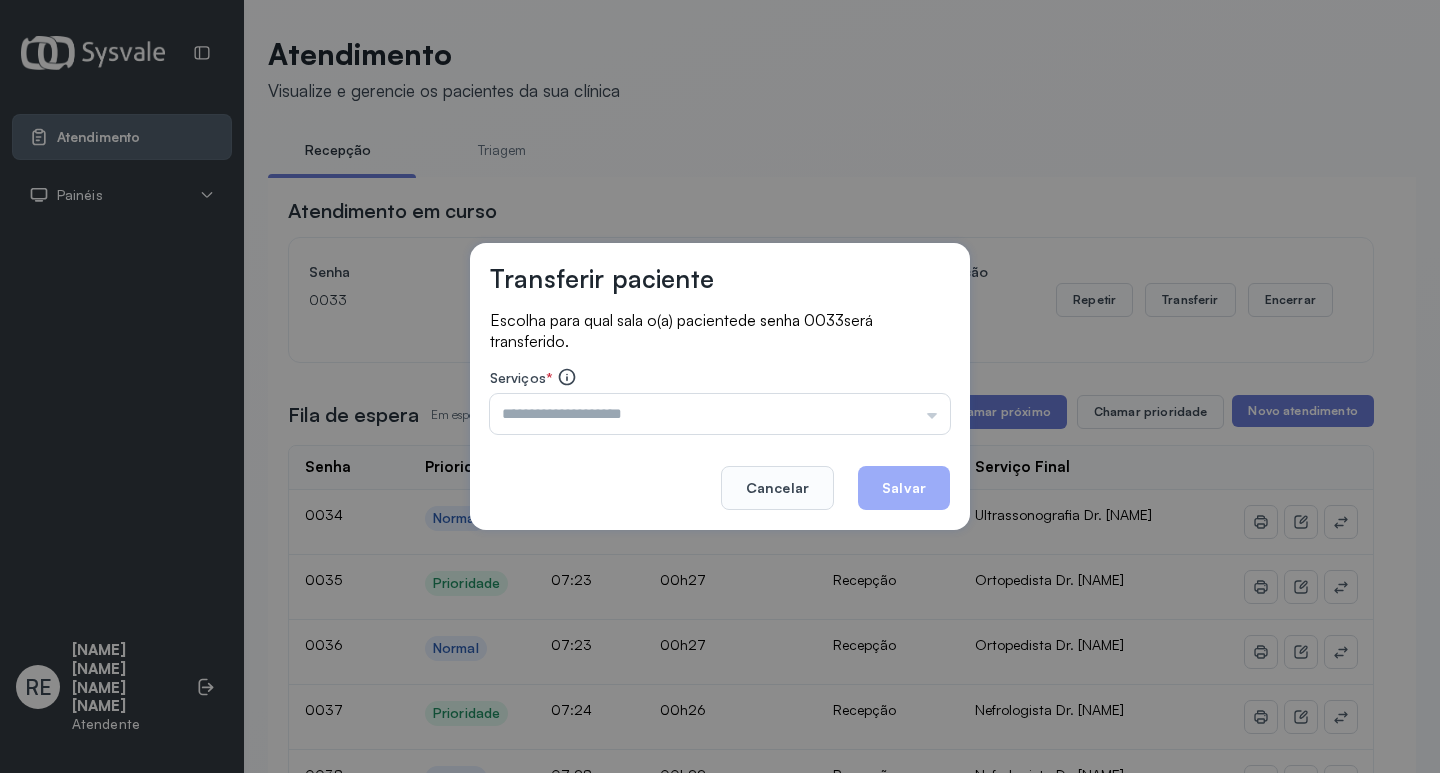 click on "Triagem Ortopedista Dr. [NAME] Ortopedista Dr. [NAME] Ginecologista Dr. [NAME] Ginecologista Dra. [NAME] Obstetra Dr. [NAME] Obstetra Dra. [NAME] Ultrassonografia Dr. [NAME] Ultrassonografia Dr. [NAME] Consulta com Neurologista Dr. [NAME] Reumatologista Dr. [NAME] Endocrinologista [NAME] Dermatologista Dra. [NAME] Nefrologista Dr. [NAME] Geriatra Dra. [NAME] Infectologista Dra. [NAME] Oftalmologista Dra. [NAME] Consulta Proctologista/Cirurgia Geral Dra. [NAME] Otorrinolaringologista Dr. [NAME] Pequena Cirurgia Dr. [NAME] Pequena Cirurgia Dr. [NAME] ECG Espirometria com Broncodilatador Espirometria sem Broncodilatador Ecocardiograma - Dra. [NAME] Exame de PPD Enf. [NAME] RETIRADA DE CERUME DR. [NAME] VACINAÇÃO Preventivo Enf. [NAME] Preventivo Enf. [NAME] Araujo Consulta de Enfermagem Enf. [NAME] Consulta de Enfermagem Enf. [NAME] Consulta  Cardiologista Dr. [NAME] Consulta Enf. Jane Raquel Dispensação de Medicação Agendamento Consulta Enf. [NAME] Agendamento consulta Enf. [NAME]" at bounding box center [720, 414] 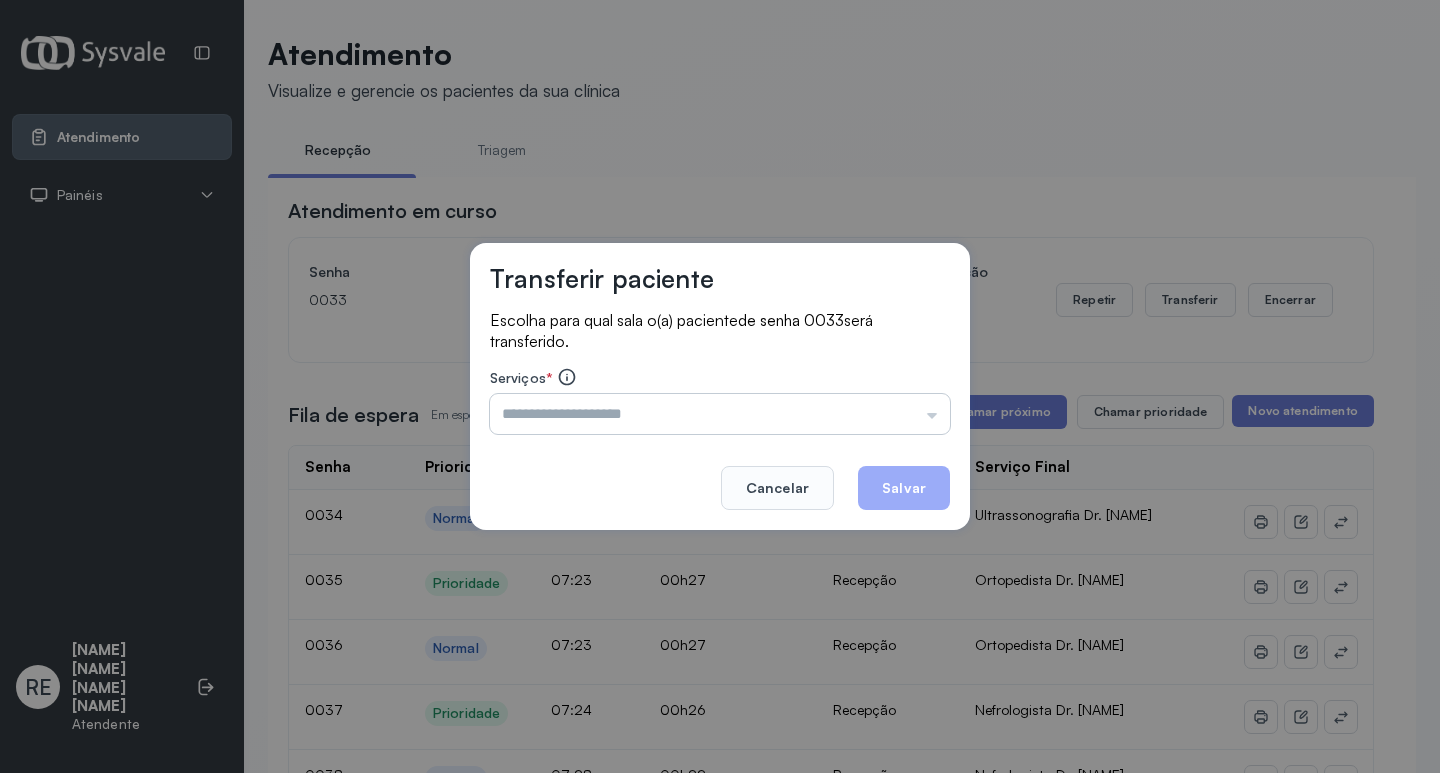 click at bounding box center (720, 414) 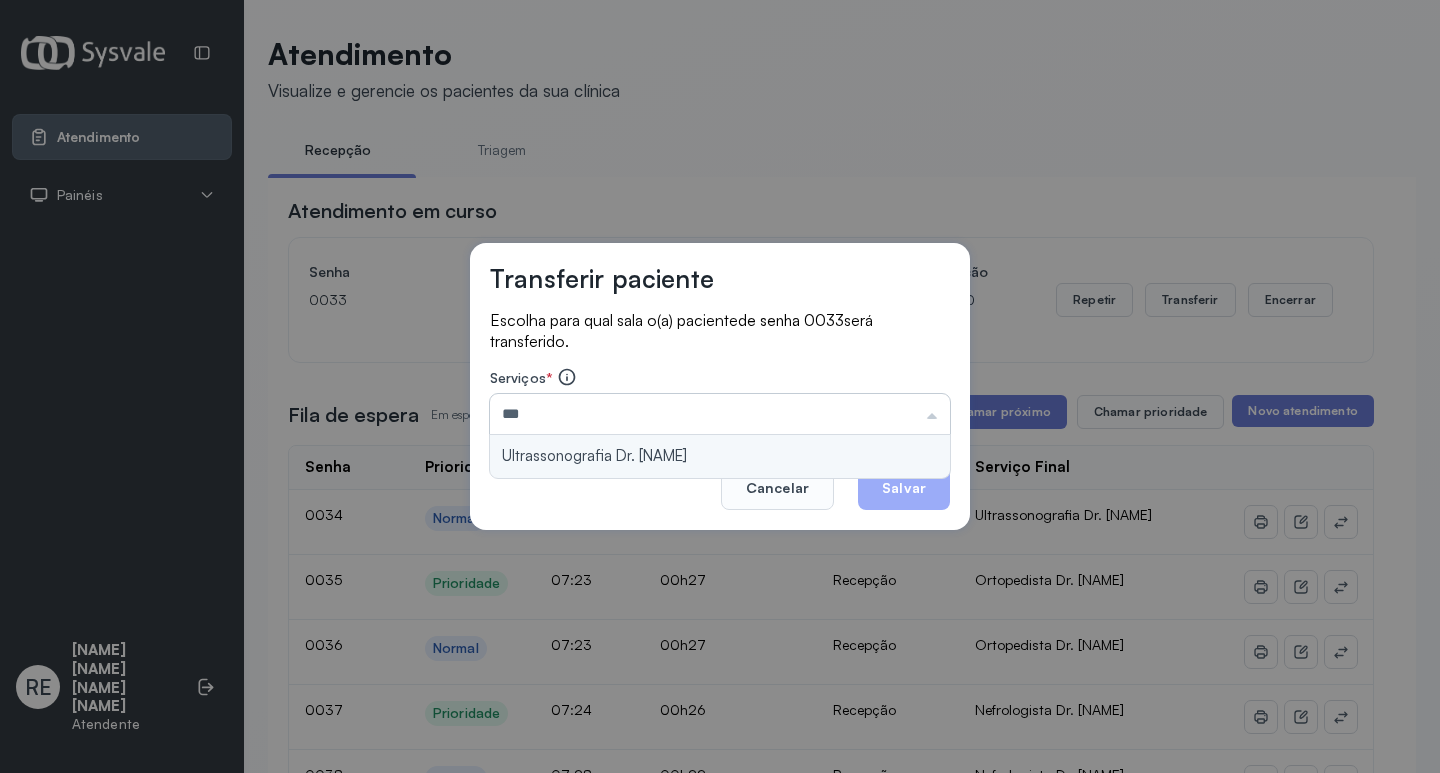 type on "**********" 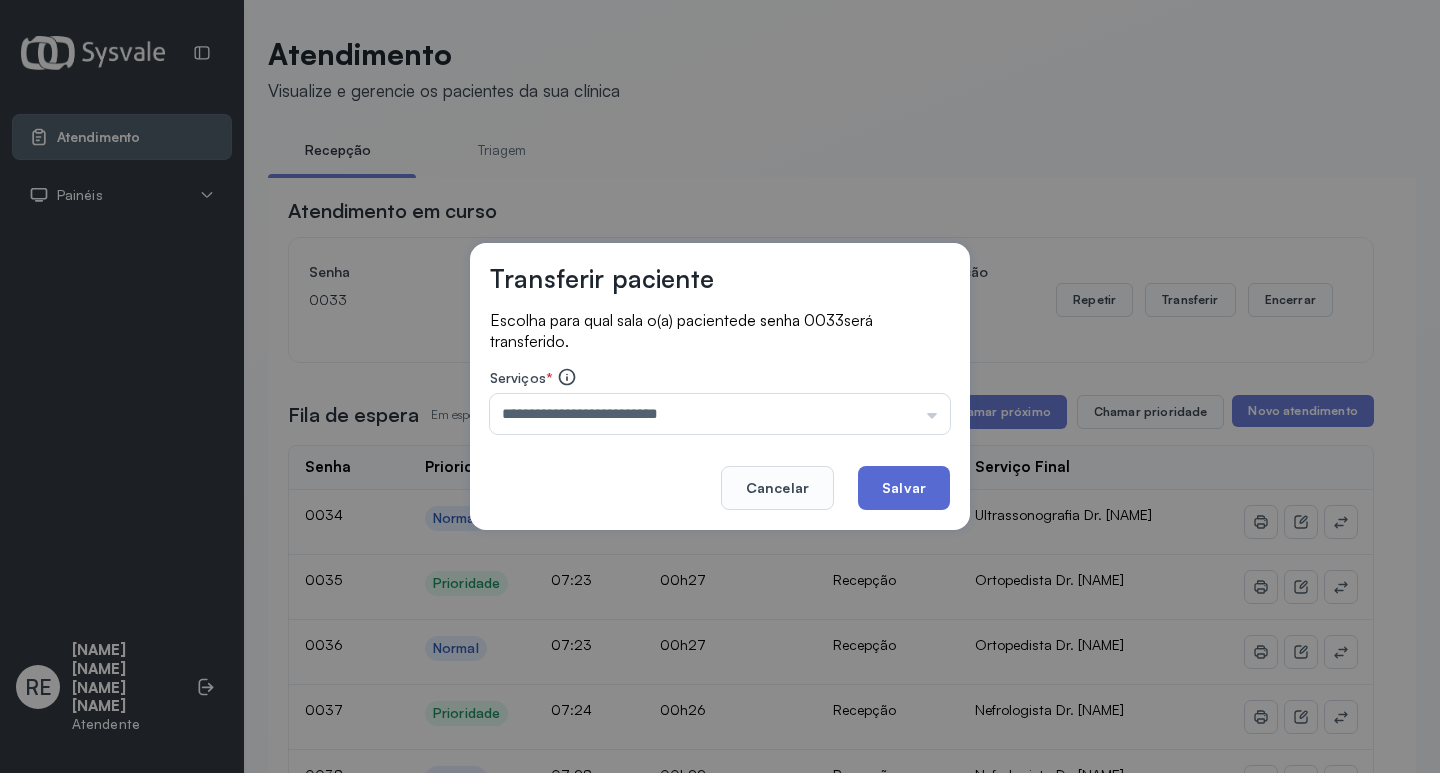 click on "Salvar" 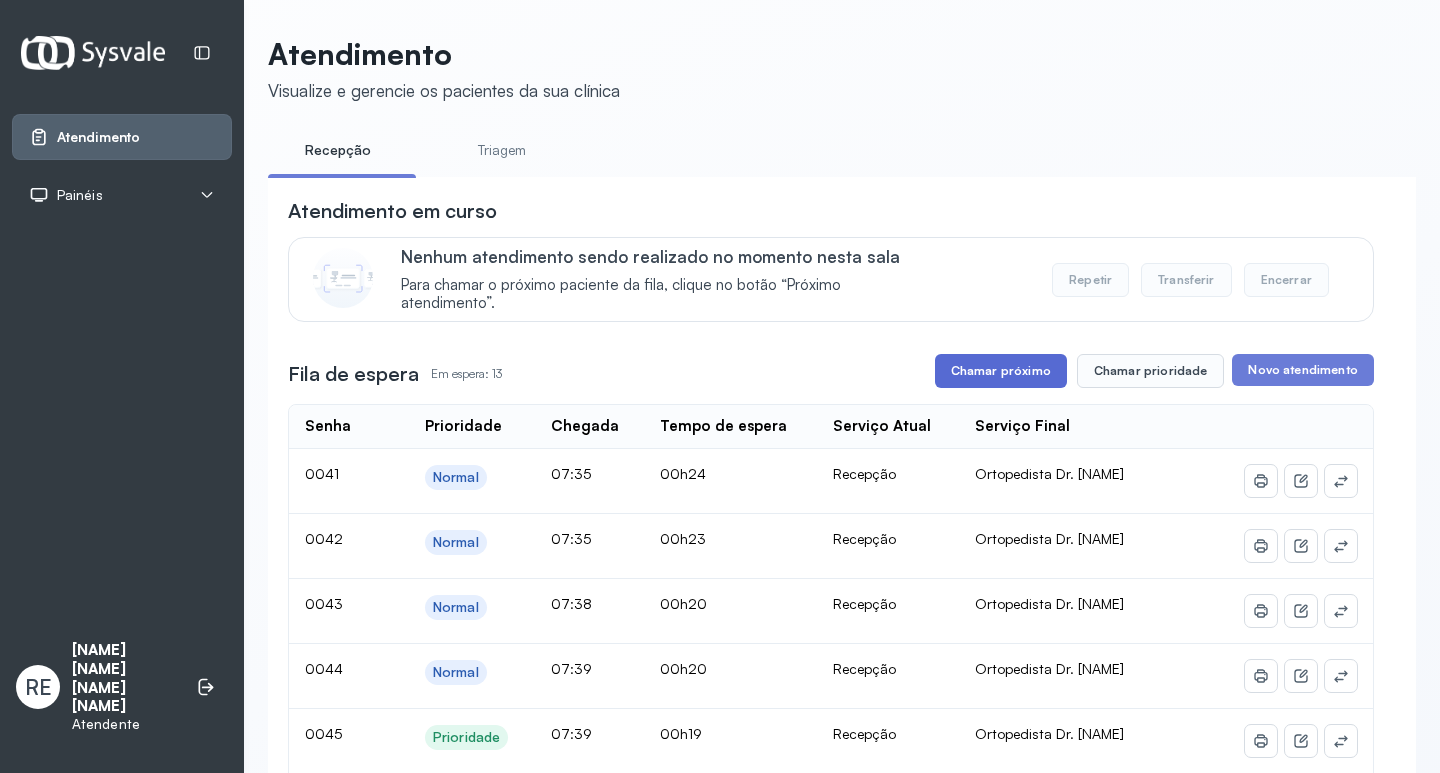 click on "Chamar próximo" at bounding box center (1001, 371) 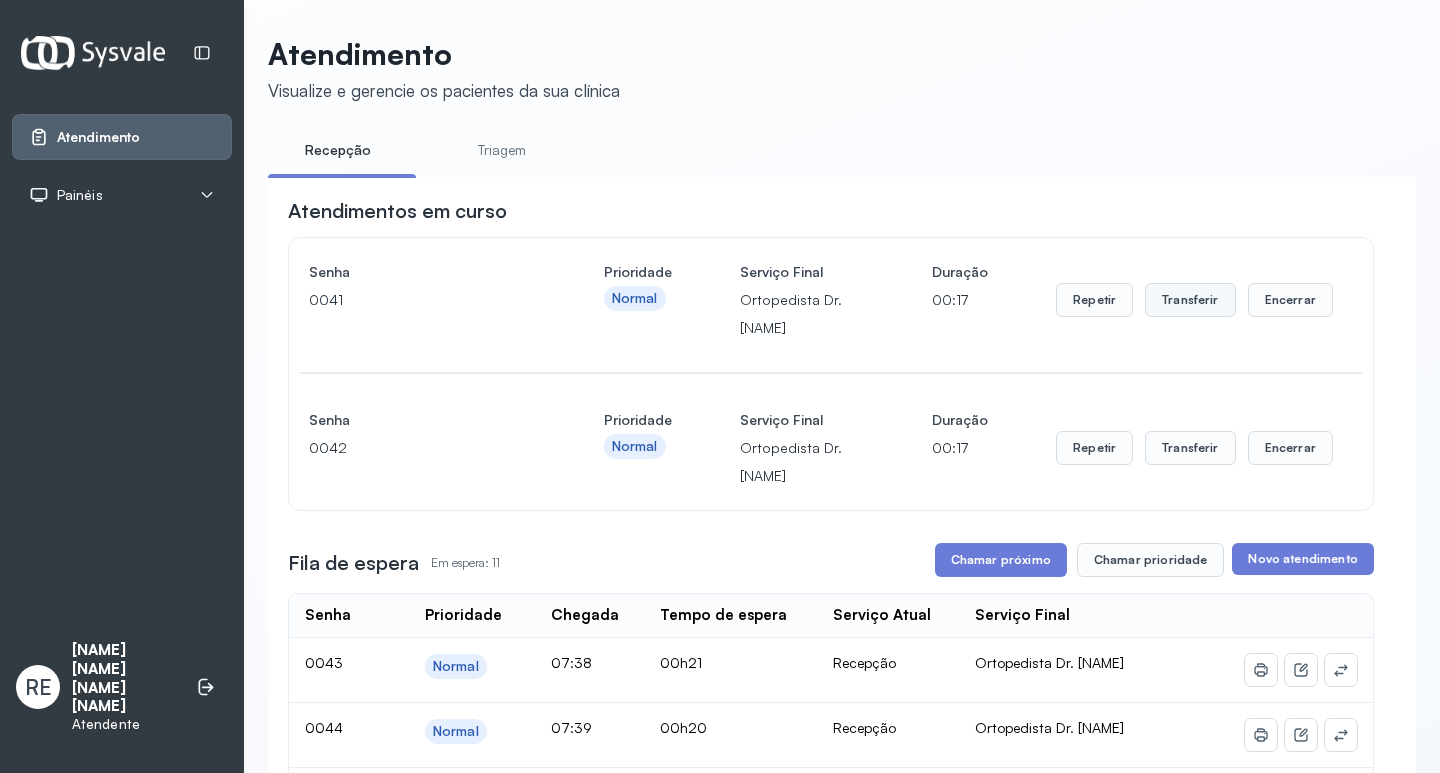 click on "Transferir" at bounding box center [1190, 300] 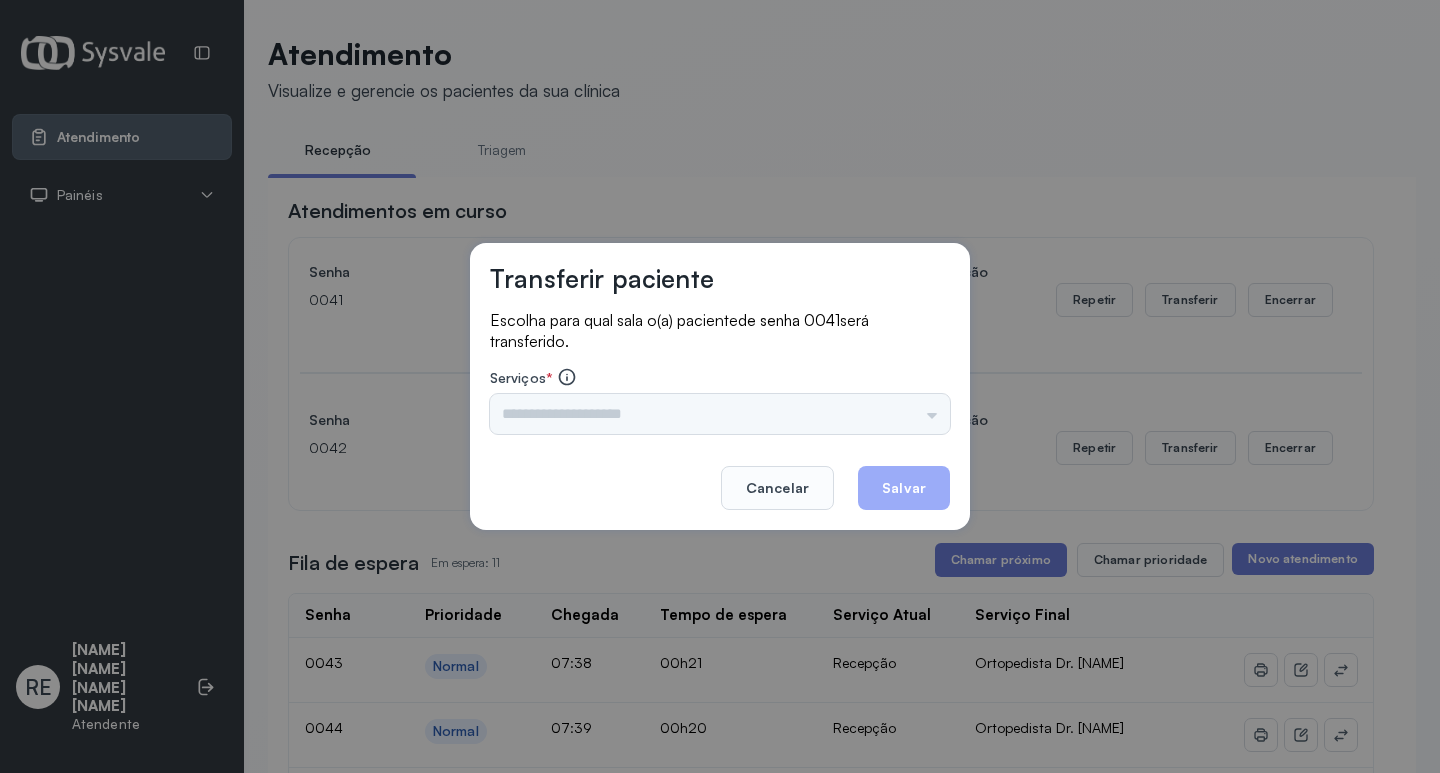 drag, startPoint x: 576, startPoint y: 445, endPoint x: 554, endPoint y: 428, distance: 27.802877 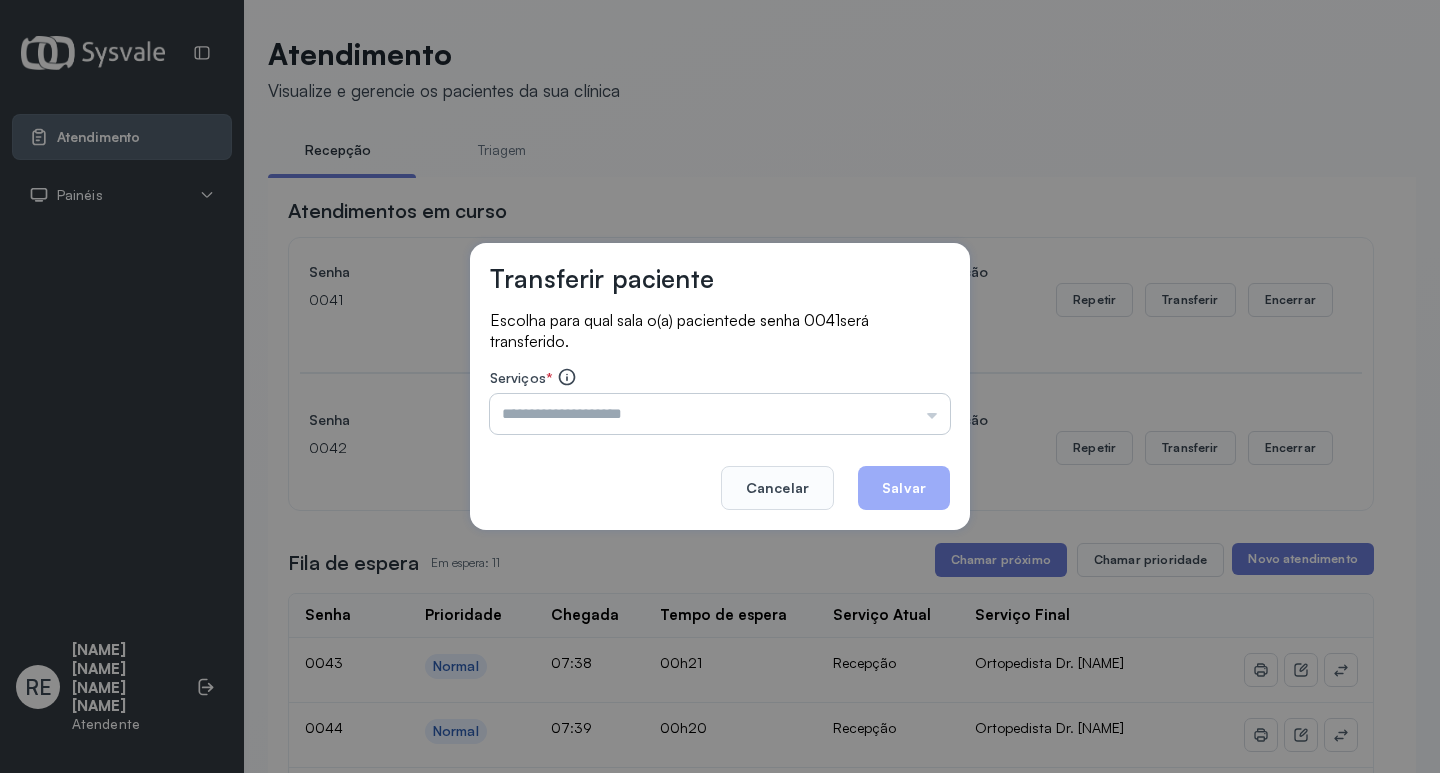 click at bounding box center [720, 414] 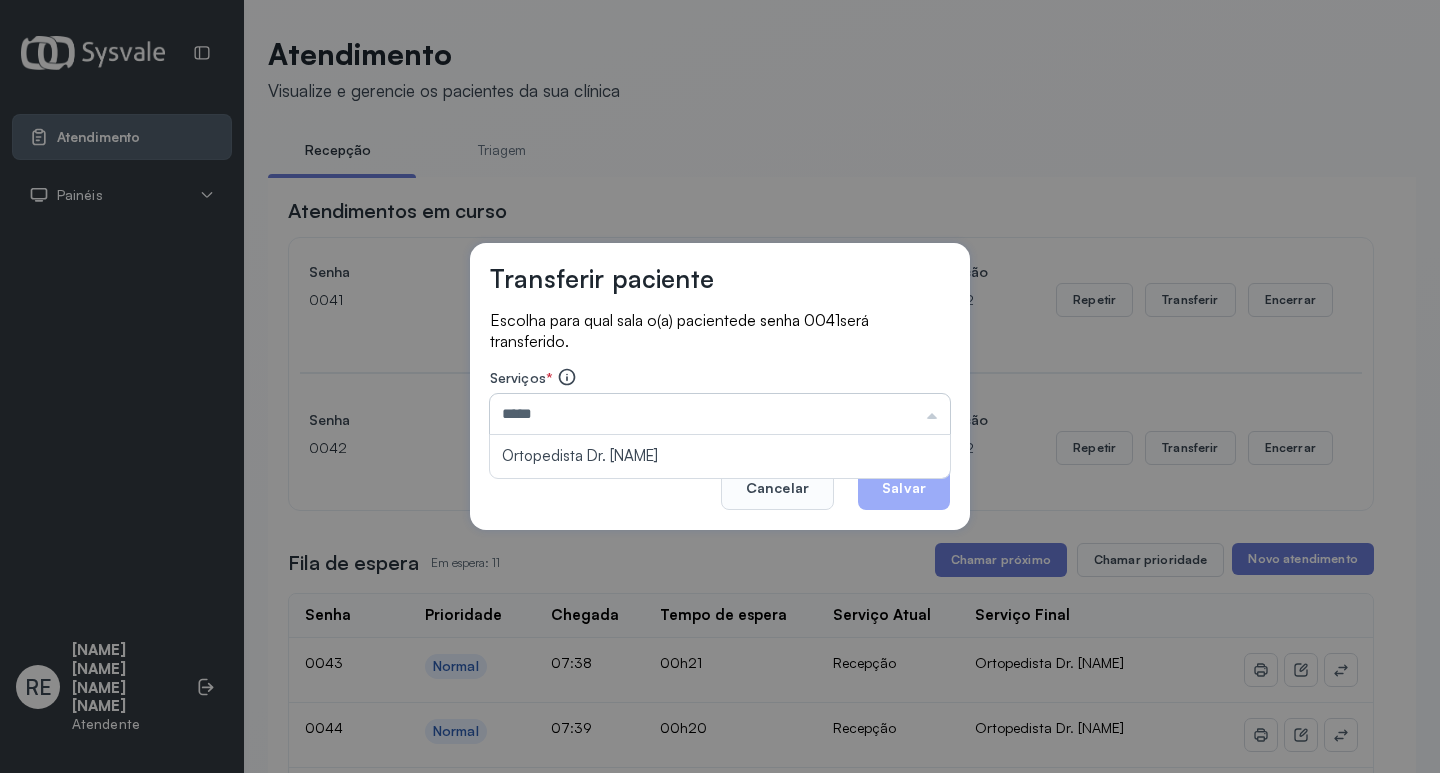 type on "**********" 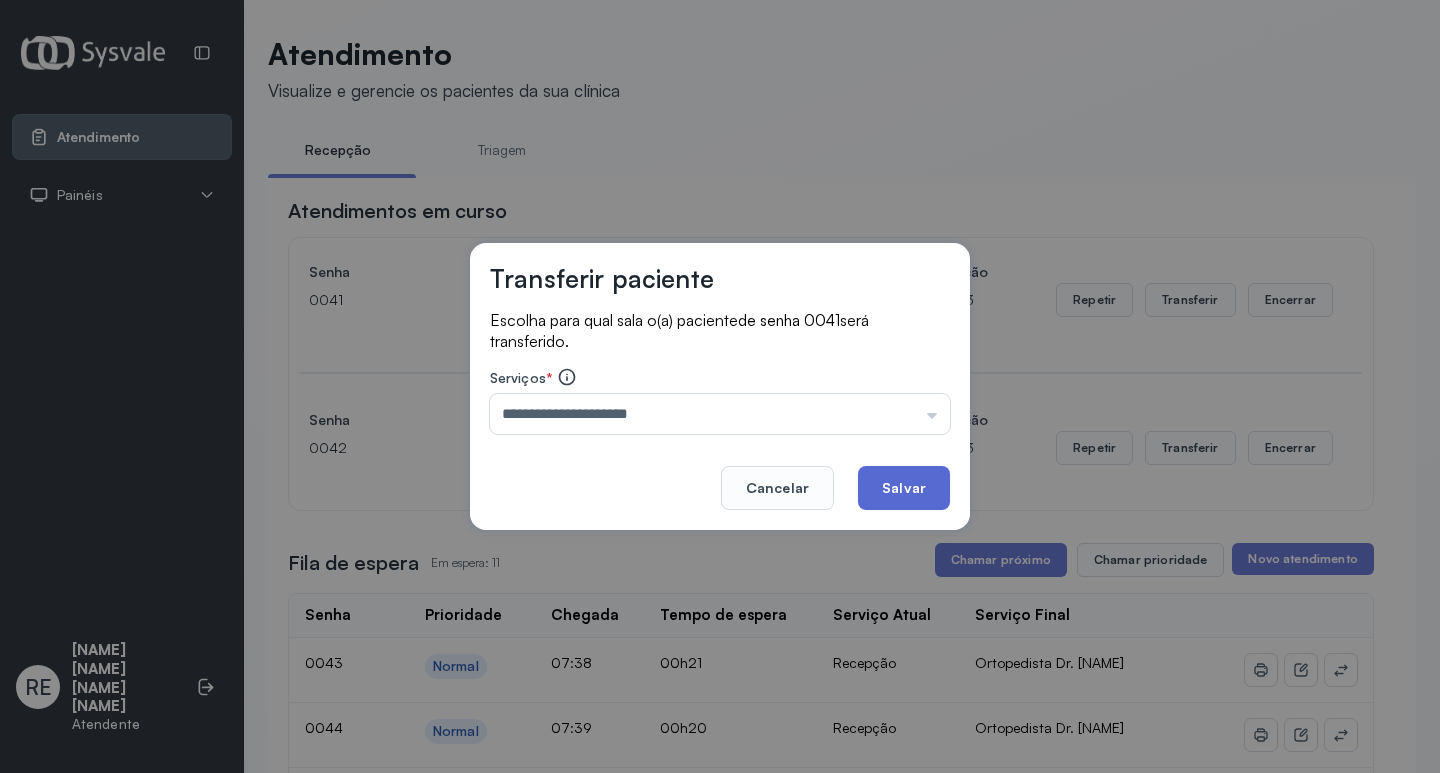 click on "Salvar" 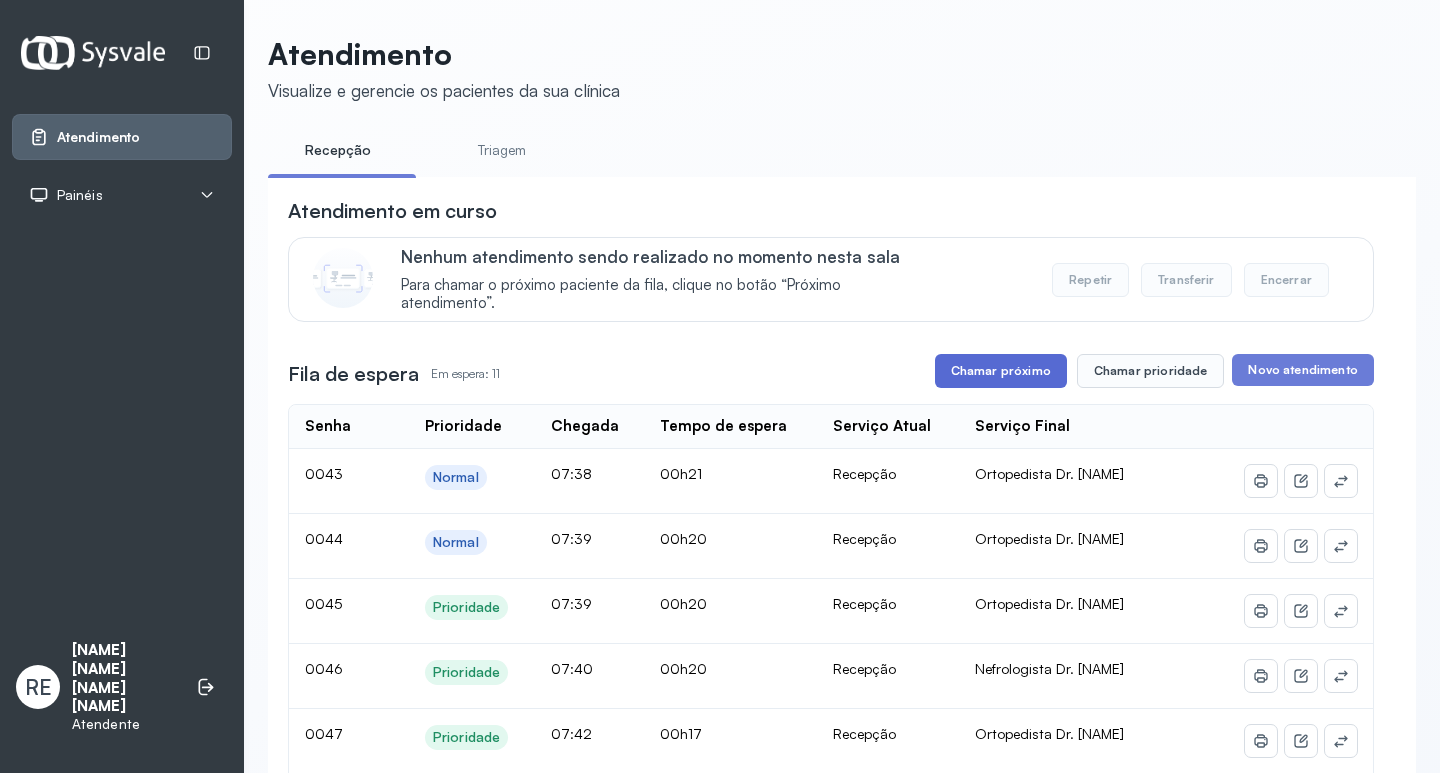 click on "Chamar próximo" at bounding box center (1001, 371) 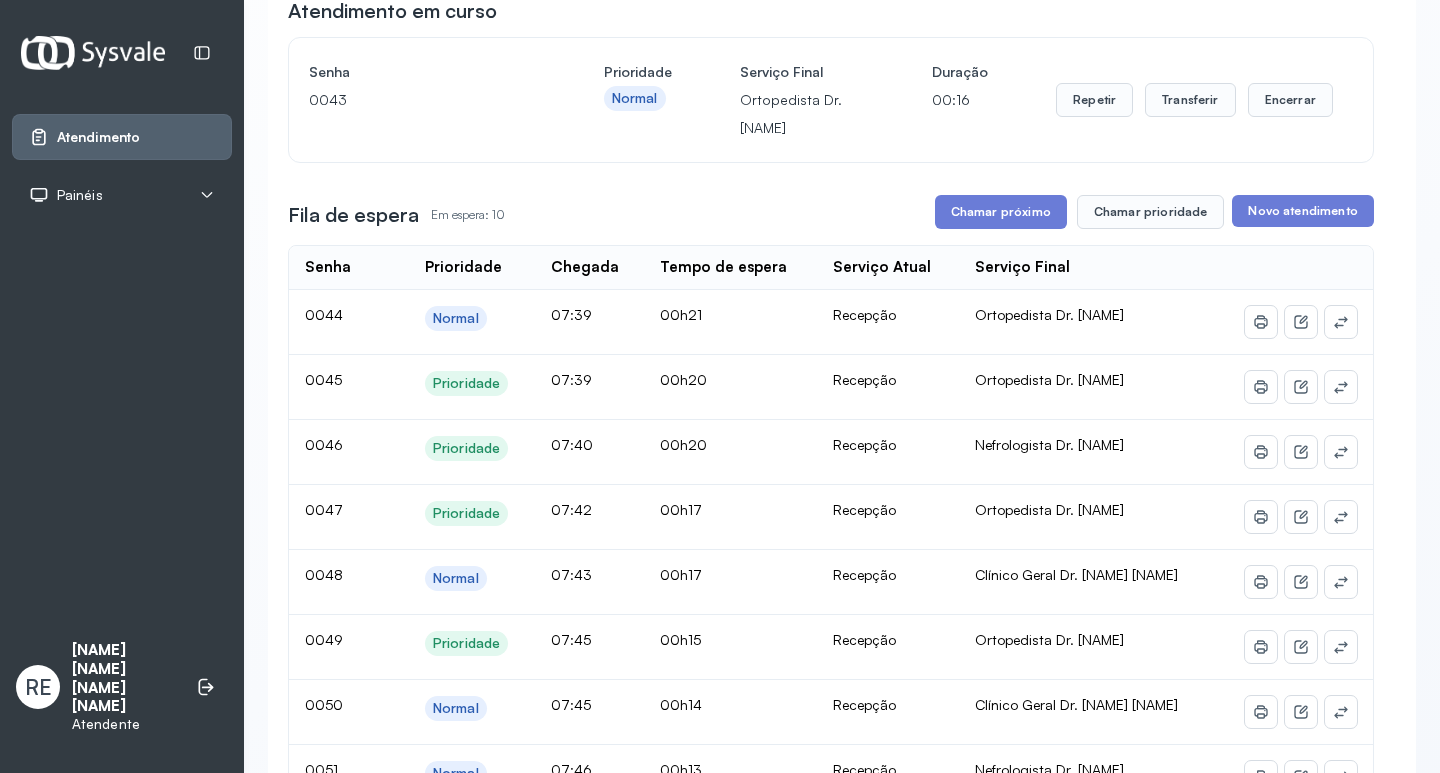 scroll, scrollTop: 100, scrollLeft: 0, axis: vertical 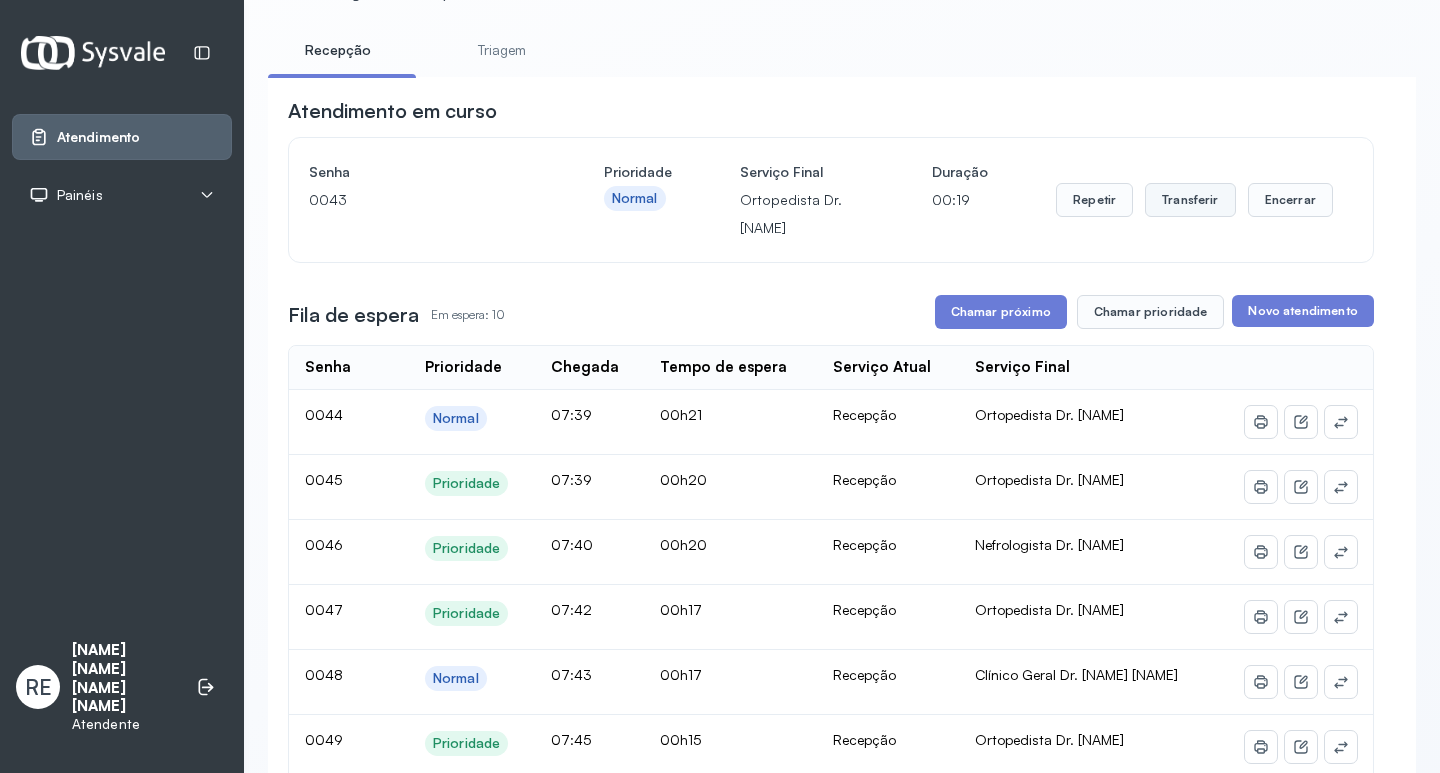 click on "Transferir" at bounding box center (1190, 200) 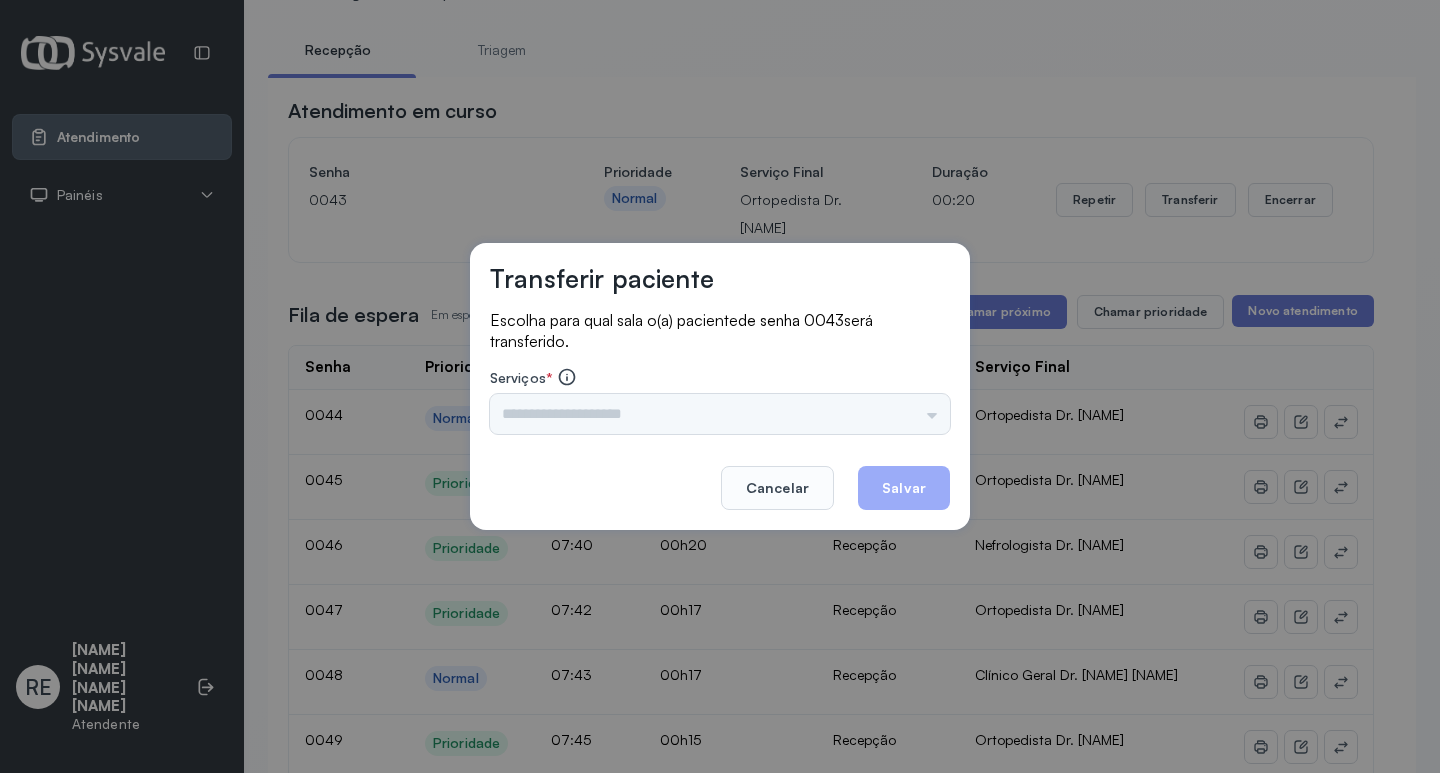 click on "Triagem Ortopedista Dr. Mauricio Ortopedista Dr. Ramon Ginecologista Dr. Amilton Ginecologista Dra. Luana Obstetra Dr. Orlindo Obstetra Dra. Vera Ultrassonografia Dr. Orlindo Ultrassonografia Dr. Amilton Consulta com Neurologista Dr. Ezir Reumatologista Dr. Juvenilson Endocrinologista Washington Dermatologista Dra. Renata Nefrologista Dr. Edvaldo Geriatra Dra. Vanessa Infectologista Dra. Vanessa Oftalmologista Dra. Consulta Proctologista/Cirurgia Geral Dra. Geislane Otorrinolaringologista Dr. Pedro Pequena Cirurgia Dr. Geislane Pequena Cirurgia Dr. AMILTON ECG Espirometria com Broncodilatador Espirometria sem Broncodilatador Ecocardiograma - Dra. Vanessa Viana Exame de PPD Enf. Jane Raquel RETIRADA DE CERUME DR. PEDRO VACINAÇÃO Preventivo Enf. Luciana Preventivo Enf. Tiago Araujo Consulta de Enfermagem Enf. Tiago Consulta de Enfermagem Enf. Luciana Consulta  Cardiologista Dr. Everson Consulta Enf. Jane Raquel Dispensação de Medicação Agendamento Consulta Enf. Tiago Agendamento consulta Enf. Luciana" at bounding box center [720, 414] 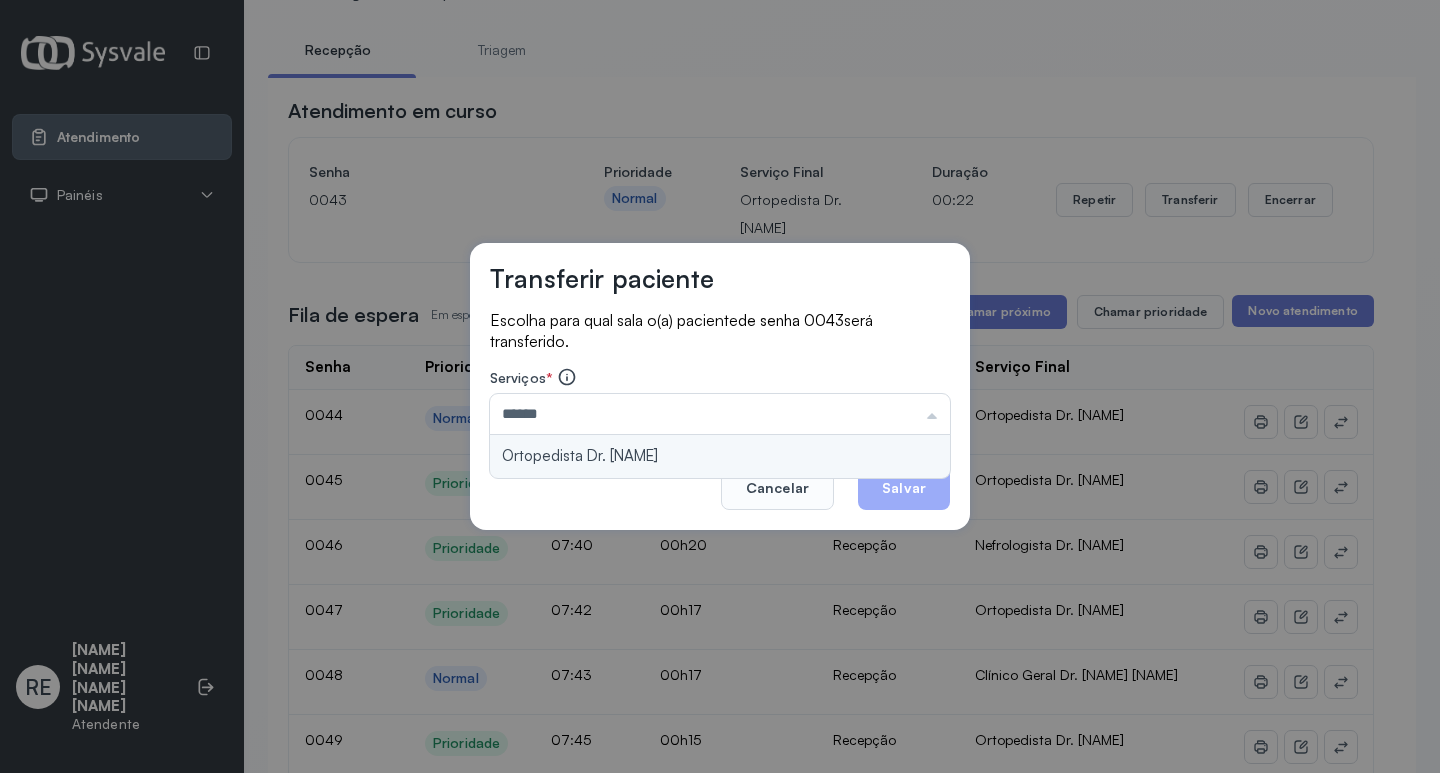 type on "**********" 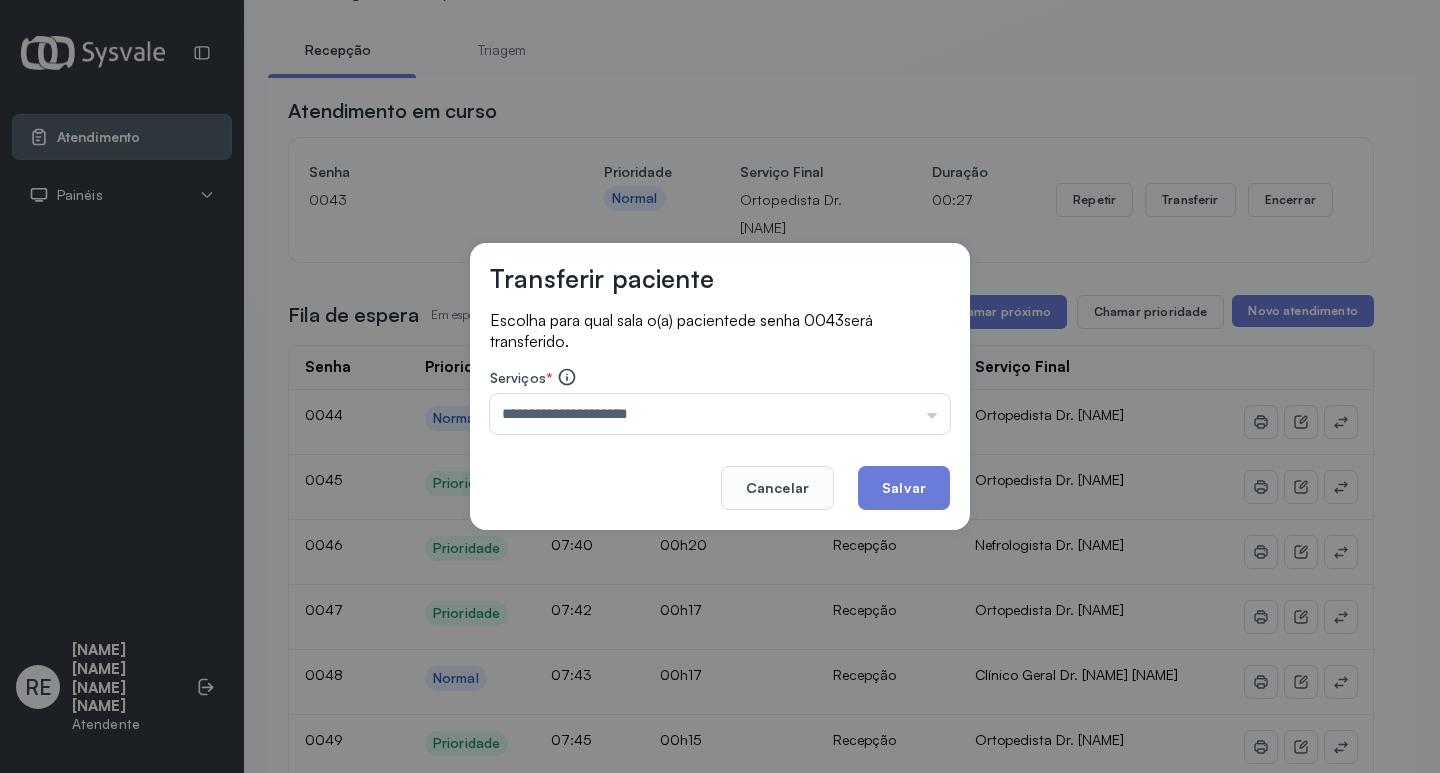 click on "Salvar" 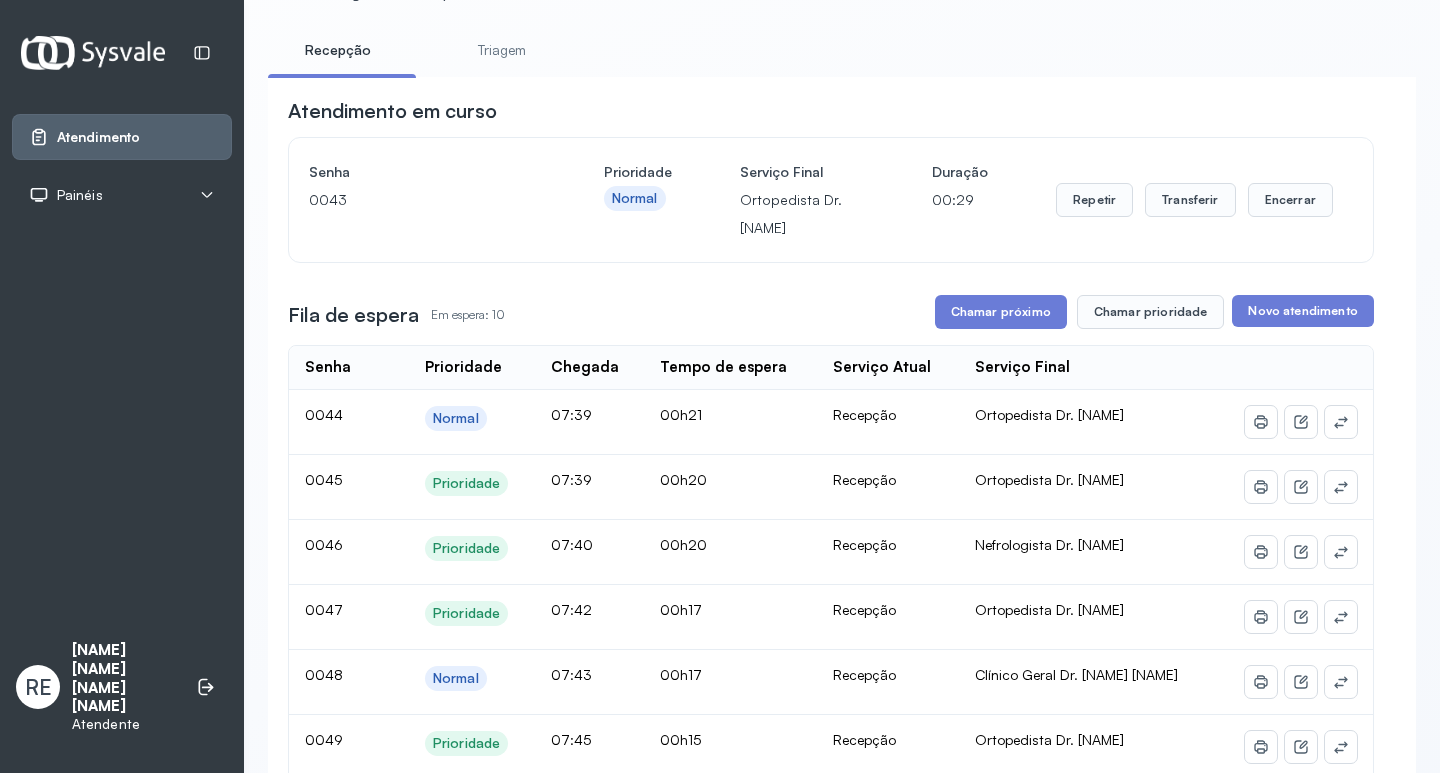 scroll, scrollTop: 0, scrollLeft: 0, axis: both 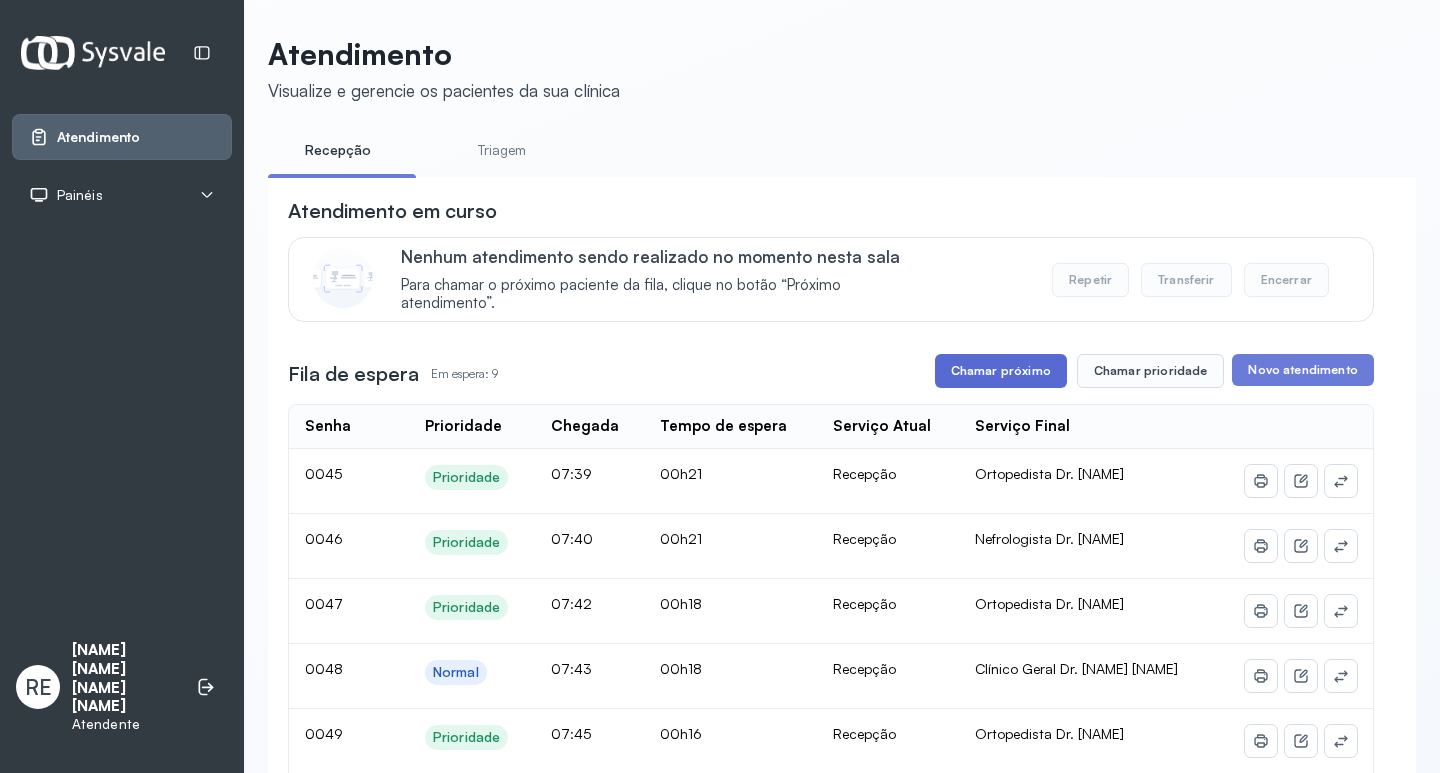 click on "Chamar próximo" at bounding box center (1001, 371) 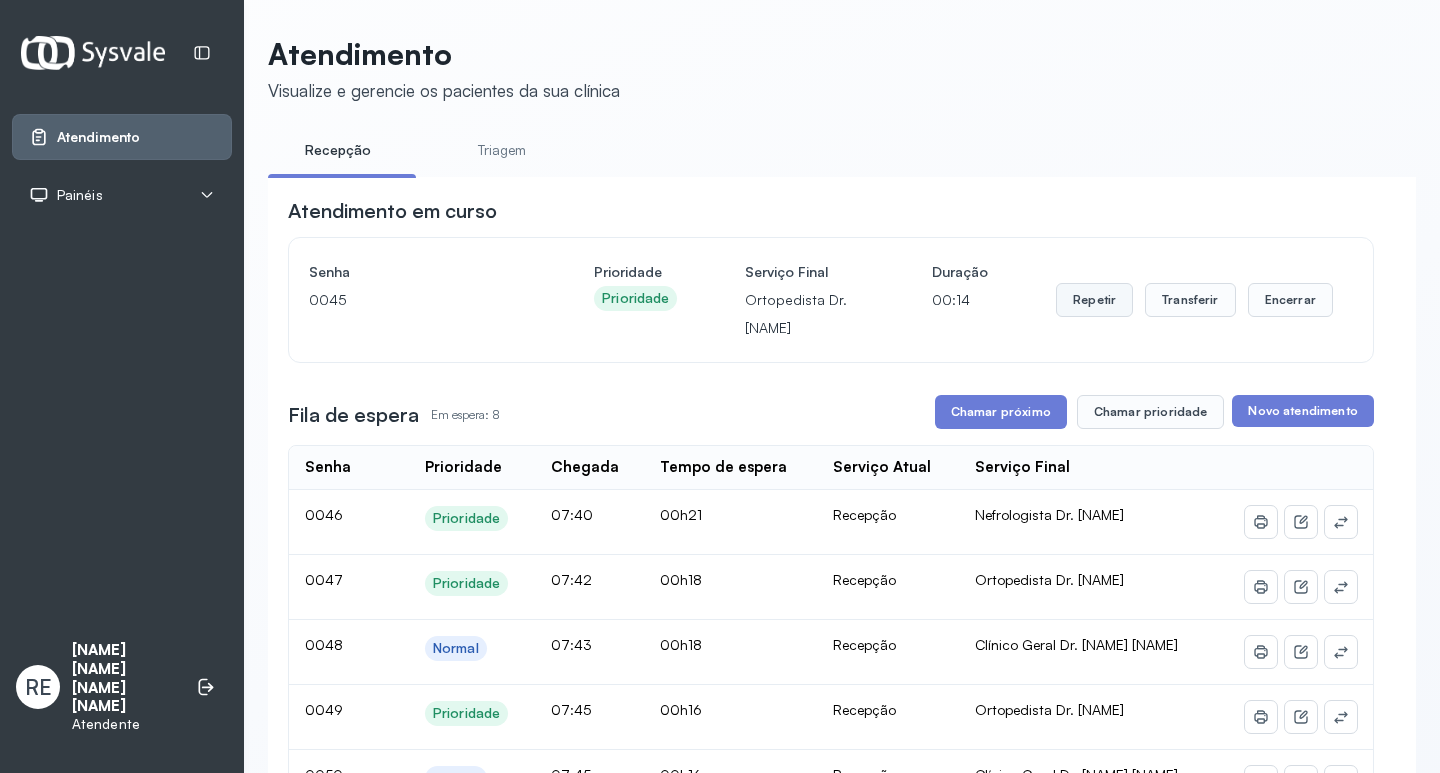 click on "Repetir" at bounding box center [1094, 300] 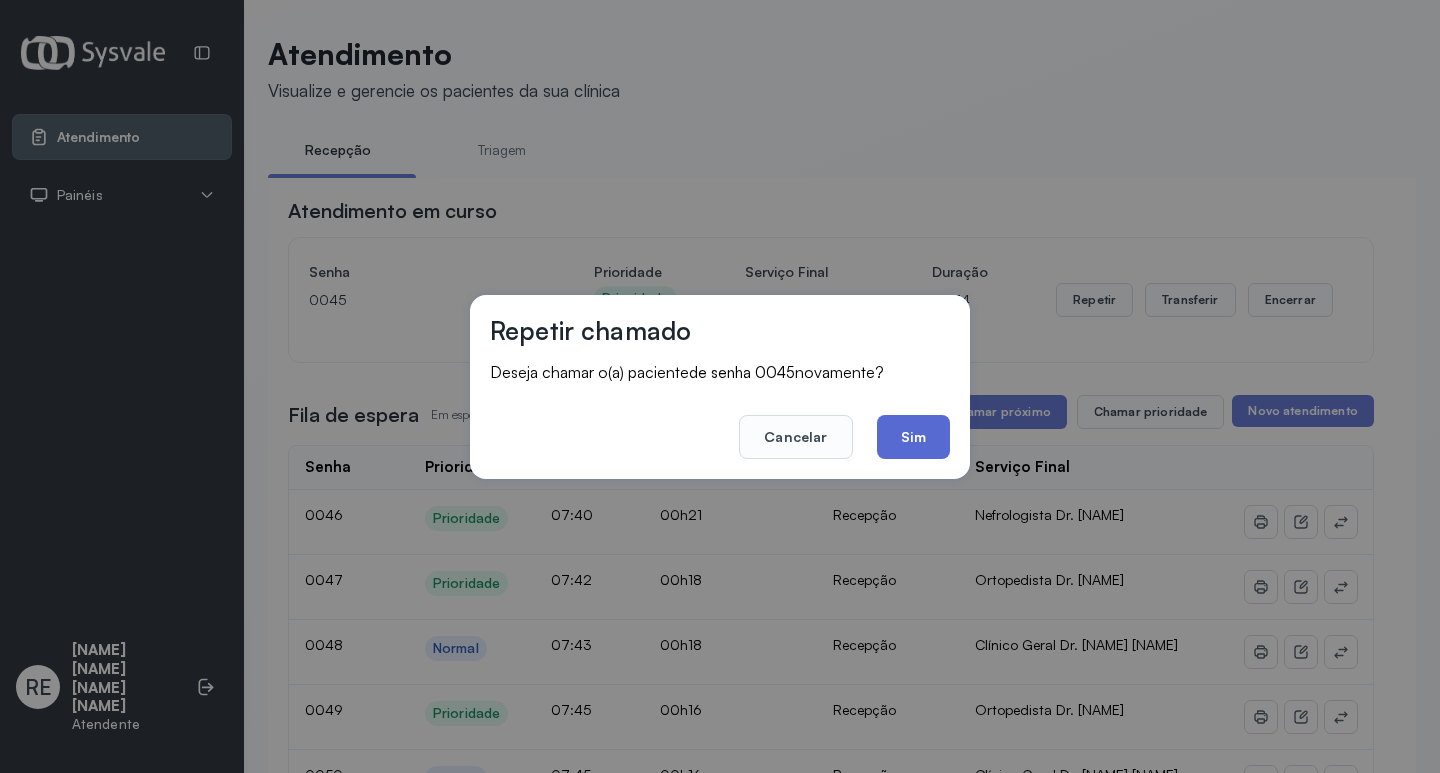click on "Sim" 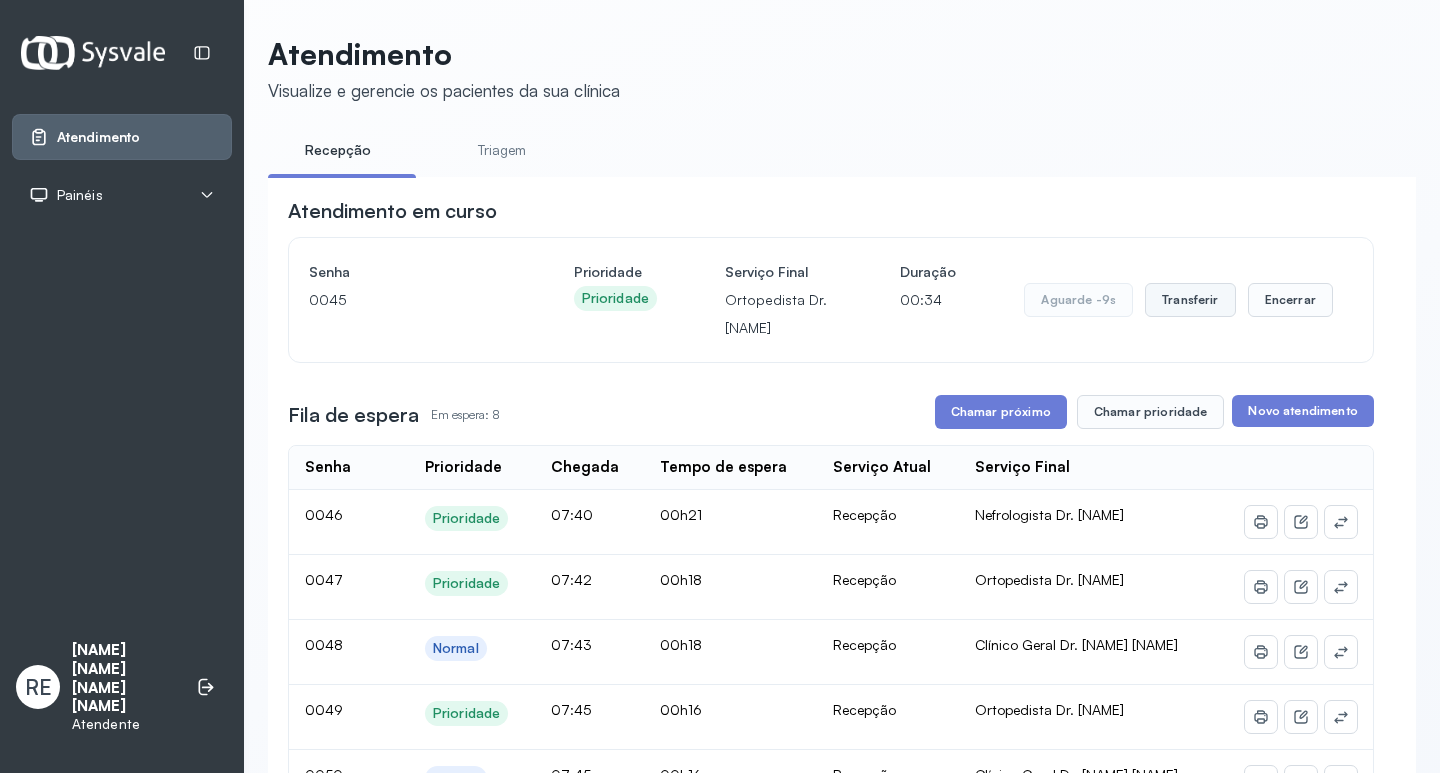 click on "Transferir" at bounding box center (1190, 300) 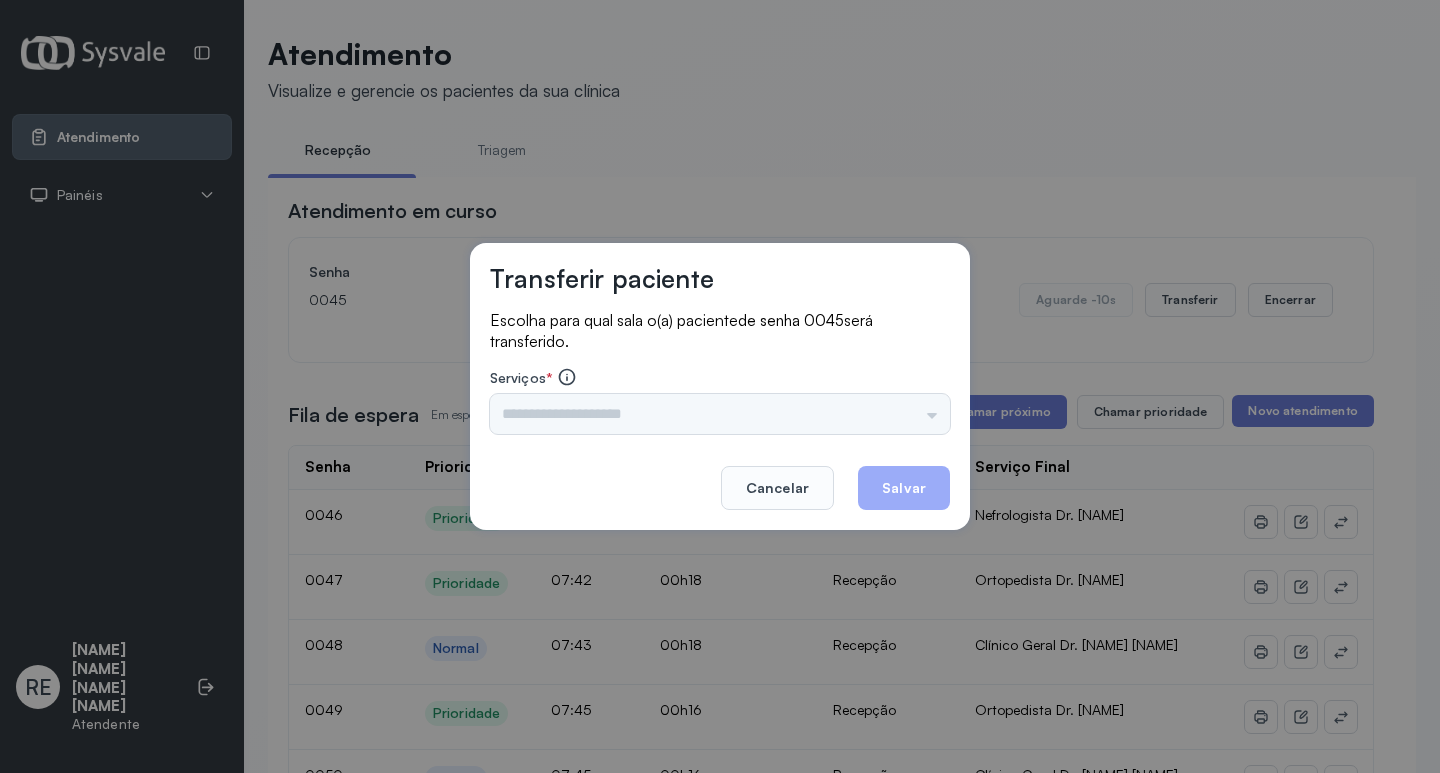click on "Triagem Ortopedista Dr. Mauricio Ortopedista Dr. Ramon Ginecologista Dr. Amilton Ginecologista Dra. Luana Obstetra Dr. Orlindo Obstetra Dra. Vera Ultrassonografia Dr. Orlindo Ultrassonografia Dr. Amilton Consulta com Neurologista Dr. Ezir Reumatologista Dr. Juvenilson Endocrinologista Washington Dermatologista Dra. Renata Nefrologista Dr. Edvaldo Geriatra Dra. Vanessa Infectologista Dra. Vanessa Oftalmologista Dra. Consulta Proctologista/Cirurgia Geral Dra. Geislane Otorrinolaringologista Dr. Pedro Pequena Cirurgia Dr. Geislane Pequena Cirurgia Dr. AMILTON ECG Espirometria com Broncodilatador Espirometria sem Broncodilatador Ecocardiograma - Dra. Vanessa Viana Exame de PPD Enf. Jane Raquel RETIRADA DE CERUME DR. PEDRO VACINAÇÃO Preventivo Enf. Luciana Preventivo Enf. Tiago Araujo Consulta de Enfermagem Enf. Tiago Consulta de Enfermagem Enf. Luciana Consulta  Cardiologista Dr. Everson Consulta Enf. Jane Raquel Dispensação de Medicação Agendamento Consulta Enf. Tiago Agendamento consulta Enf. Luciana" at bounding box center (720, 414) 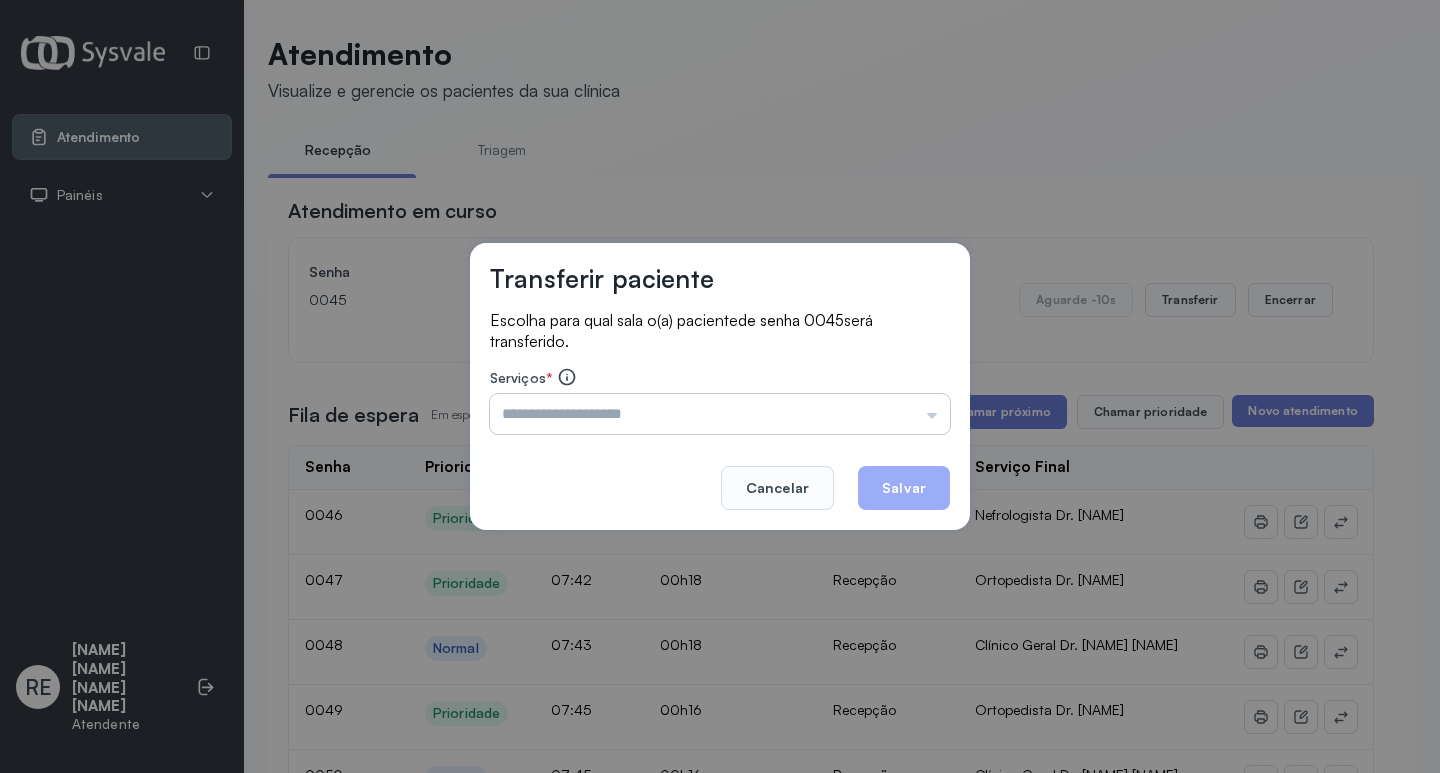 click at bounding box center [720, 414] 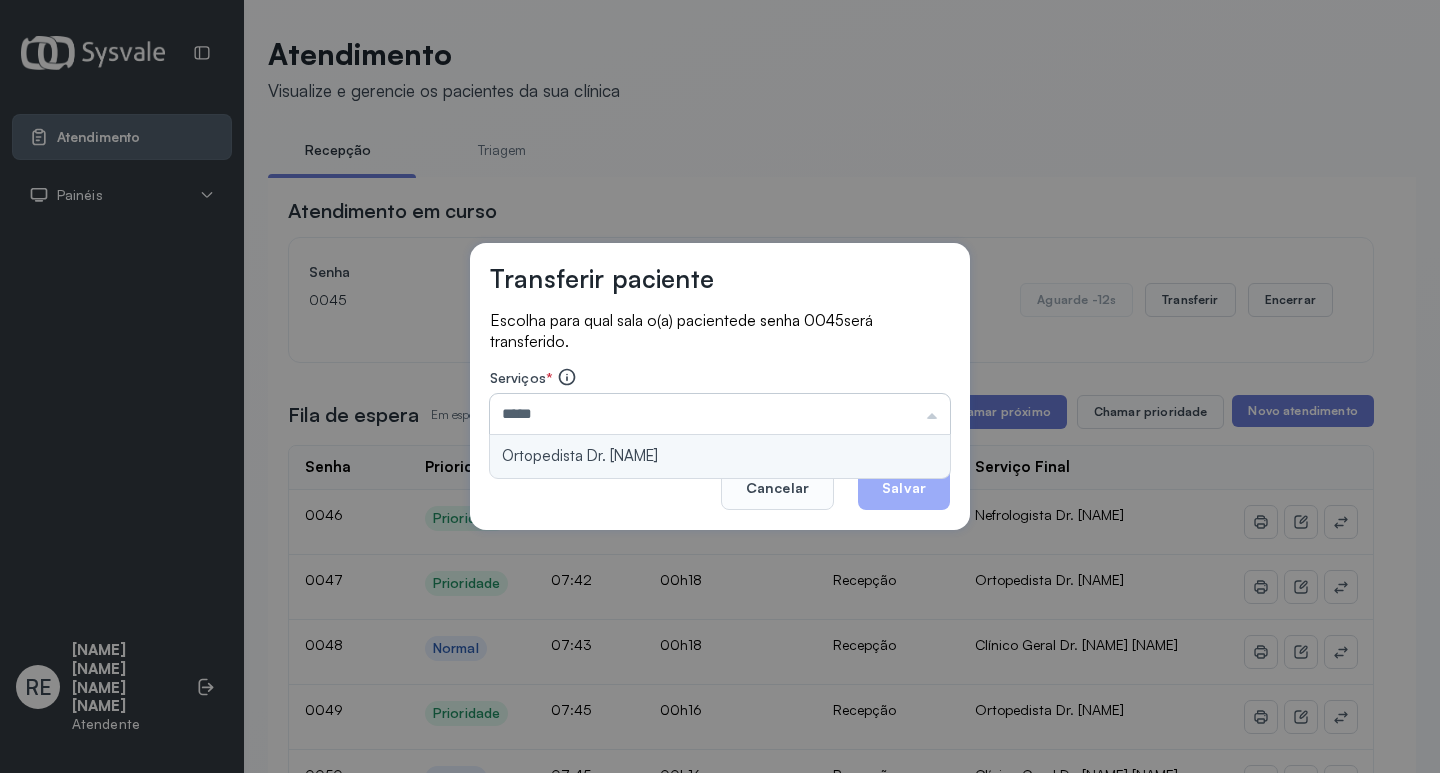 type on "**********" 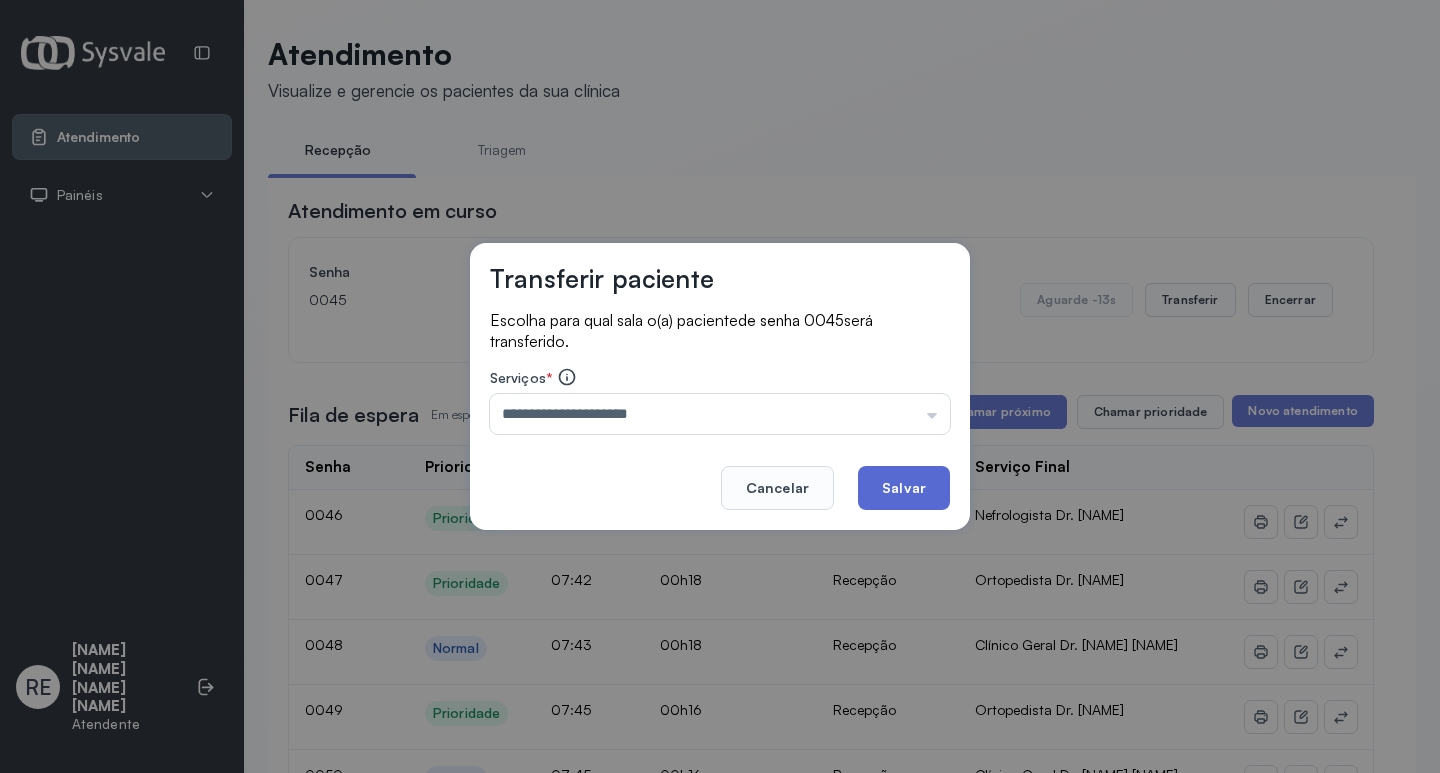 click on "Salvar" 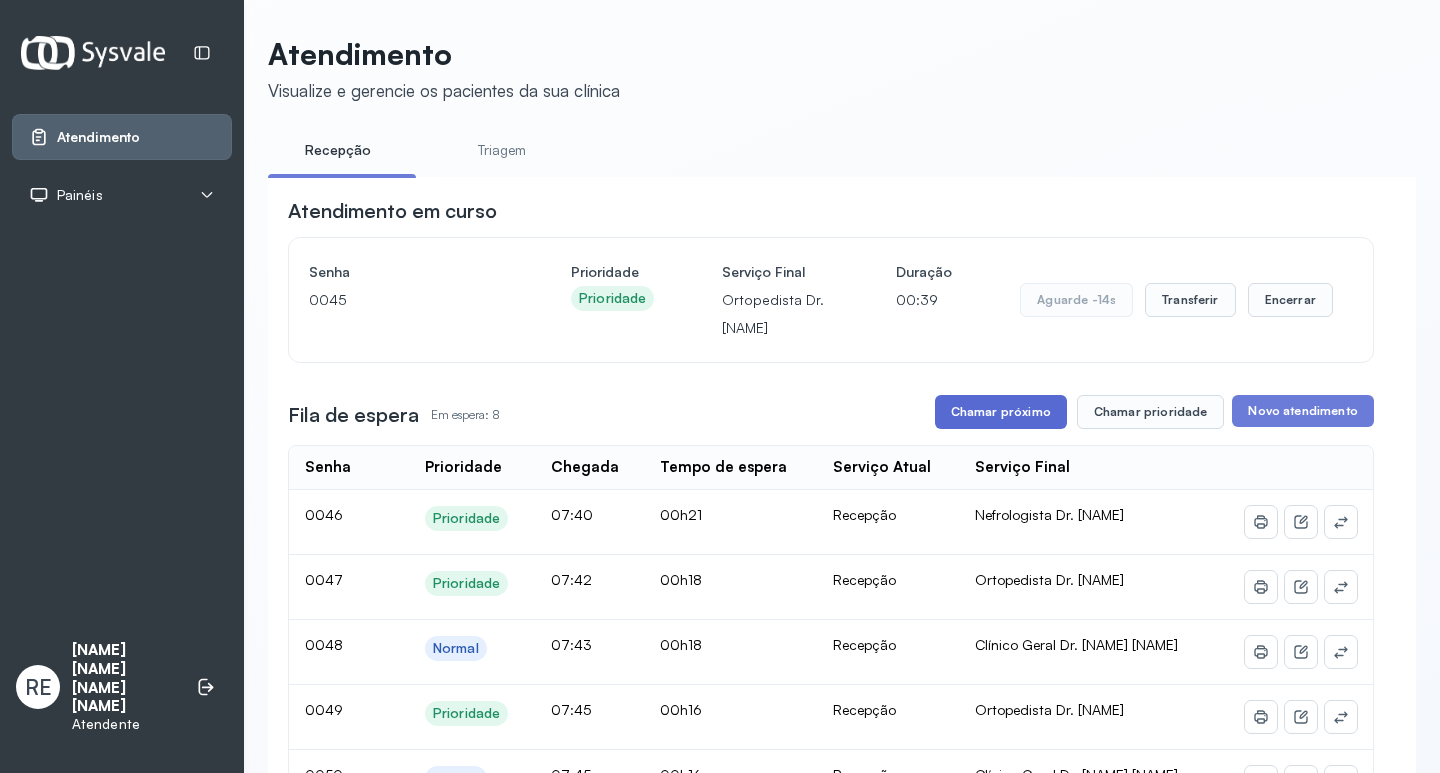 click on "Chamar próximo" at bounding box center [1001, 412] 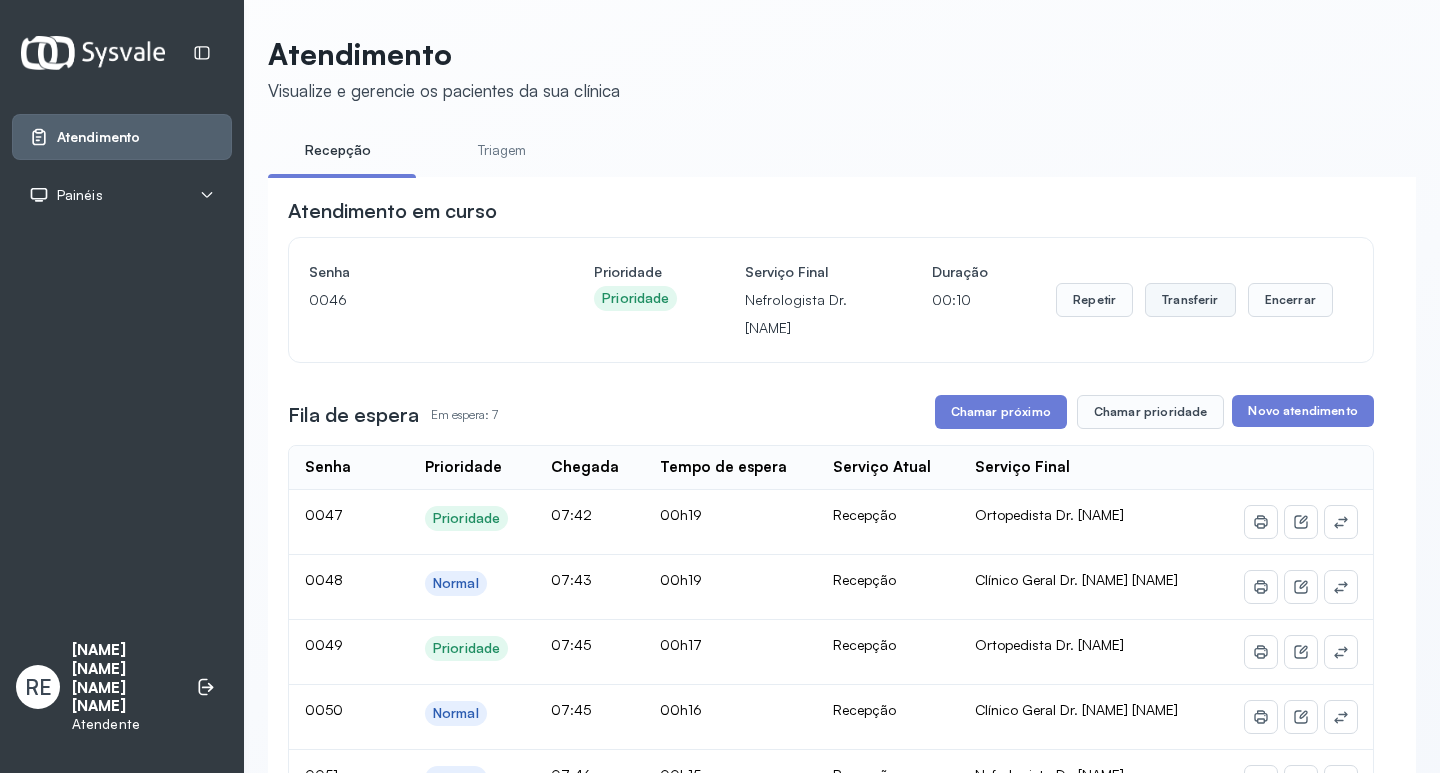 click on "Transferir" at bounding box center [1190, 300] 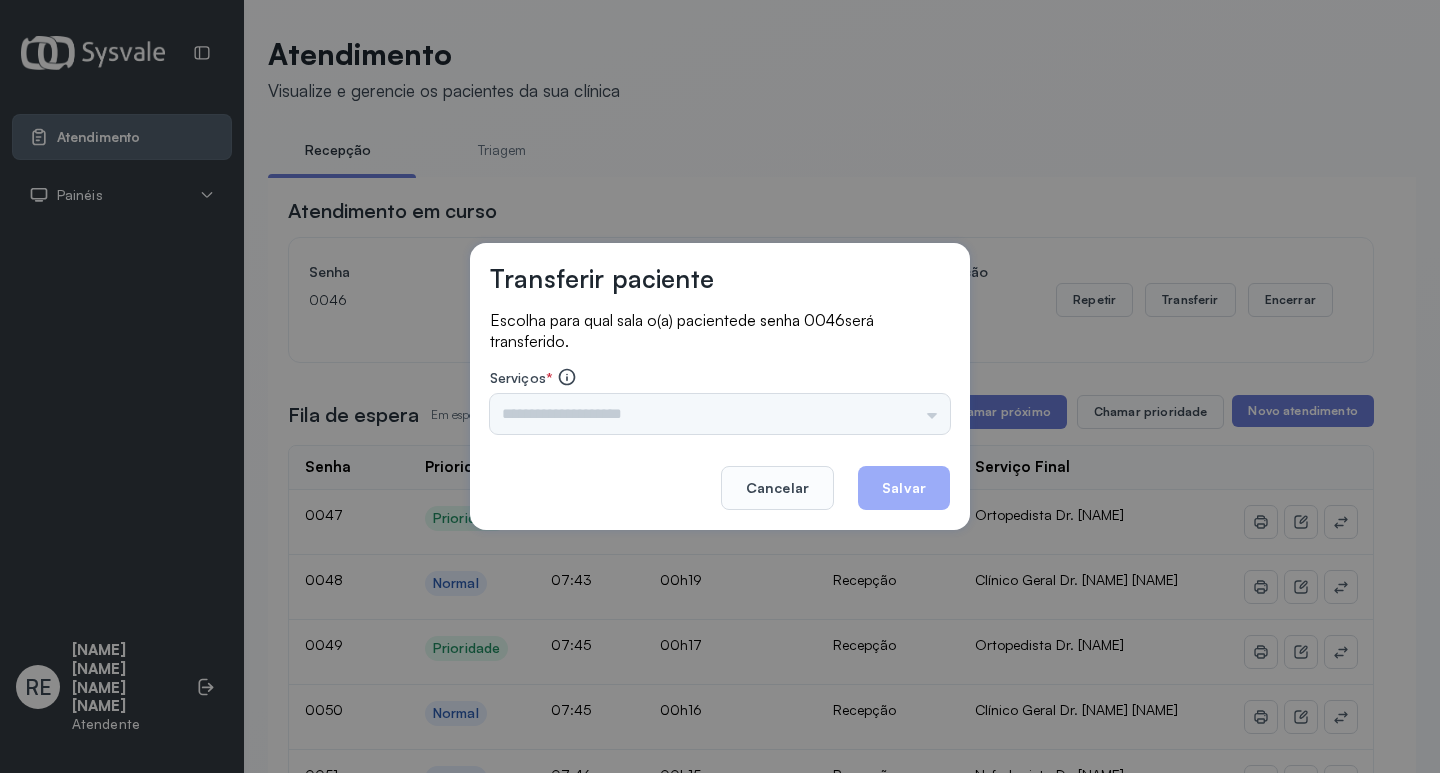 click on "Triagem Ortopedista Dr. Mauricio Ortopedista Dr. Ramon Ginecologista Dr. Amilton Ginecologista Dra. Luana Obstetra Dr. Orlindo Obstetra Dra. Vera Ultrassonografia Dr. Orlindo Ultrassonografia Dr. Amilton Consulta com Neurologista Dr. Ezir Reumatologista Dr. Juvenilson Endocrinologista Washington Dermatologista Dra. Renata Nefrologista Dr. Edvaldo Geriatra Dra. Vanessa Infectologista Dra. Vanessa Oftalmologista Dra. Consulta Proctologista/Cirurgia Geral Dra. Geislane Otorrinolaringologista Dr. Pedro Pequena Cirurgia Dr. Geislane Pequena Cirurgia Dr. AMILTON ECG Espirometria com Broncodilatador Espirometria sem Broncodilatador Ecocardiograma - Dra. Vanessa Viana Exame de PPD Enf. Jane Raquel RETIRADA DE CERUME DR. PEDRO VACINAÇÃO Preventivo Enf. Luciana Preventivo Enf. Tiago Araujo Consulta de Enfermagem Enf. Tiago Consulta de Enfermagem Enf. Luciana Consulta  Cardiologista Dr. Everson Consulta Enf. Jane Raquel Dispensação de Medicação Agendamento Consulta Enf. Tiago Agendamento consulta Enf. Luciana" at bounding box center [720, 414] 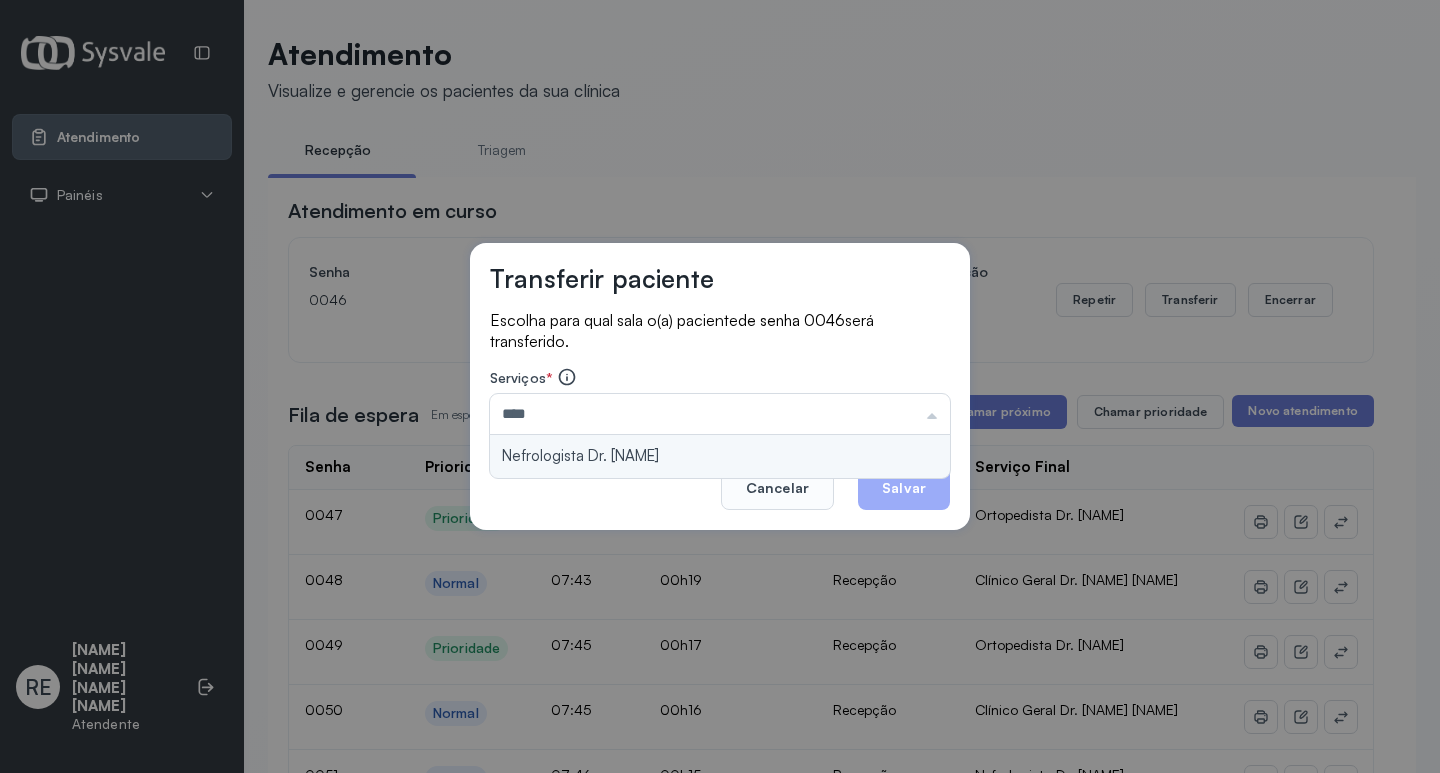 type on "**********" 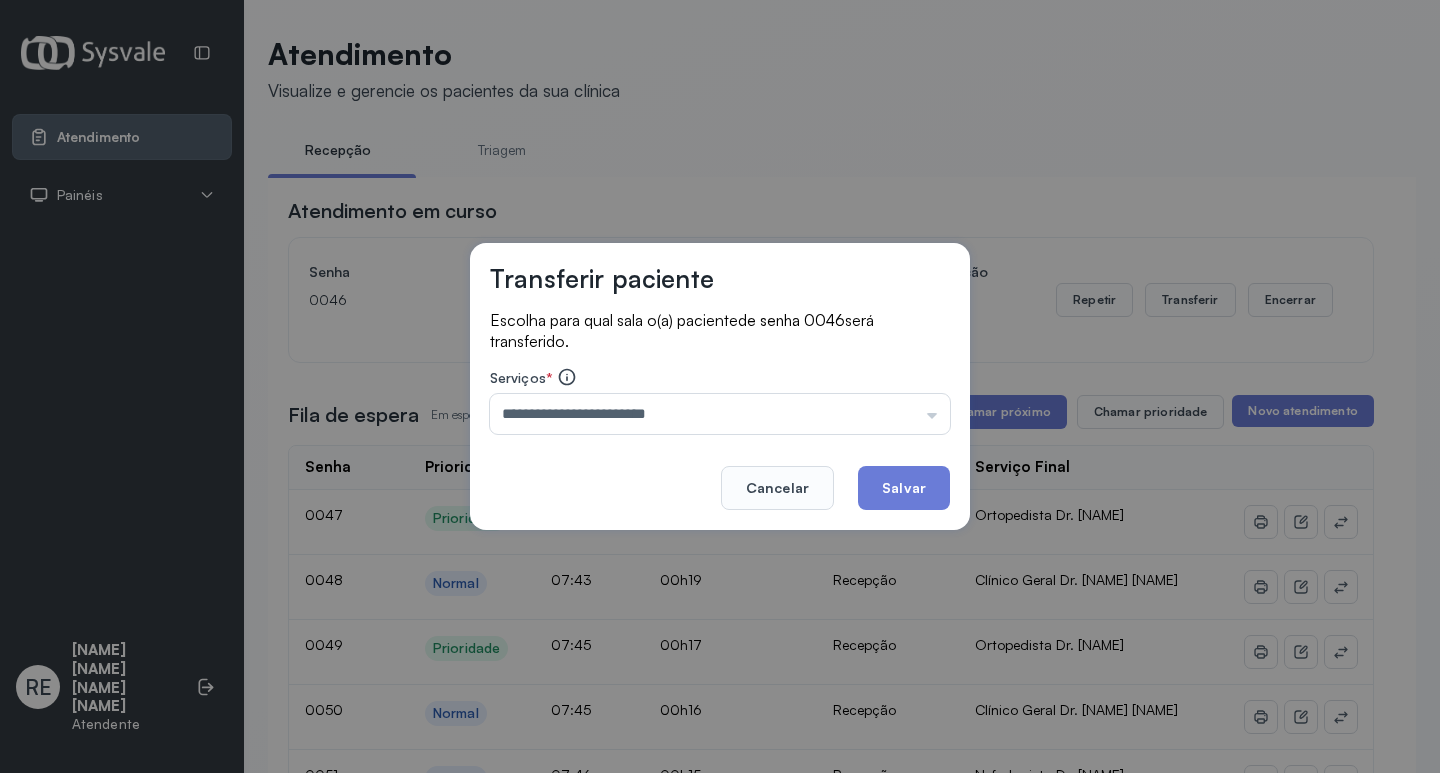 drag, startPoint x: 889, startPoint y: 475, endPoint x: 878, endPoint y: 476, distance: 11.045361 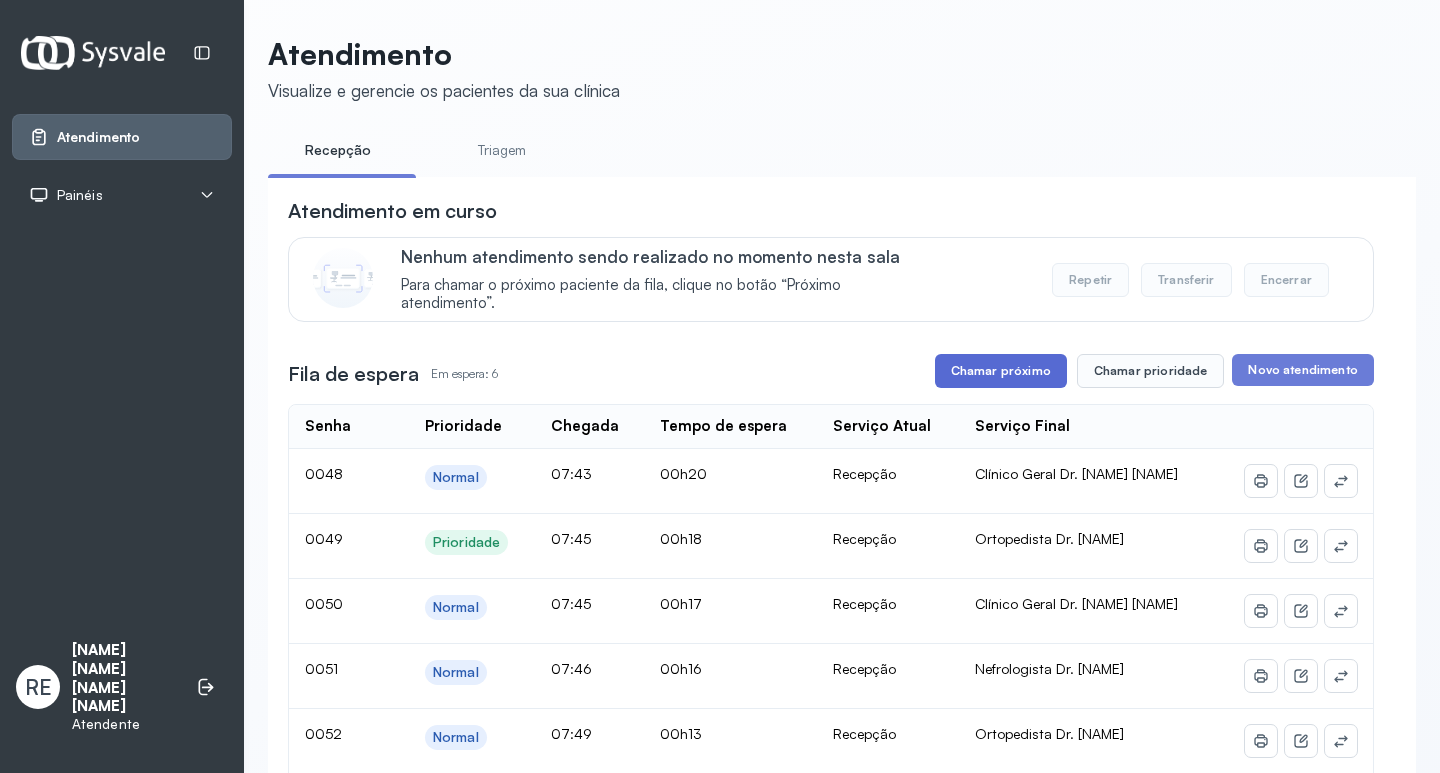 click on "Chamar próximo" at bounding box center [1001, 371] 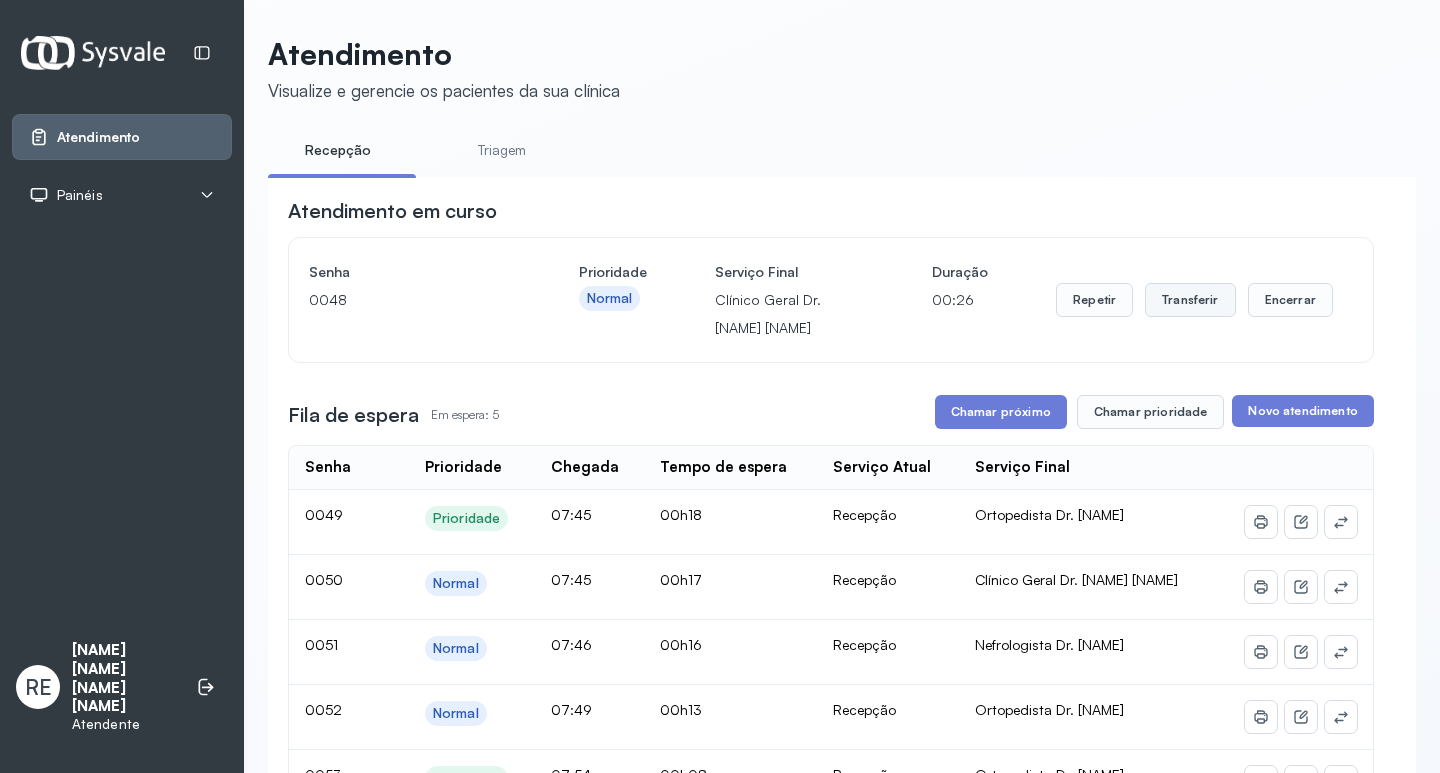 click on "Transferir" at bounding box center [1190, 300] 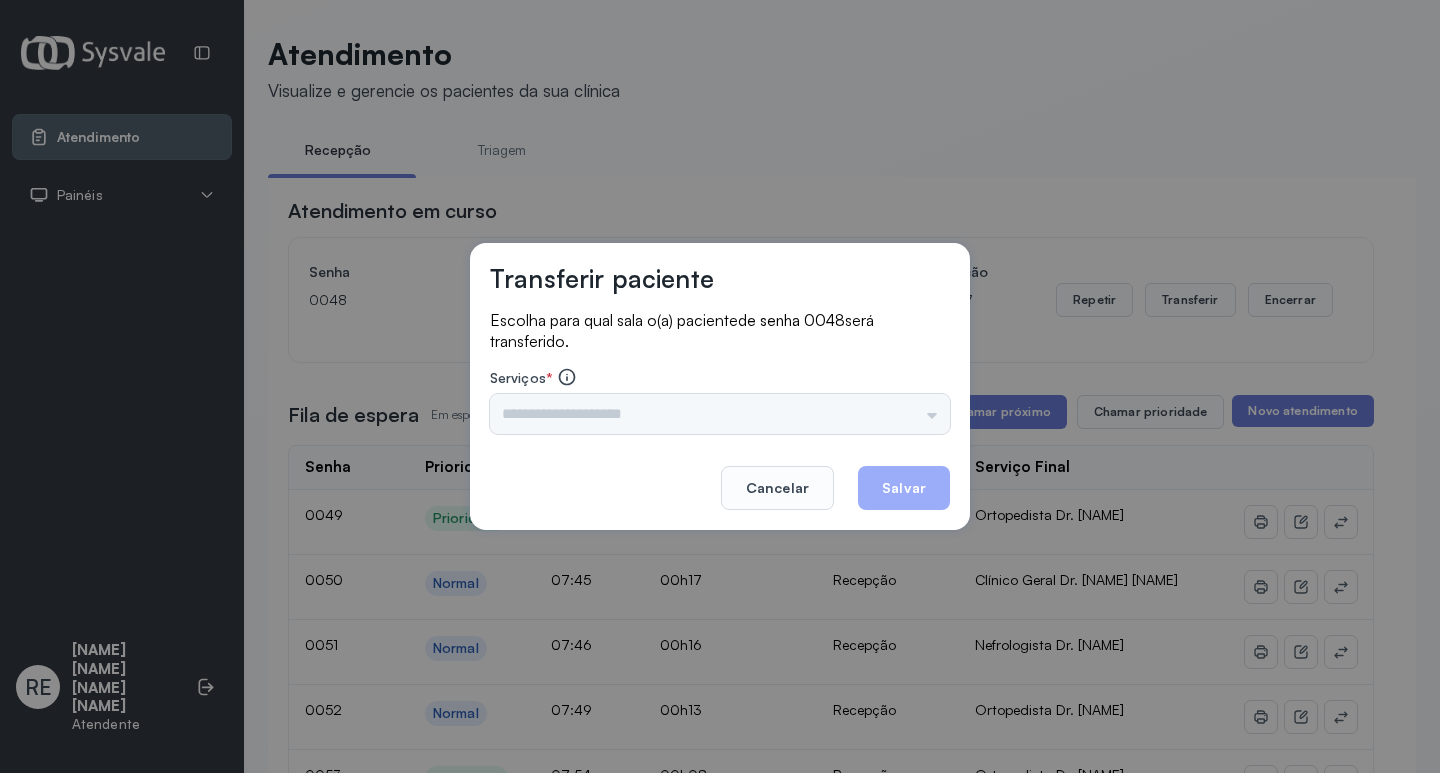 click on "Triagem Ortopedista Dr. Mauricio Ortopedista Dr. Ramon Ginecologista Dr. Amilton Ginecologista Dra. Luana Obstetra Dr. Orlindo Obstetra Dra. Vera Ultrassonografia Dr. Orlindo Ultrassonografia Dr. Amilton Consulta com Neurologista Dr. Ezir Reumatologista Dr. Juvenilson Endocrinologista Washington Dermatologista Dra. Renata Nefrologista Dr. Edvaldo Geriatra Dra. Vanessa Infectologista Dra. Vanessa Oftalmologista Dra. Consulta Proctologista/Cirurgia Geral Dra. Geislane Otorrinolaringologista Dr. Pedro Pequena Cirurgia Dr. Geislane Pequena Cirurgia Dr. AMILTON ECG Espirometria com Broncodilatador Espirometria sem Broncodilatador Ecocardiograma - Dra. Vanessa Viana Exame de PPD Enf. Jane Raquel RETIRADA DE CERUME DR. PEDRO VACINAÇÃO Preventivo Enf. Luciana Preventivo Enf. Tiago Araujo Consulta de Enfermagem Enf. Tiago Consulta de Enfermagem Enf. Luciana Consulta  Cardiologista Dr. Everson Consulta Enf. Jane Raquel Dispensação de Medicação Agendamento Consulta Enf. Tiago Agendamento consulta Enf. Luciana" at bounding box center (720, 414) 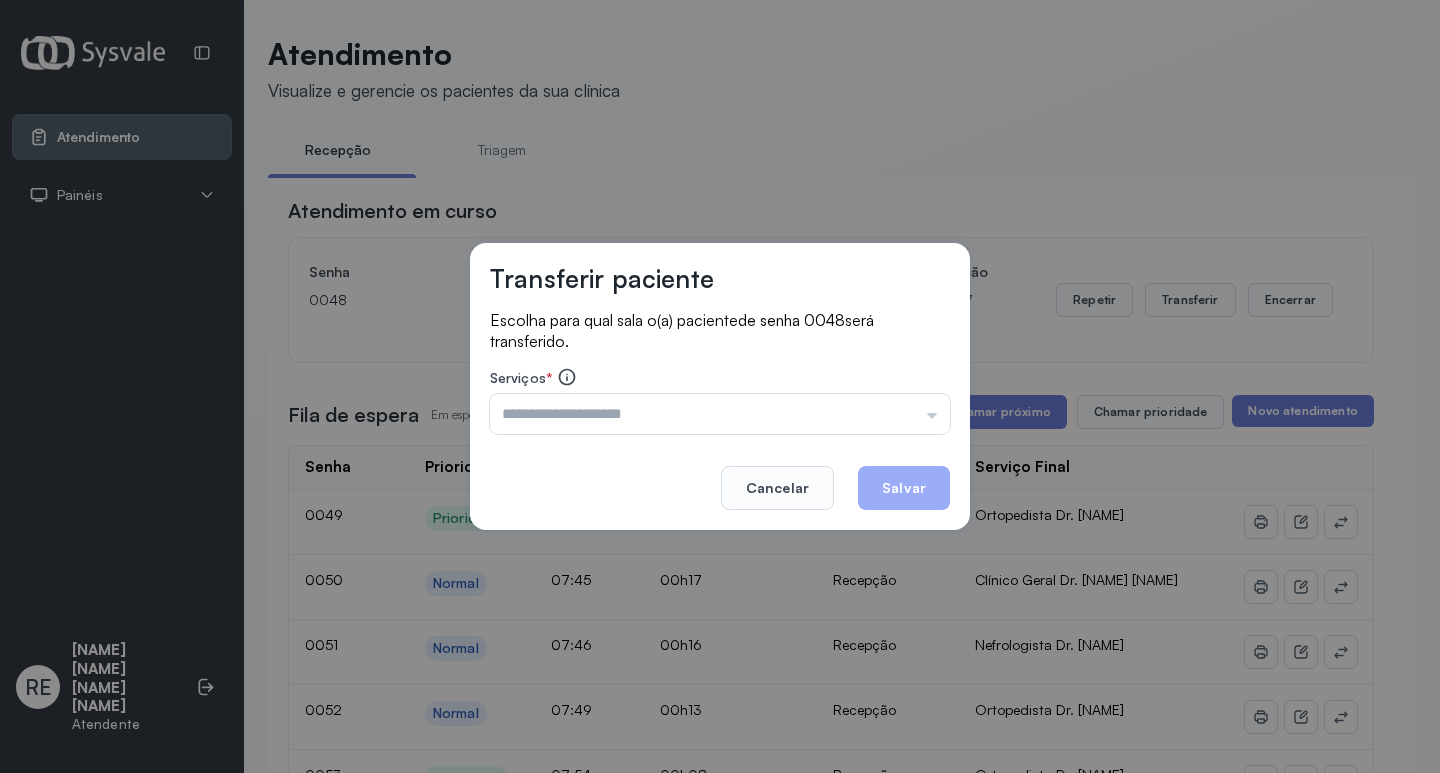 click at bounding box center [720, 414] 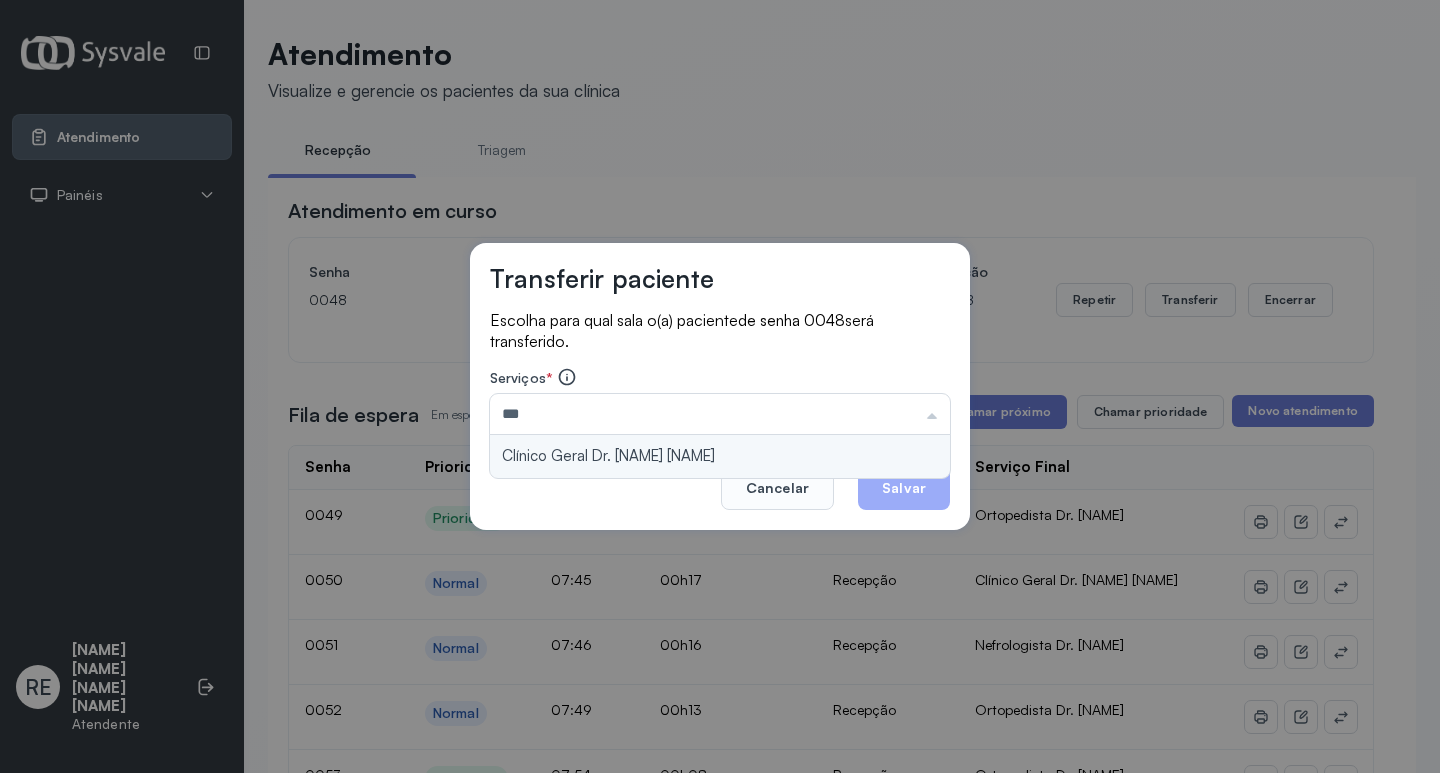 type on "**********" 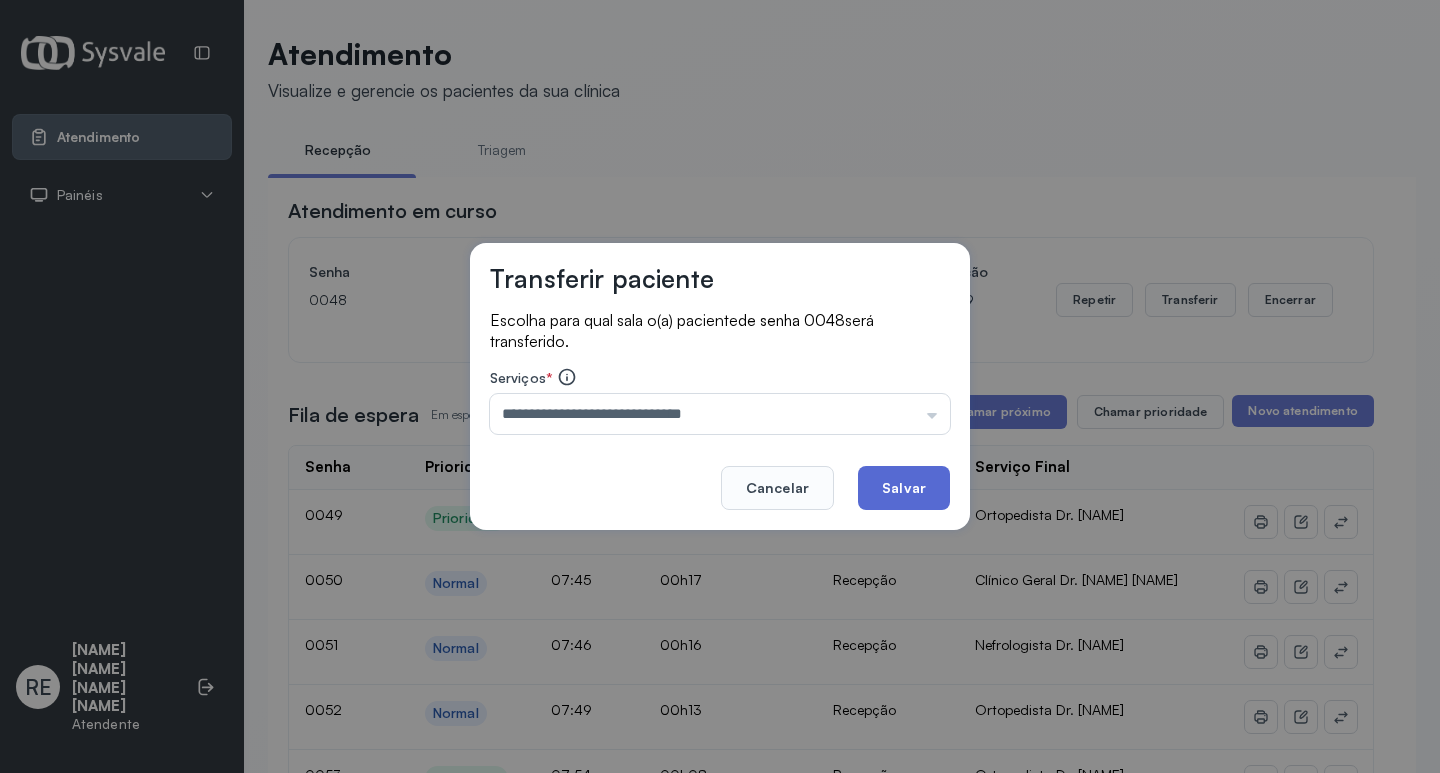 click on "Salvar" 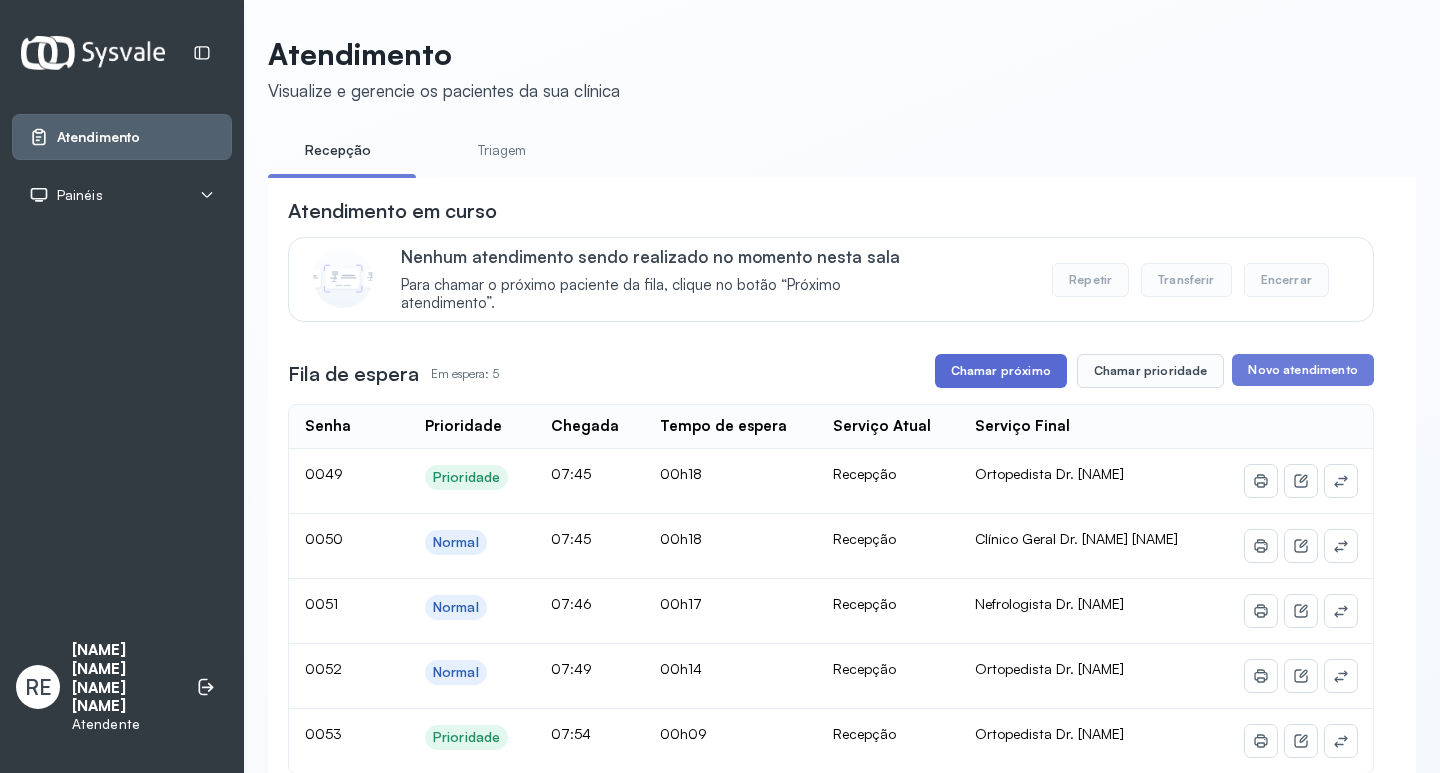click on "Chamar próximo" at bounding box center [1001, 371] 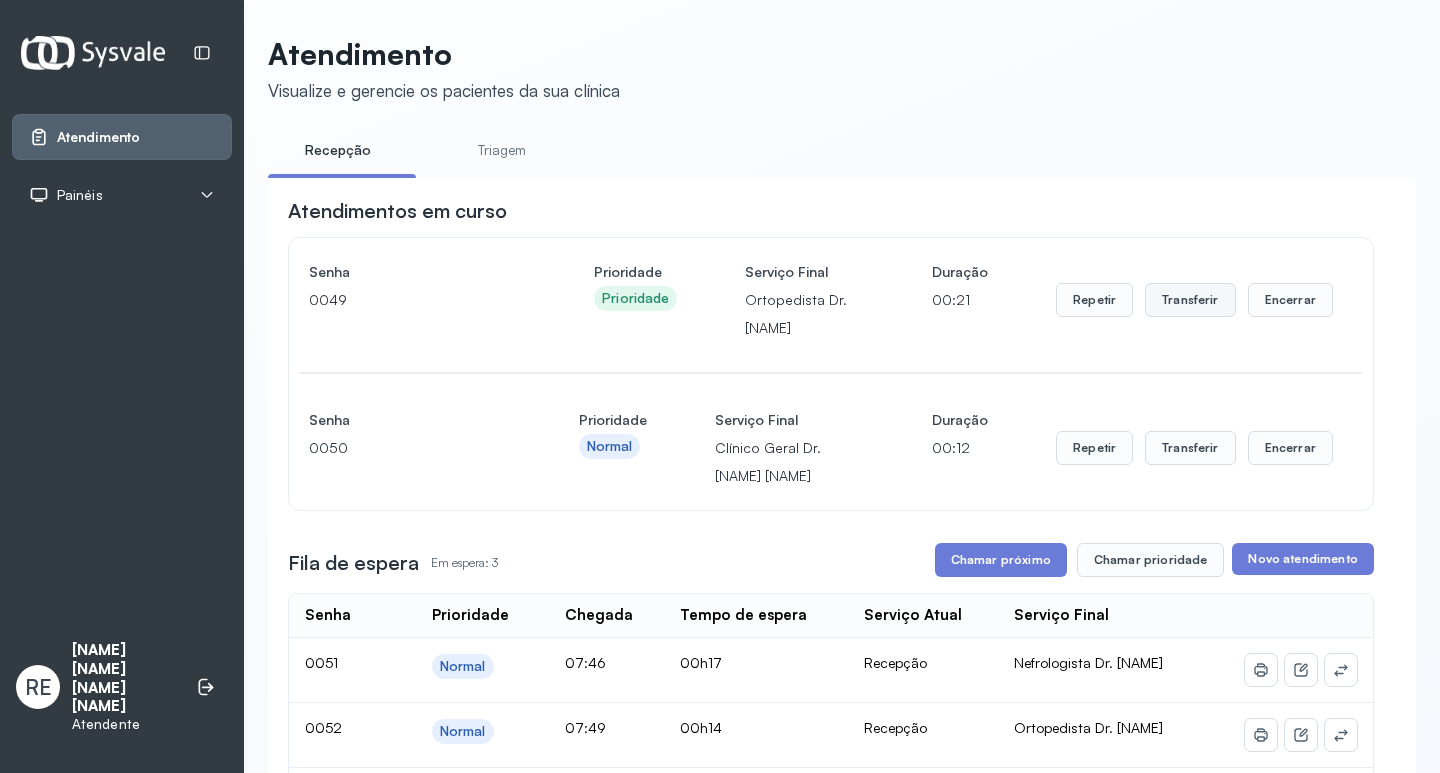 click on "Transferir" at bounding box center [1190, 300] 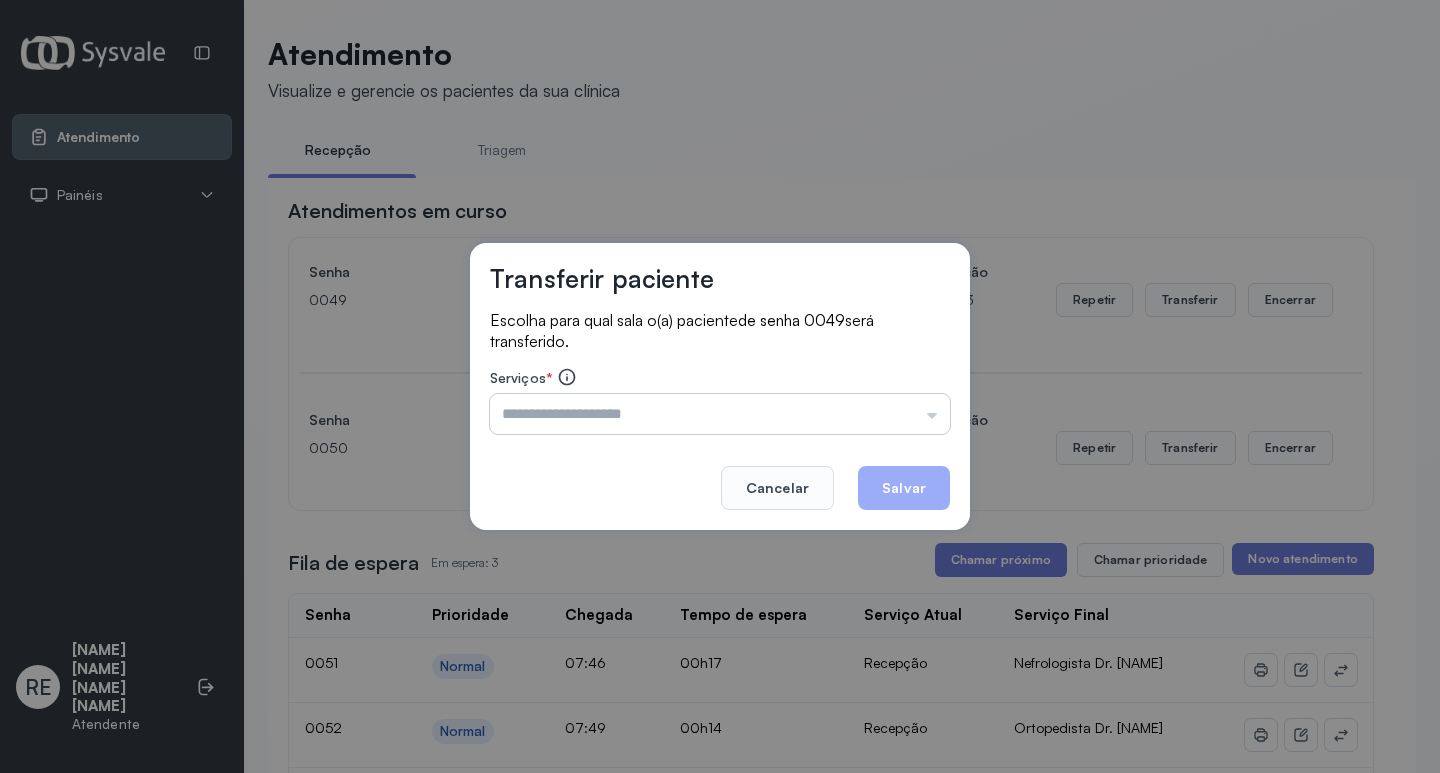 click at bounding box center [720, 414] 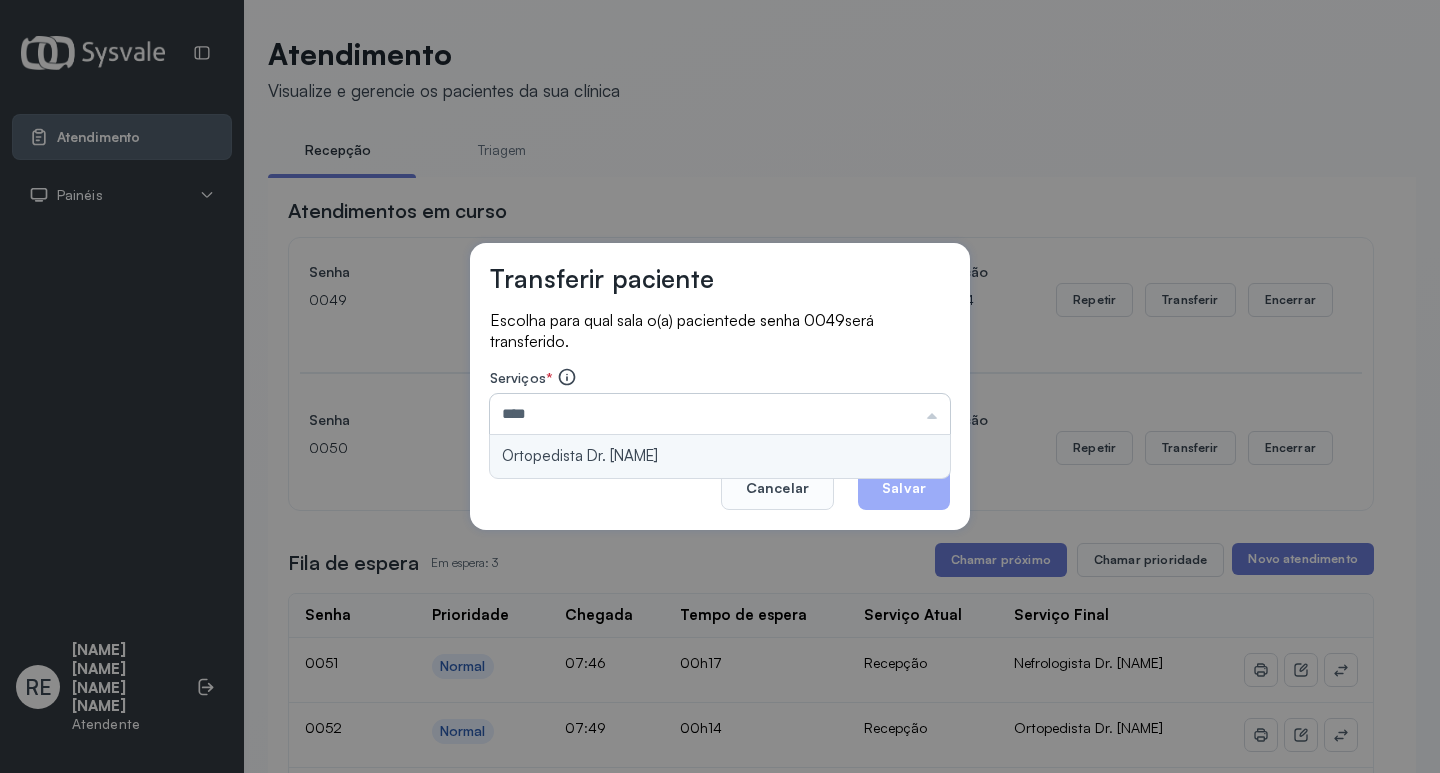 type on "**********" 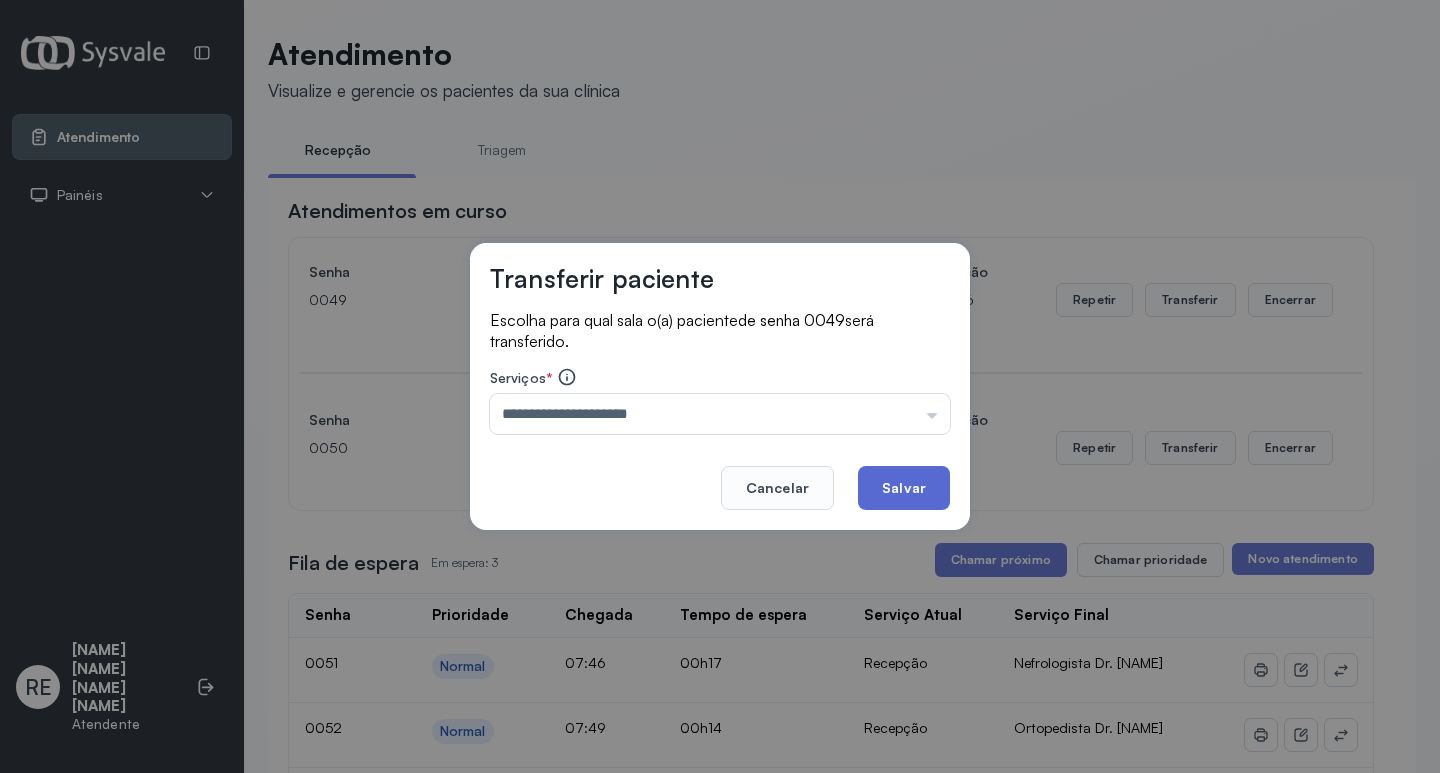 click on "Salvar" 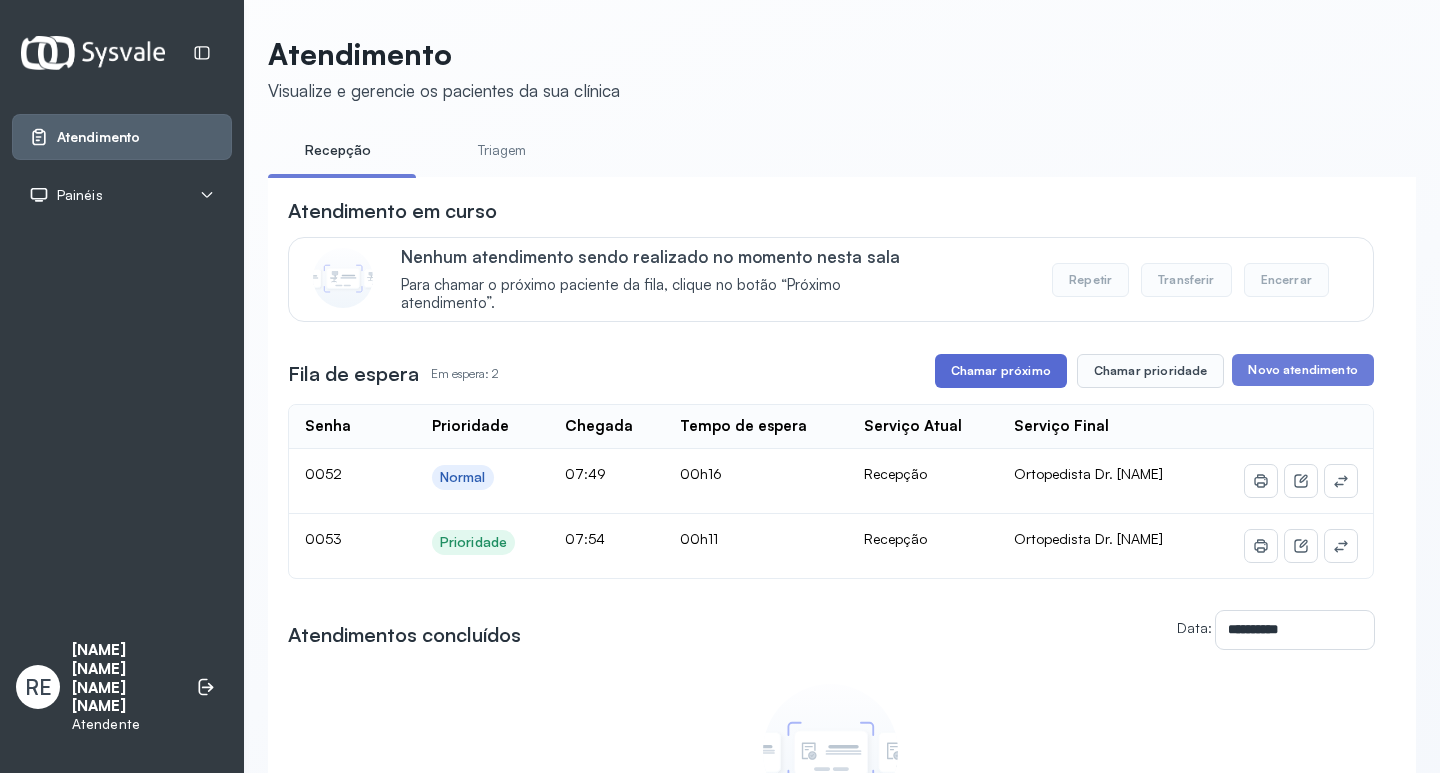 click on "Chamar próximo" at bounding box center [1001, 371] 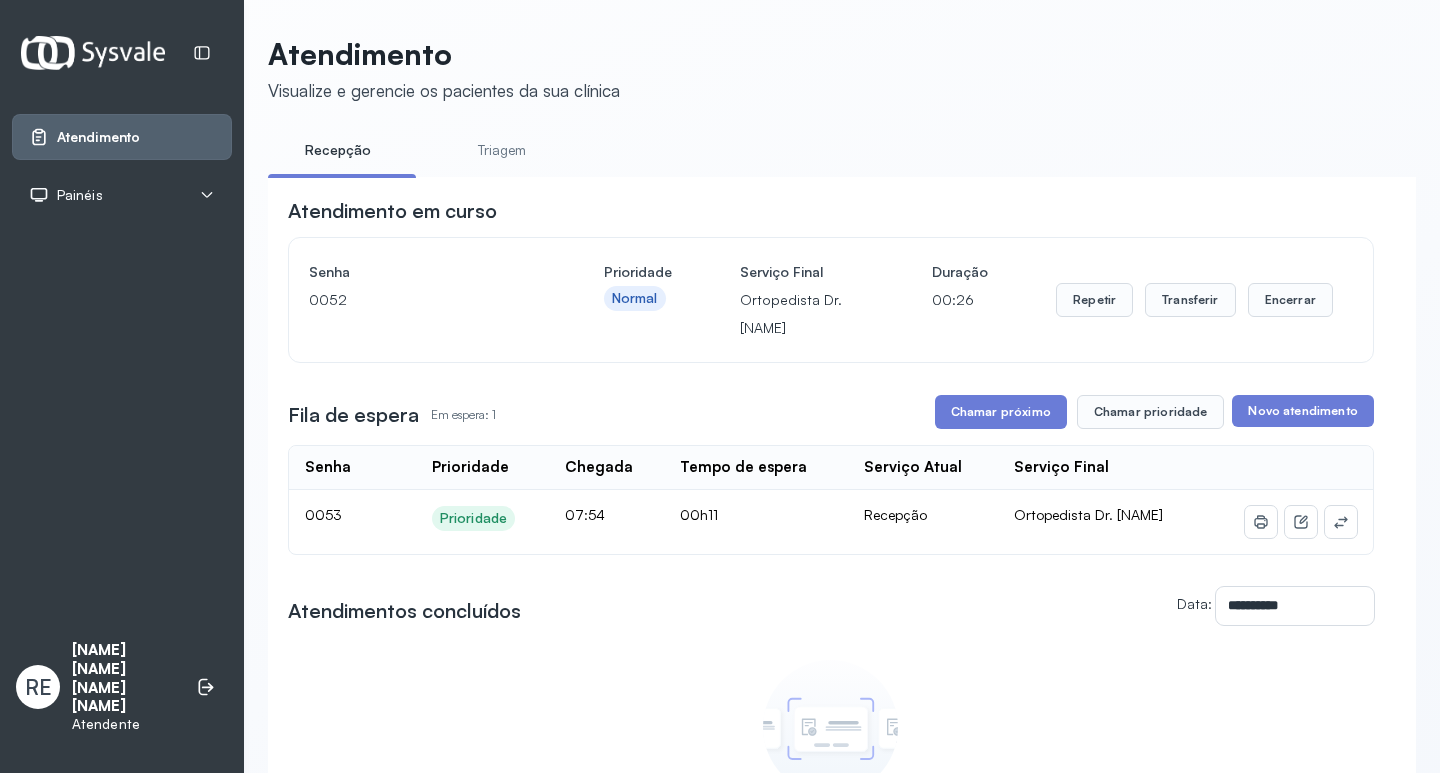 drag, startPoint x: 846, startPoint y: 96, endPoint x: 973, endPoint y: 120, distance: 129.24782 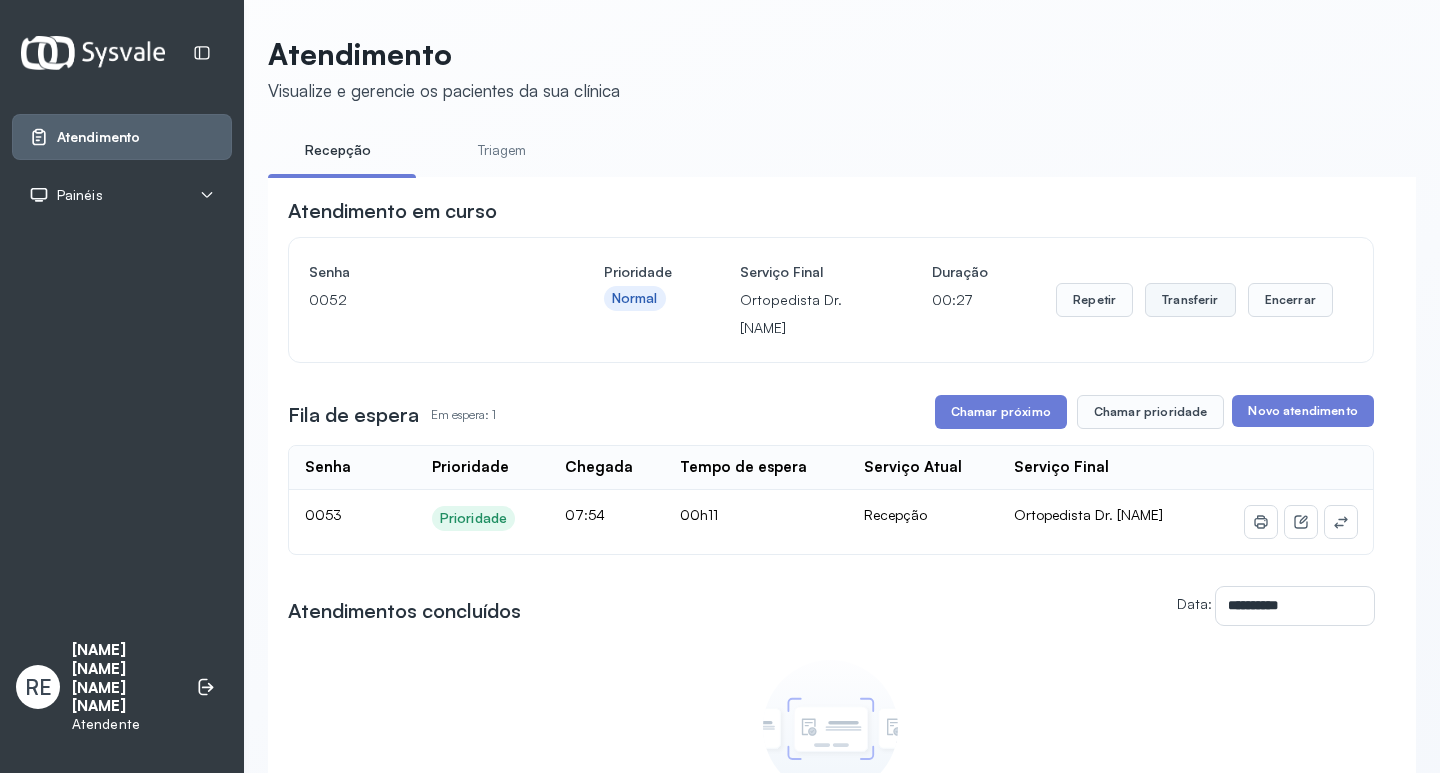 click on "Transferir" at bounding box center [1190, 300] 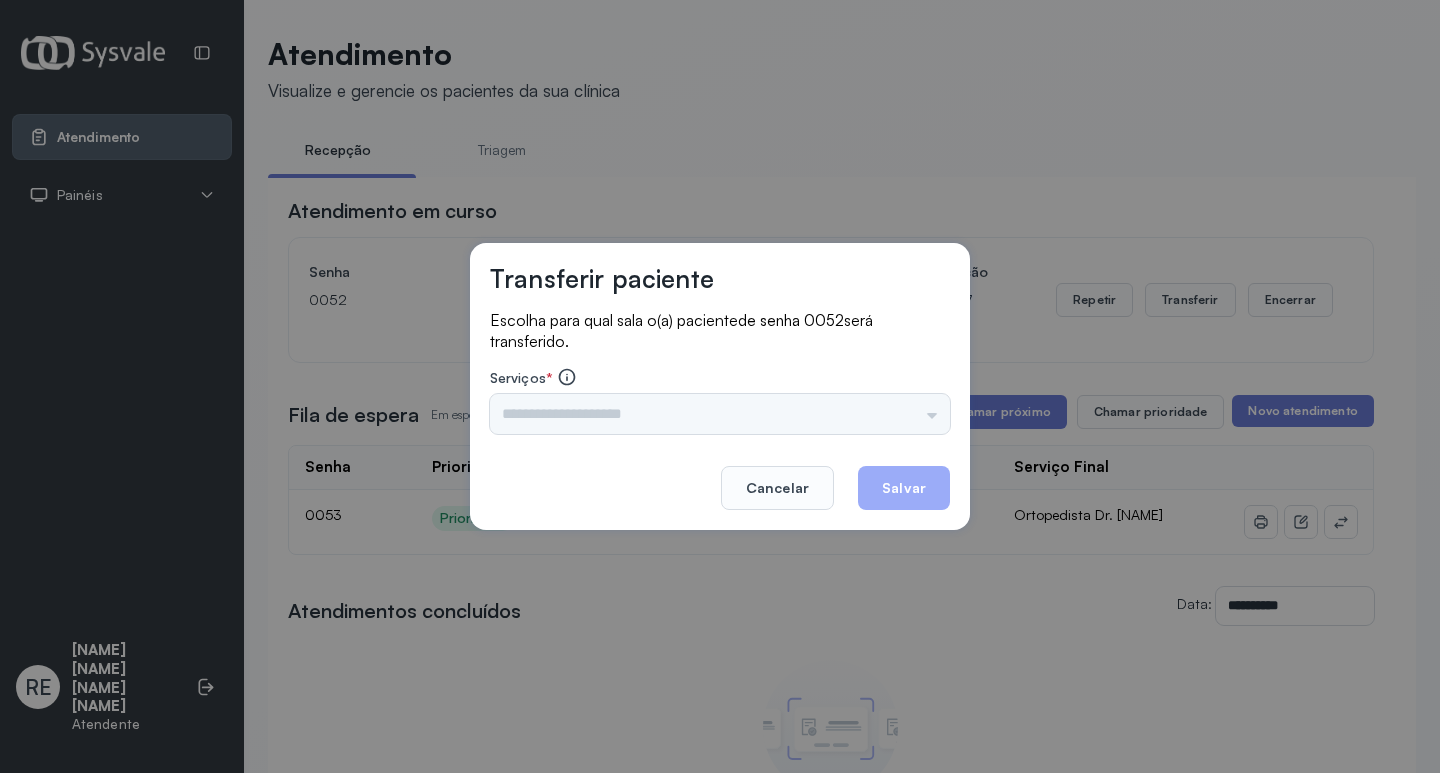 click on "Triagem Ortopedista Dr. Mauricio Ortopedista Dr. Ramon Ginecologista Dr. Amilton Ginecologista Dra. Luana Obstetra Dr. Orlindo Obstetra Dra. Vera Ultrassonografia Dr. Orlindo Ultrassonografia Dr. Amilton Consulta com Neurologista Dr. Ezir Reumatologista Dr. Juvenilson Endocrinologista Washington Dermatologista Dra. Renata Nefrologista Dr. Edvaldo Geriatra Dra. Vanessa Infectologista Dra. Vanessa Oftalmologista Dra. Consulta Proctologista/Cirurgia Geral Dra. Geislane Otorrinolaringologista Dr. Pedro Pequena Cirurgia Dr. Geislane Pequena Cirurgia Dr. AMILTON ECG Espirometria com Broncodilatador Espirometria sem Broncodilatador Ecocardiograma - Dra. Vanessa Viana Exame de PPD Enf. Jane Raquel RETIRADA DE CERUME DR. PEDRO VACINAÇÃO Preventivo Enf. Luciana Preventivo Enf. Tiago Araujo Consulta de Enfermagem Enf. Tiago Consulta de Enfermagem Enf. Luciana Consulta  Cardiologista Dr. Everson Consulta Enf. Jane Raquel Dispensação de Medicação Agendamento Consulta Enf. Tiago Agendamento consulta Enf. Luciana" at bounding box center (720, 414) 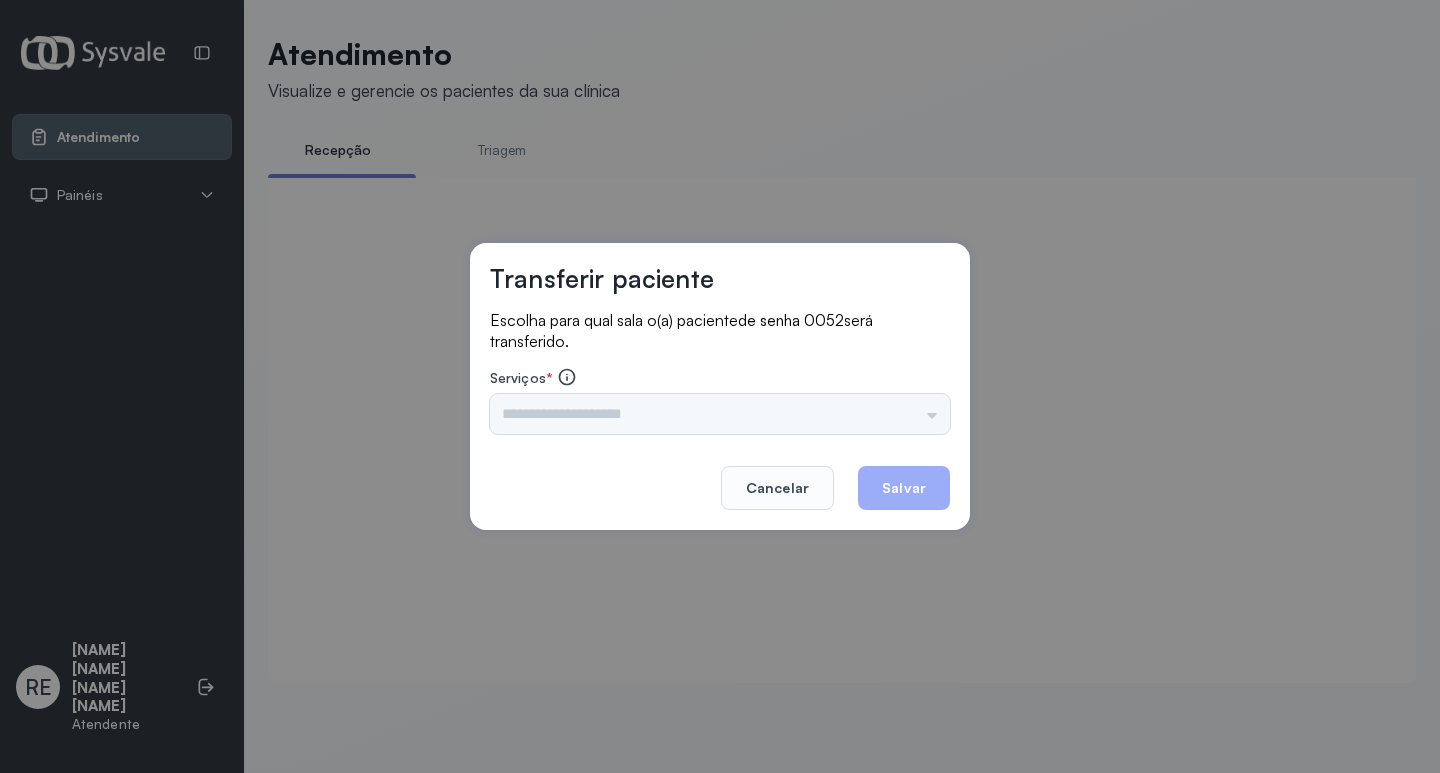 click on "Triagem Ortopedista Dr. Mauricio Ortopedista Dr. Ramon Ginecologista Dr. Amilton Ginecologista Dra. Luana Obstetra Dr. Orlindo Obstetra Dra. Vera Ultrassonografia Dr. Orlindo Ultrassonografia Dr. Amilton Consulta com Neurologista Dr. Ezir Reumatologista Dr. Juvenilson Endocrinologista Washington Dermatologista Dra. Renata Nefrologista Dr. Edvaldo Geriatra Dra. Vanessa Infectologista Dra. Vanessa Oftalmologista Dra. Consulta Proctologista/Cirurgia Geral Dra. Geislane Otorrinolaringologista Dr. Pedro Pequena Cirurgia Dr. Geislane Pequena Cirurgia Dr. AMILTON ECG Espirometria com Broncodilatador Espirometria sem Broncodilatador Ecocardiograma - Dra. Vanessa Viana Exame de PPD Enf. Jane Raquel RETIRADA DE CERUME DR. PEDRO VACINAÇÃO Preventivo Enf. Luciana Preventivo Enf. Tiago Araujo Consulta de Enfermagem Enf. Tiago Consulta de Enfermagem Enf. Luciana Consulta  Cardiologista Dr. Everson Consulta Enf. Jane Raquel Dispensação de Medicação Agendamento Consulta Enf. Tiago Agendamento consulta Enf. Luciana" at bounding box center [720, 414] 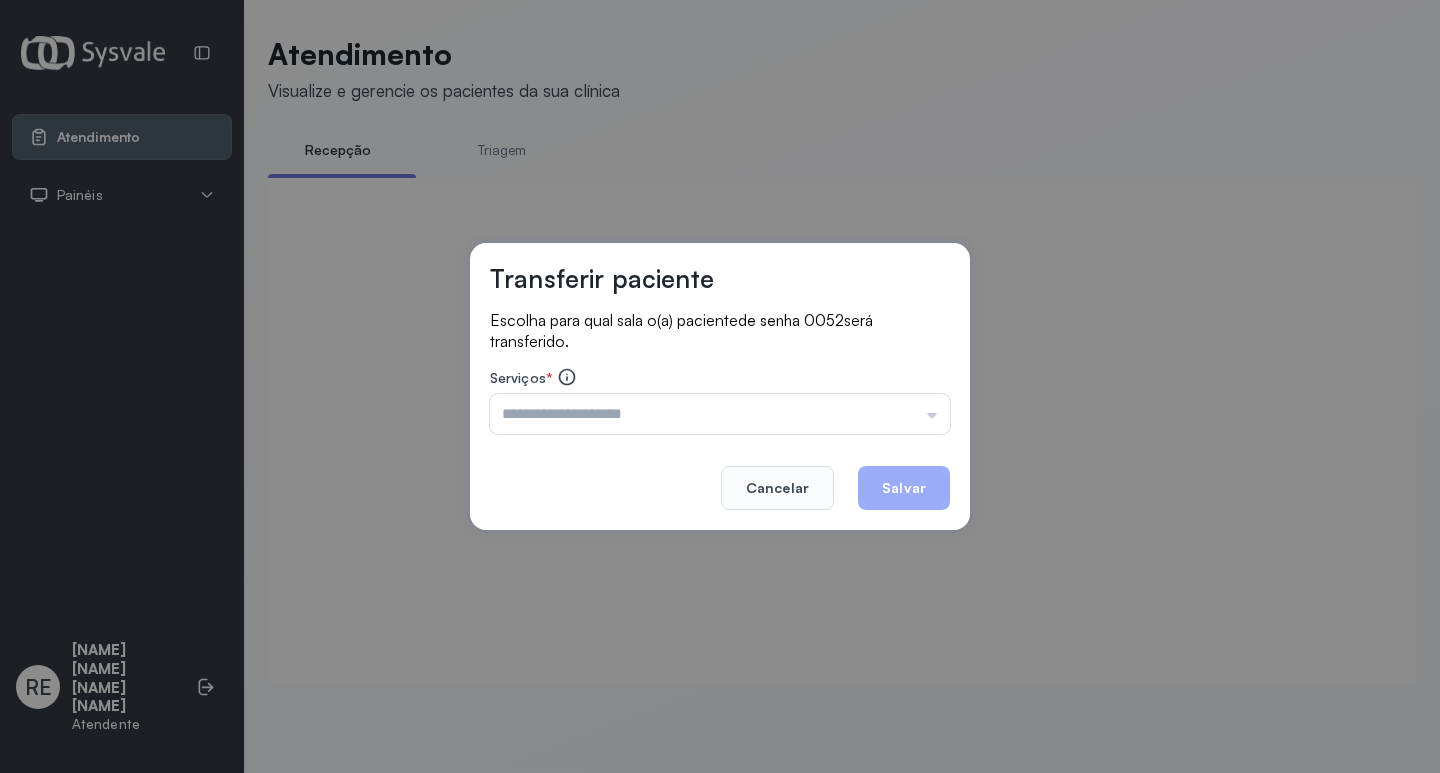 click at bounding box center [720, 414] 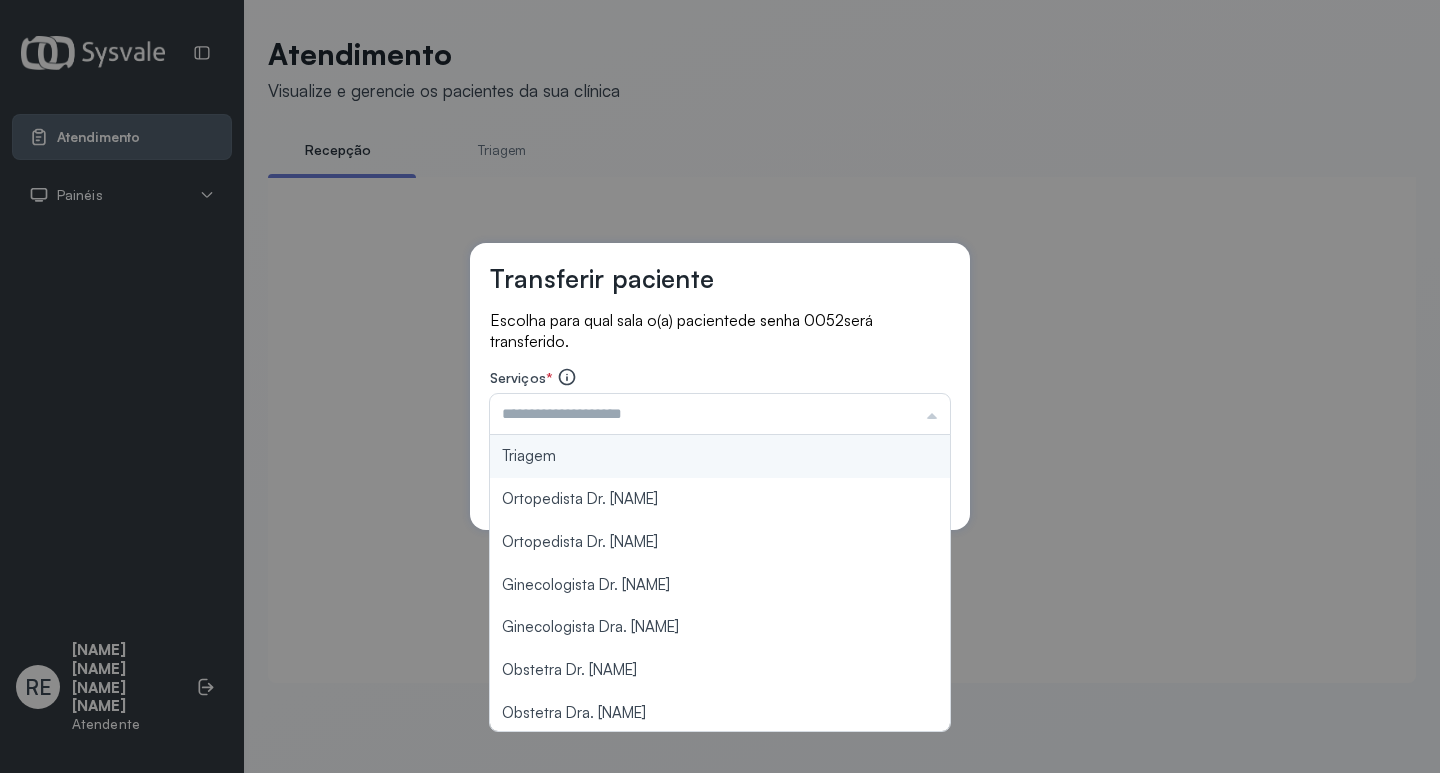 click at bounding box center (720, 414) 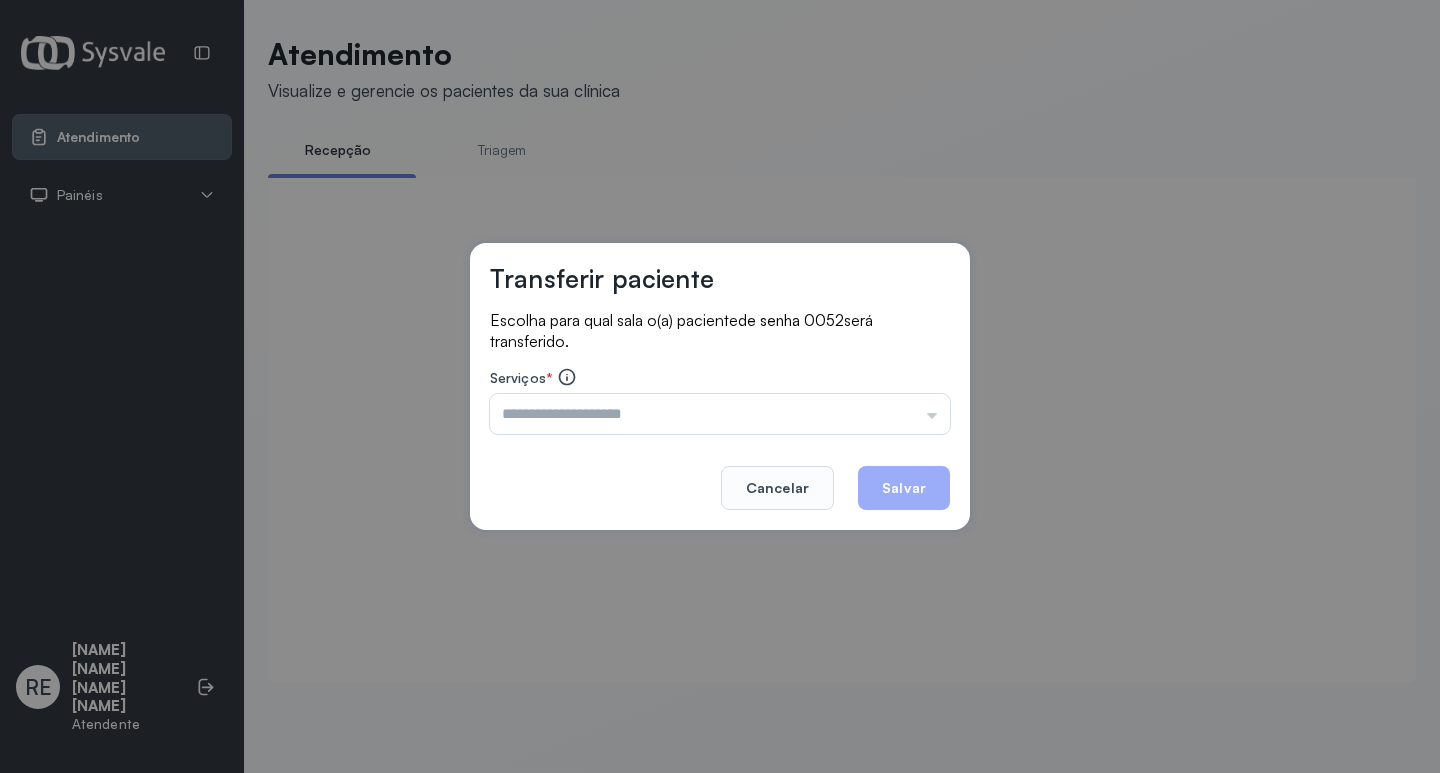 click at bounding box center (720, 414) 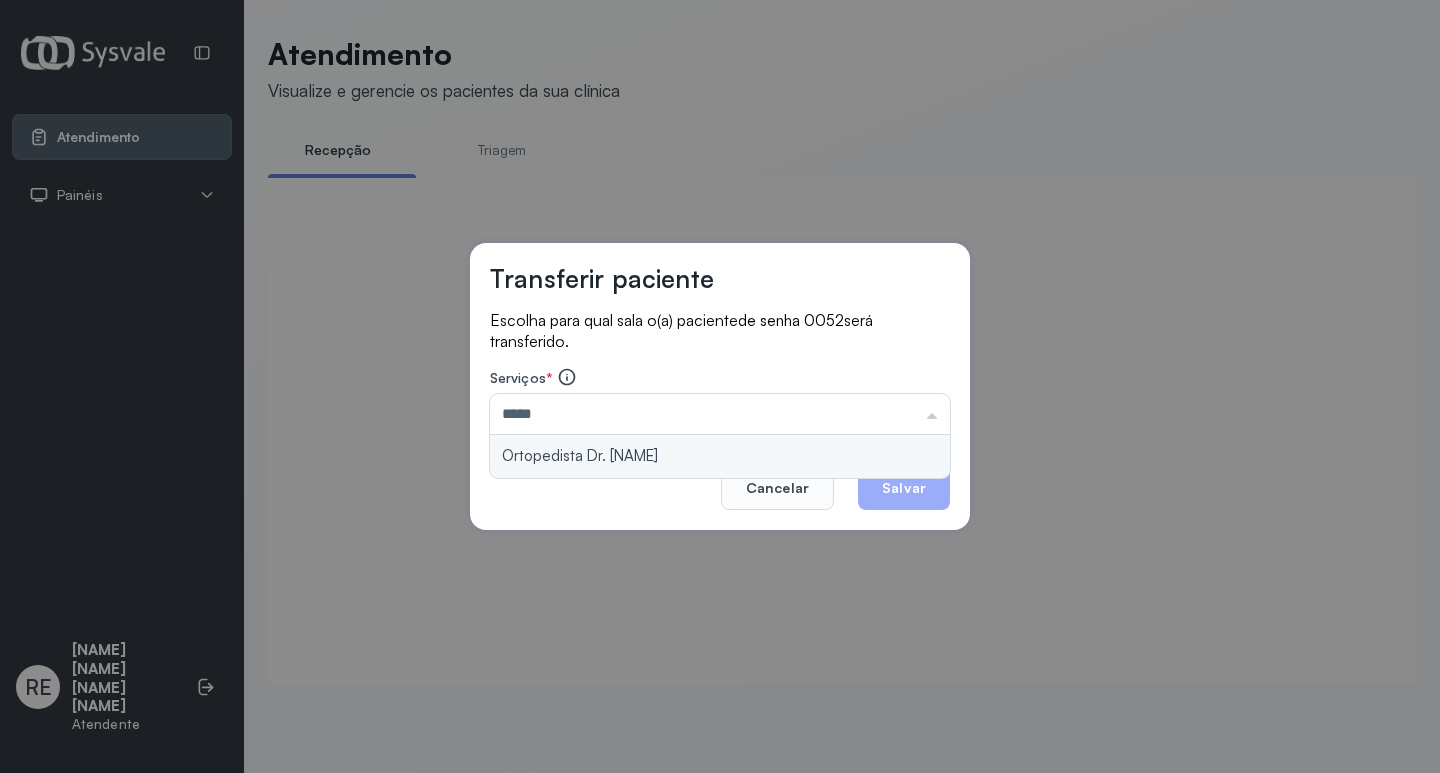 type on "**********" 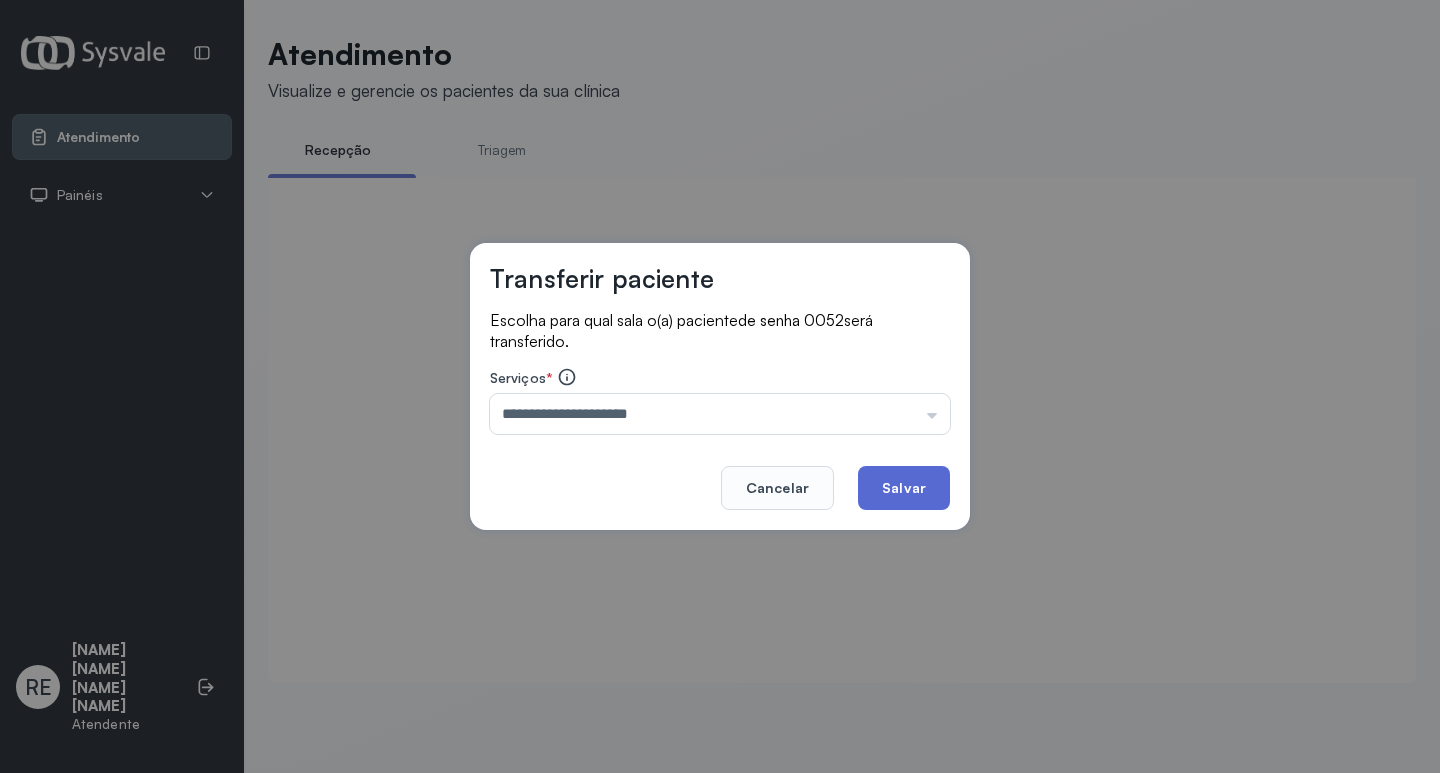 click on "Salvar" 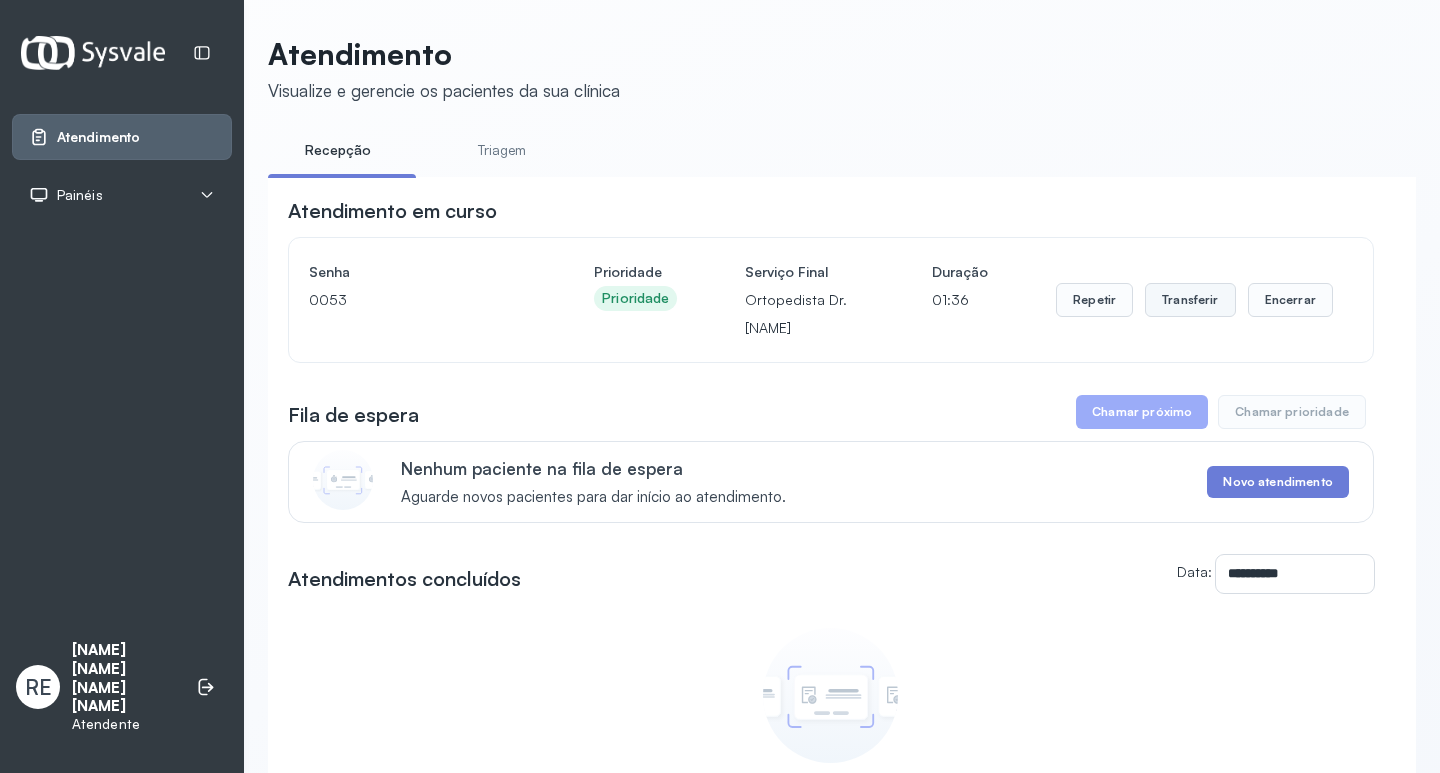 click on "Transferir" at bounding box center [1190, 300] 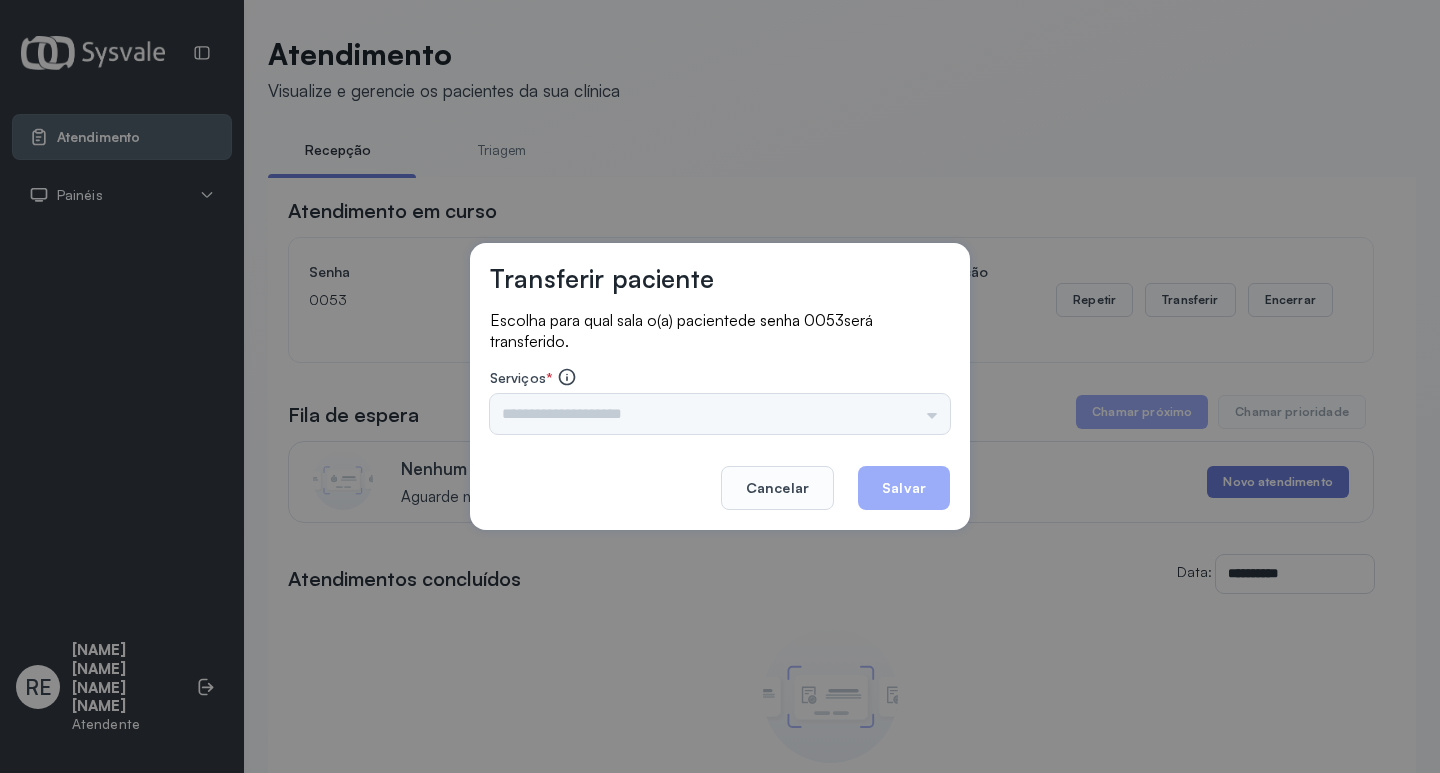 click on "Triagem Ortopedista Dr. Mauricio Ortopedista Dr. Ramon Ginecologista Dr. Amilton Ginecologista Dra. Luana Obstetra Dr. Orlindo Obstetra Dra. Vera Ultrassonografia Dr. Orlindo Ultrassonografia Dr. Amilton Consulta com Neurologista Dr. Ezir Reumatologista Dr. Juvenilson Endocrinologista Washington Dermatologista Dra. Renata Nefrologista Dr. Edvaldo Geriatra Dra. Vanessa Infectologista Dra. Vanessa Oftalmologista Dra. Consulta Proctologista/Cirurgia Geral Dra. Geislane Otorrinolaringologista Dr. Pedro Pequena Cirurgia Dr. Geislane Pequena Cirurgia Dr. AMILTON ECG Espirometria com Broncodilatador Espirometria sem Broncodilatador Ecocardiograma - Dra. Vanessa Viana Exame de PPD Enf. Jane Raquel RETIRADA DE CERUME DR. PEDRO VACINAÇÃO Preventivo Enf. Luciana Preventivo Enf. Tiago Araujo Consulta de Enfermagem Enf. Tiago Consulta de Enfermagem Enf. Luciana Consulta  Cardiologista Dr. Everson Consulta Enf. Jane Raquel Dispensação de Medicação Agendamento Consulta Enf. Tiago Agendamento consulta Enf. Luciana" at bounding box center [720, 414] 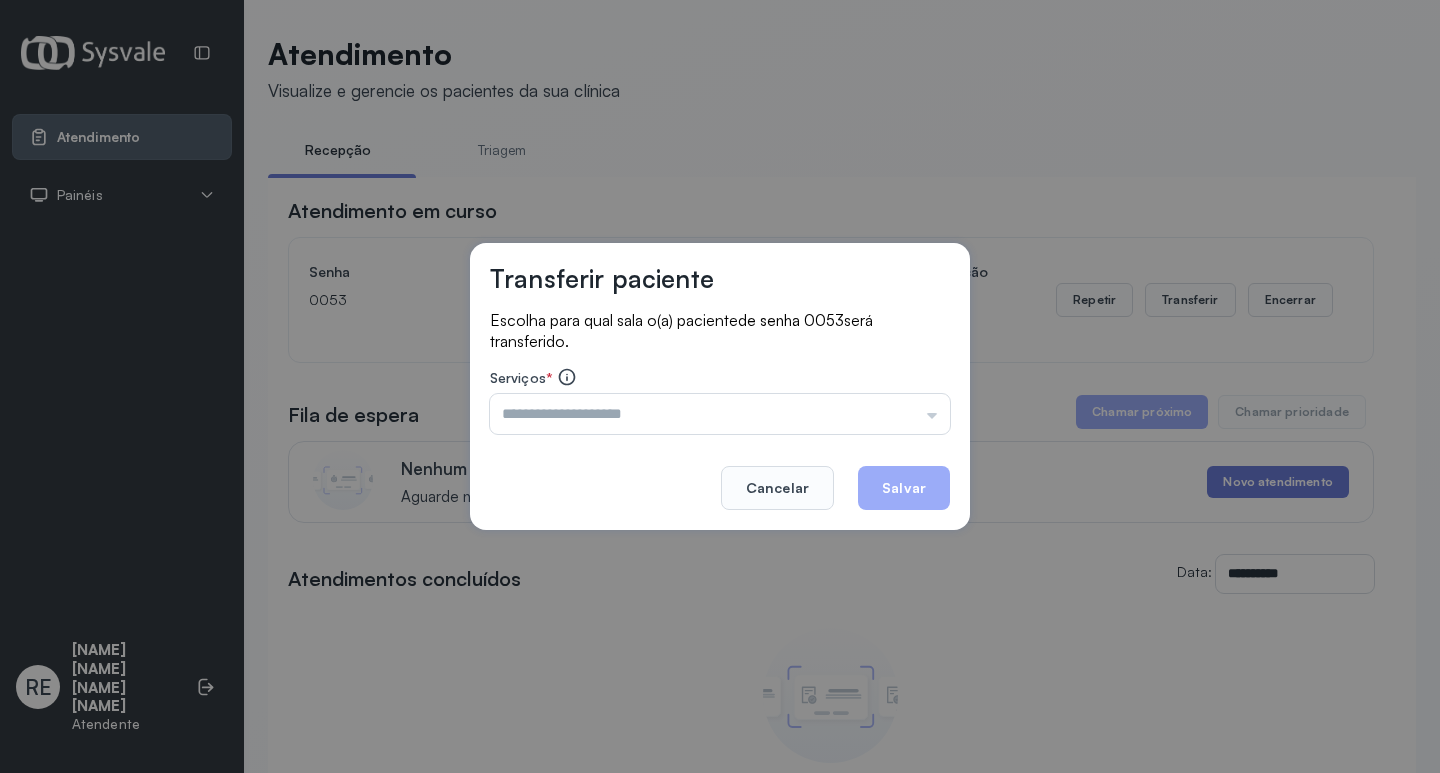 click at bounding box center [720, 414] 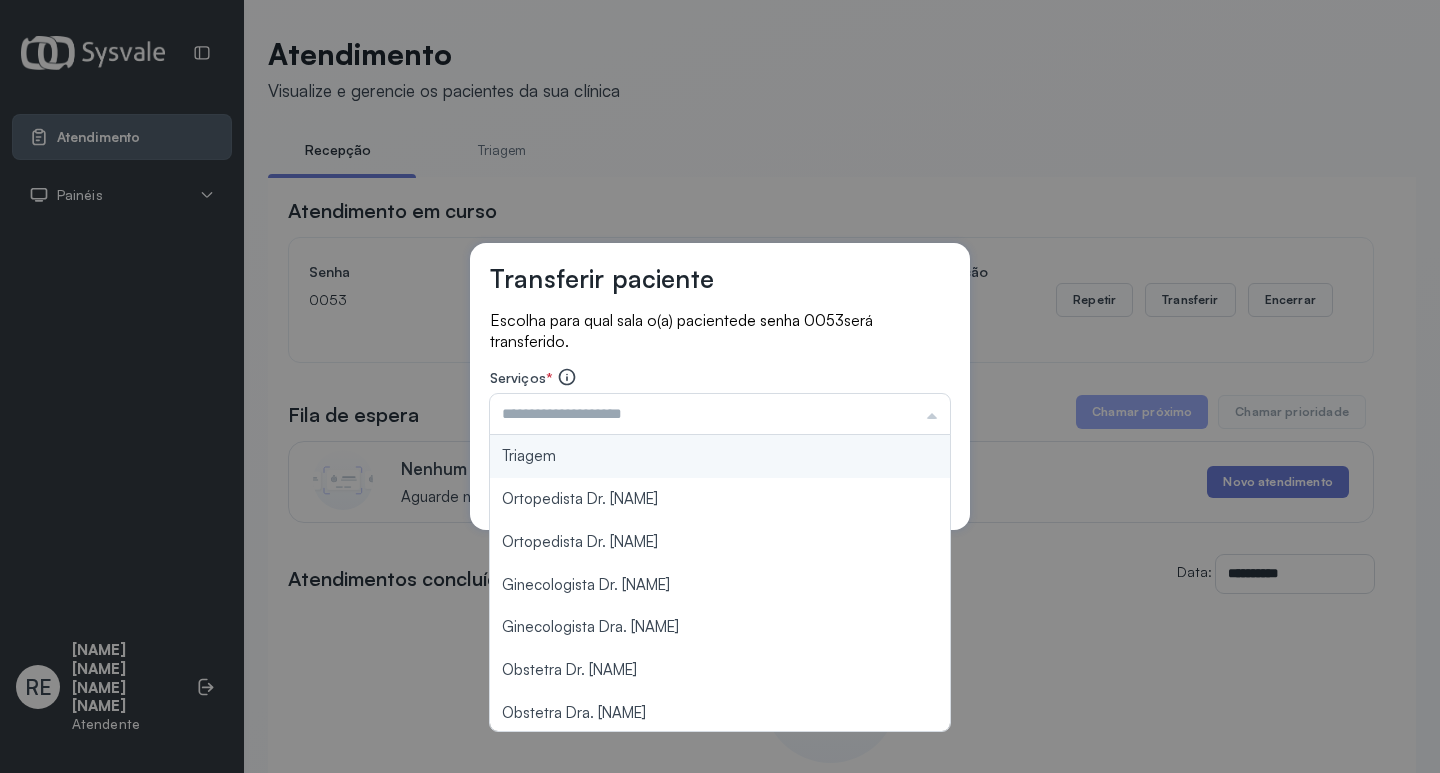 click at bounding box center (720, 414) 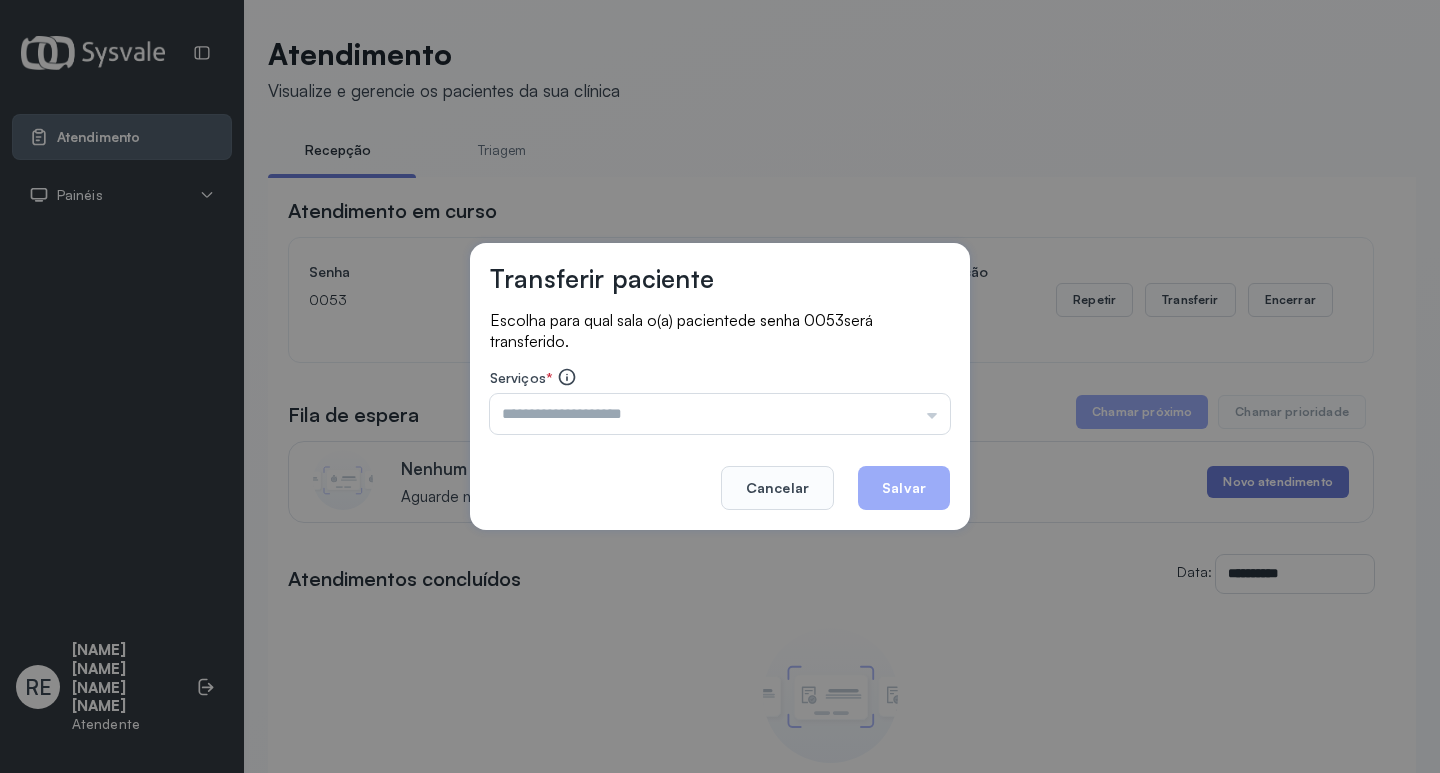 click at bounding box center [720, 414] 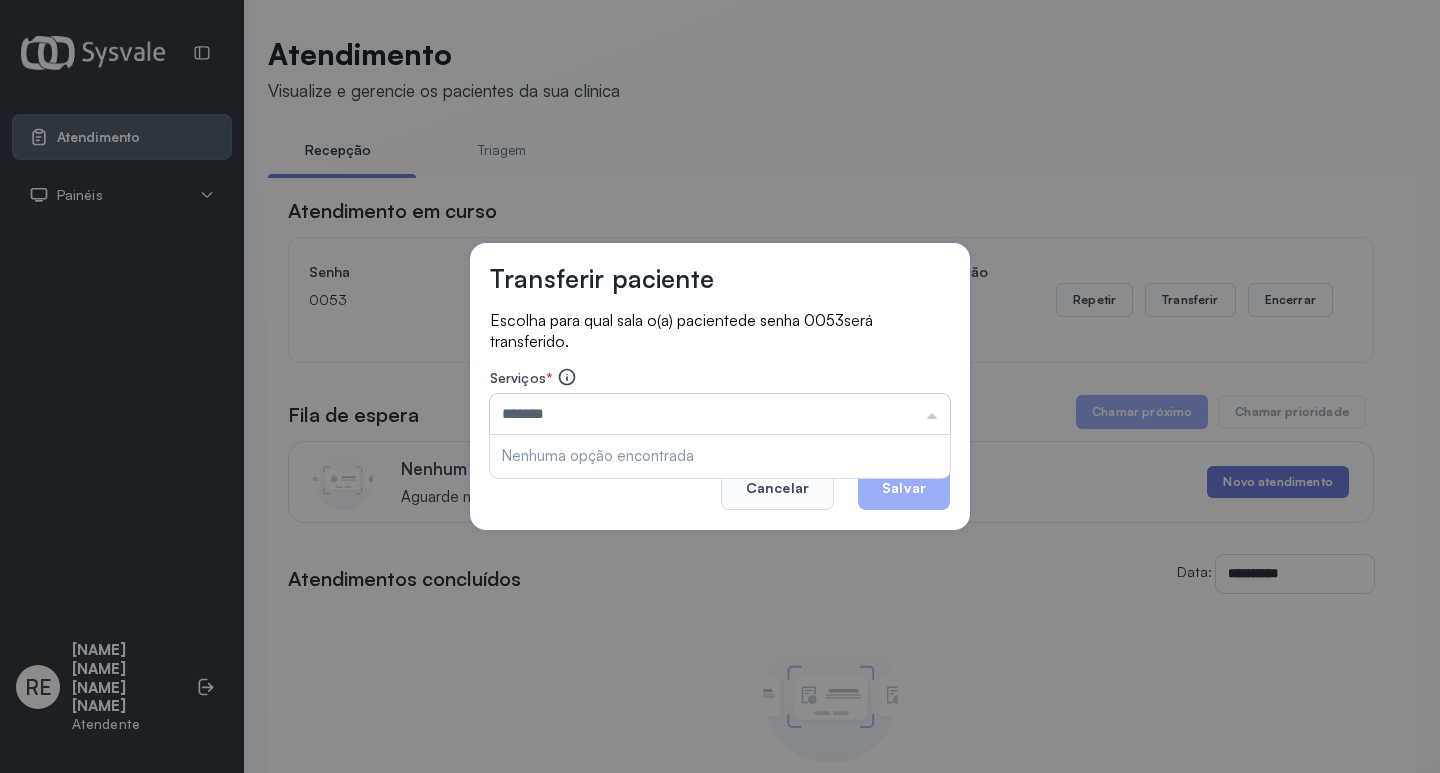 click on "*******" at bounding box center [720, 414] 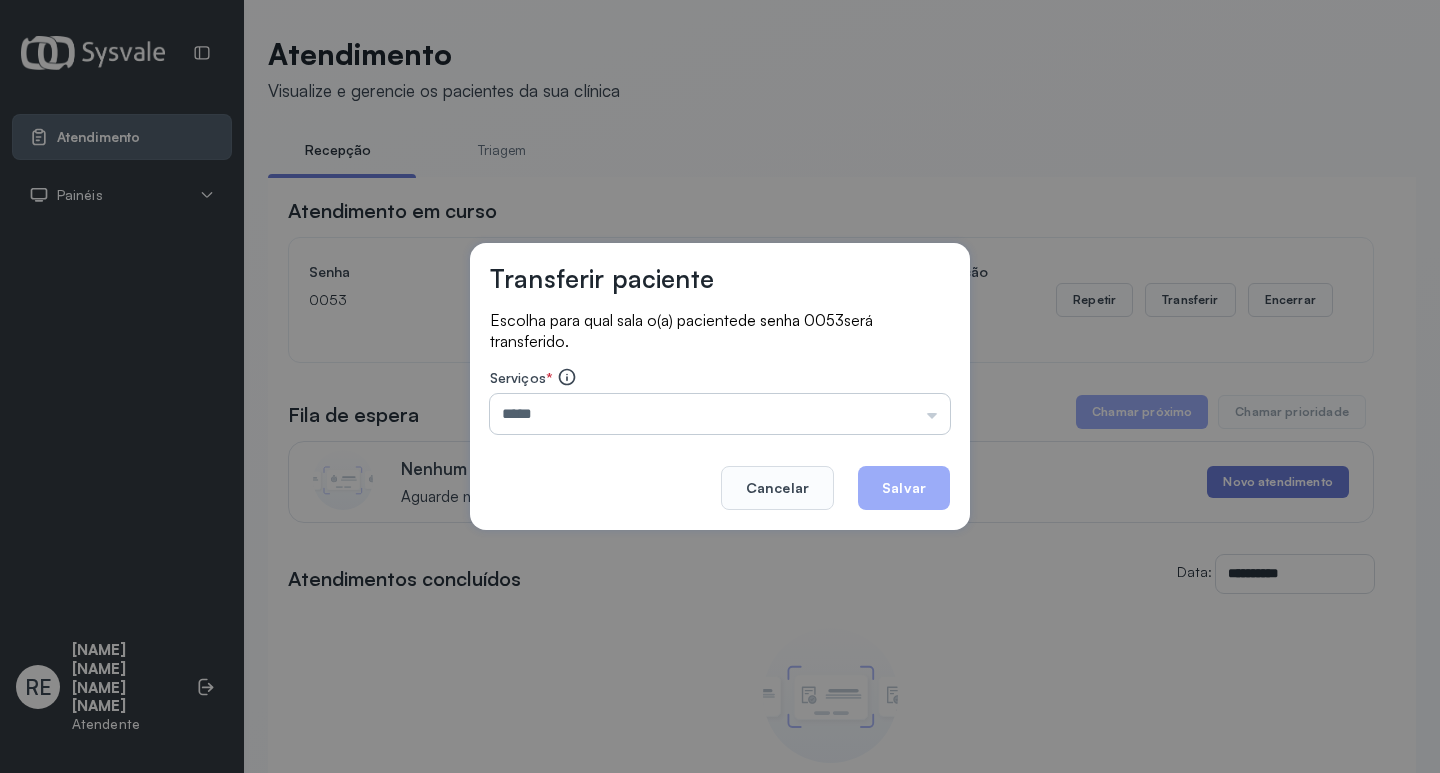 click on "*****" at bounding box center [720, 414] 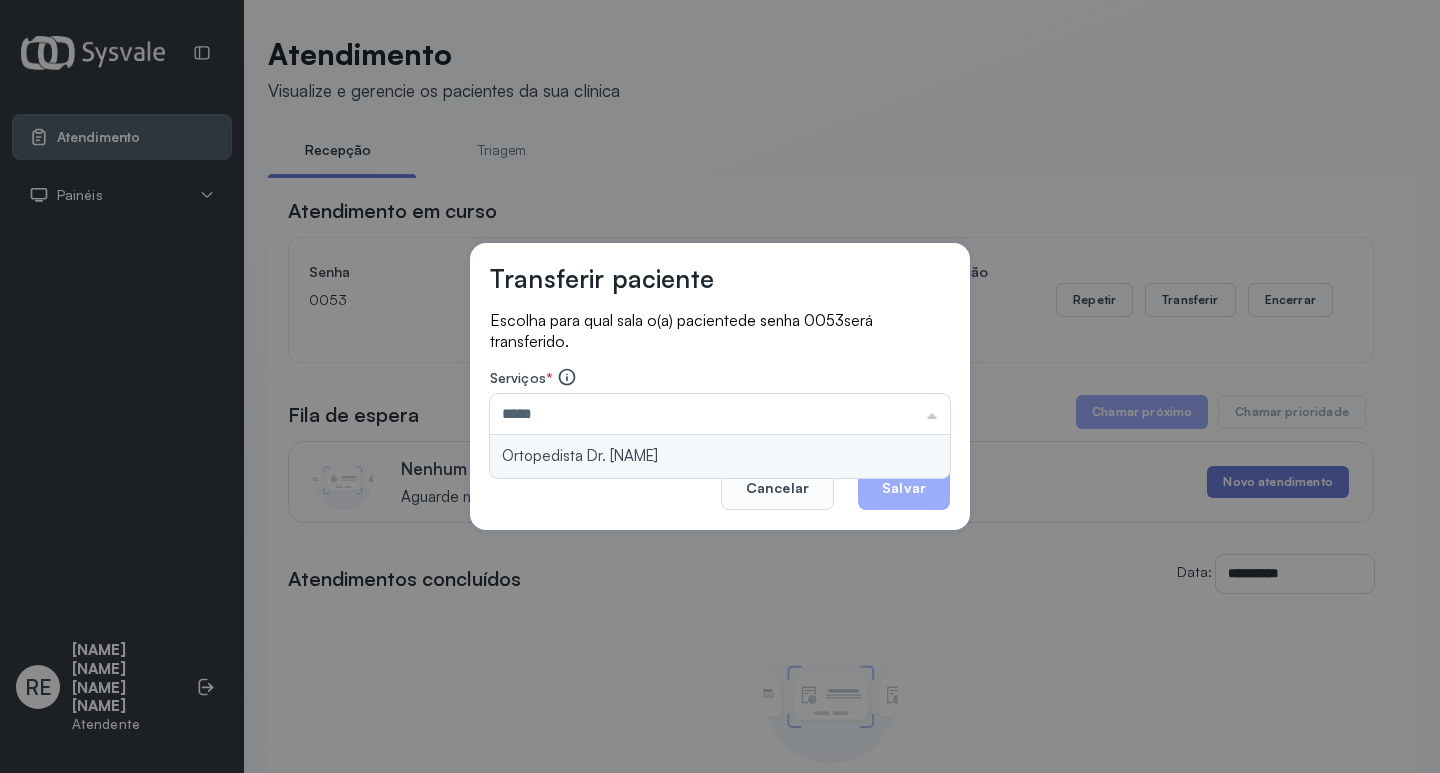 type on "**********" 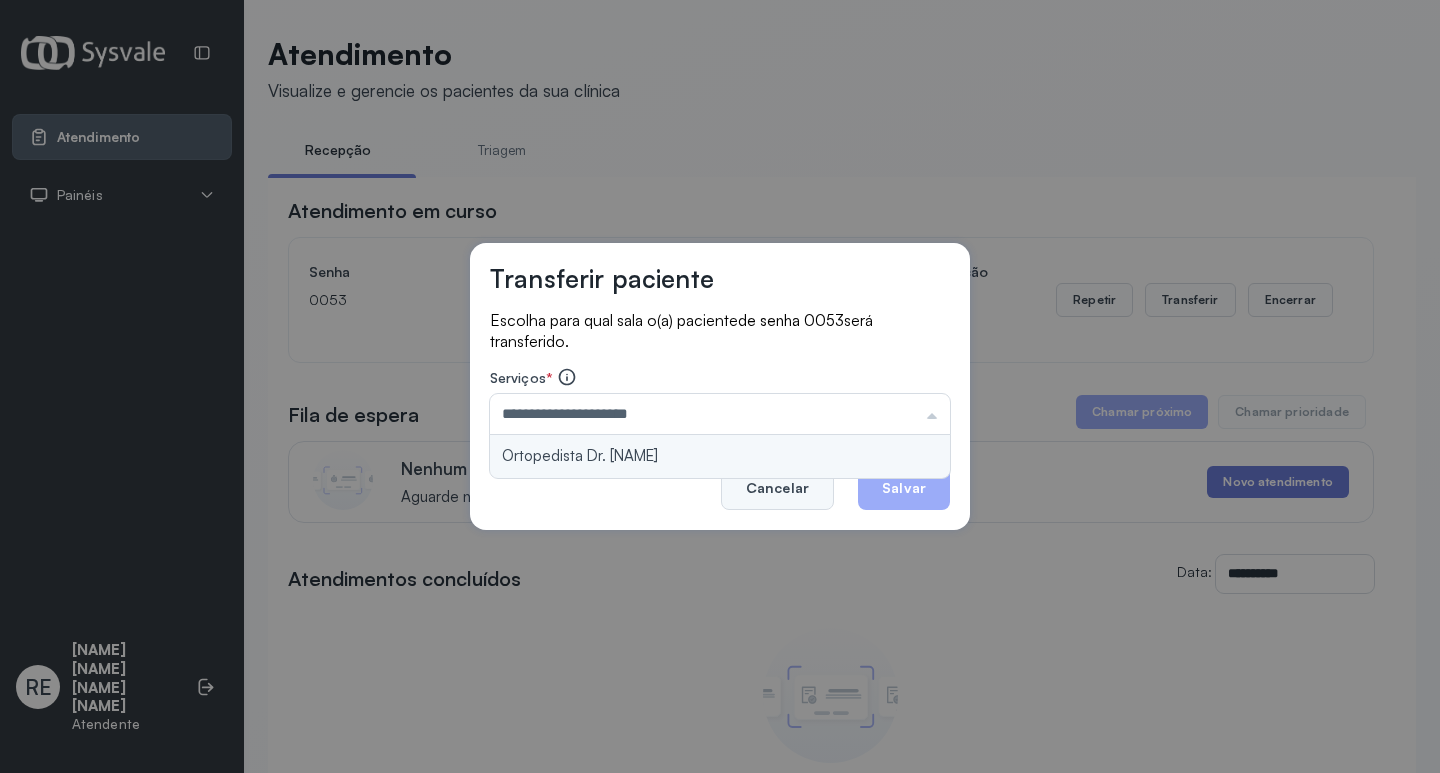 drag, startPoint x: 691, startPoint y: 449, endPoint x: 781, endPoint y: 469, distance: 92.19544 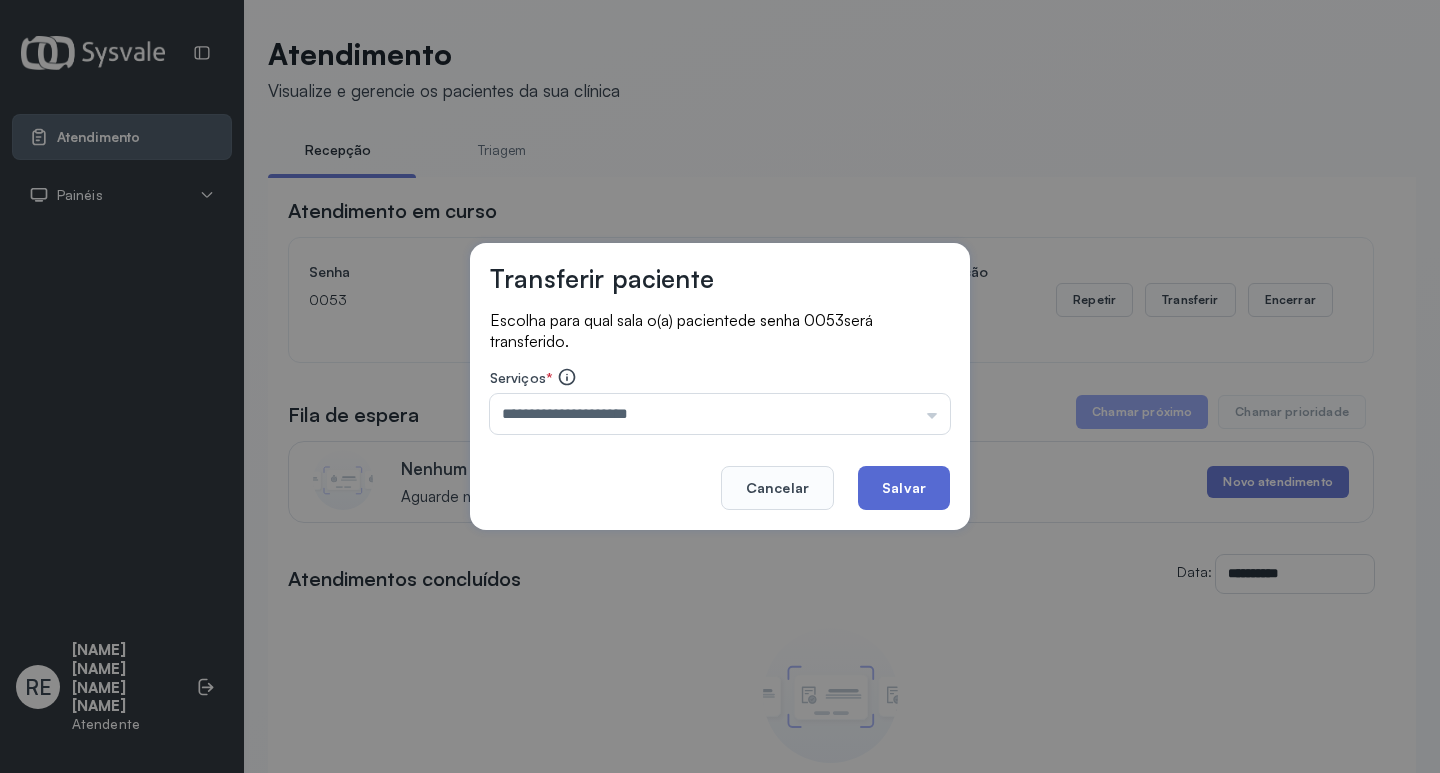 drag, startPoint x: 913, startPoint y: 507, endPoint x: 902, endPoint y: 504, distance: 11.401754 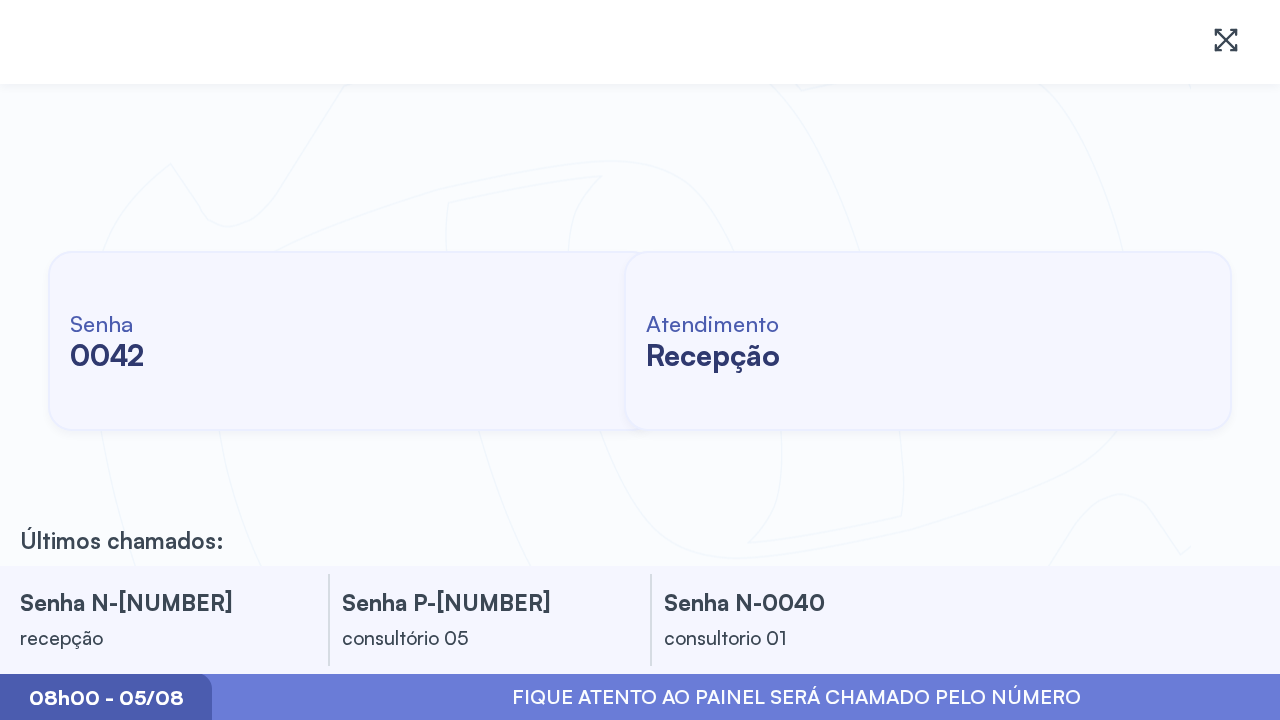 scroll, scrollTop: 0, scrollLeft: 0, axis: both 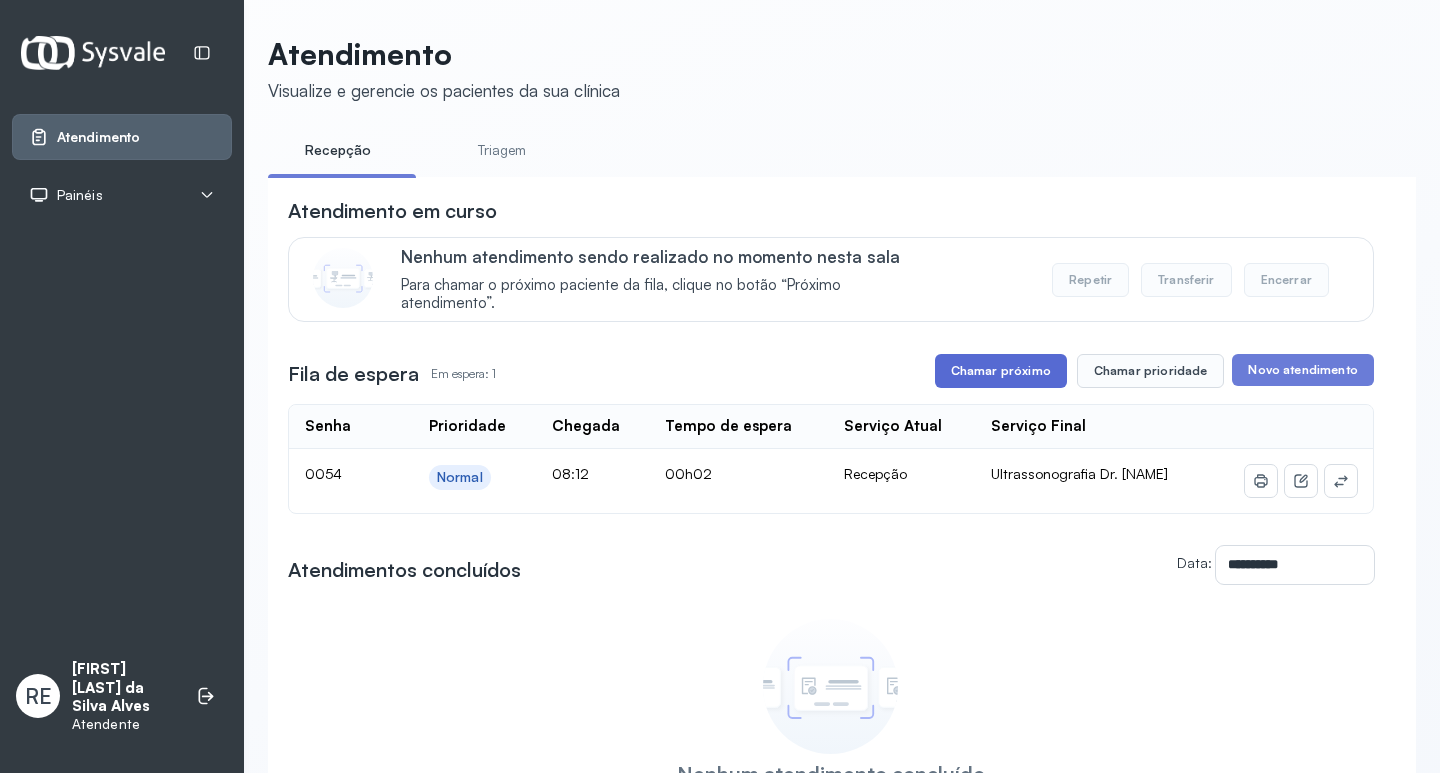 click on "Chamar próximo" at bounding box center [1001, 371] 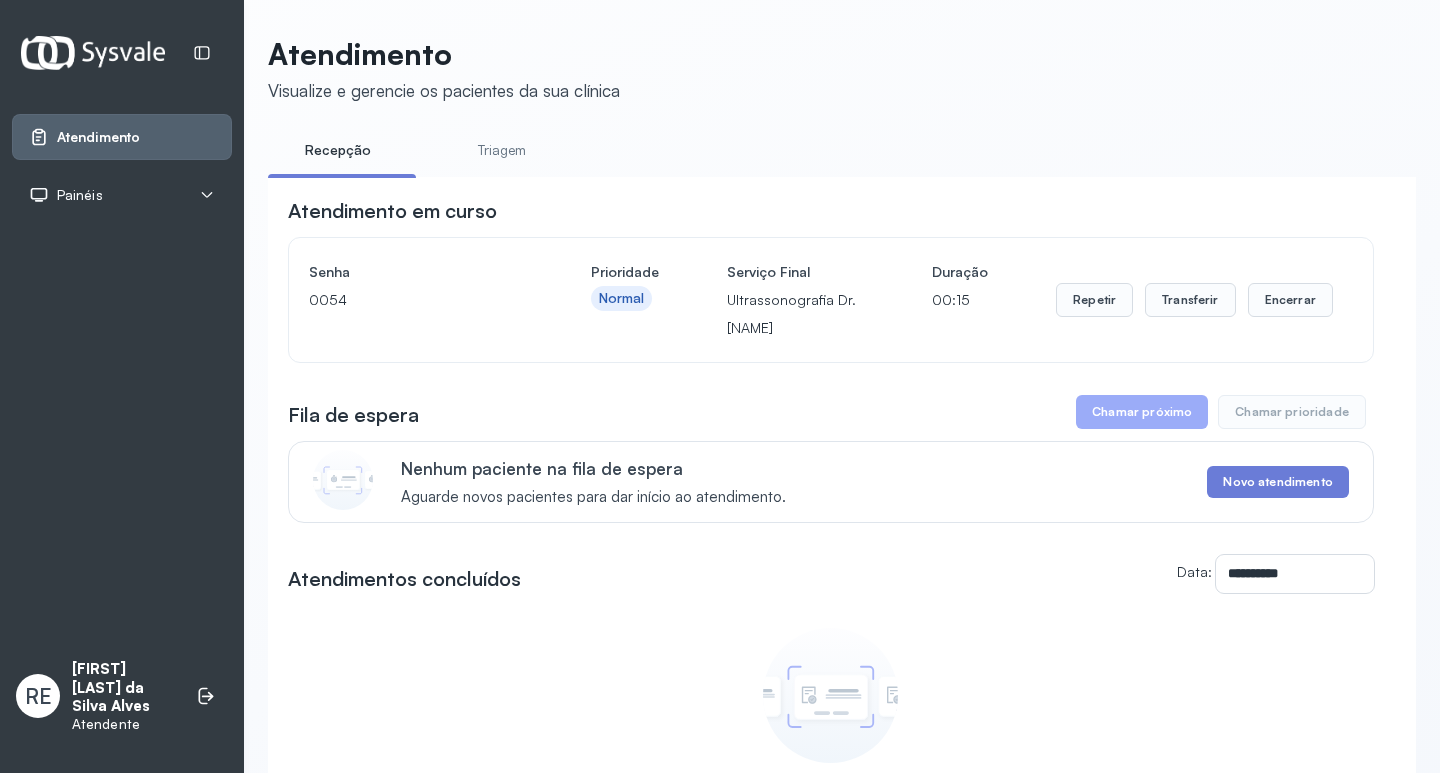 click on "Repetir Transferir Encerrar" at bounding box center [1194, 300] 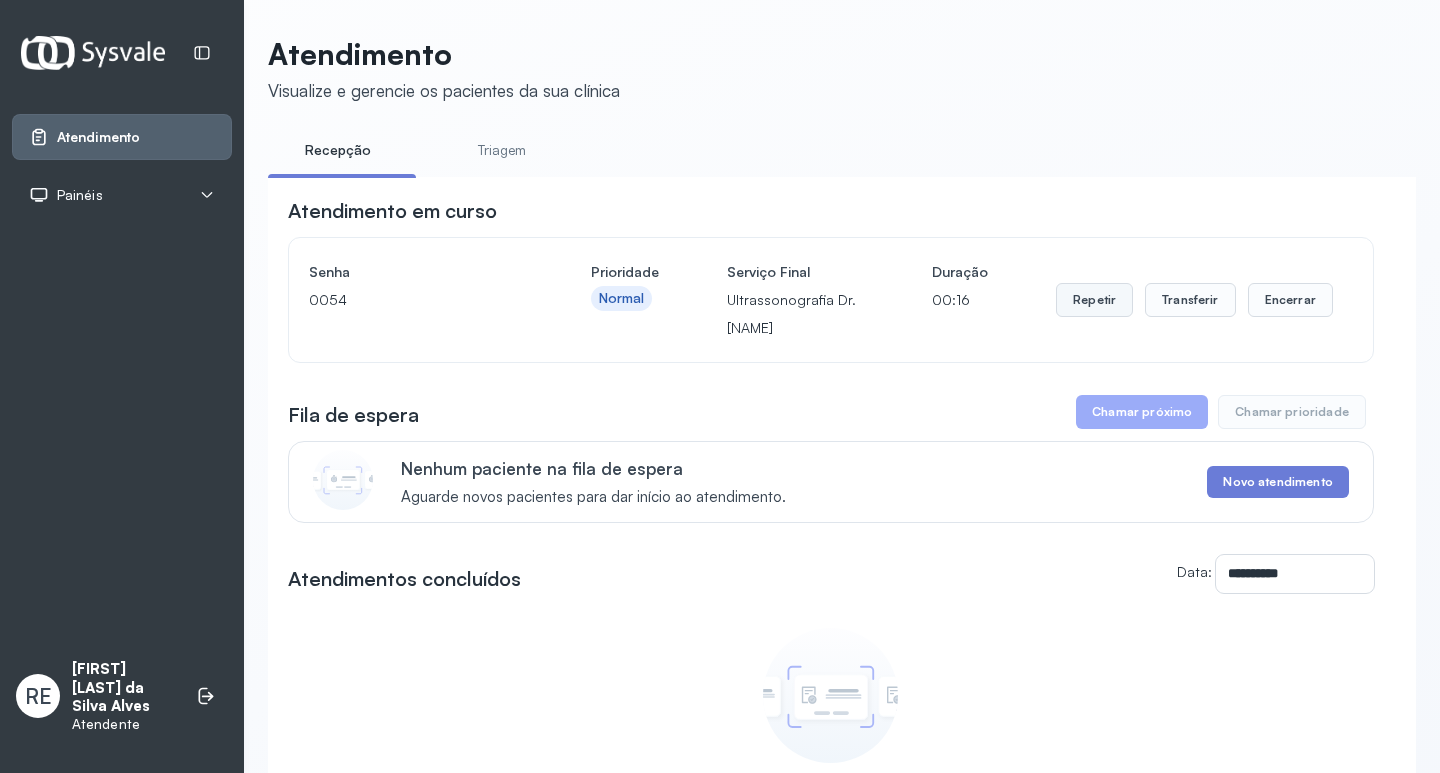 click on "Repetir" at bounding box center (1094, 300) 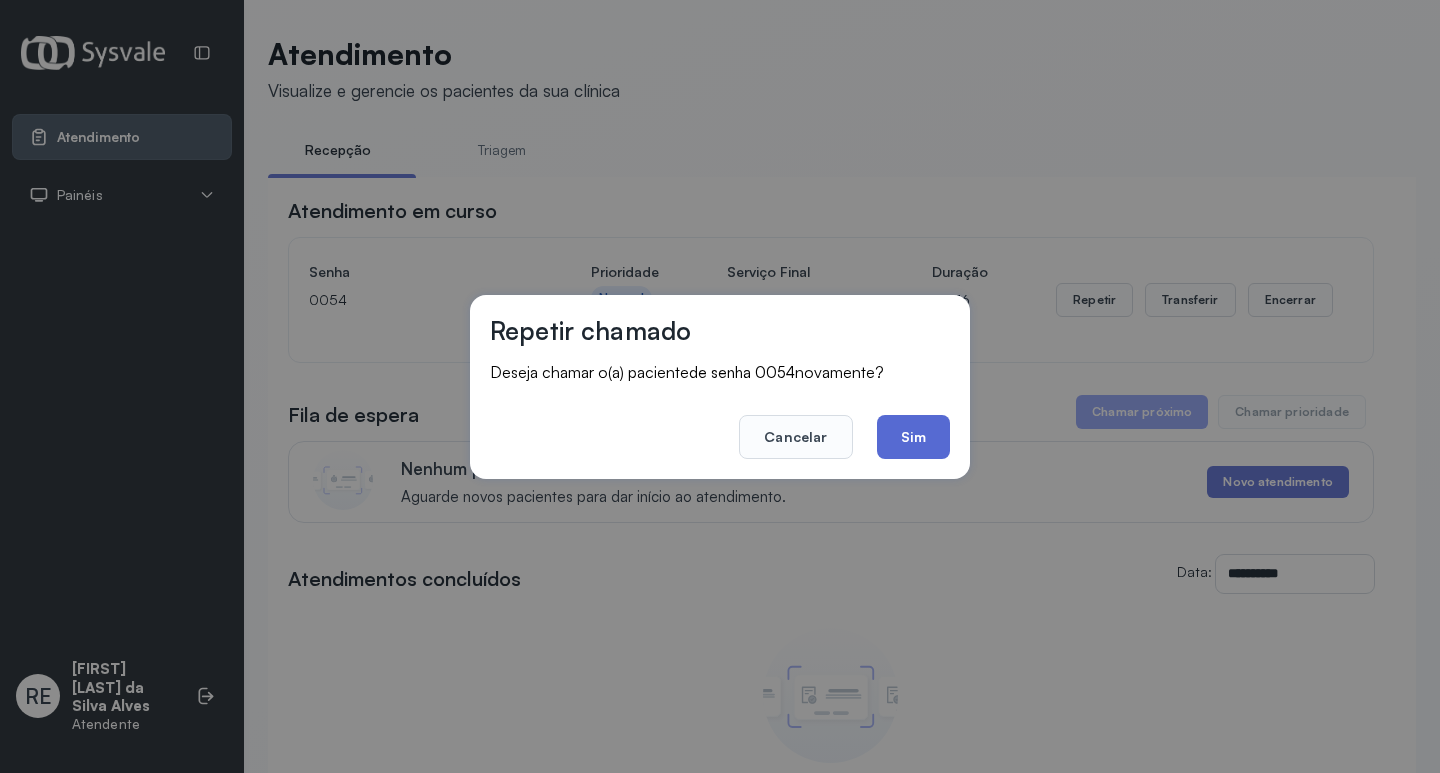 click on "Sim" 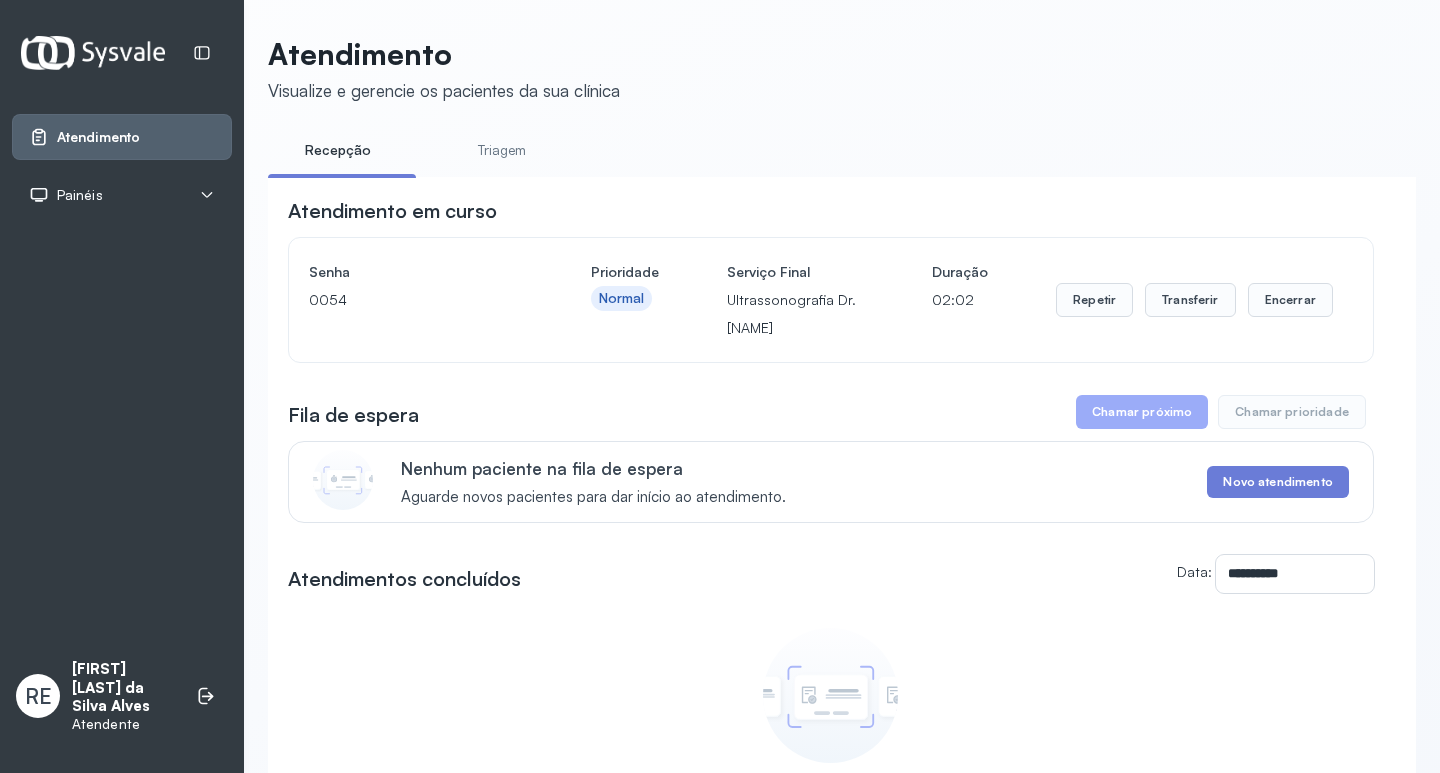 click on "Repetir Transferir Encerrar" at bounding box center [1194, 300] 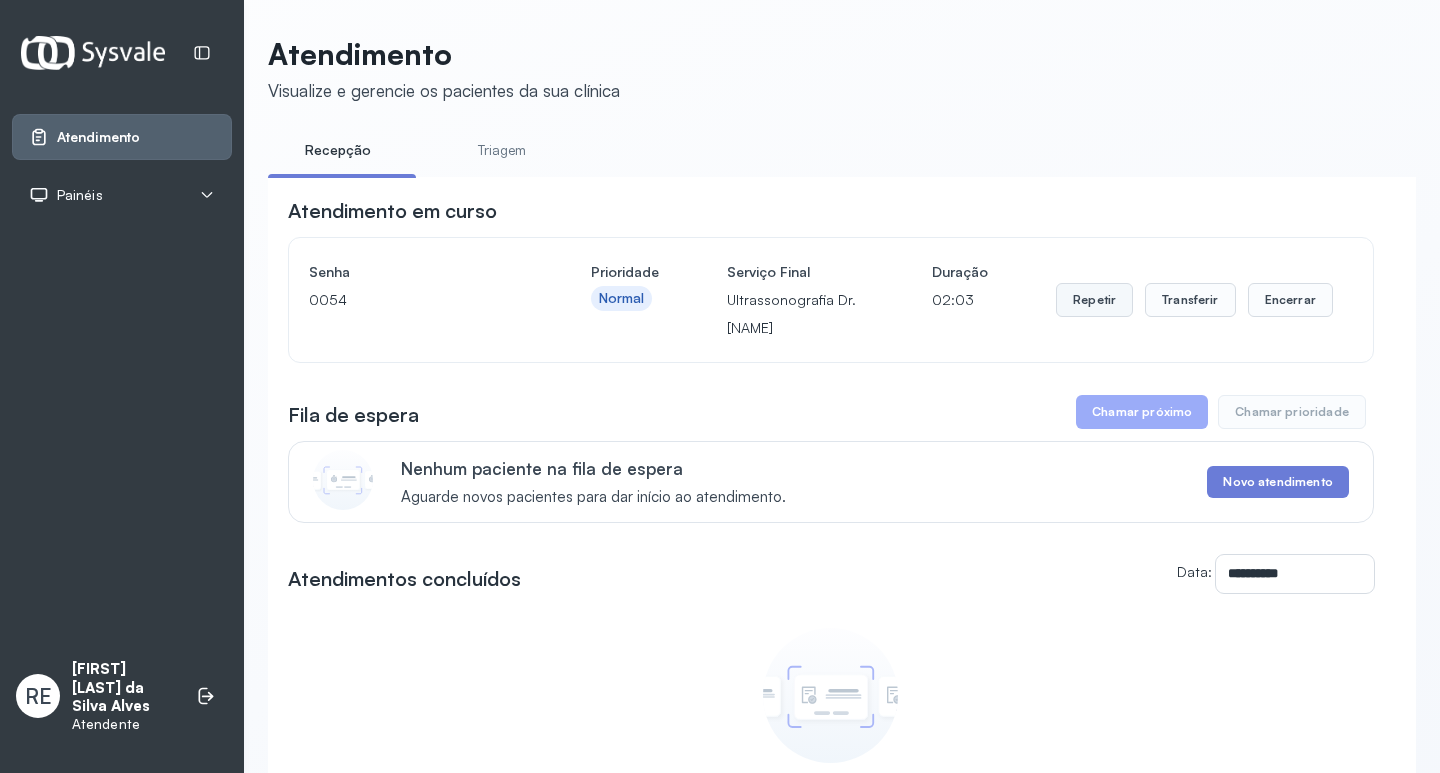 click on "Repetir" at bounding box center [1094, 300] 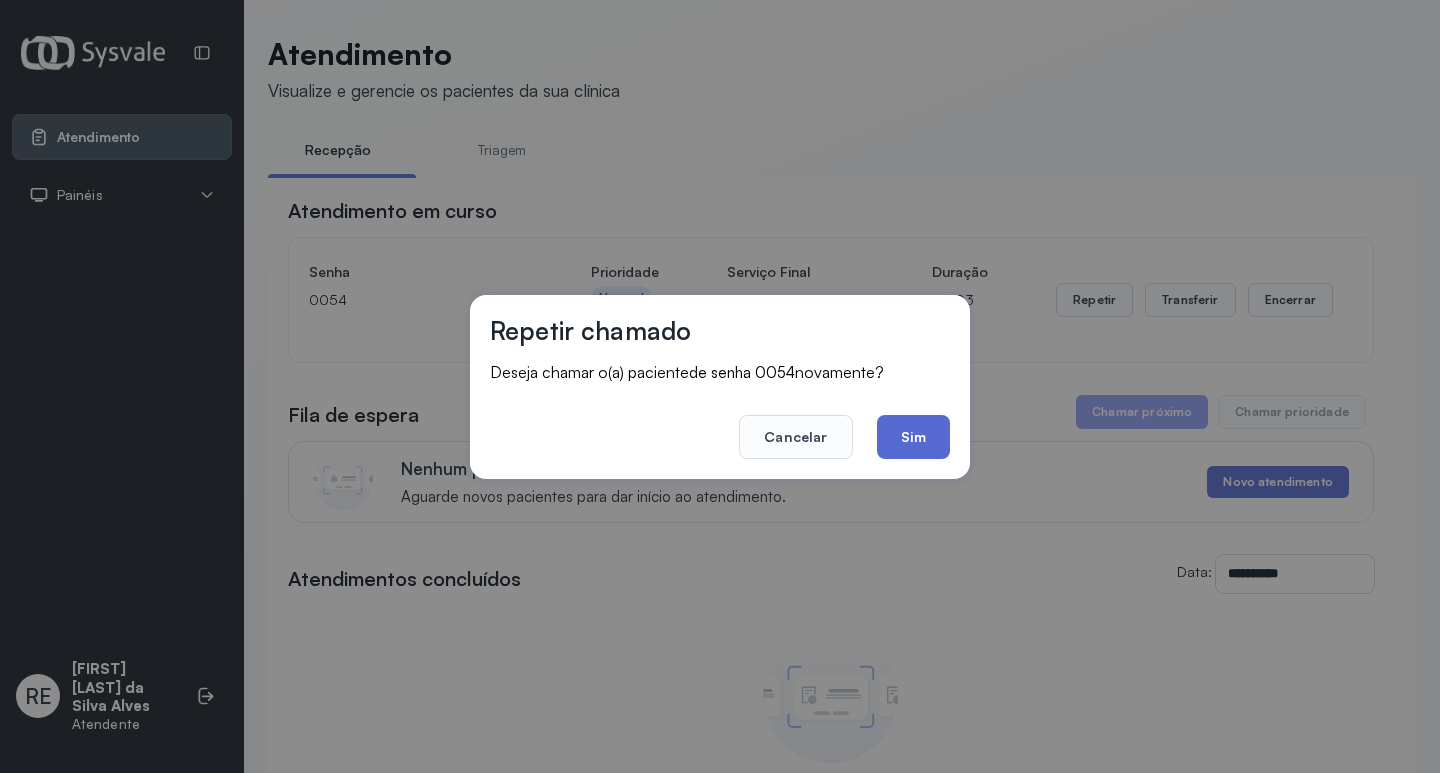 click on "Sim" 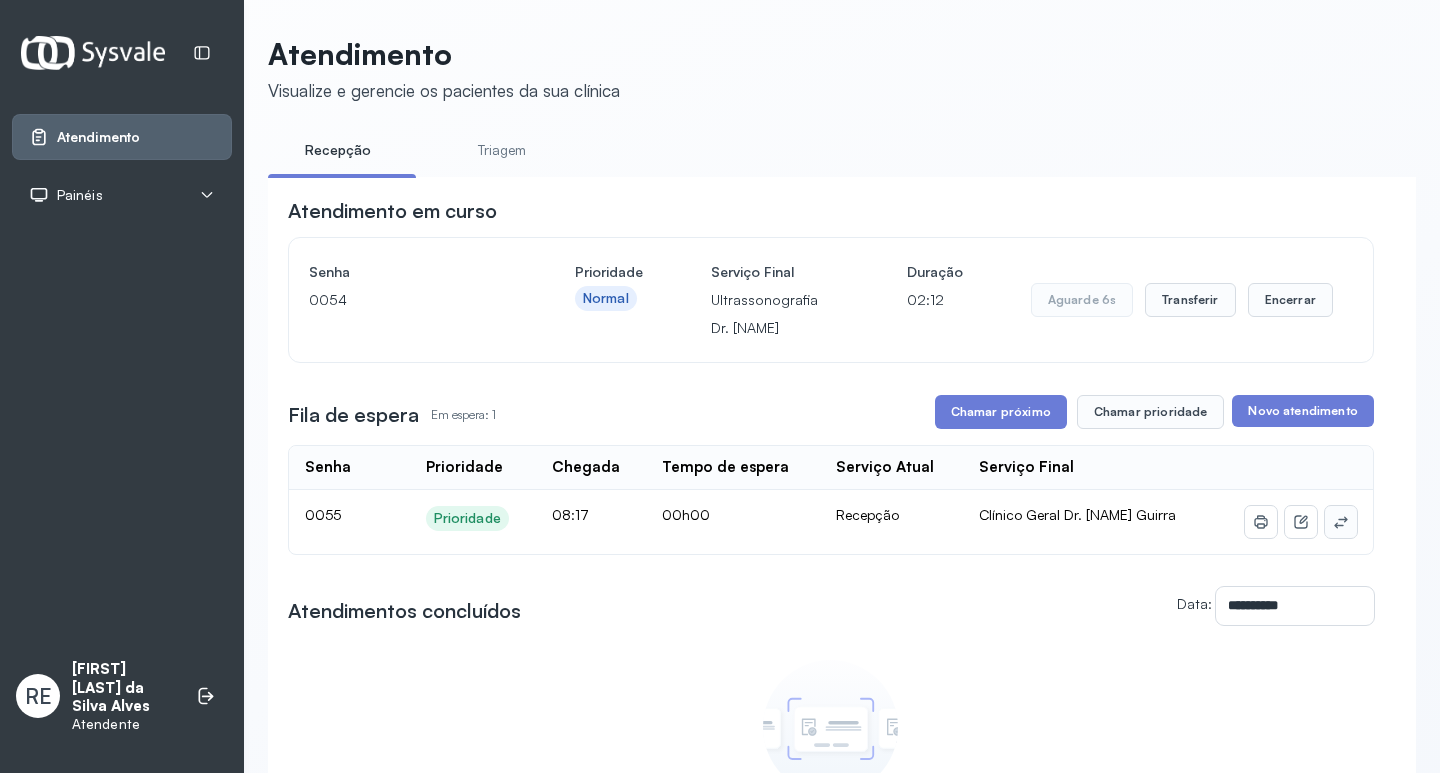click 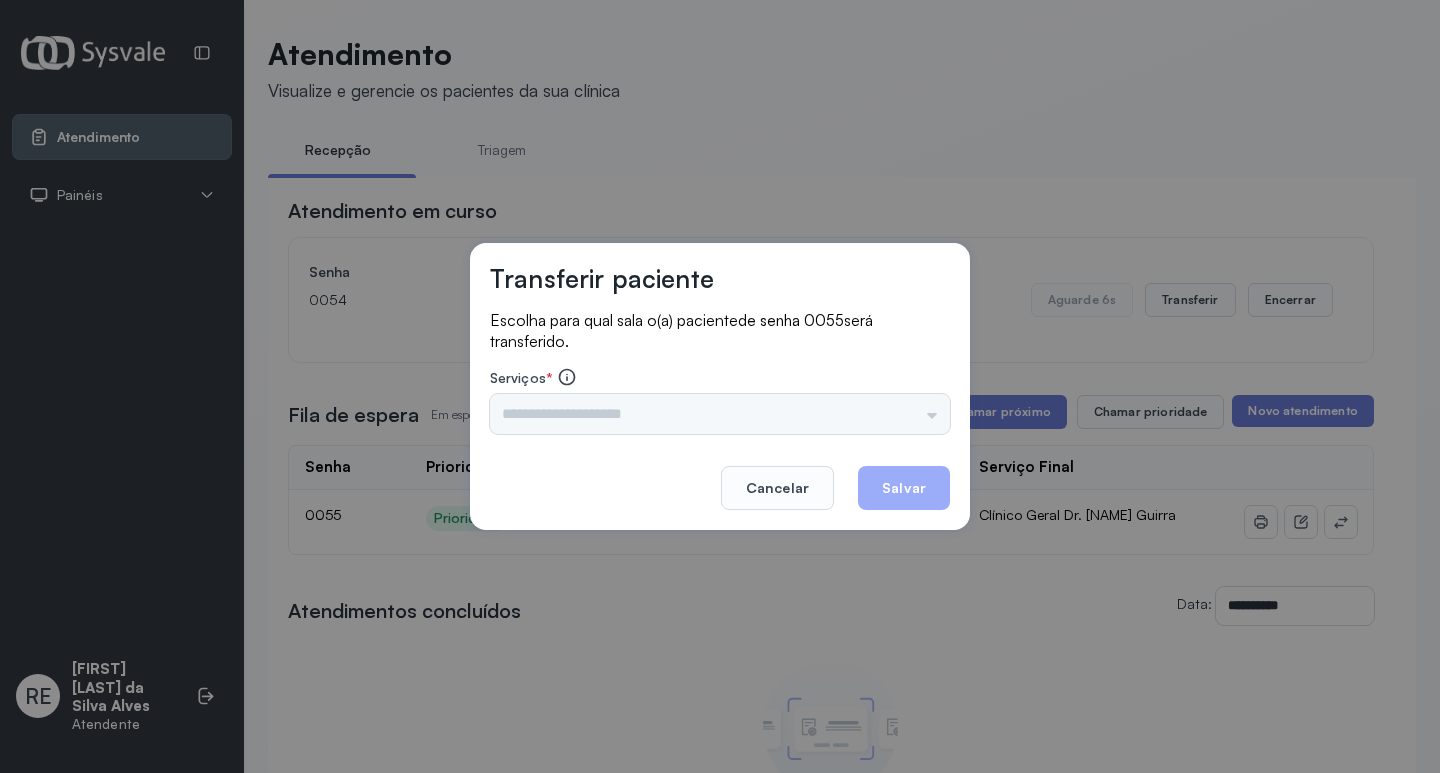 click on "Nenhuma opção encontrada" at bounding box center [720, 414] 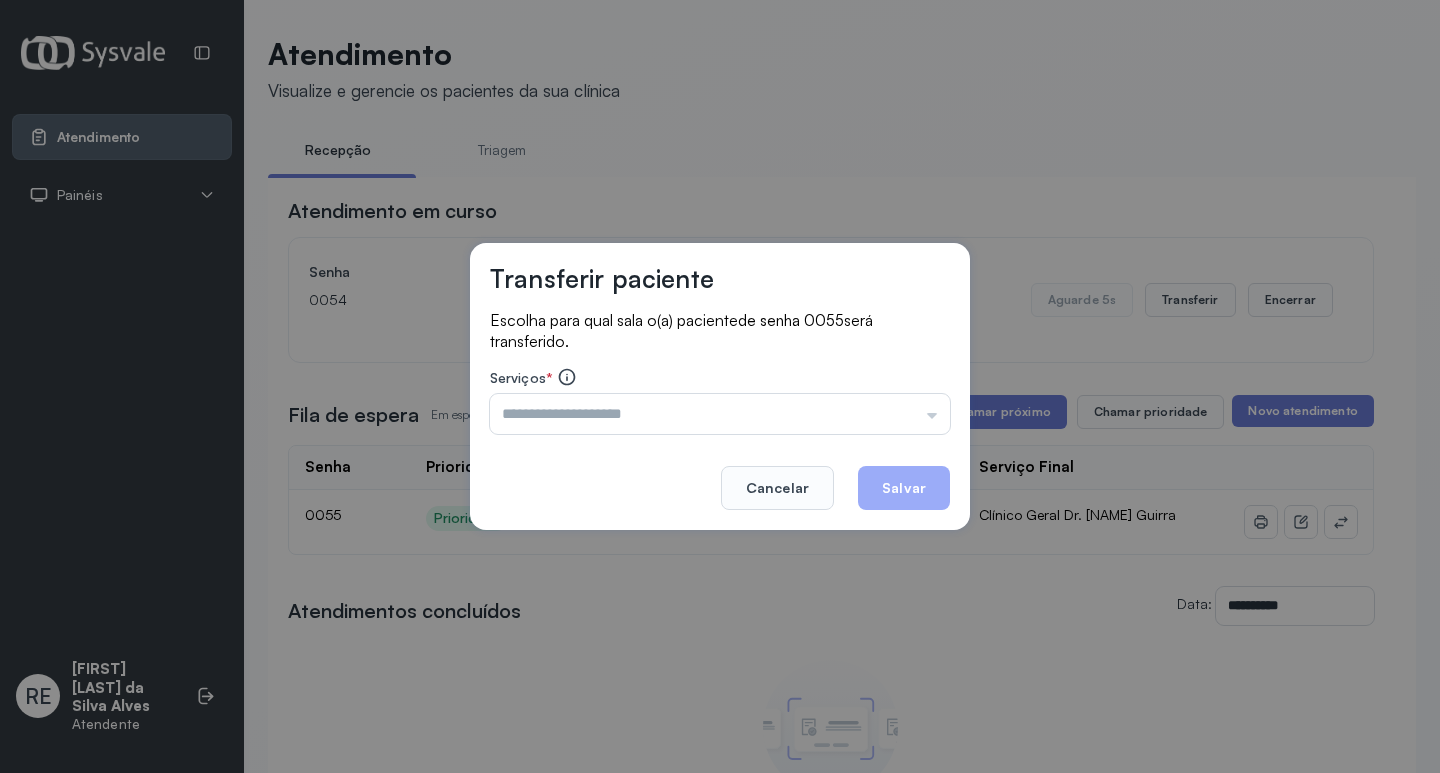 click at bounding box center (720, 414) 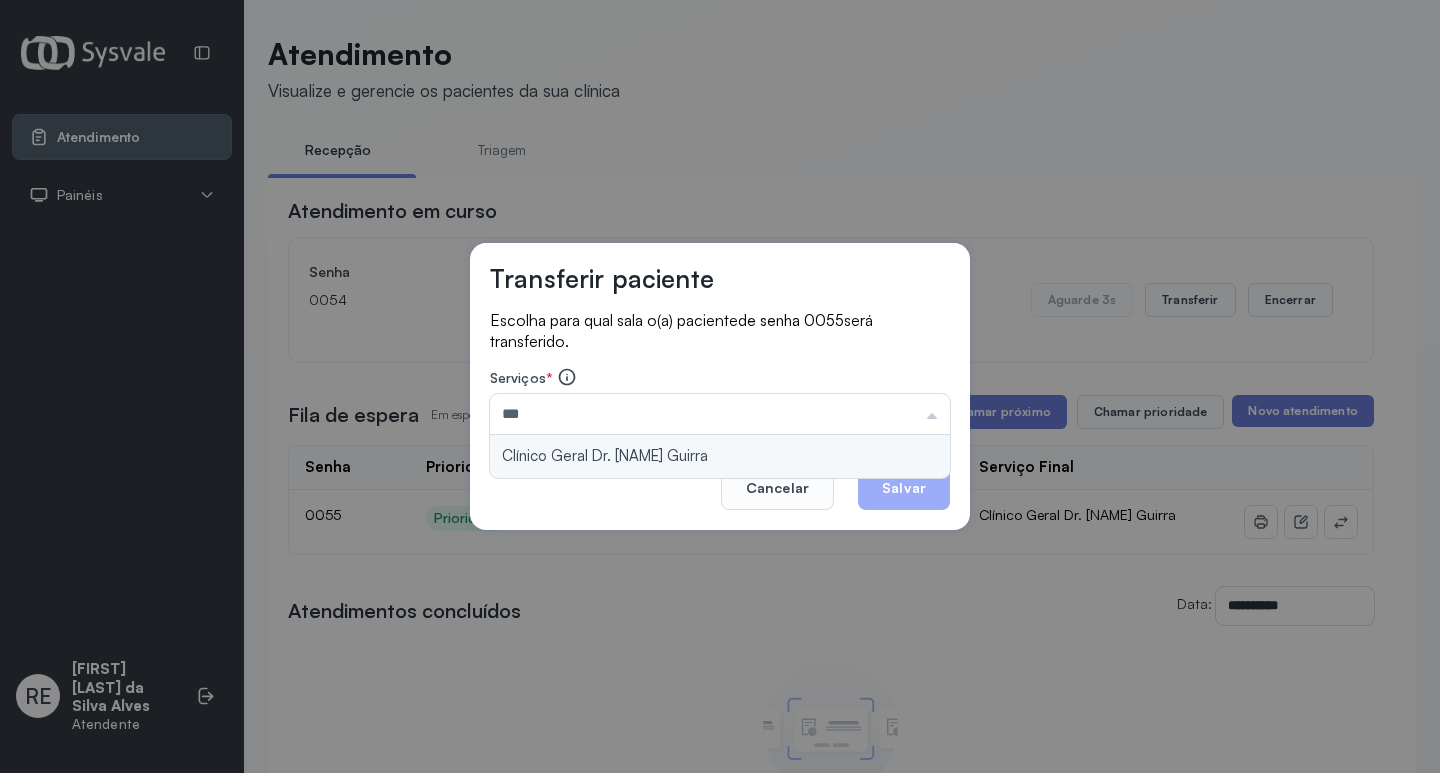 type on "**********" 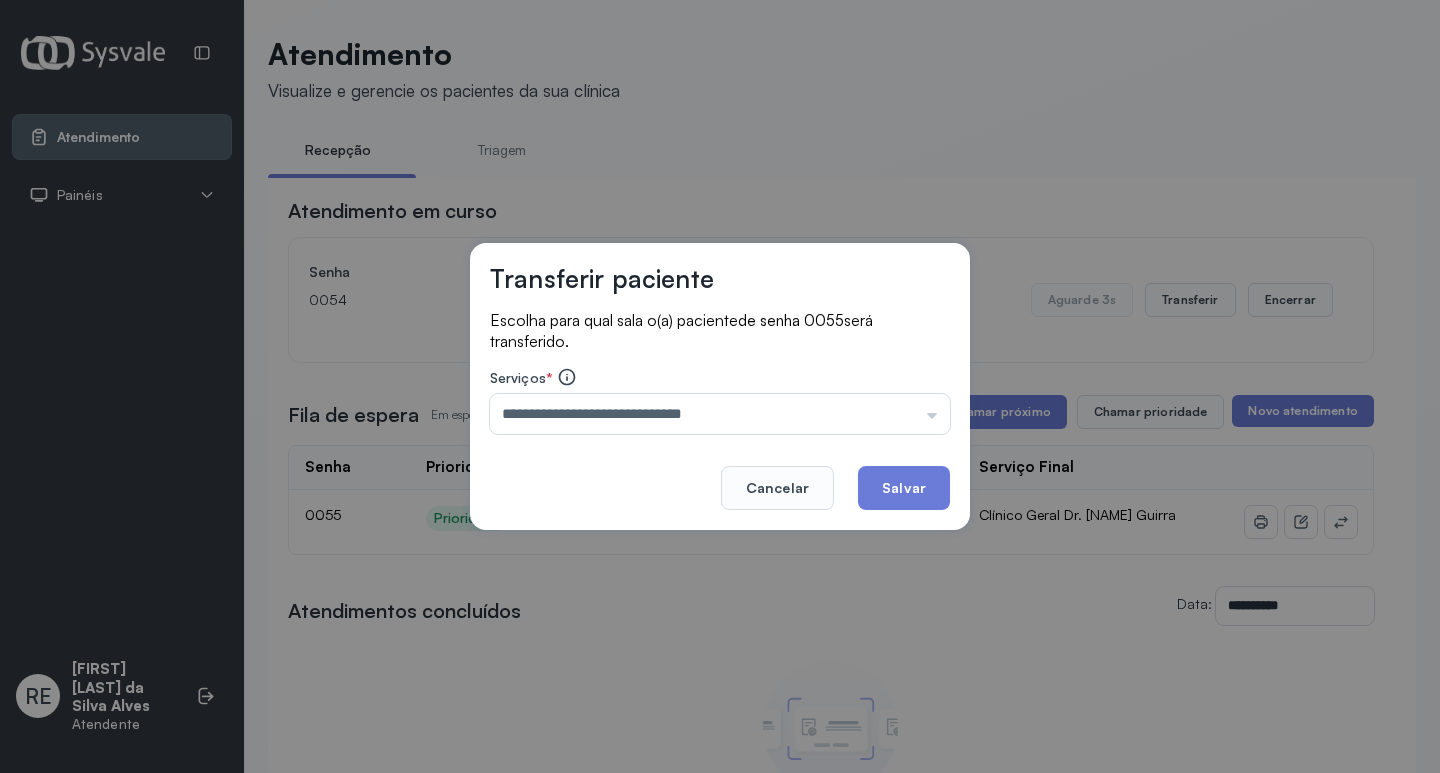 click on "**********" at bounding box center (720, 387) 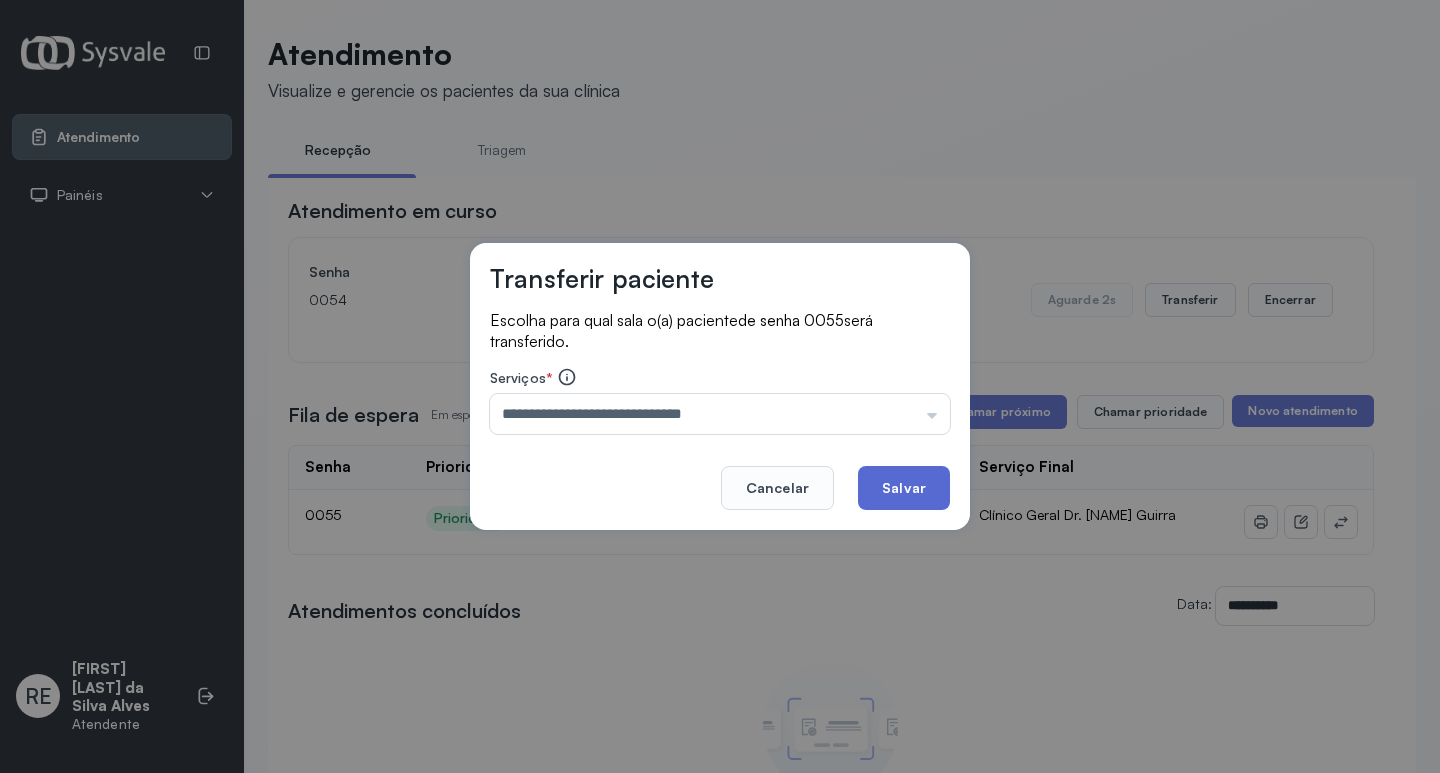 click on "Salvar" 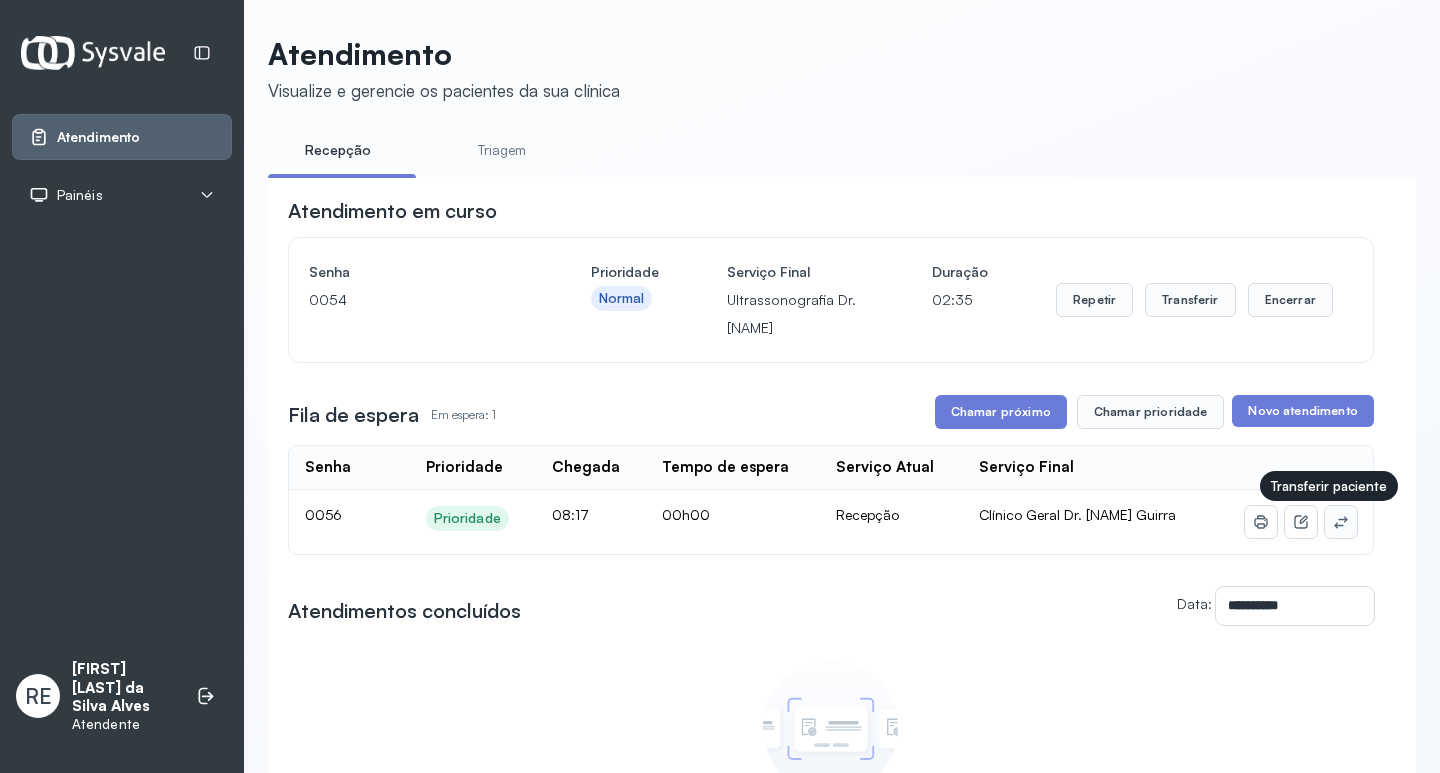 click 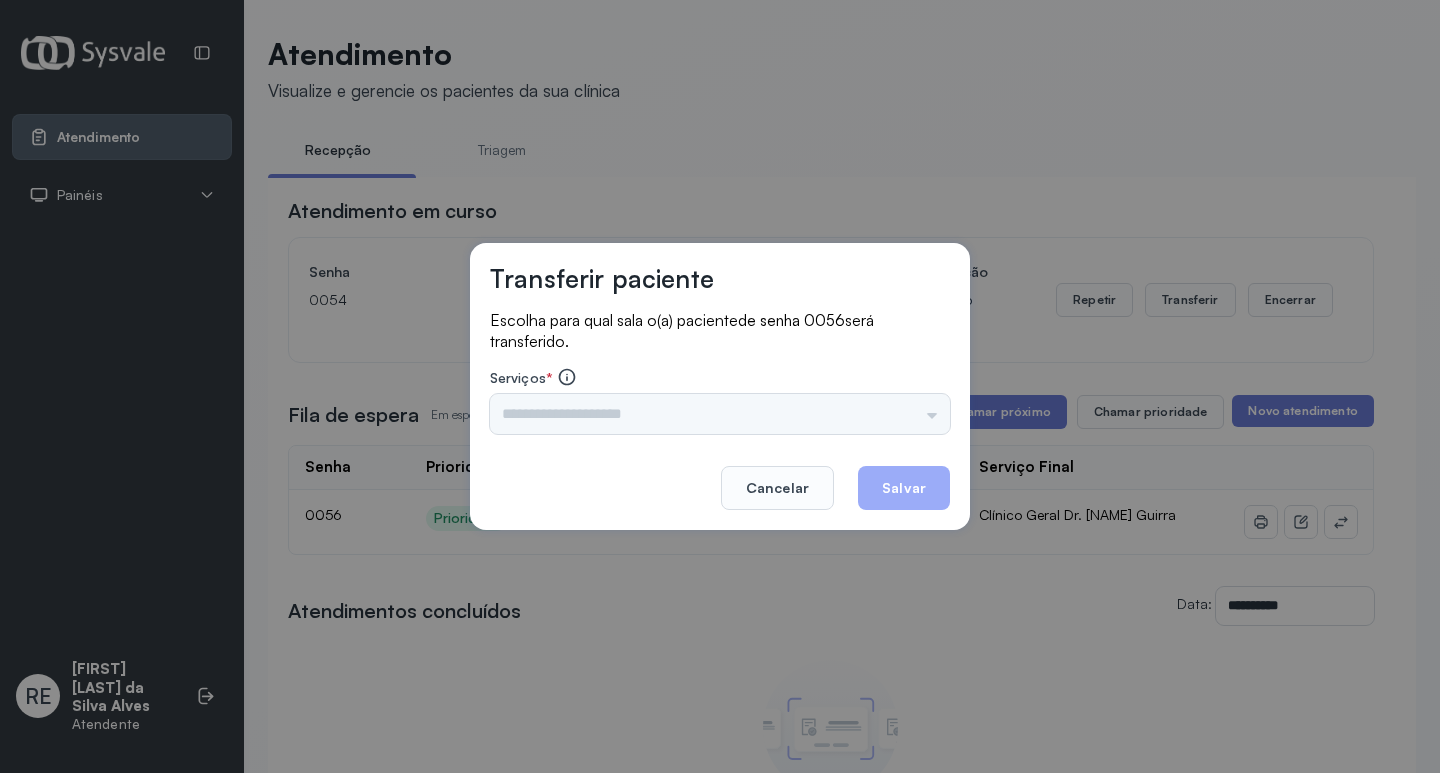 click on "Triagem Ortopedista Dr. Mauricio Ortopedista Dr. Ramon Ginecologista Dr. Amilton Ginecologista Dra. Luana Obstetra Dr. Orlindo Obstetra Dra. Vera Ultrassonografia Dr. Orlindo Ultrassonografia Dr. Amilton Consulta com Neurologista Dr. Ezir Reumatologista Dr. Juvenilson Endocrinologista Washington Dermatologista Dra. Renata Nefrologista Dr. Edvaldo Geriatra Dra. Vanessa Infectologista Dra. Vanessa Oftalmologista Dra. Consulta Proctologista/Cirurgia Geral Dra. Geislane Otorrinolaringologista Dr. Pedro Pequena Cirurgia Dr. Geislane Pequena Cirurgia Dr. AMILTON ECG Espirometria com Broncodilatador Espirometria sem Broncodilatador Ecocardiograma - Dra. Vanessa Viana Exame de PPD Enf. Jane Raquel RETIRADA DE CERUME DR. PEDRO VACINAÇÃO Preventivo Enf. Luciana Preventivo Enf. Tiago Araujo Consulta de Enfermagem Enf. Tiago Consulta de Enfermagem Enf. Luciana Consulta  Cardiologista Dr. Everson Consulta Enf. Jane Raquel Dispensação de Medicação Agendamento Consulta Enf. Tiago Agendamento consulta Enf. Luciana" at bounding box center [720, 414] 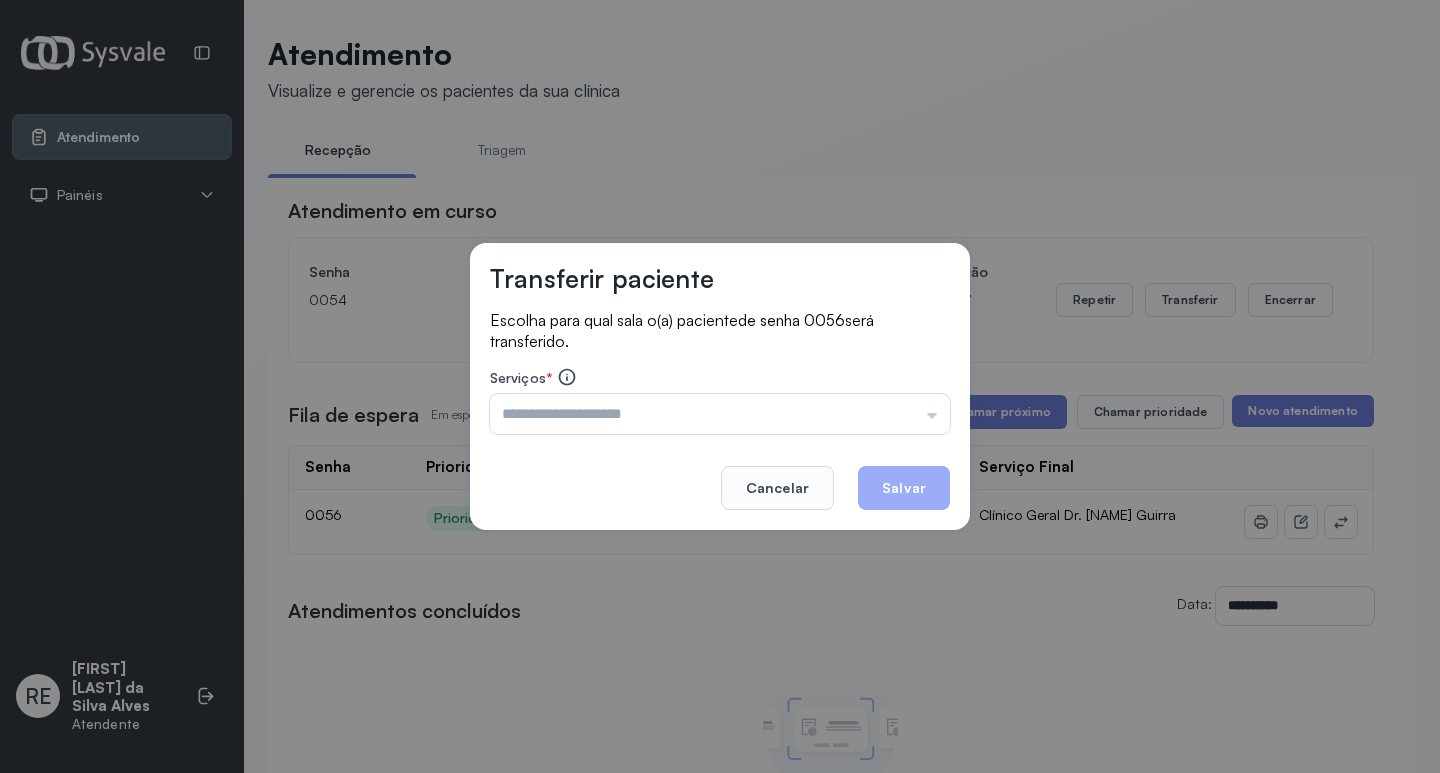 click at bounding box center [720, 414] 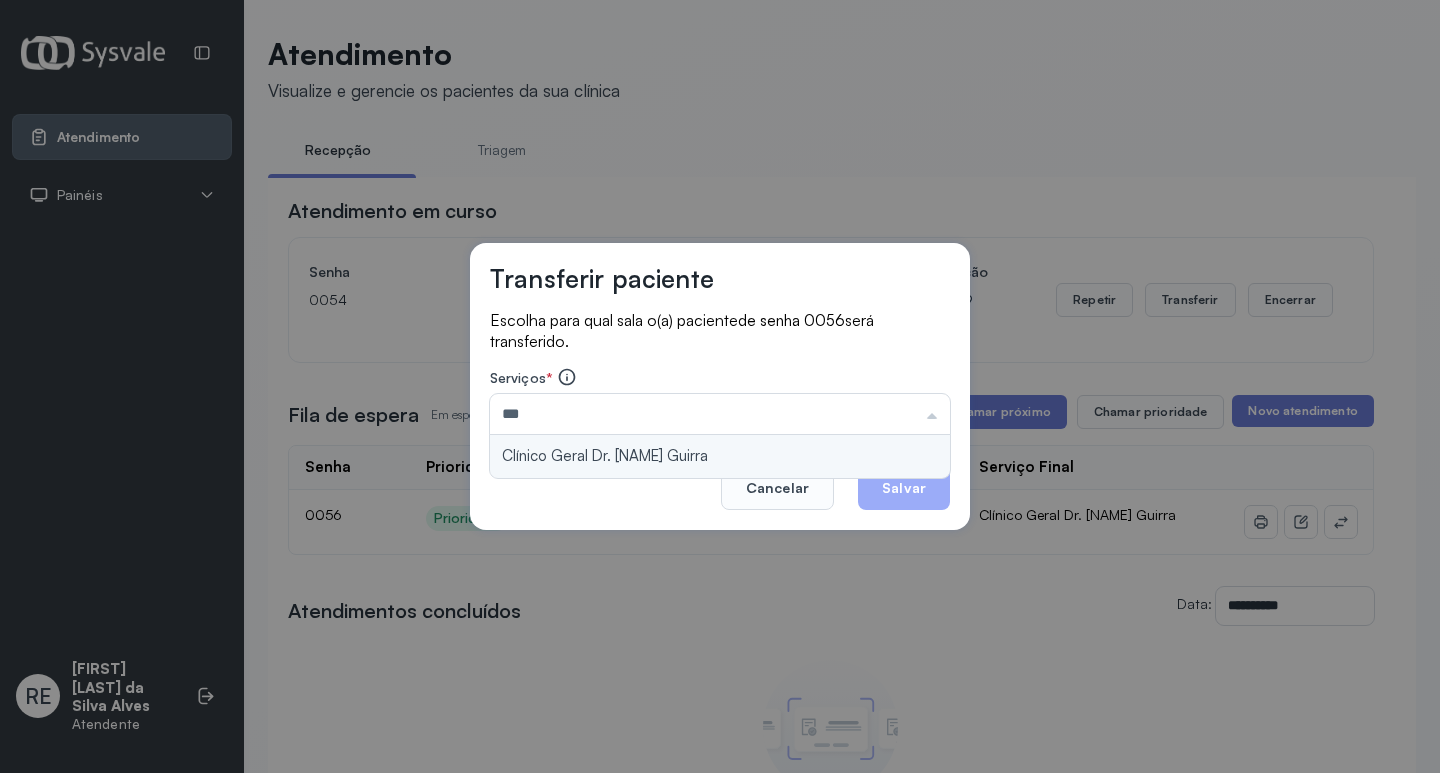 type on "**********" 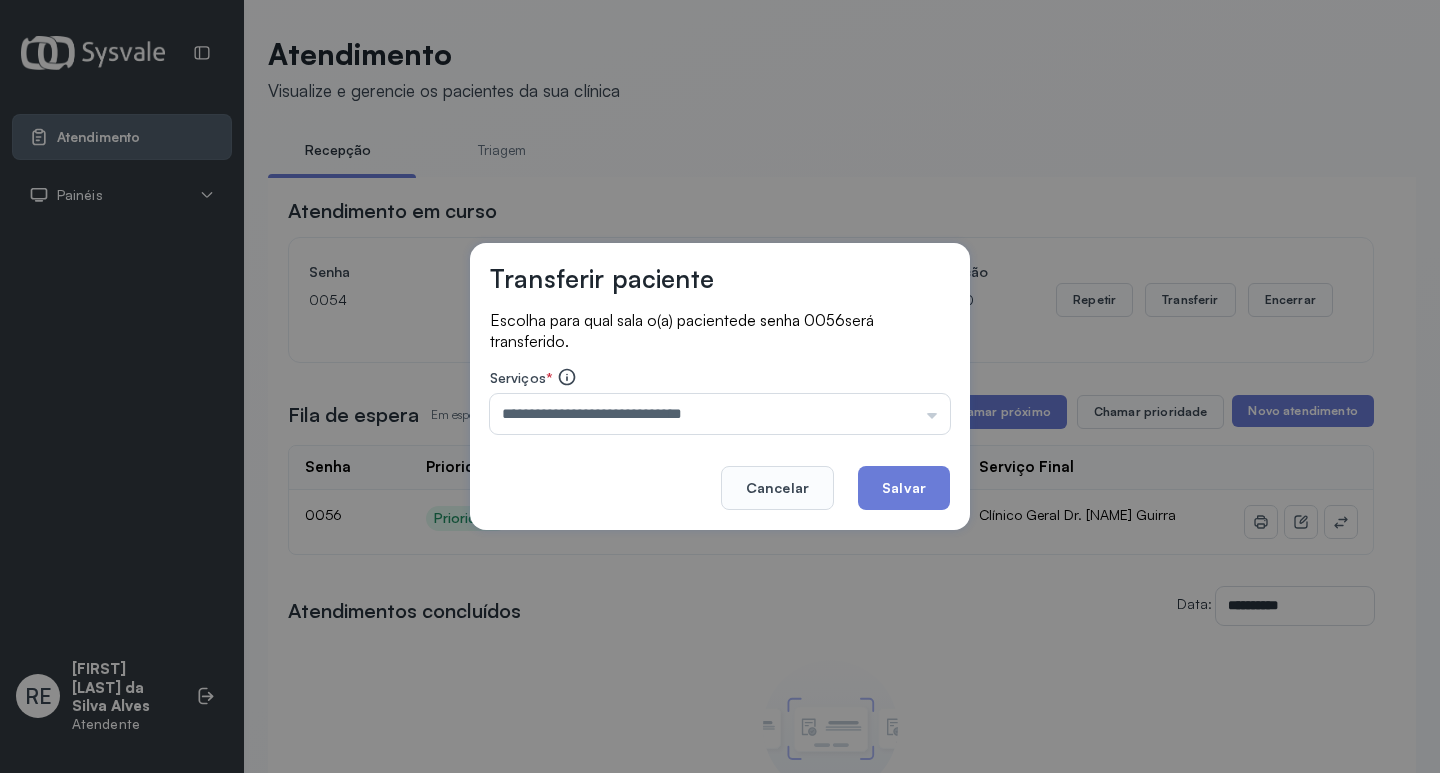 drag, startPoint x: 908, startPoint y: 486, endPoint x: 897, endPoint y: 490, distance: 11.7046995 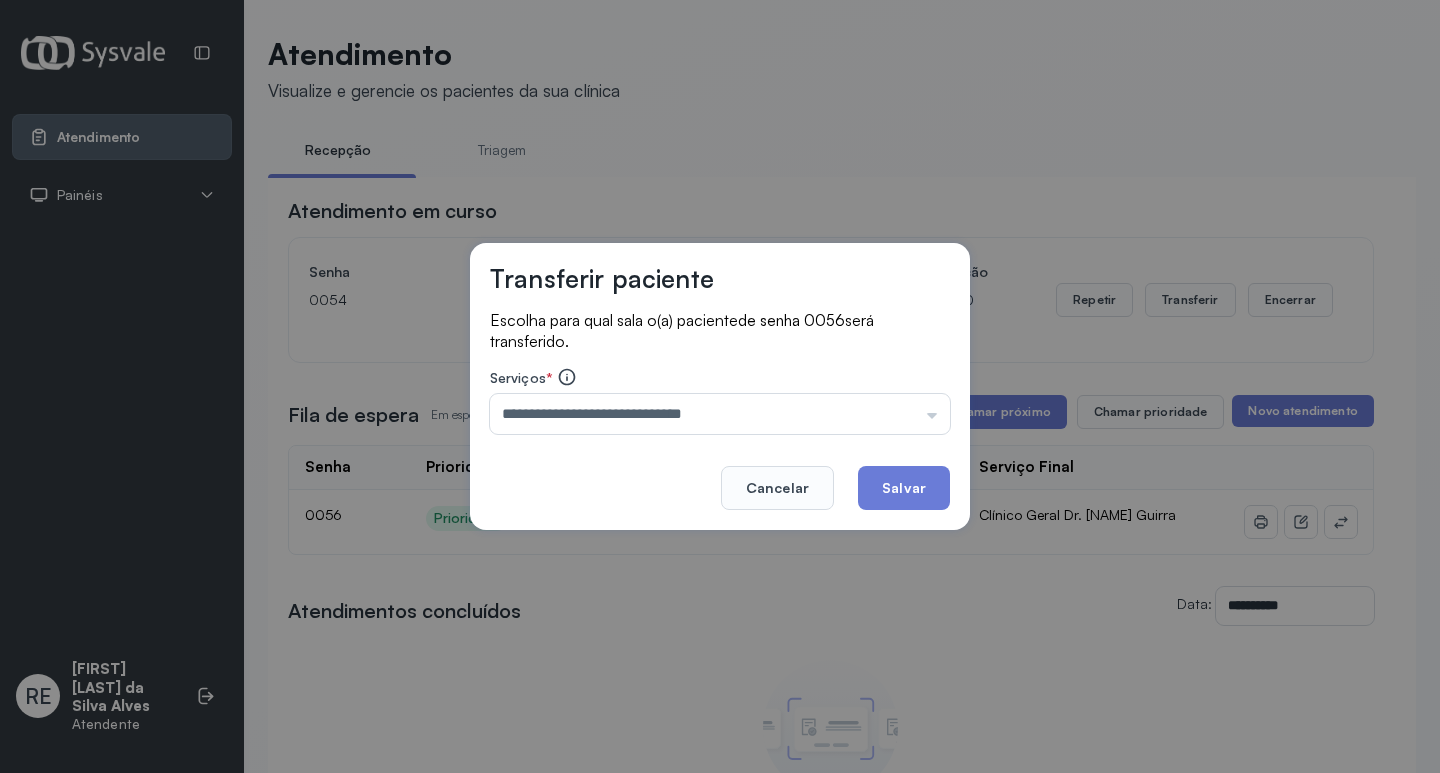 click on "Salvar" 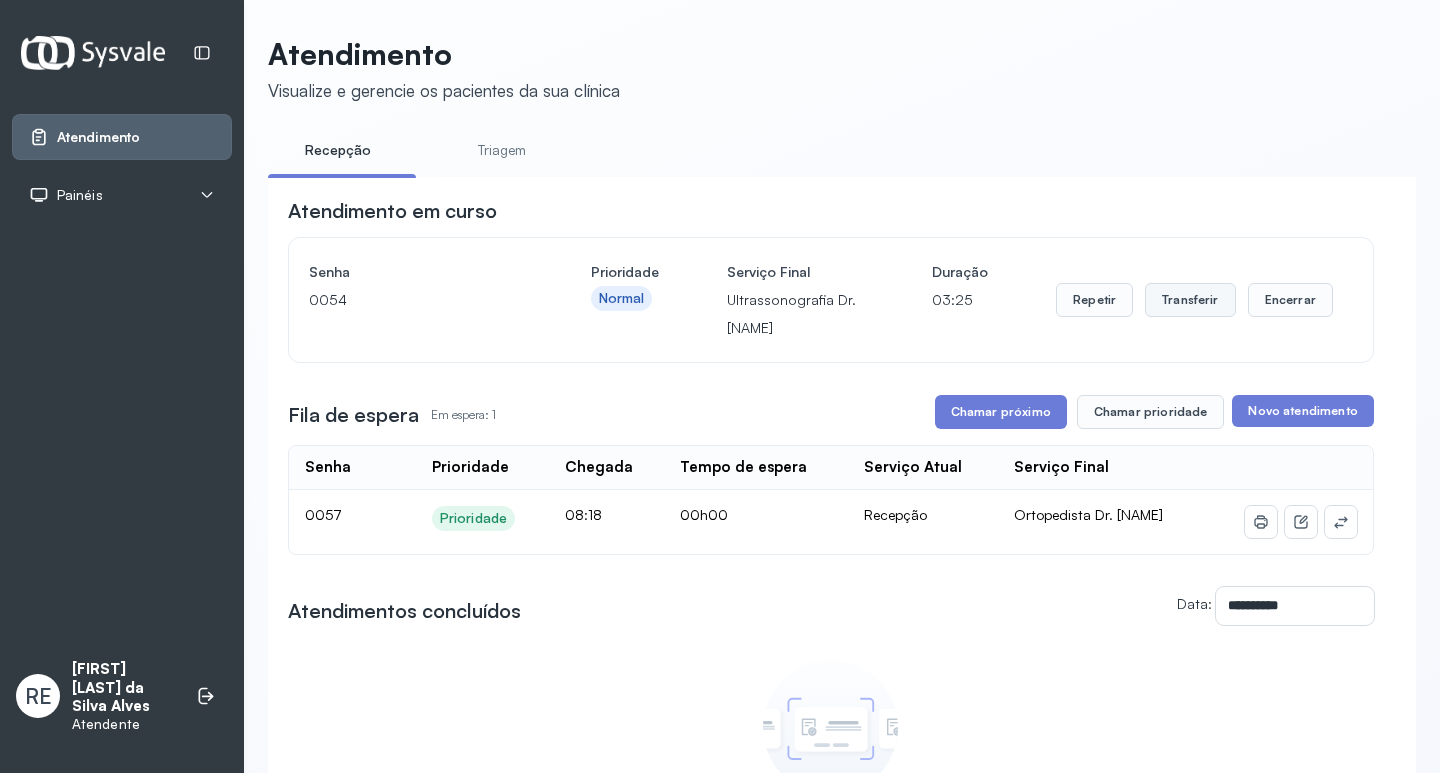 click on "Transferir" at bounding box center (1190, 300) 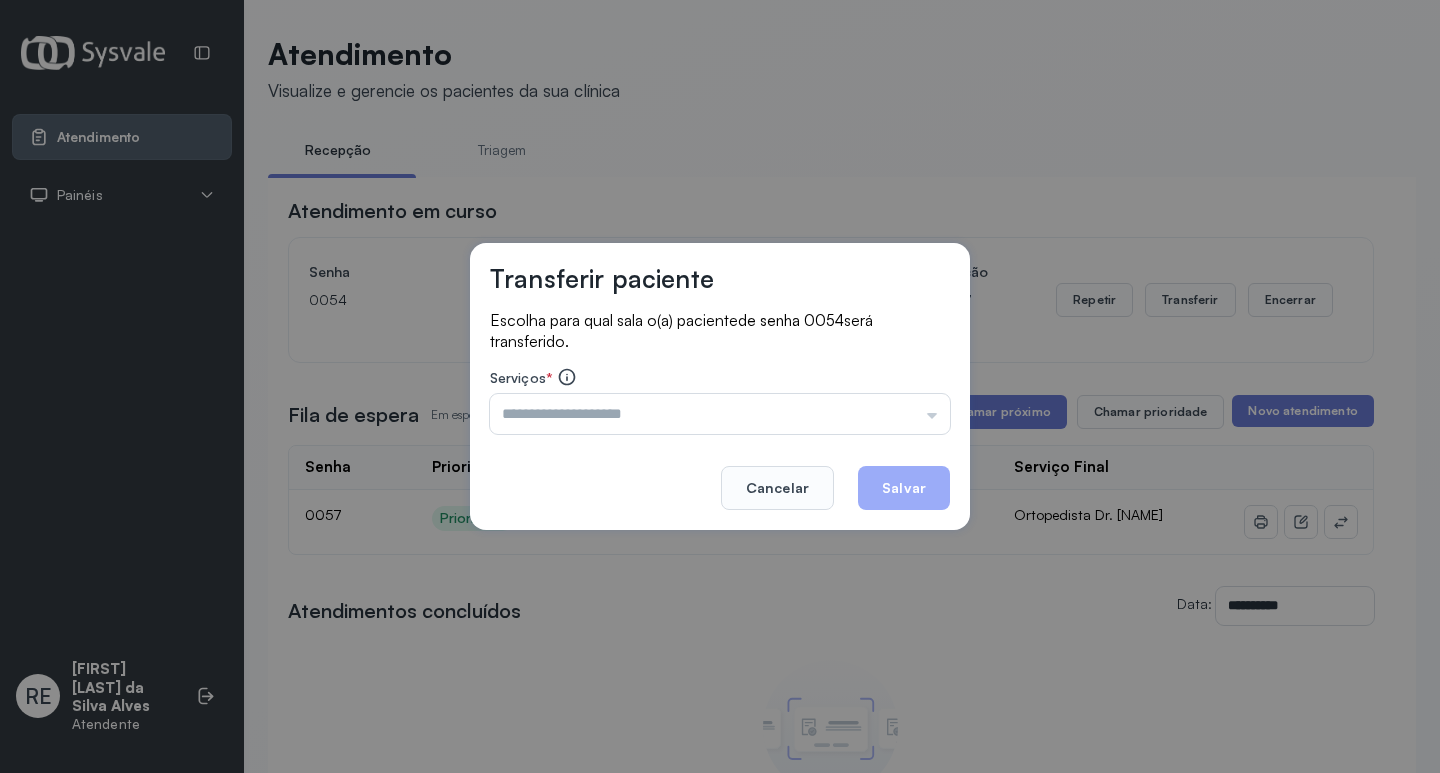 click on "Transferir paciente Escolha para qual sala o(a) paciente  de senha 0054  será transferido.  Serviços  *  Triagem Ortopedista Dr. Mauricio Ortopedista Dr. Ramon Ginecologista Dr. Amilton Ginecologista Dra. Luana Obstetra Dr. Orlindo Obstetra Dra. Vera Ultrassonografia Dr. Orlindo Ultrassonografia Dr. Amilton Consulta com Neurologista Dr. Ezir Reumatologista Dr. Juvenilson Endocrinologista Washington Dermatologista Dra. Renata Nefrologista Dr. Edvaldo Geriatra Dra. Vanessa Infectologista Dra. Vanessa Oftalmologista Dra. Consulta Proctologista/Cirurgia Geral Dra. Geislane Otorrinolaringologista Dr. Pedro Pequena Cirurgia Dr. Geislane Pequena Cirurgia Dr. AMILTON ECG Espirometria com Broncodilatador Espirometria sem Broncodilatador Ecocardiograma - Dra. Vanessa Viana Exame de PPD Enf. Jane Raquel RETIRADA DE CERUME DR. PEDRO VACINAÇÃO Preventivo Enf. Luciana Preventivo Enf. Tiago Araujo Consulta de Enfermagem Enf. Tiago Consulta de Enfermagem Enf. Luciana Consulta  Cardiologista Dr. Everson Cancelar Salvar" at bounding box center [720, 386] 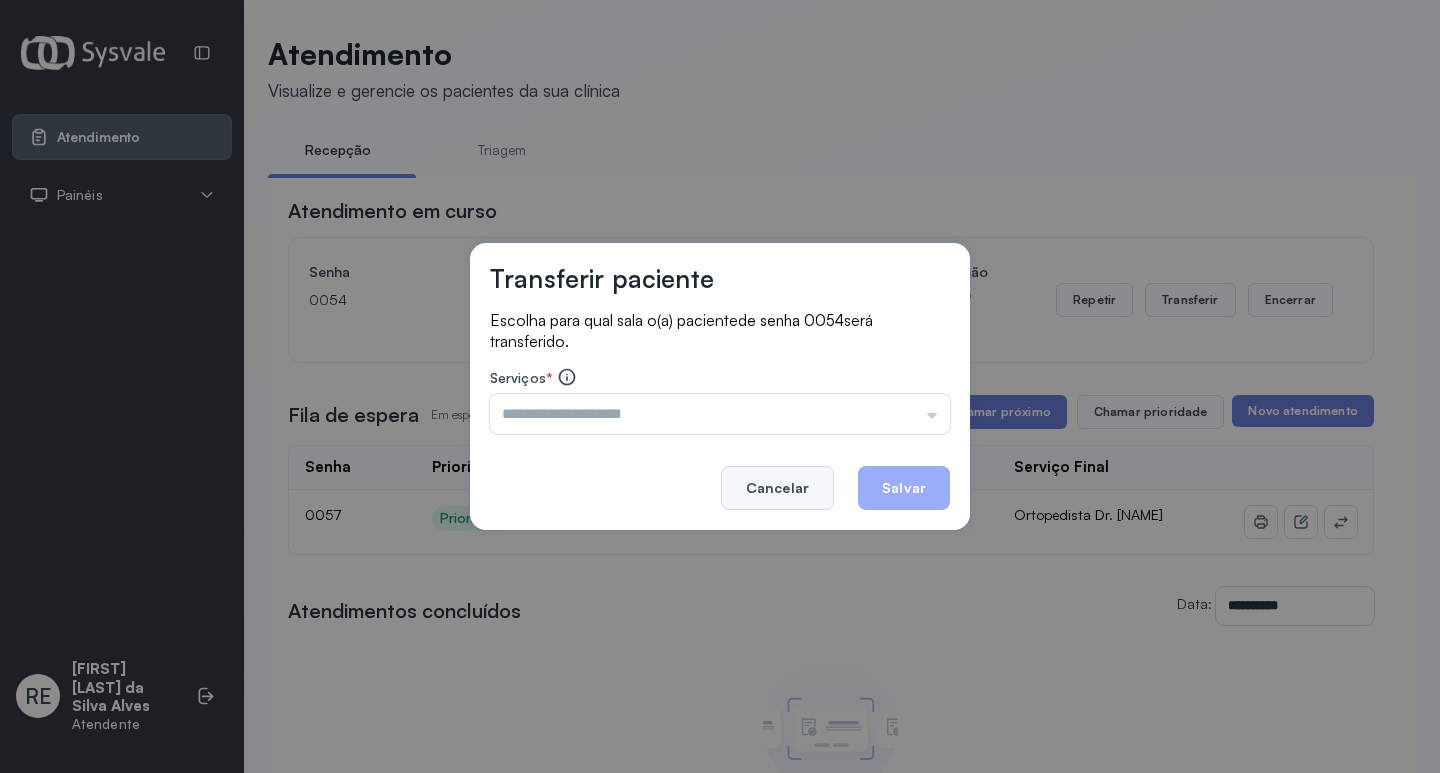 click on "Cancelar" 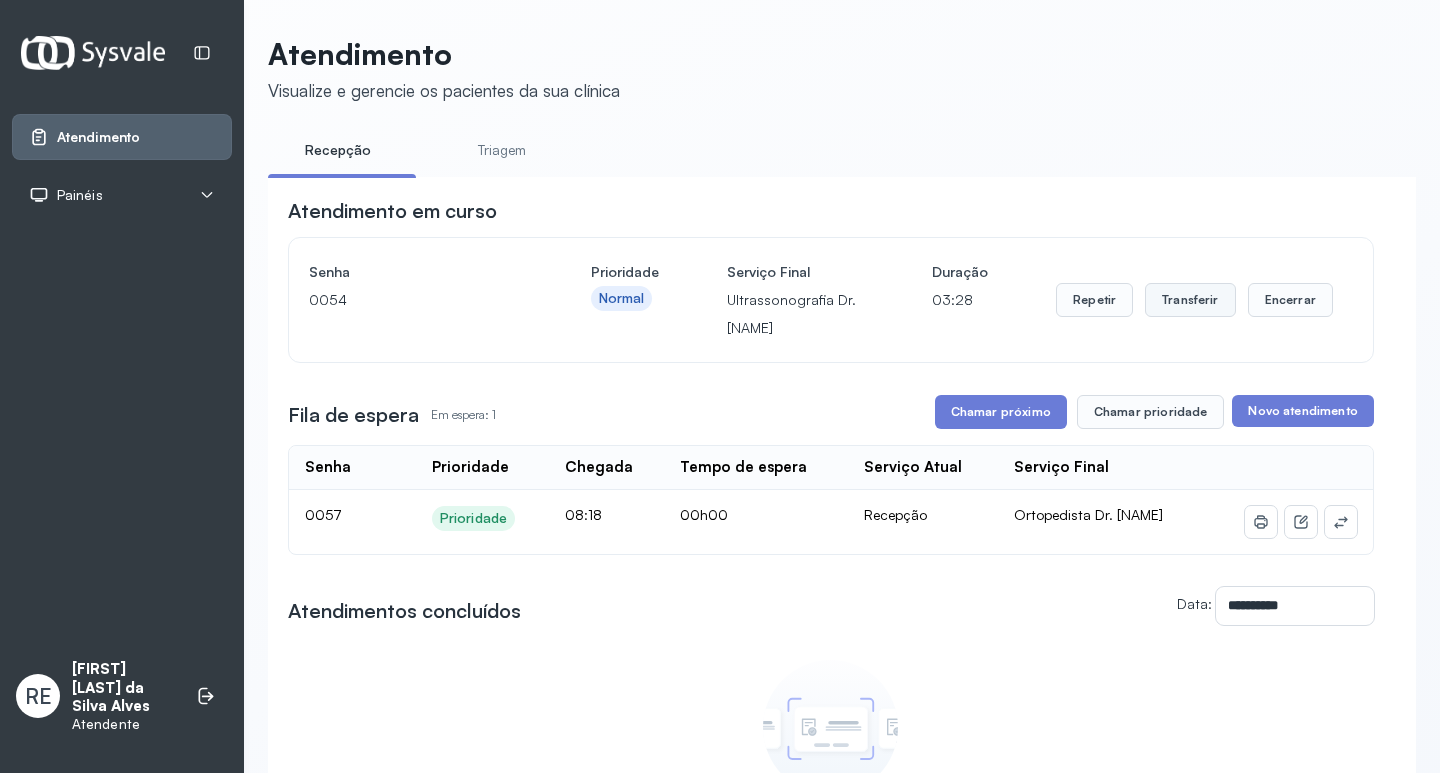 click on "Transferir" at bounding box center (1190, 300) 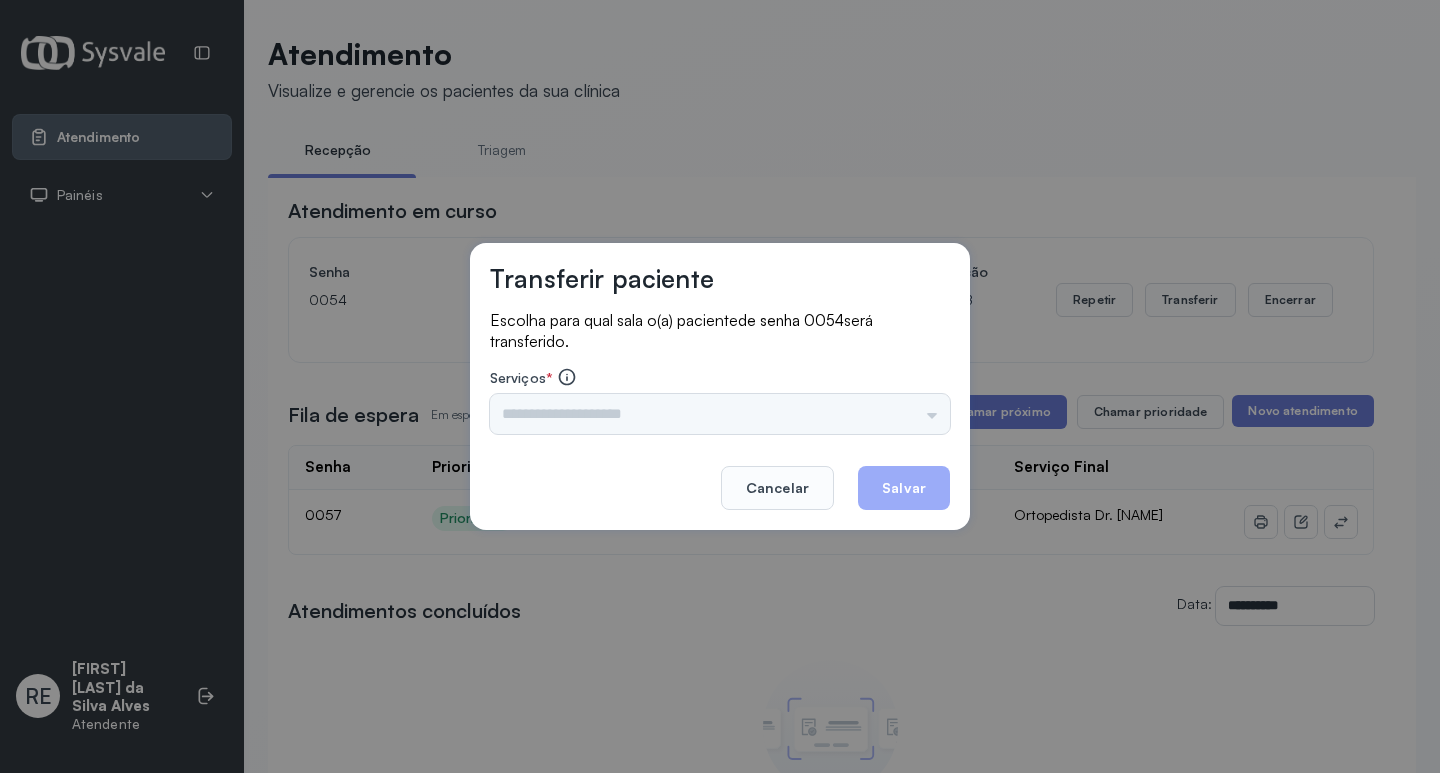click on "Triagem Ortopedista Dr. Mauricio Ortopedista Dr. Ramon Ginecologista Dr. Amilton Ginecologista Dra. Luana Obstetra Dr. Orlindo Obstetra Dra. Vera Ultrassonografia Dr. Orlindo Ultrassonografia Dr. Amilton Consulta com Neurologista Dr. Ezir Reumatologista Dr. Juvenilson Endocrinologista Washington Dermatologista Dra. Renata Nefrologista Dr. Edvaldo Geriatra Dra. Vanessa Infectologista Dra. Vanessa Oftalmologista Dra. Consulta Proctologista/Cirurgia Geral Dra. Geislane Otorrinolaringologista Dr. Pedro Pequena Cirurgia Dr. Geislane Pequena Cirurgia Dr. AMILTON ECG Espirometria com Broncodilatador Espirometria sem Broncodilatador Ecocardiograma - Dra. Vanessa Viana Exame de PPD Enf. Jane Raquel RETIRADA DE CERUME DR. PEDRO VACINAÇÃO Preventivo Enf. Luciana Preventivo Enf. Tiago Araujo Consulta de Enfermagem Enf. Tiago Consulta de Enfermagem Enf. Luciana Consulta  Cardiologista Dr. Everson Consulta Enf. Jane Raquel Dispensação de Medicação Agendamento Consulta Enf. Tiago Agendamento consulta Enf. Luciana" at bounding box center [720, 414] 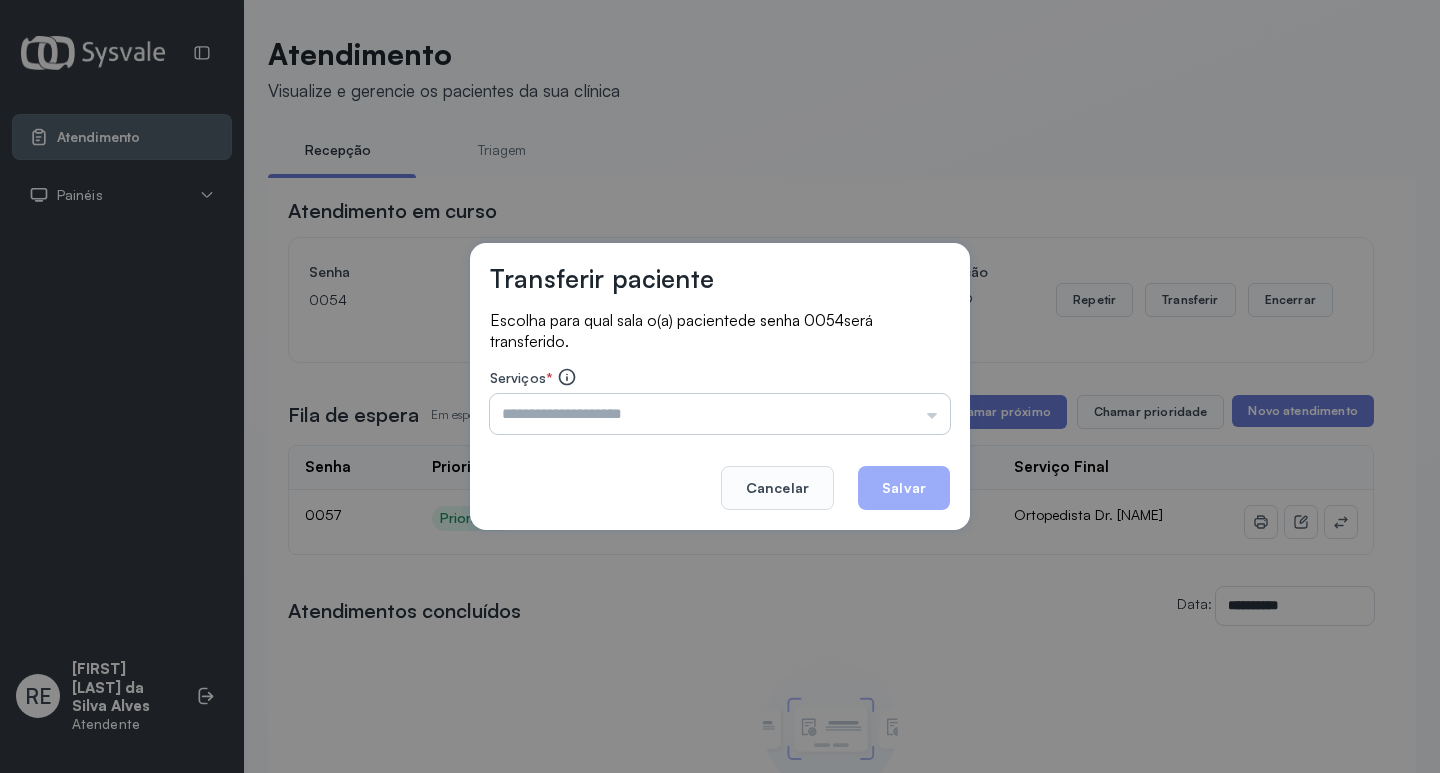 click at bounding box center (720, 414) 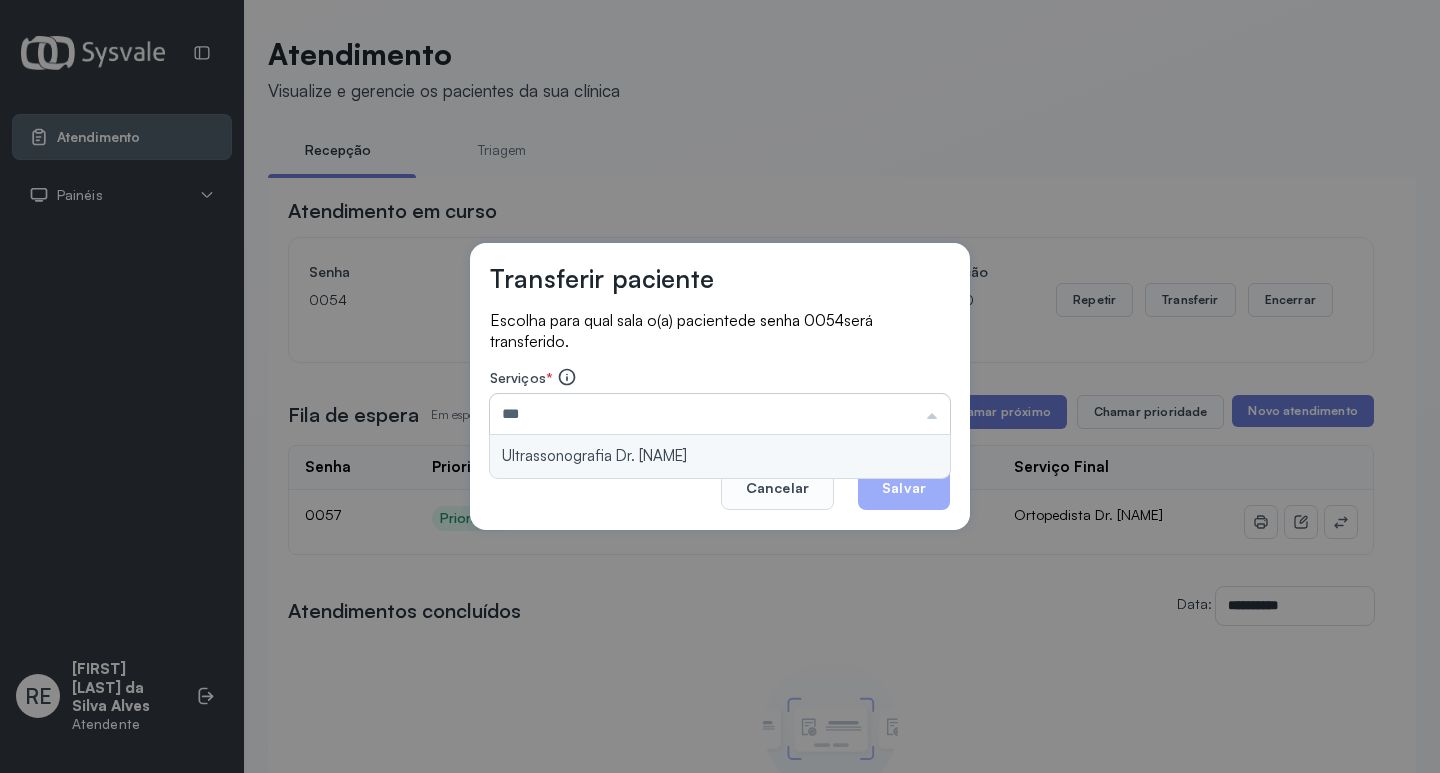 type on "**********" 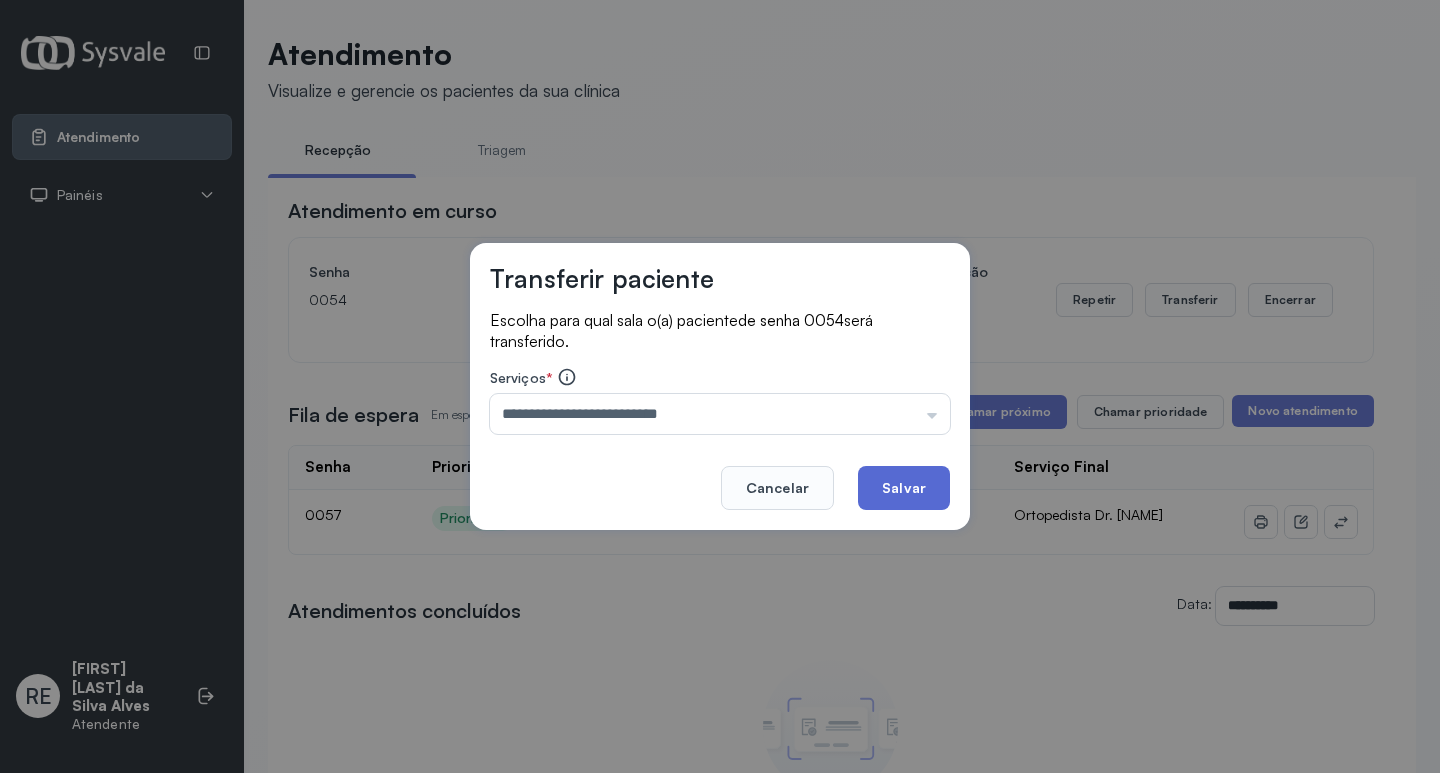 click on "Salvar" 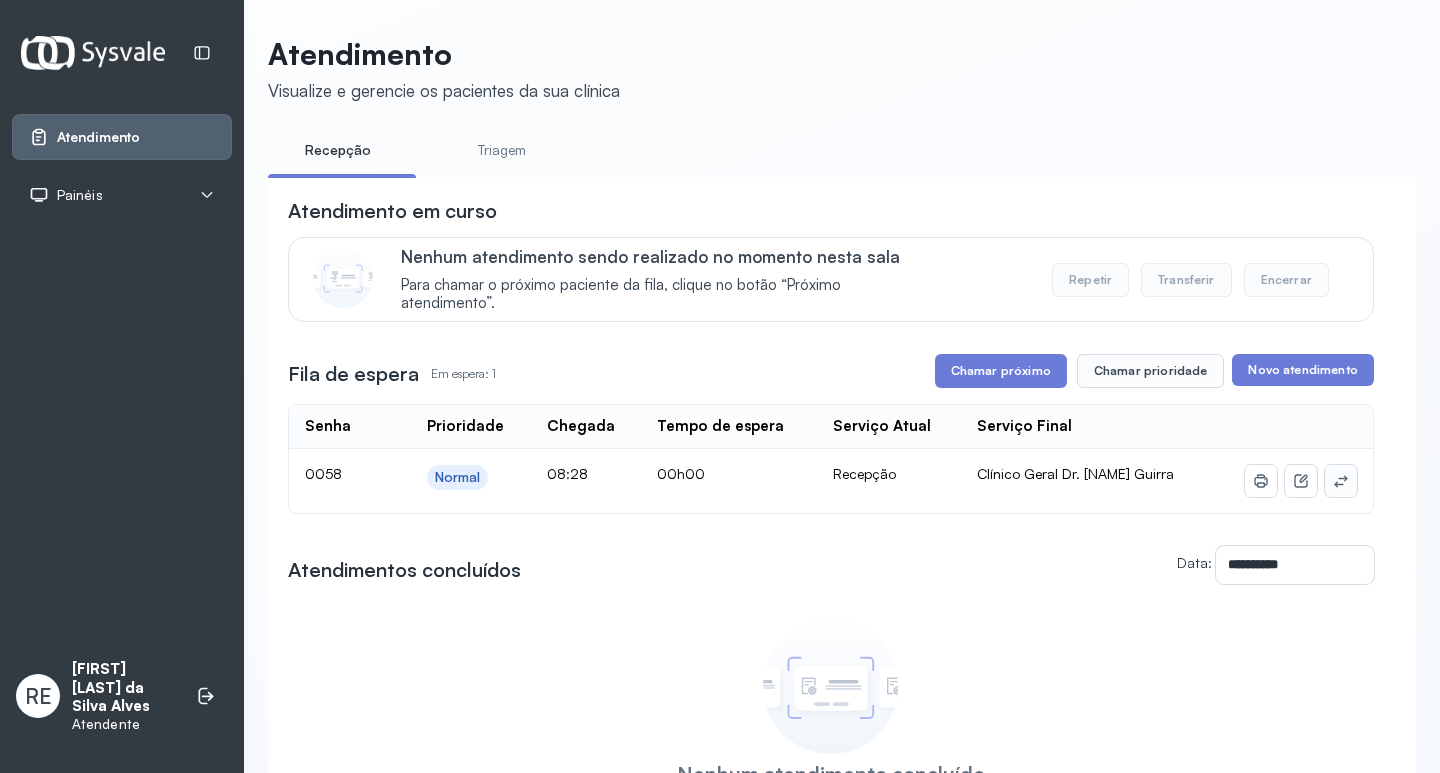 click 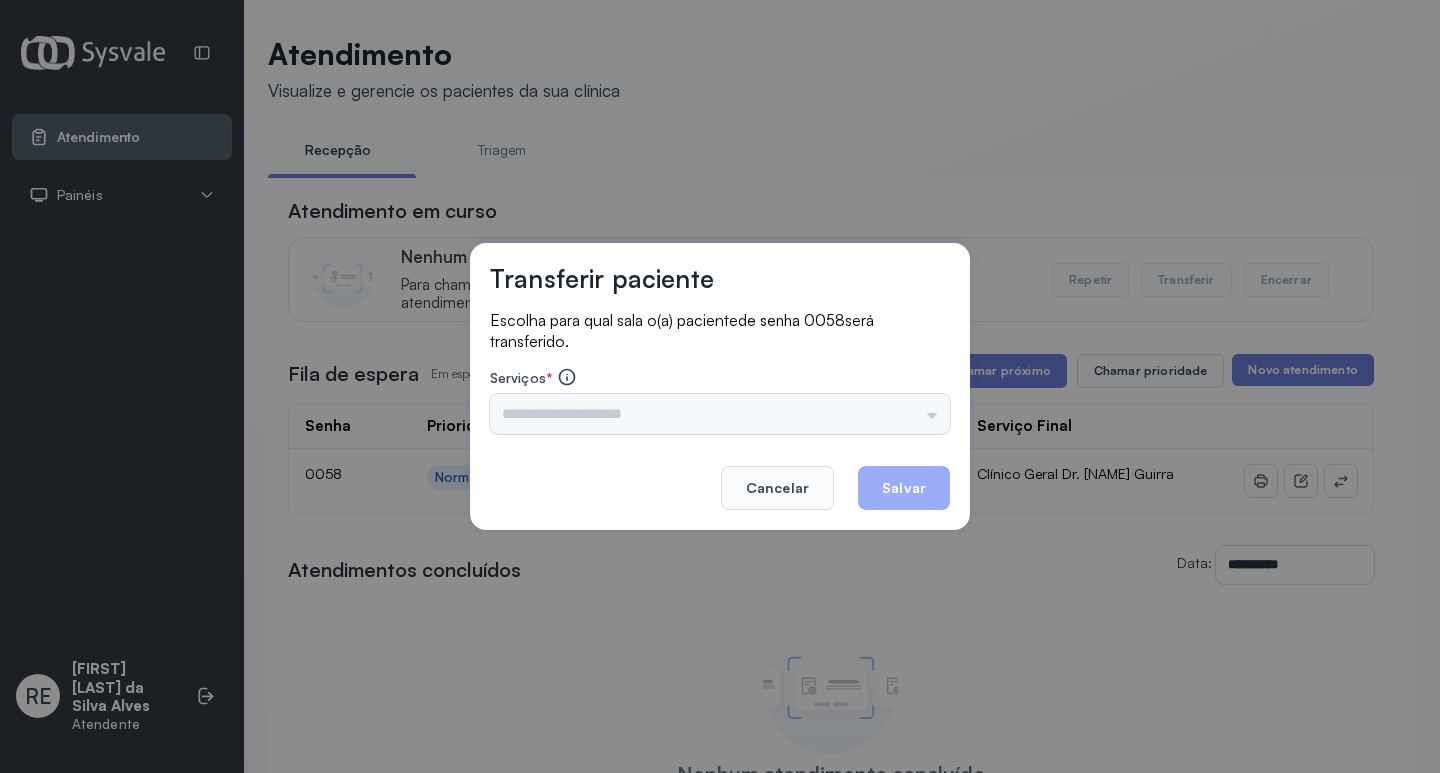 click on "Triagem Ortopedista Dr. Mauricio Ortopedista Dr. Ramon Ginecologista Dr. Amilton Ginecologista Dra. Luana Obstetra Dr. Orlindo Obstetra Dra. Vera Ultrassonografia Dr. Orlindo Ultrassonografia Dr. Amilton Consulta com Neurologista Dr. Ezir Reumatologista Dr. Juvenilson Endocrinologista Washington Dermatologista Dra. Renata Nefrologista Dr. Edvaldo Geriatra Dra. Vanessa Infectologista Dra. Vanessa Oftalmologista Dra. Consulta Proctologista/Cirurgia Geral Dra. Geislane Otorrinolaringologista Dr. Pedro Pequena Cirurgia Dr. Geislane Pequena Cirurgia Dr. AMILTON ECG Espirometria com Broncodilatador Espirometria sem Broncodilatador Ecocardiograma - Dra. Vanessa Viana Exame de PPD Enf. Jane Raquel RETIRADA DE CERUME DR. PEDRO VACINAÇÃO Preventivo Enf. Luciana Preventivo Enf. Tiago Araujo Consulta de Enfermagem Enf. Tiago Consulta de Enfermagem Enf. Luciana Consulta  Cardiologista Dr. Everson Consulta Enf. Jane Raquel Dispensação de Medicação Agendamento Consulta Enf. Tiago Agendamento consulta Enf. Luciana" at bounding box center [720, 414] 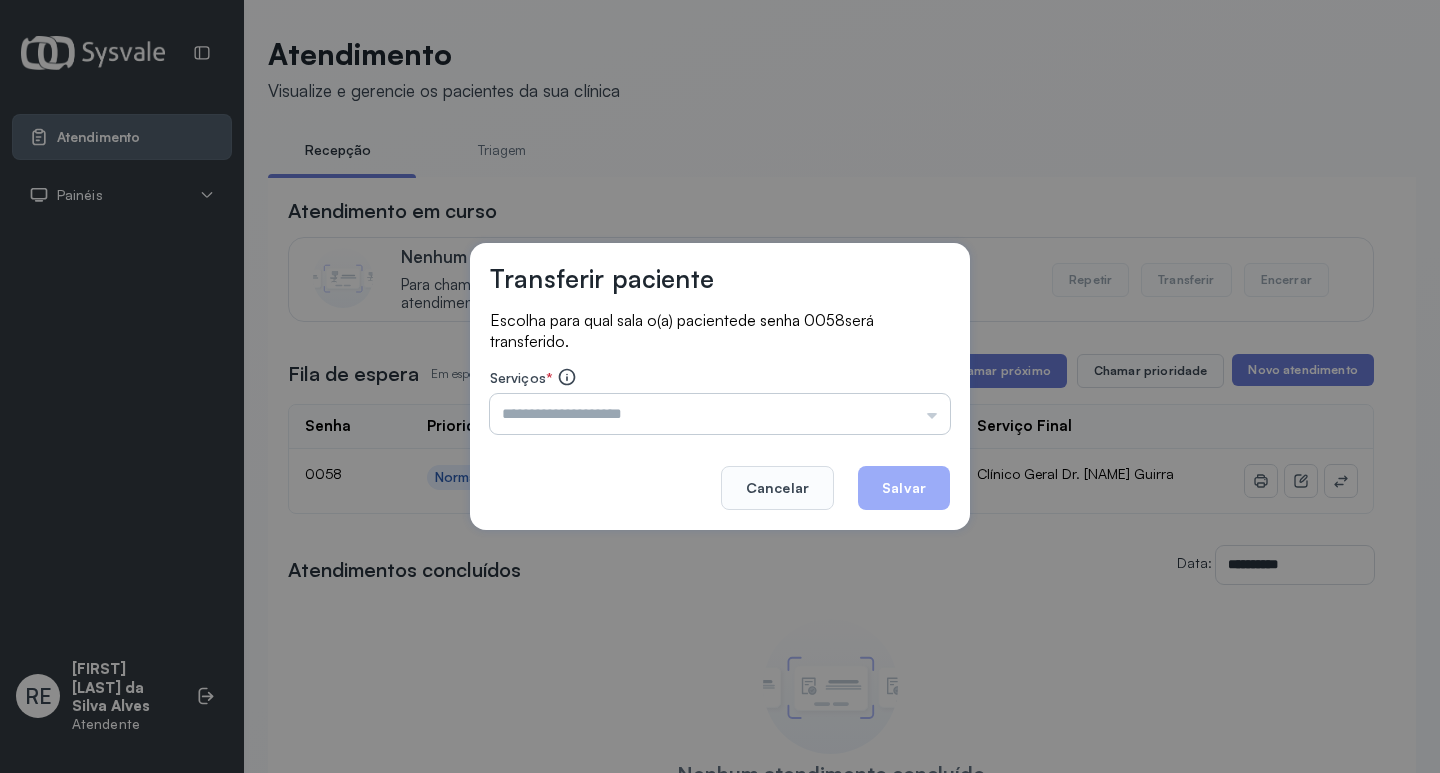 click at bounding box center (720, 414) 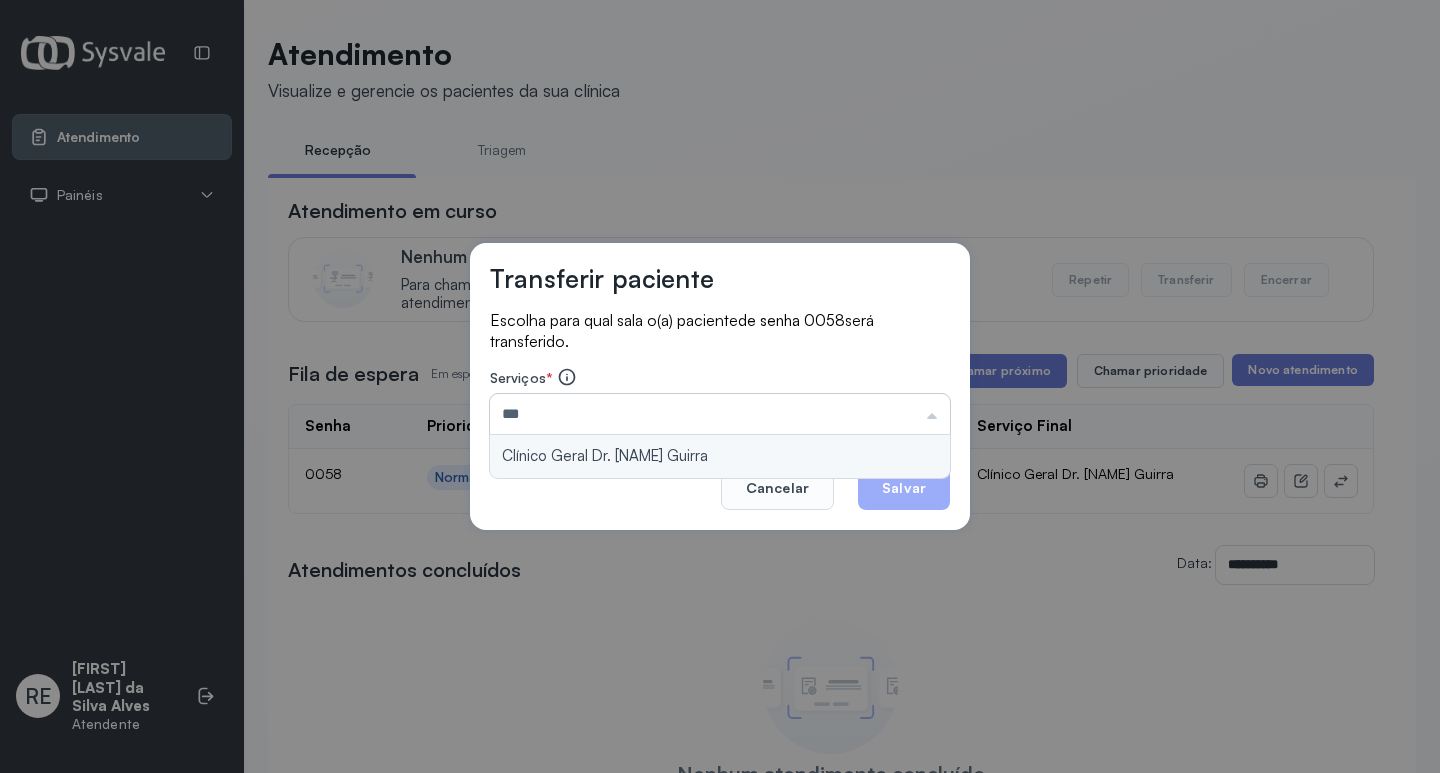 type on "**********" 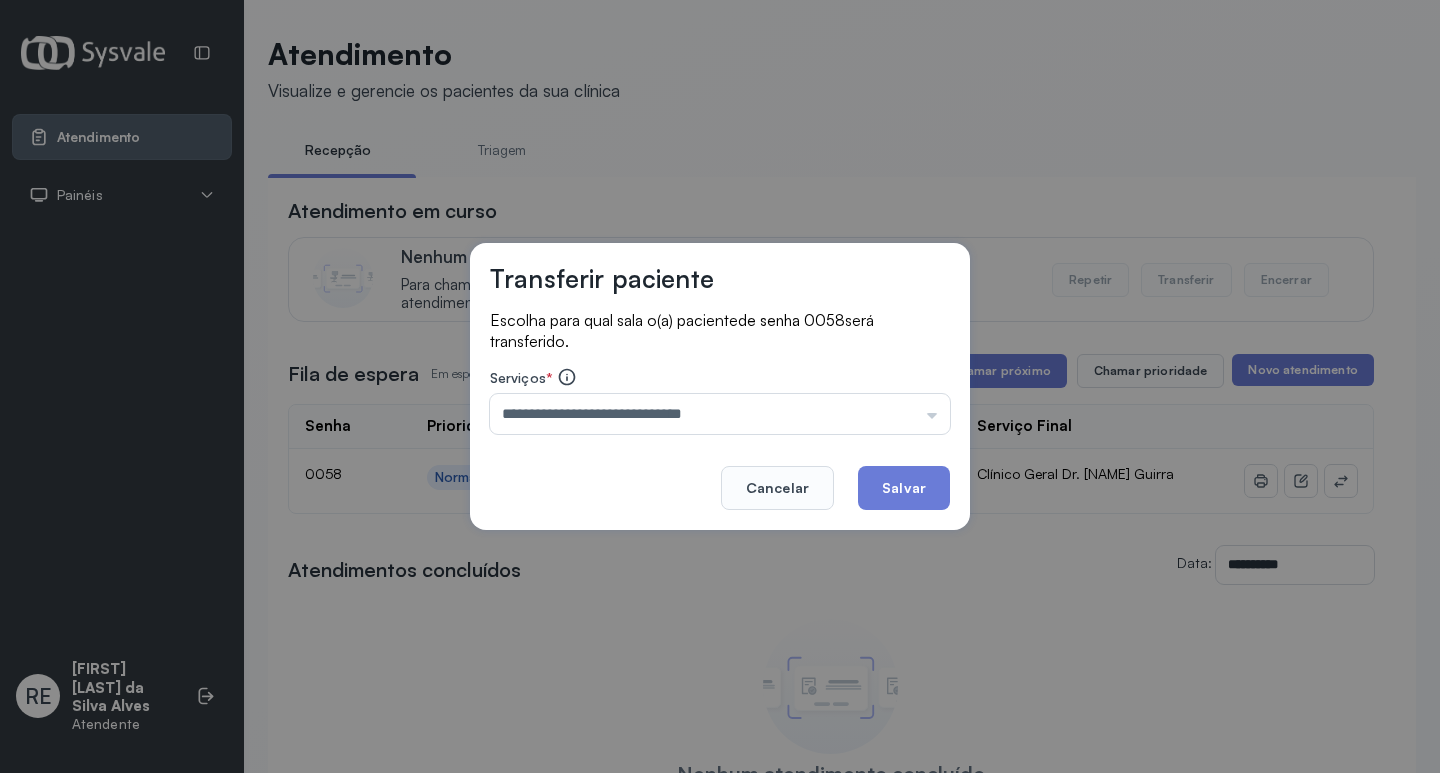 click on "**********" at bounding box center (720, 387) 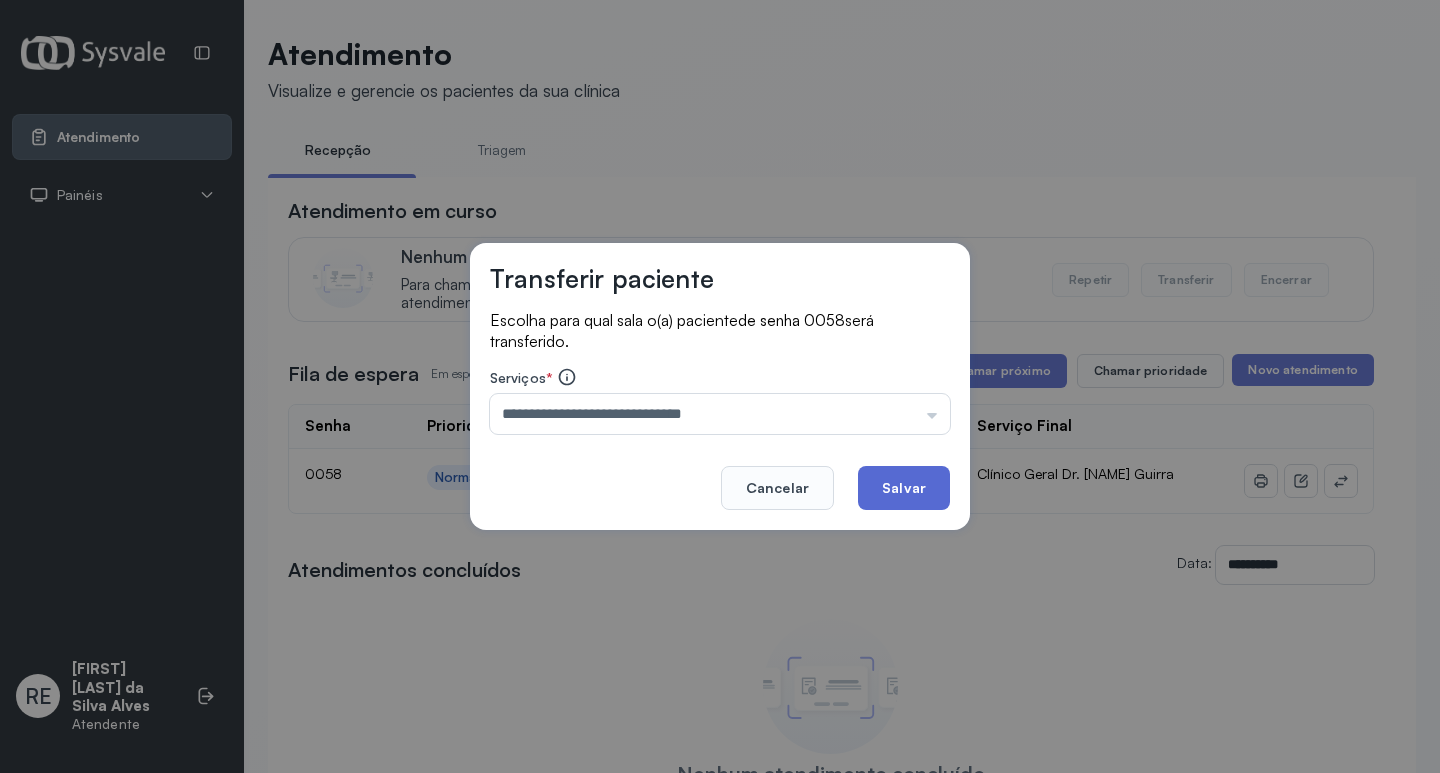 click on "Salvar" 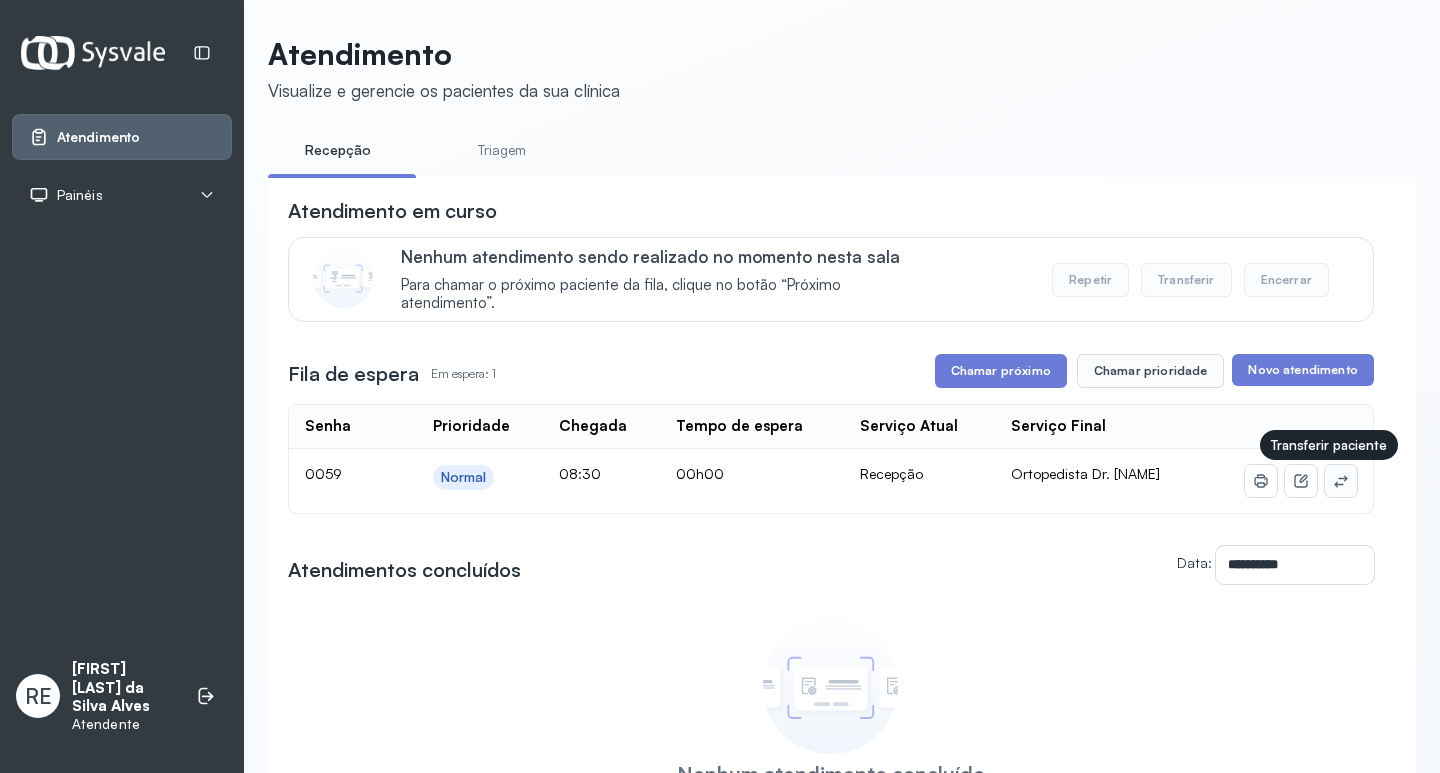click 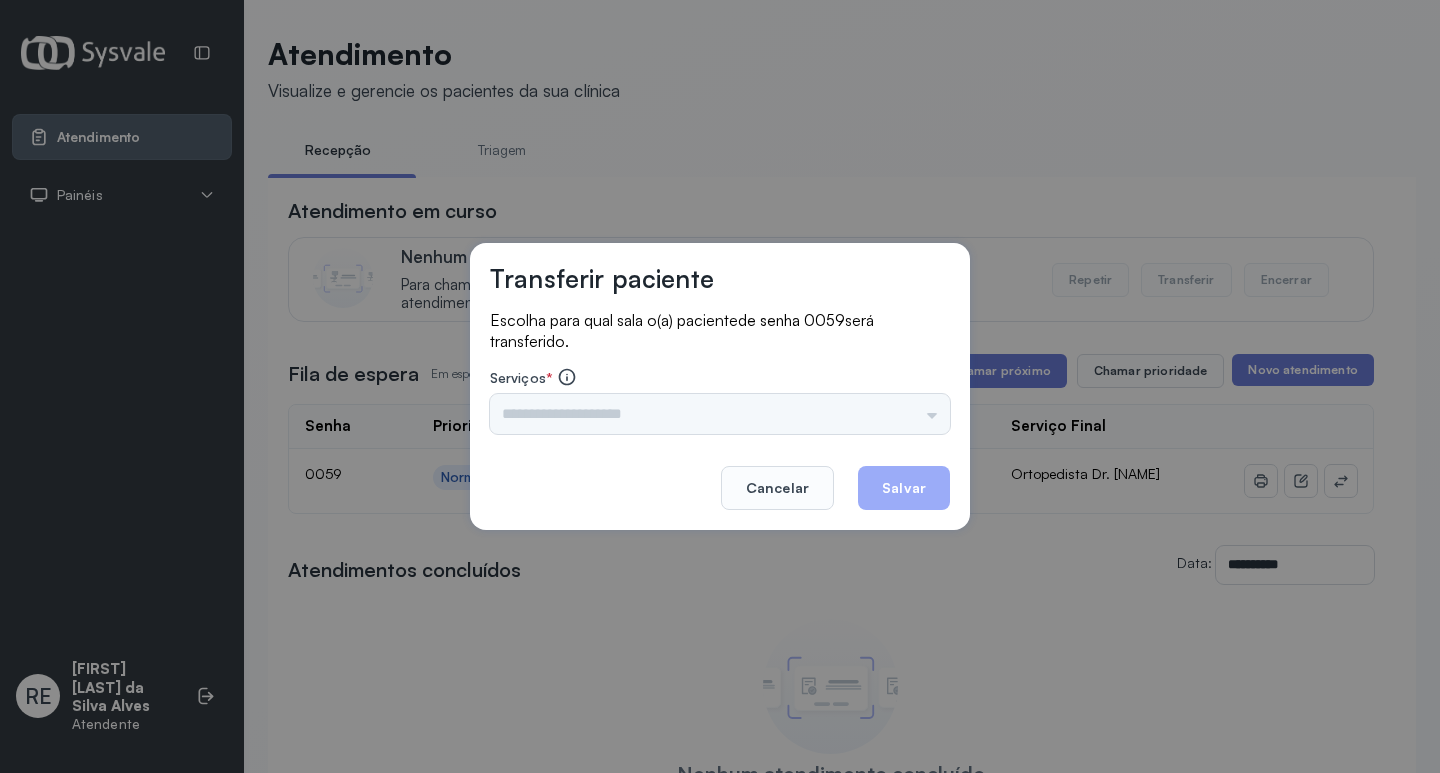 drag, startPoint x: 607, startPoint y: 386, endPoint x: 616, endPoint y: 416, distance: 31.320919 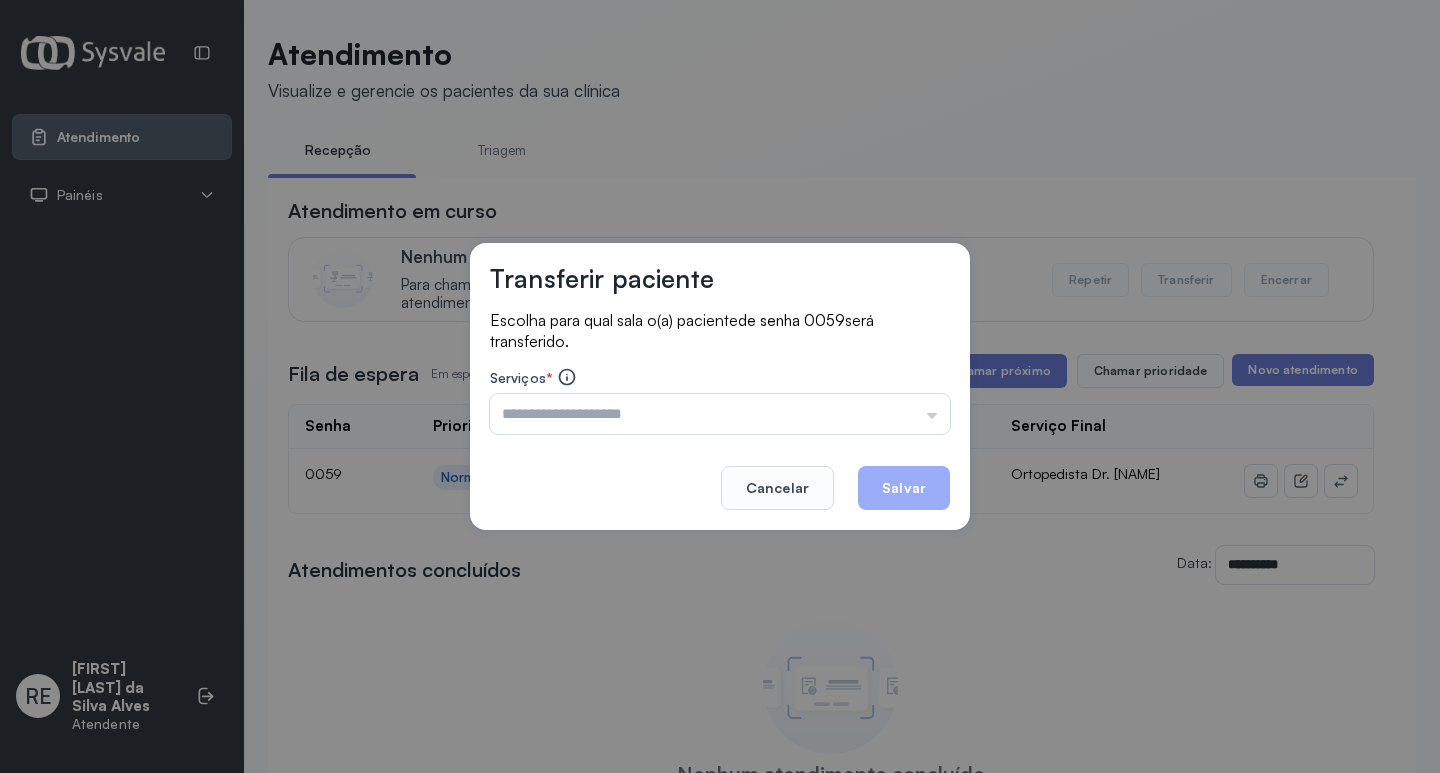 click at bounding box center [720, 414] 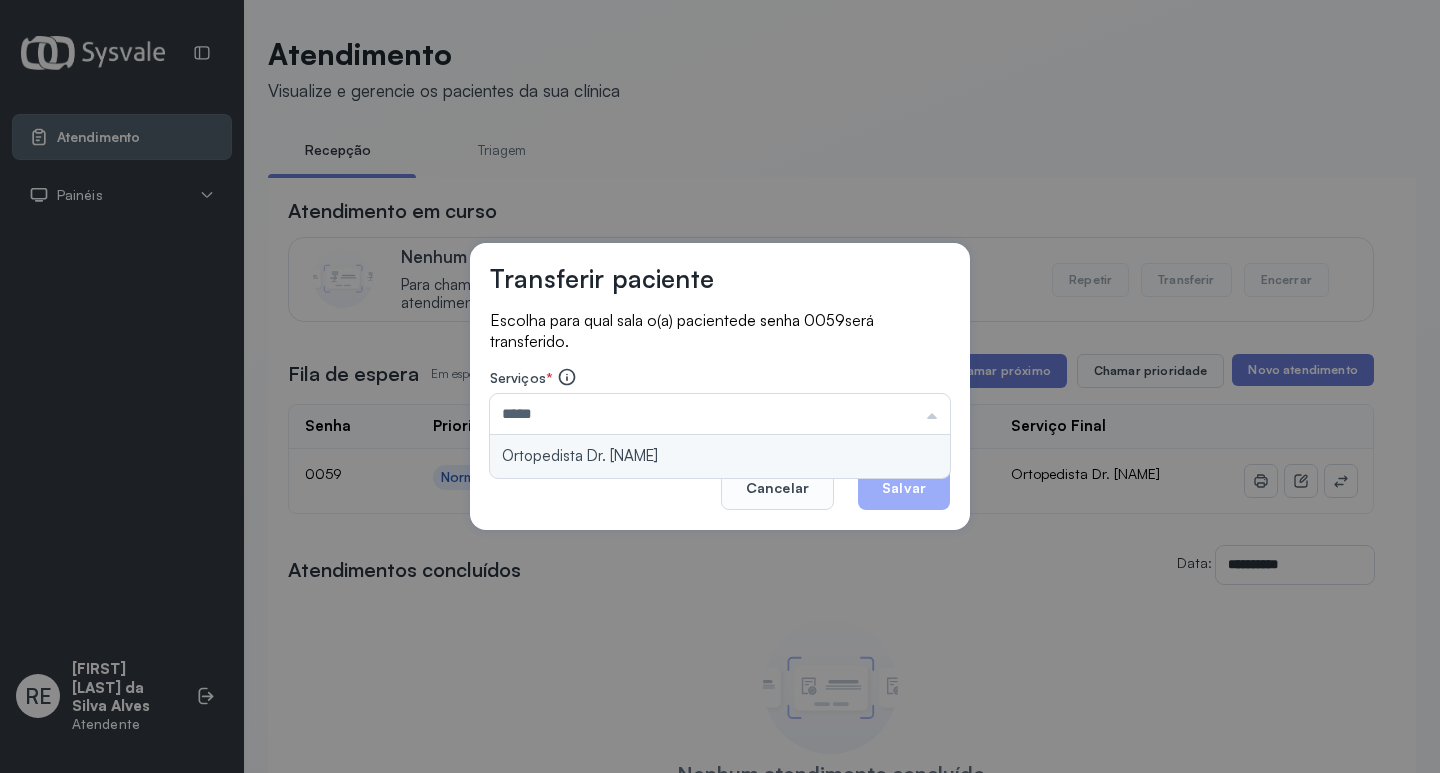 type on "**********" 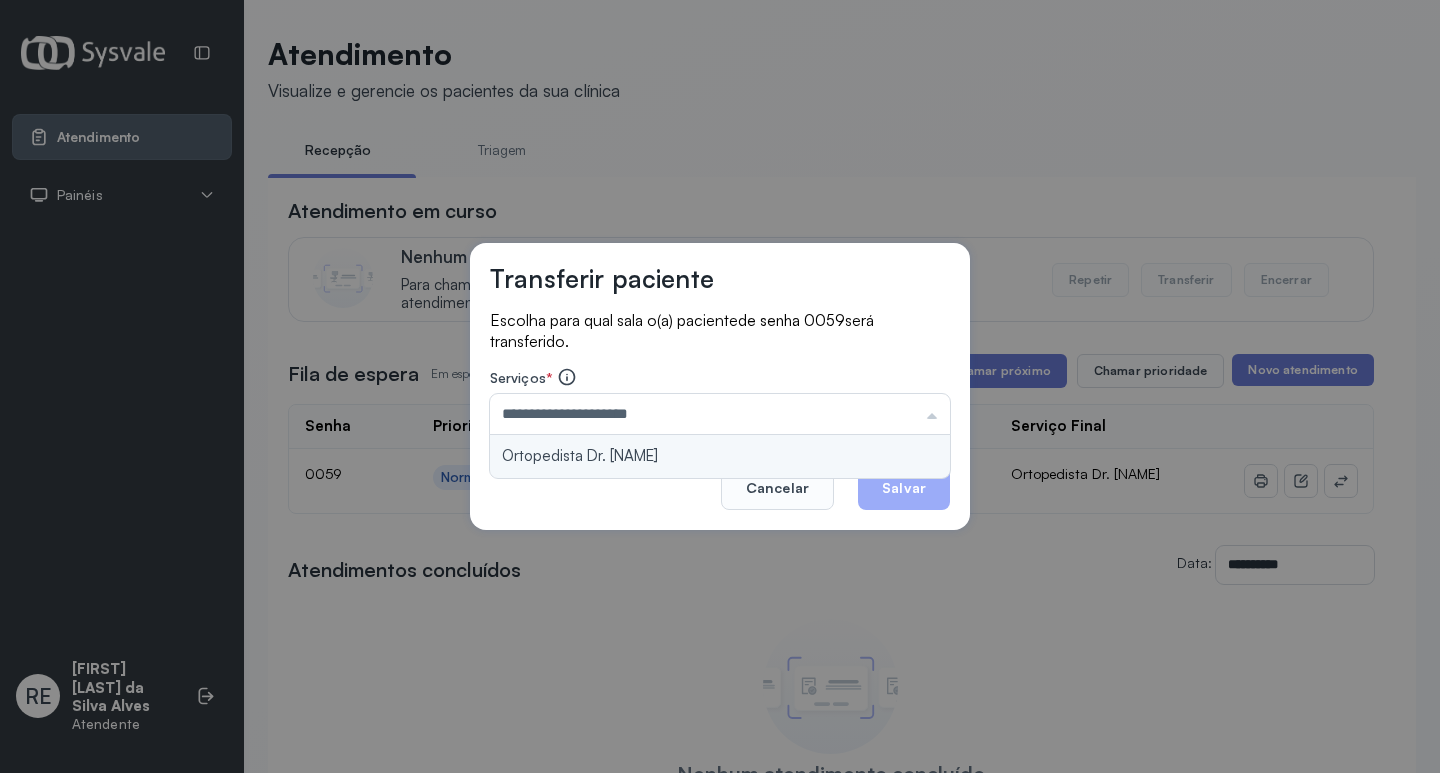 click on "**********" at bounding box center (720, 387) 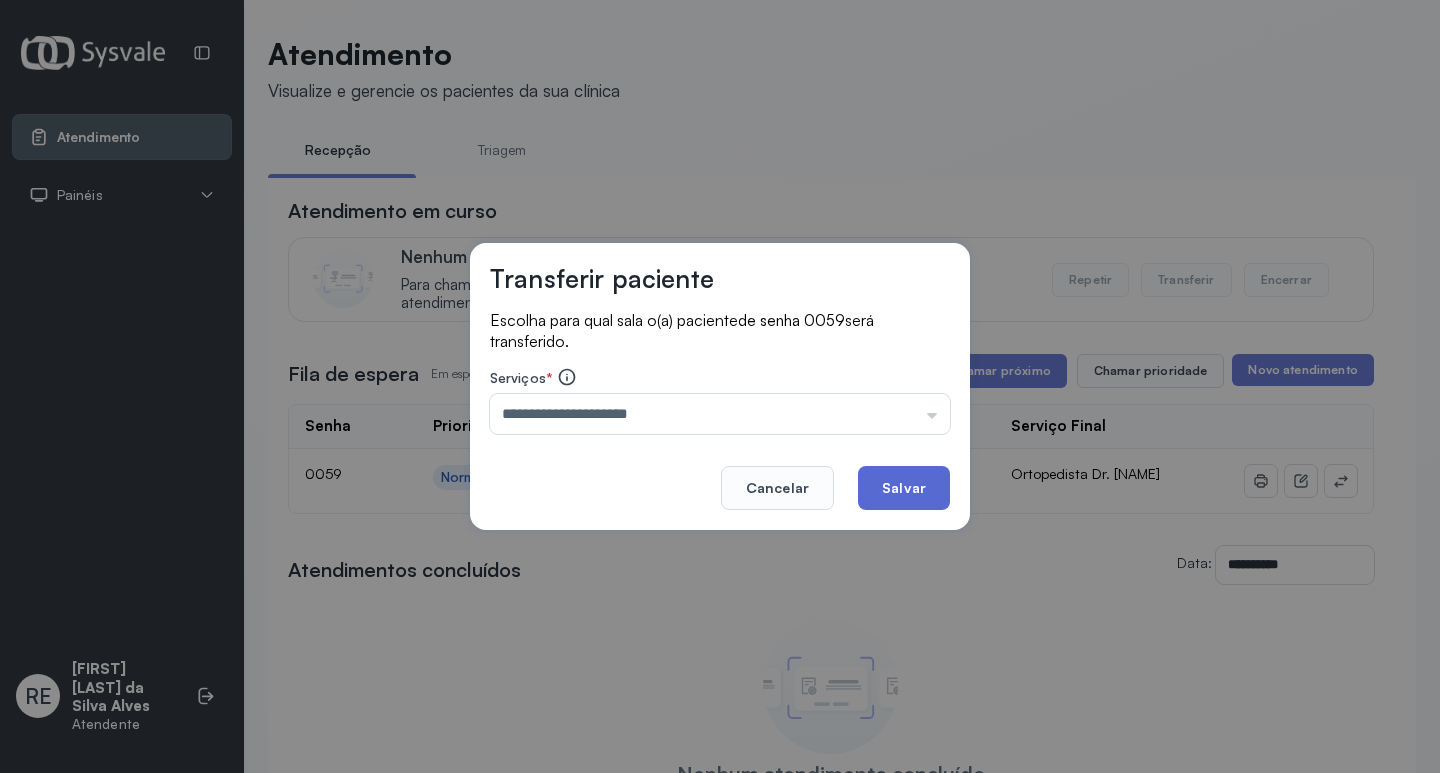 click on "Salvar" 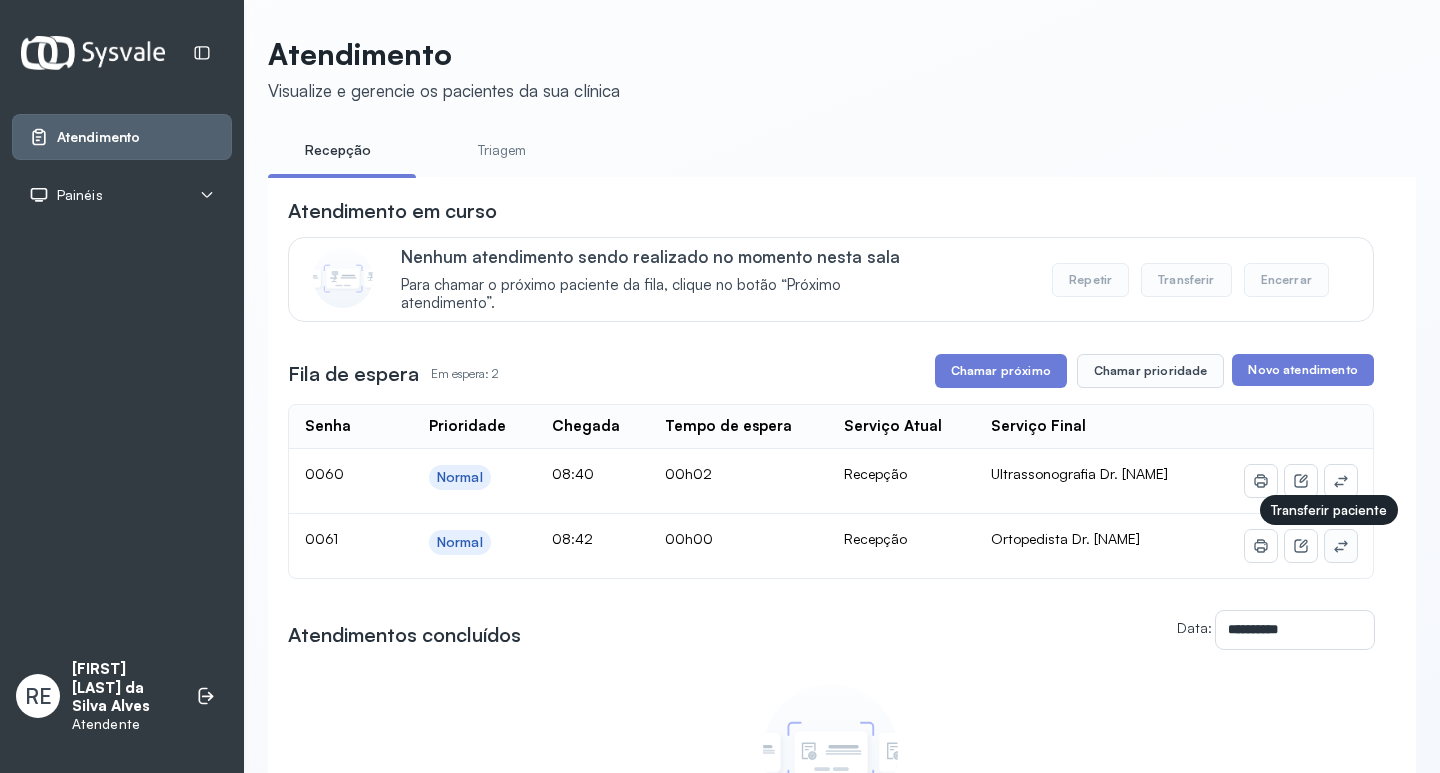 click 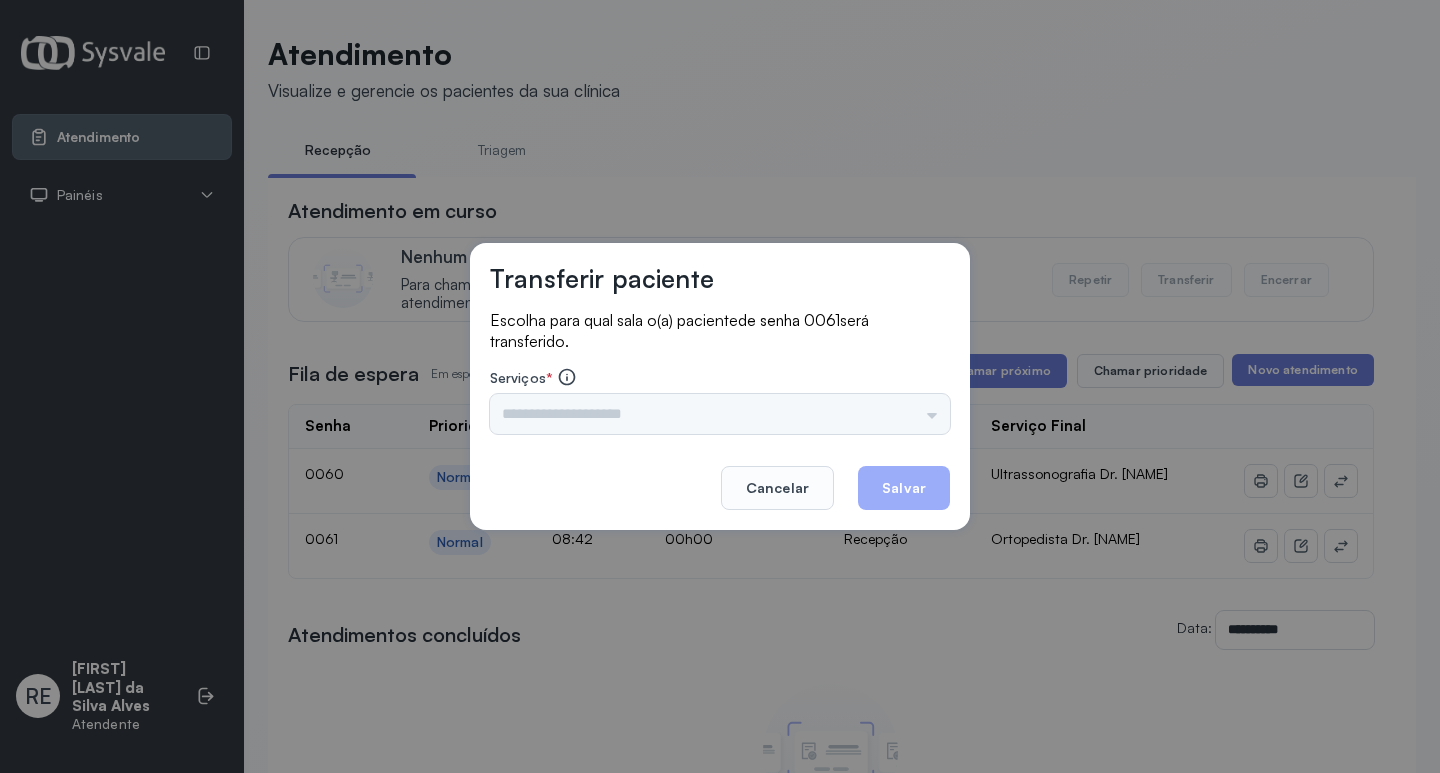 click on "Triagem Ortopedista Dr. Mauricio Ortopedista Dr. Ramon Ginecologista Dr. Amilton Ginecologista Dra. Luana Obstetra Dr. Orlindo Obstetra Dra. Vera Ultrassonografia Dr. Orlindo Ultrassonografia Dr. Amilton Consulta com Neurologista Dr. Ezir Reumatologista Dr. Juvenilson Endocrinologista Washington Dermatologista Dra. Renata Nefrologista Dr. Edvaldo Geriatra Dra. Vanessa Infectologista Dra. Vanessa Oftalmologista Dra. Consulta Proctologista/Cirurgia Geral Dra. Geislane Otorrinolaringologista Dr. Pedro Pequena Cirurgia Dr. Geislane Pequena Cirurgia Dr. AMILTON ECG Espirometria com Broncodilatador Espirometria sem Broncodilatador Ecocardiograma - Dra. Vanessa Viana Exame de PPD Enf. Jane Raquel RETIRADA DE CERUME DR. PEDRO VACINAÇÃO Preventivo Enf. Luciana Preventivo Enf. Tiago Araujo Consulta de Enfermagem Enf. Tiago Consulta de Enfermagem Enf. Luciana Consulta  Cardiologista Dr. Everson Consulta Enf. Jane Raquel Dispensação de Medicação Agendamento Consulta Enf. Tiago Agendamento consulta Enf. Luciana" at bounding box center (720, 414) 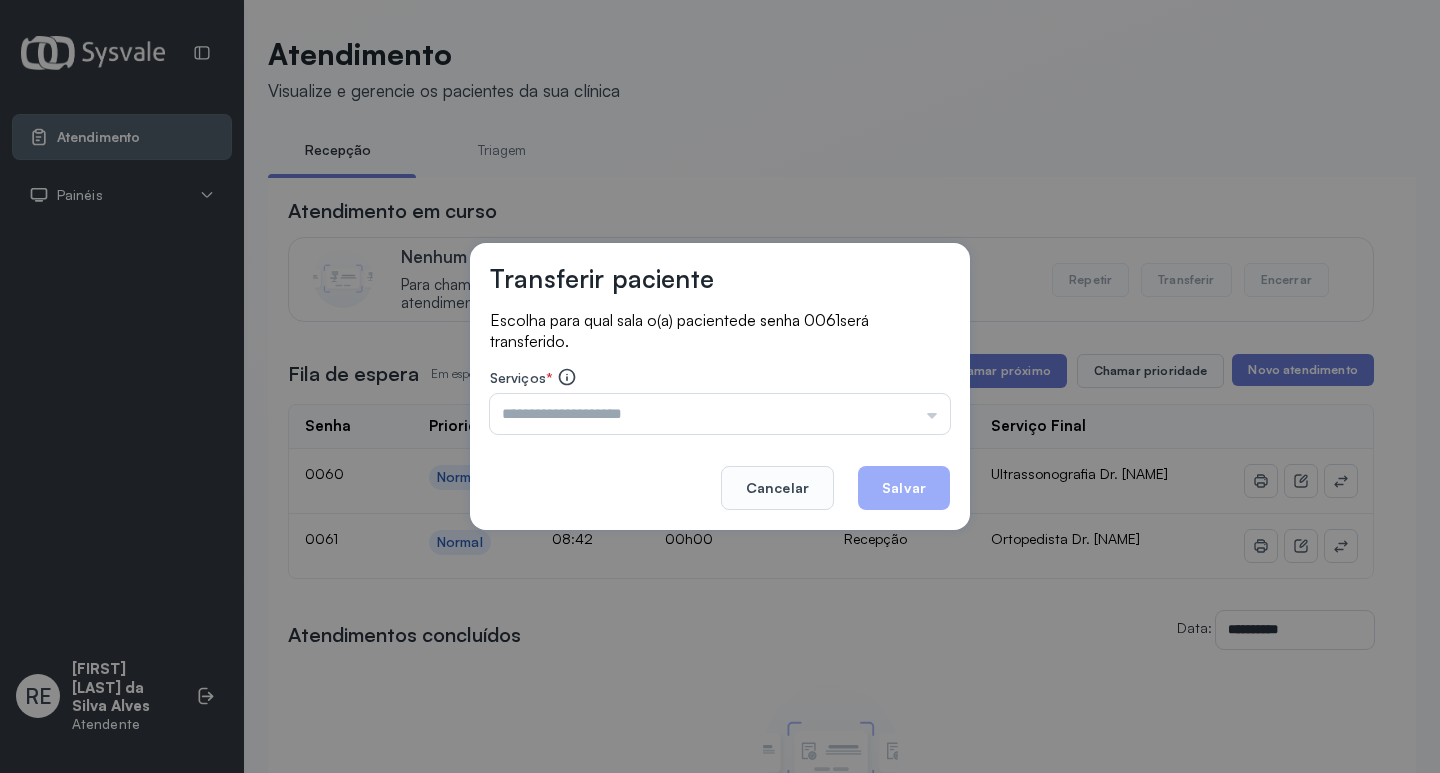 drag, startPoint x: 563, startPoint y: 420, endPoint x: 547, endPoint y: 418, distance: 16.124516 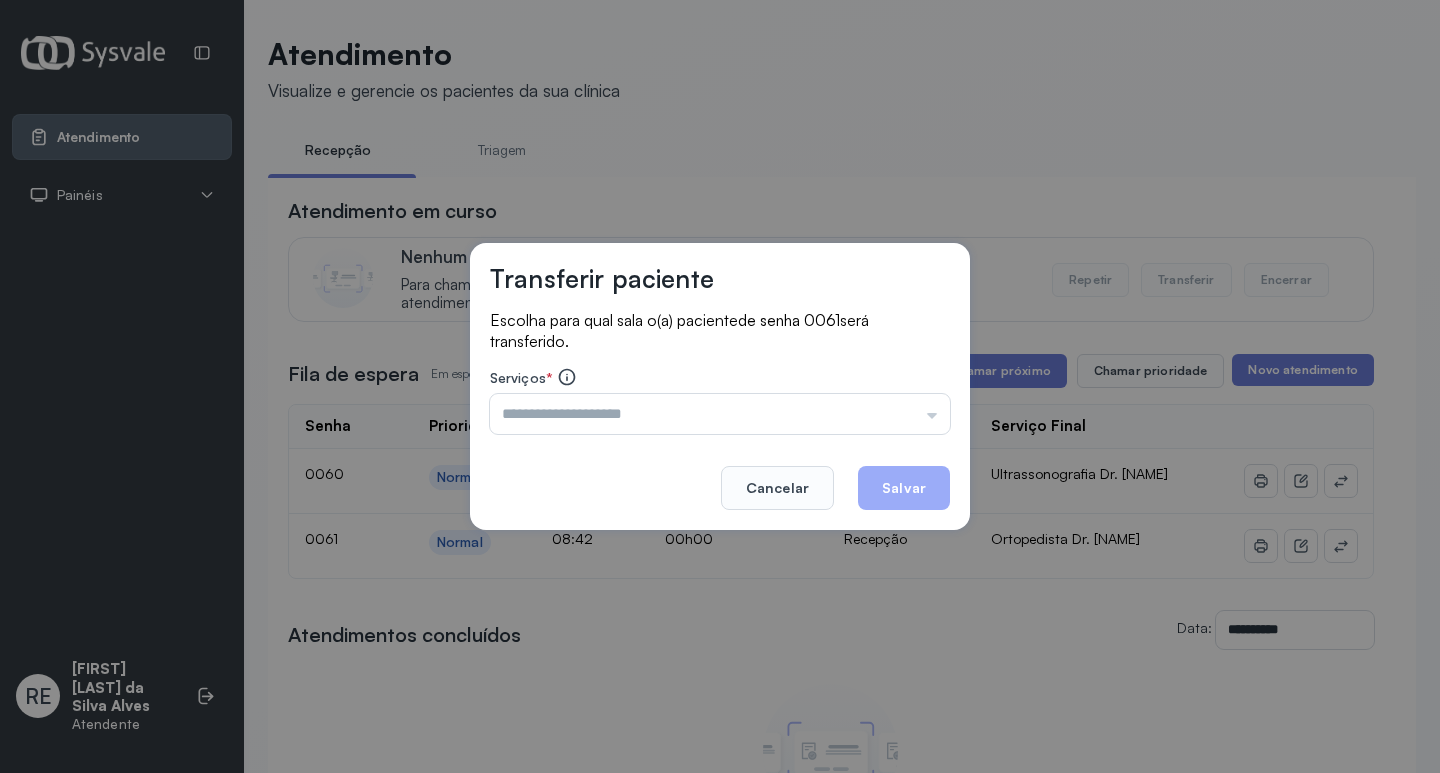 click at bounding box center [720, 414] 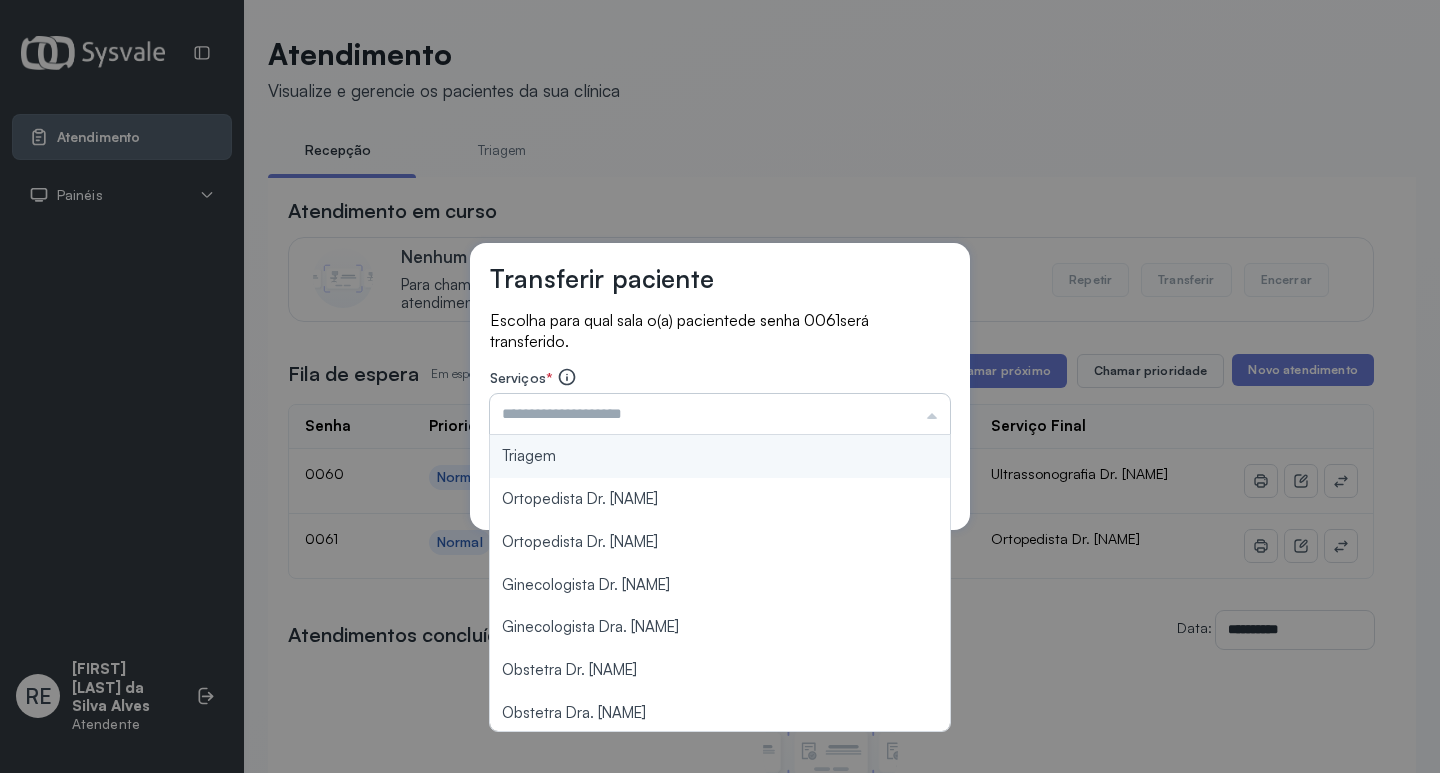 click at bounding box center [720, 414] 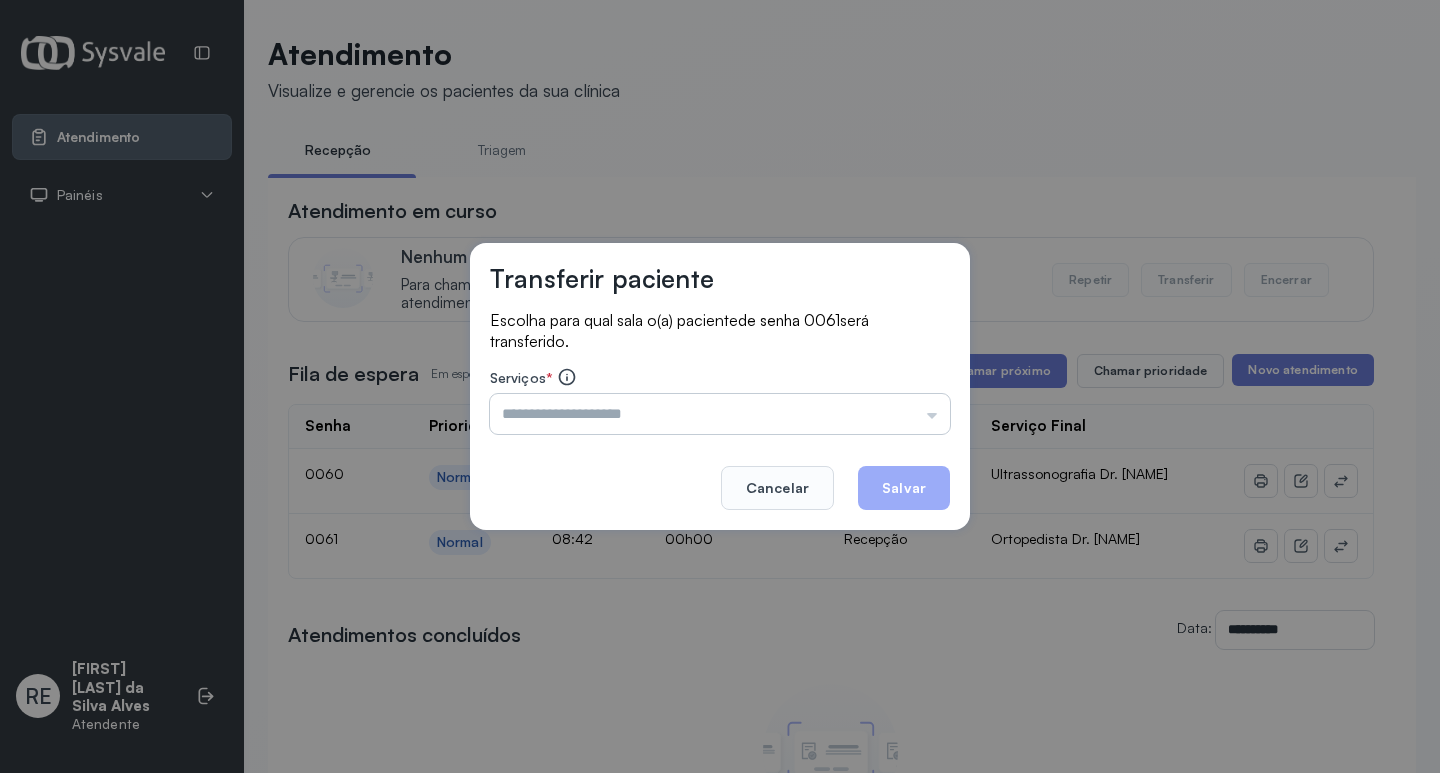 click at bounding box center [720, 414] 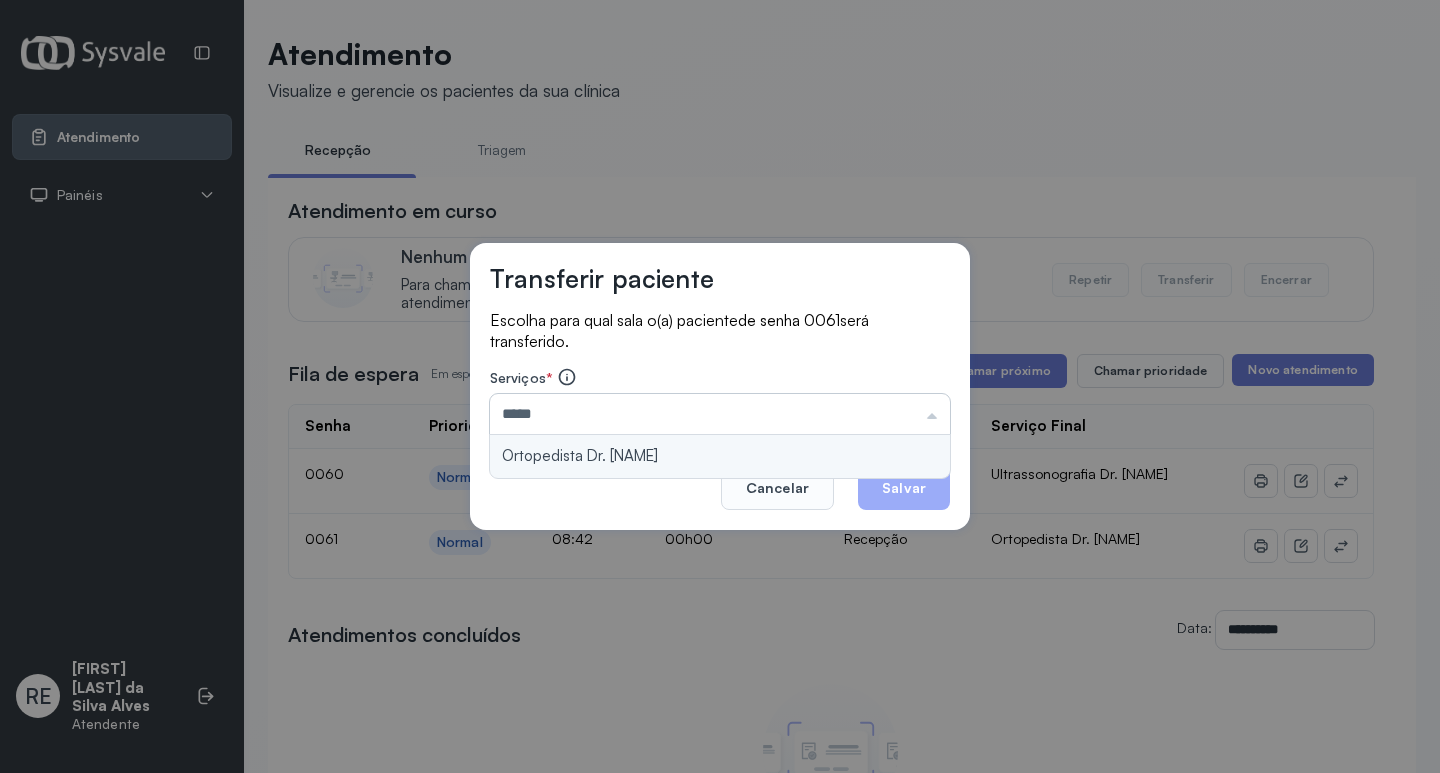 type on "**********" 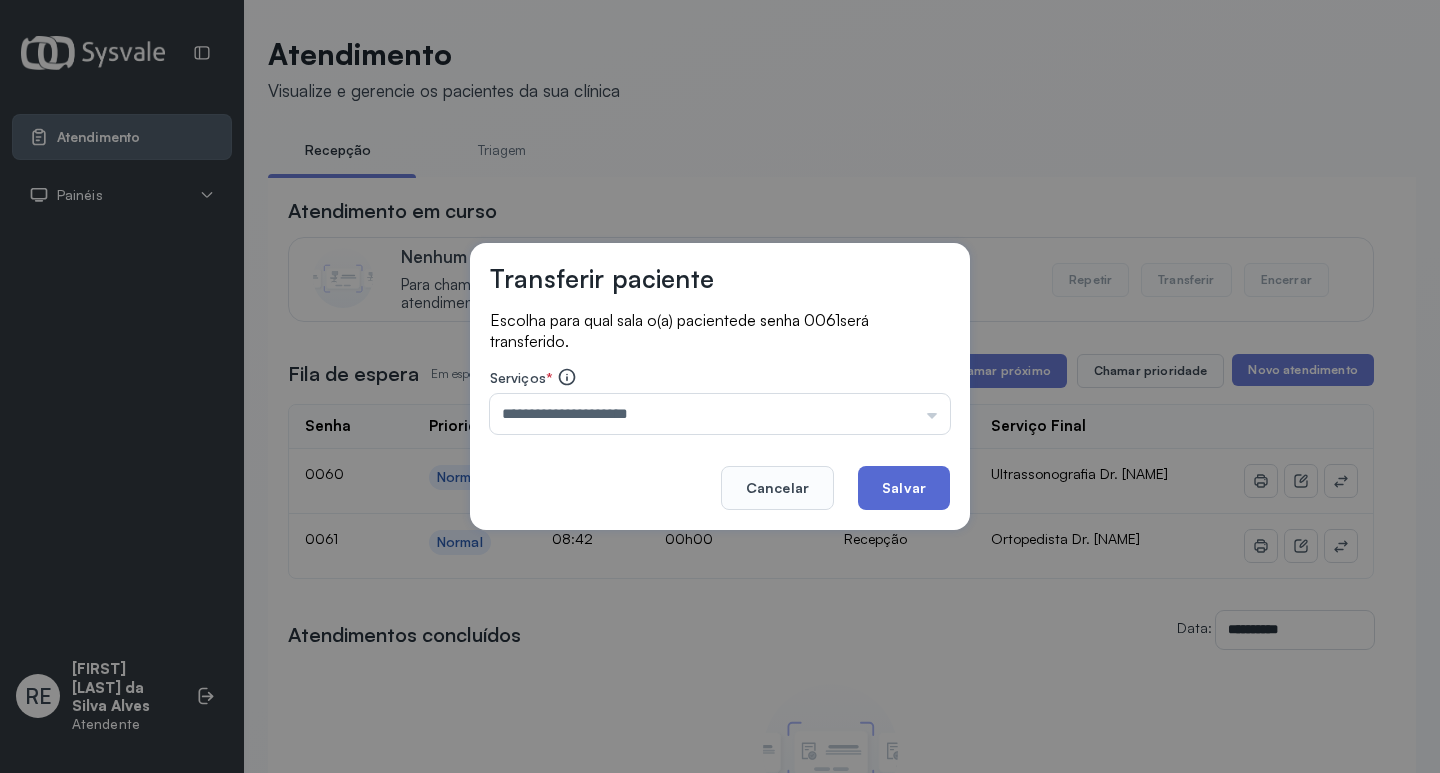 click on "Salvar" 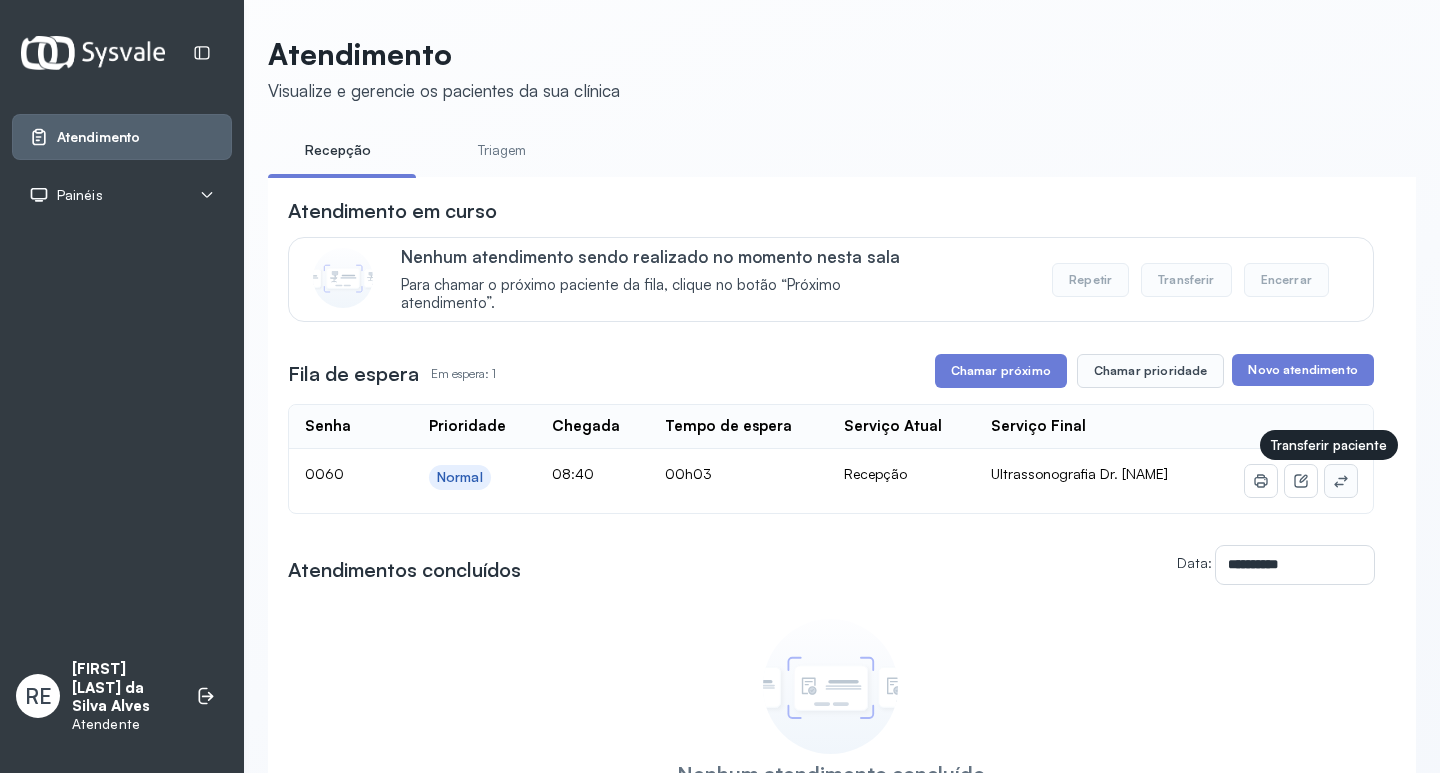 click 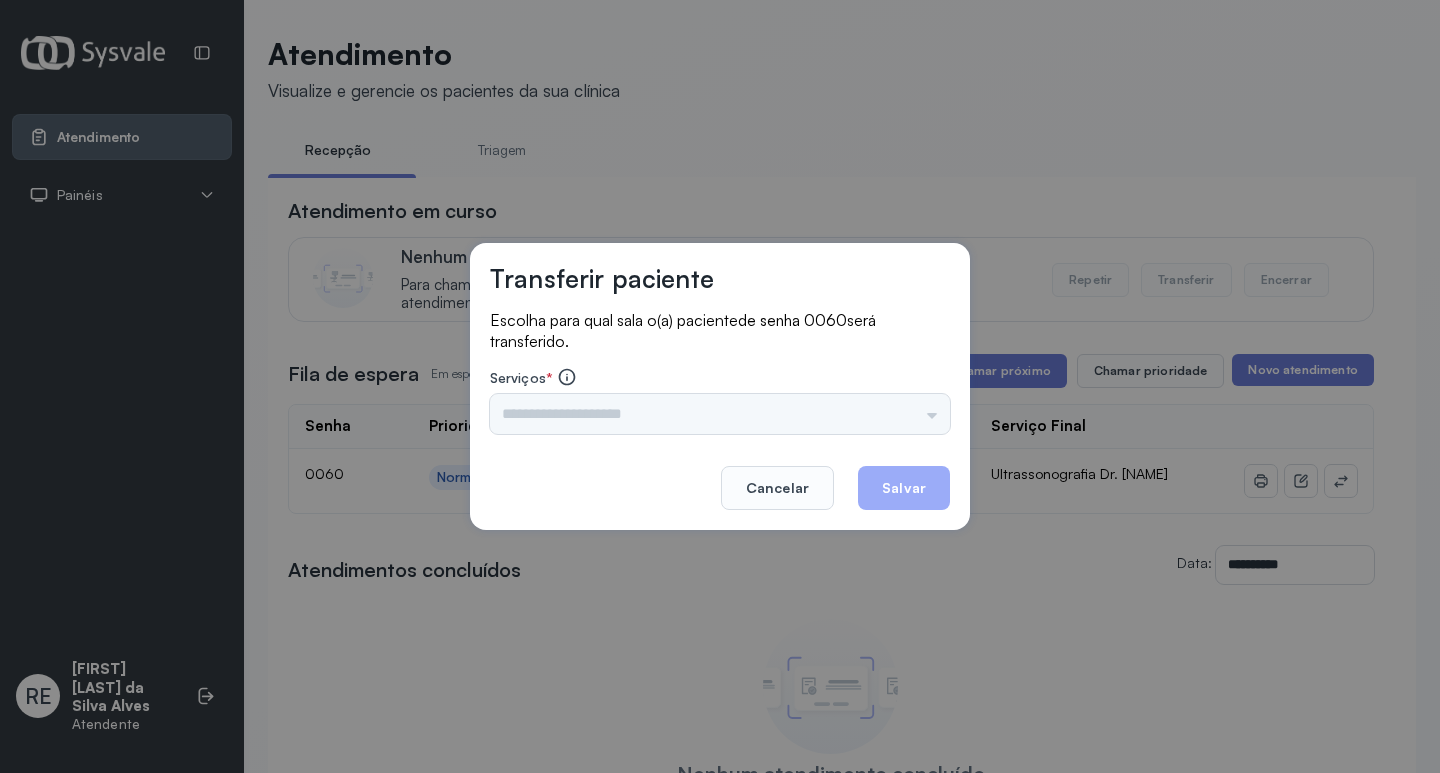 click on "Triagem Ortopedista Dr. Mauricio Ortopedista Dr. Ramon Ginecologista Dr. Amilton Ginecologista Dra. Luana Obstetra Dr. Orlindo Obstetra Dra. Vera Ultrassonografia Dr. Orlindo Ultrassonografia Dr. Amilton Consulta com Neurologista Dr. Ezir Reumatologista Dr. Juvenilson Endocrinologista Washington Dermatologista Dra. Renata Nefrologista Dr. Edvaldo Geriatra Dra. Vanessa Infectologista Dra. Vanessa Oftalmologista Dra. Consulta Proctologista/Cirurgia Geral Dra. Geislane Otorrinolaringologista Dr. Pedro Pequena Cirurgia Dr. Geislane Pequena Cirurgia Dr. AMILTON ECG Espirometria com Broncodilatador Espirometria sem Broncodilatador Ecocardiograma - Dra. Vanessa Viana Exame de PPD Enf. Jane Raquel RETIRADA DE CERUME DR. PEDRO VACINAÇÃO Preventivo Enf. Luciana Preventivo Enf. Tiago Araujo Consulta de Enfermagem Enf. Tiago Consulta de Enfermagem Enf. Luciana Consulta  Cardiologista Dr. Everson Consulta Enf. Jane Raquel Dispensação de Medicação Agendamento Consulta Enf. Tiago Agendamento consulta Enf. Luciana" at bounding box center (720, 414) 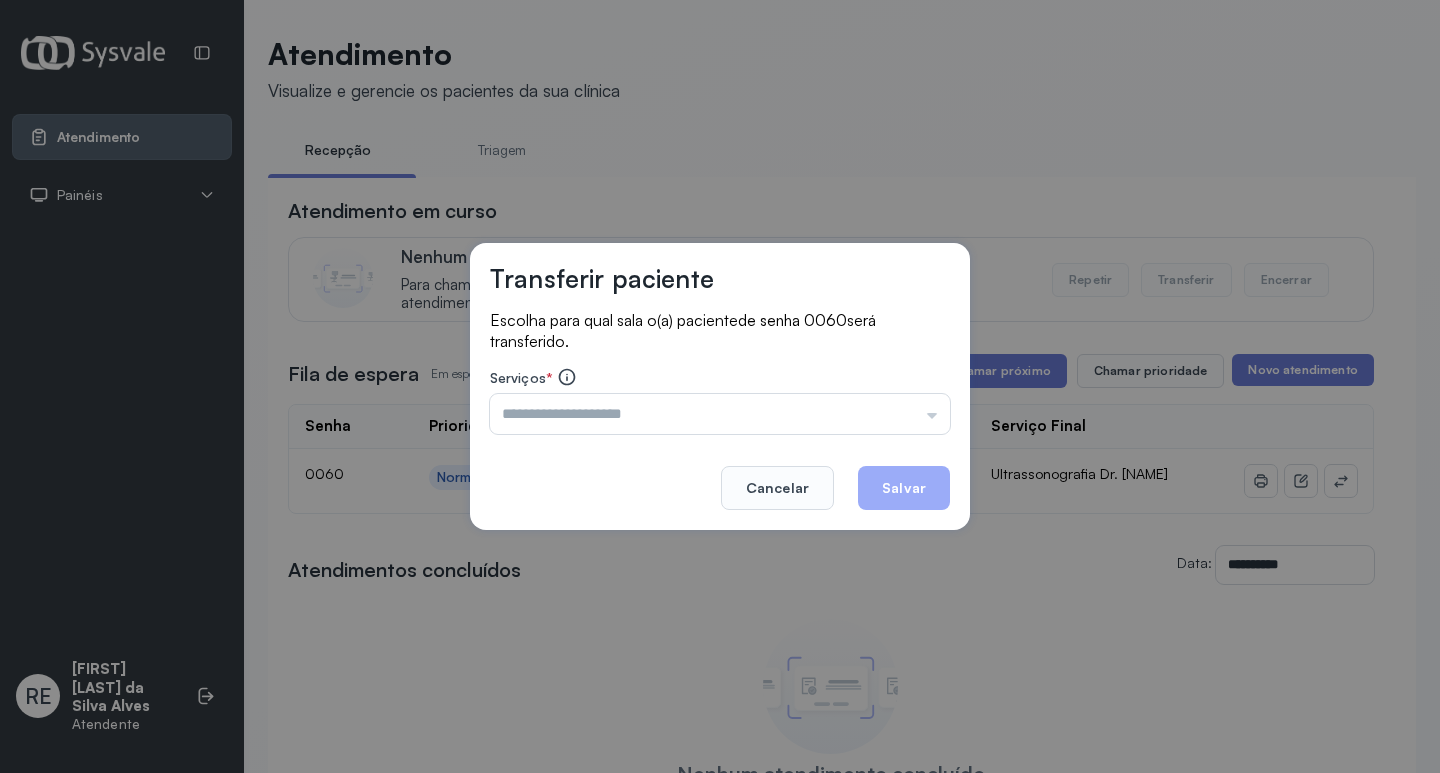 click at bounding box center [720, 414] 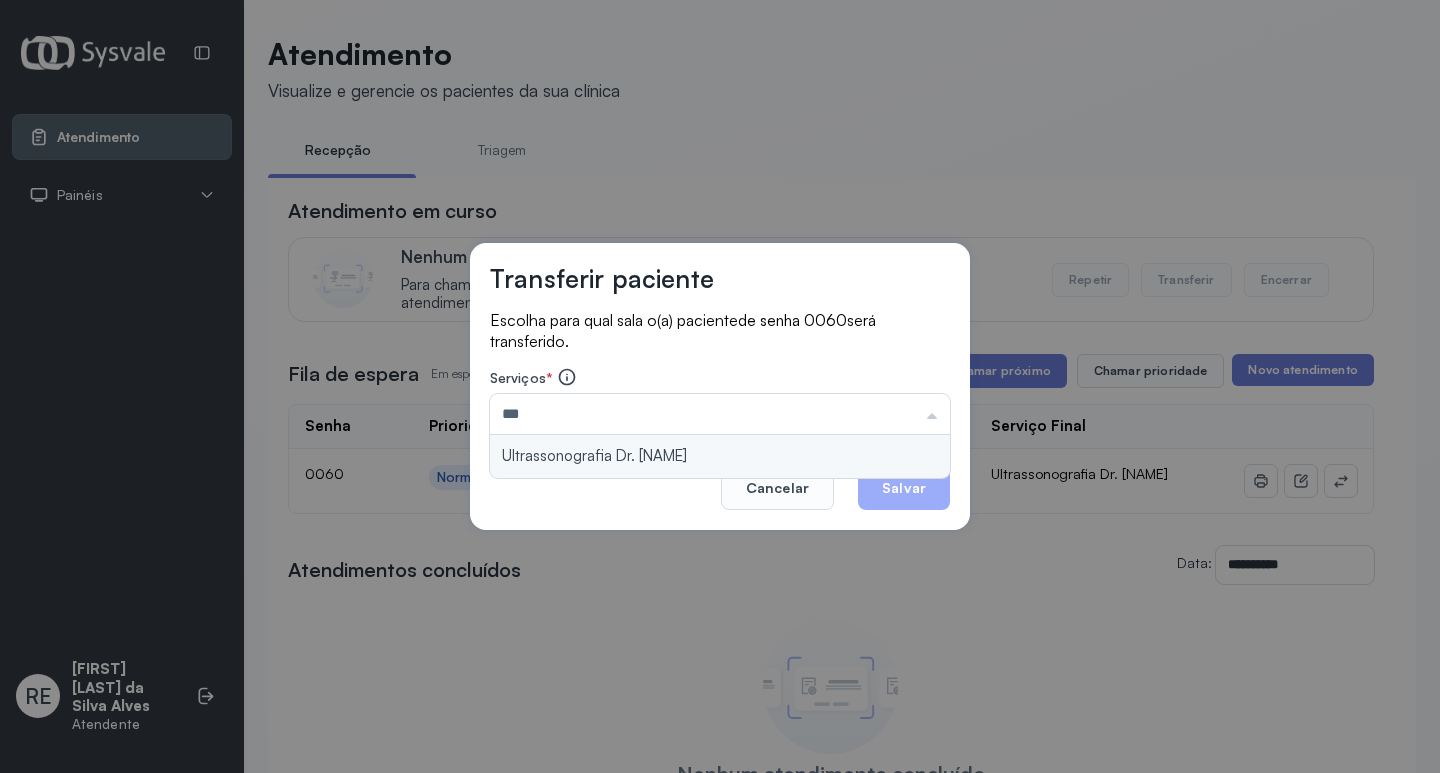 type on "**********" 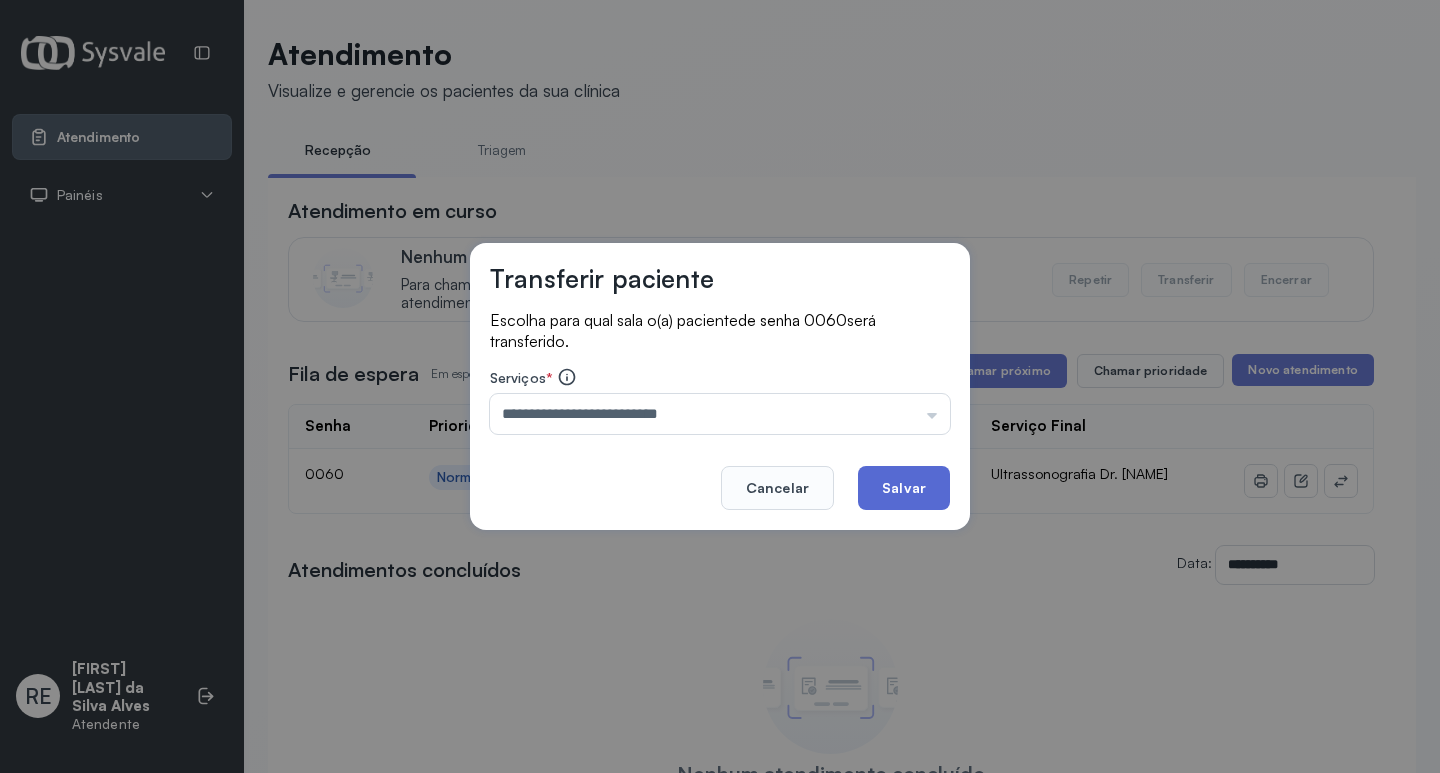 click on "Salvar" 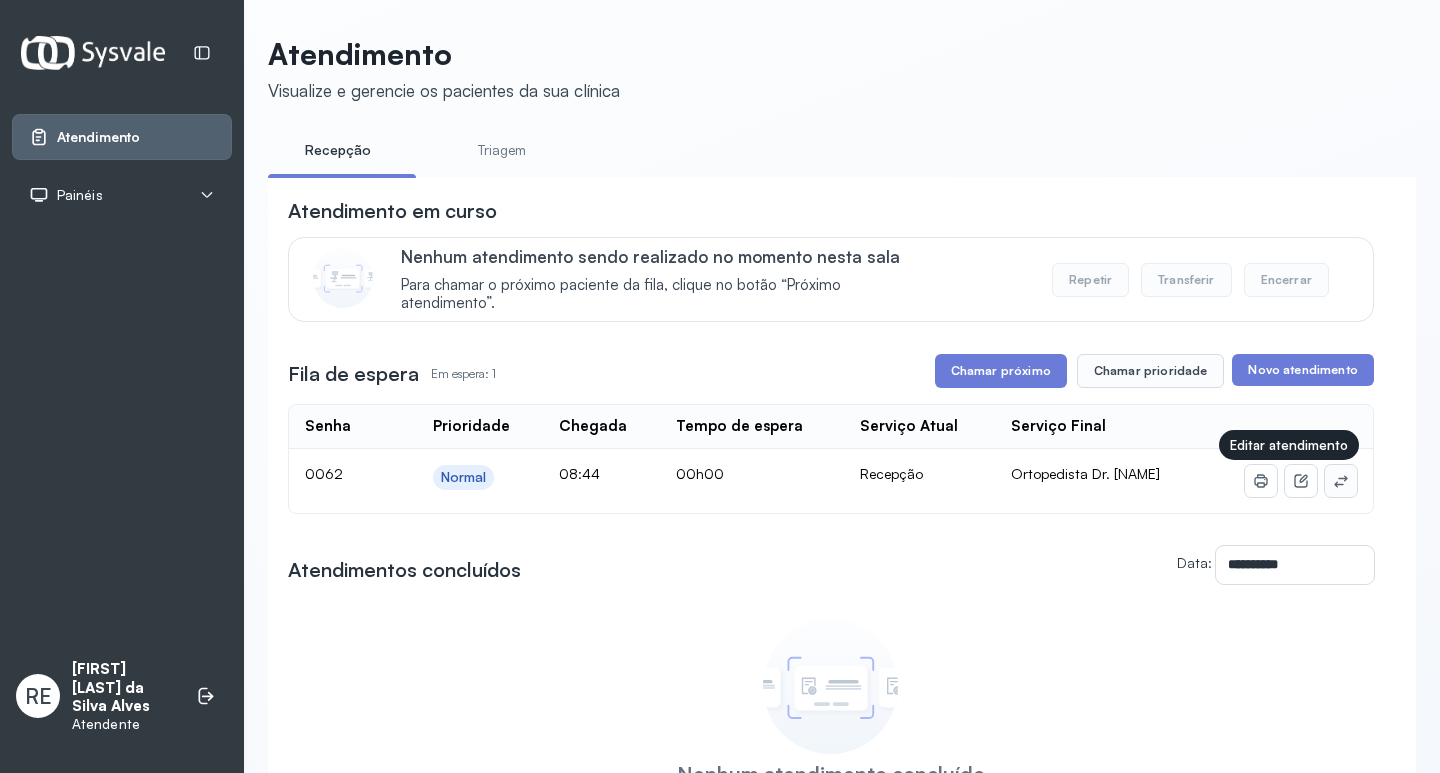 click 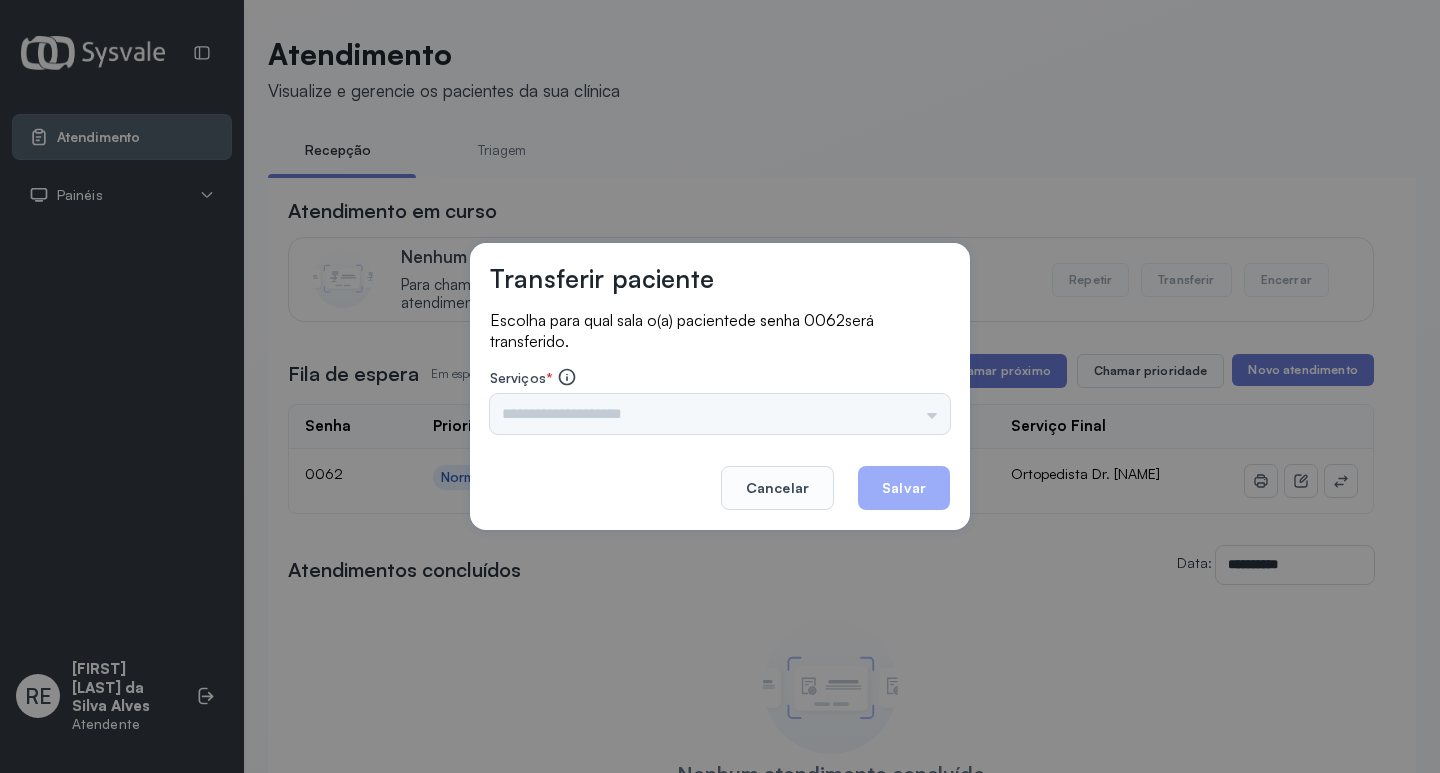 click on "Triagem Ortopedista Dr. Mauricio Ortopedista Dr. Ramon Ginecologista Dr. Amilton Ginecologista Dra. Luana Obstetra Dr. Orlindo Obstetra Dra. Vera Ultrassonografia Dr. Orlindo Ultrassonografia Dr. Amilton Consulta com Neurologista Dr. Ezir Reumatologista Dr. Juvenilson Endocrinologista Washington Dermatologista Dra. Renata Nefrologista Dr. Edvaldo Geriatra Dra. Vanessa Infectologista Dra. Vanessa Oftalmologista Dra. Consulta Proctologista/Cirurgia Geral Dra. Geislane Otorrinolaringologista Dr. Pedro Pequena Cirurgia Dr. Geislane Pequena Cirurgia Dr. AMILTON ECG Espirometria com Broncodilatador Espirometria sem Broncodilatador Ecocardiograma - Dra. Vanessa Viana Exame de PPD Enf. Jane Raquel RETIRADA DE CERUME DR. PEDRO VACINAÇÃO Preventivo Enf. Luciana Preventivo Enf. Tiago Araujo Consulta de Enfermagem Enf. Tiago Consulta de Enfermagem Enf. Luciana Consulta  Cardiologista Dr. Everson Consulta Enf. Jane Raquel Dispensação de Medicação Agendamento Consulta Enf. Tiago Agendamento consulta Enf. Luciana" at bounding box center [720, 414] 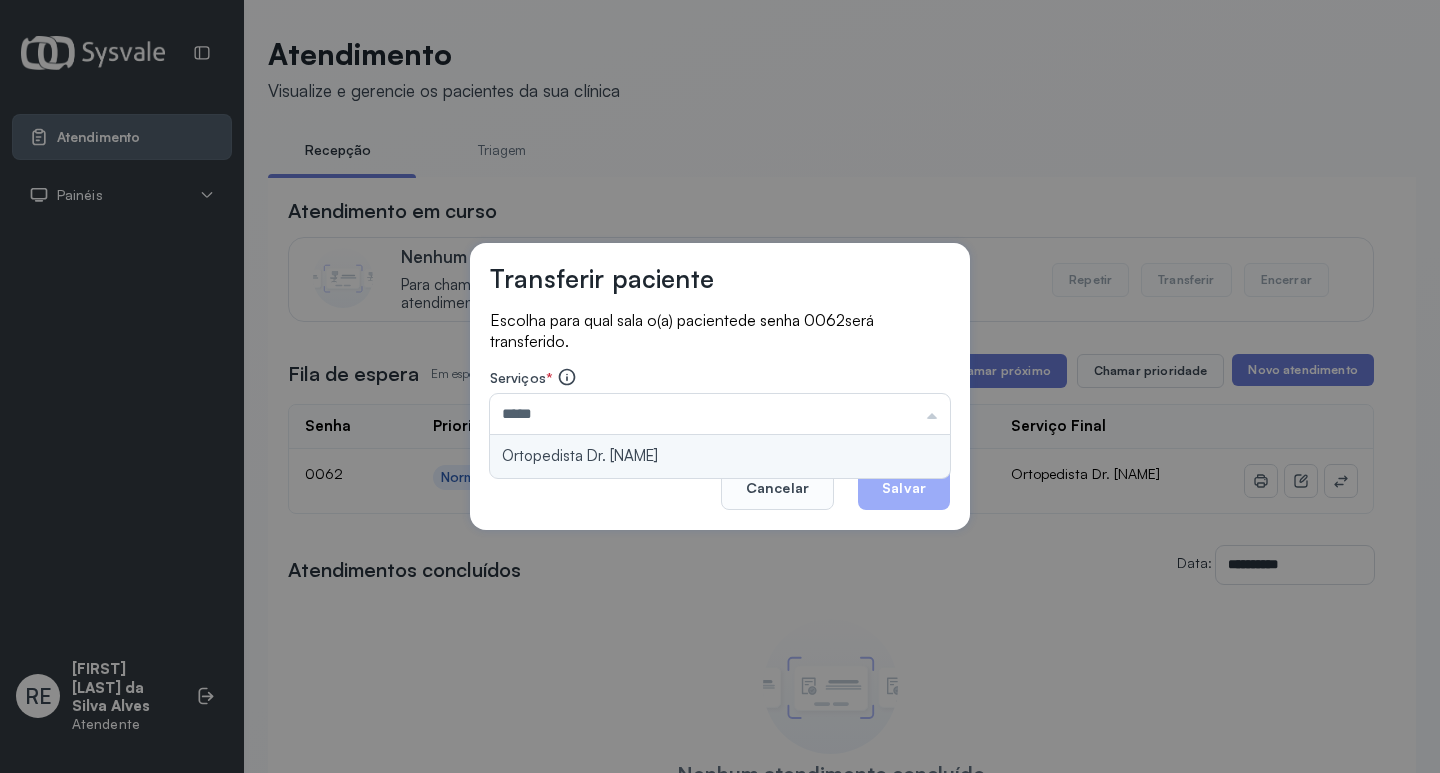 type on "**********" 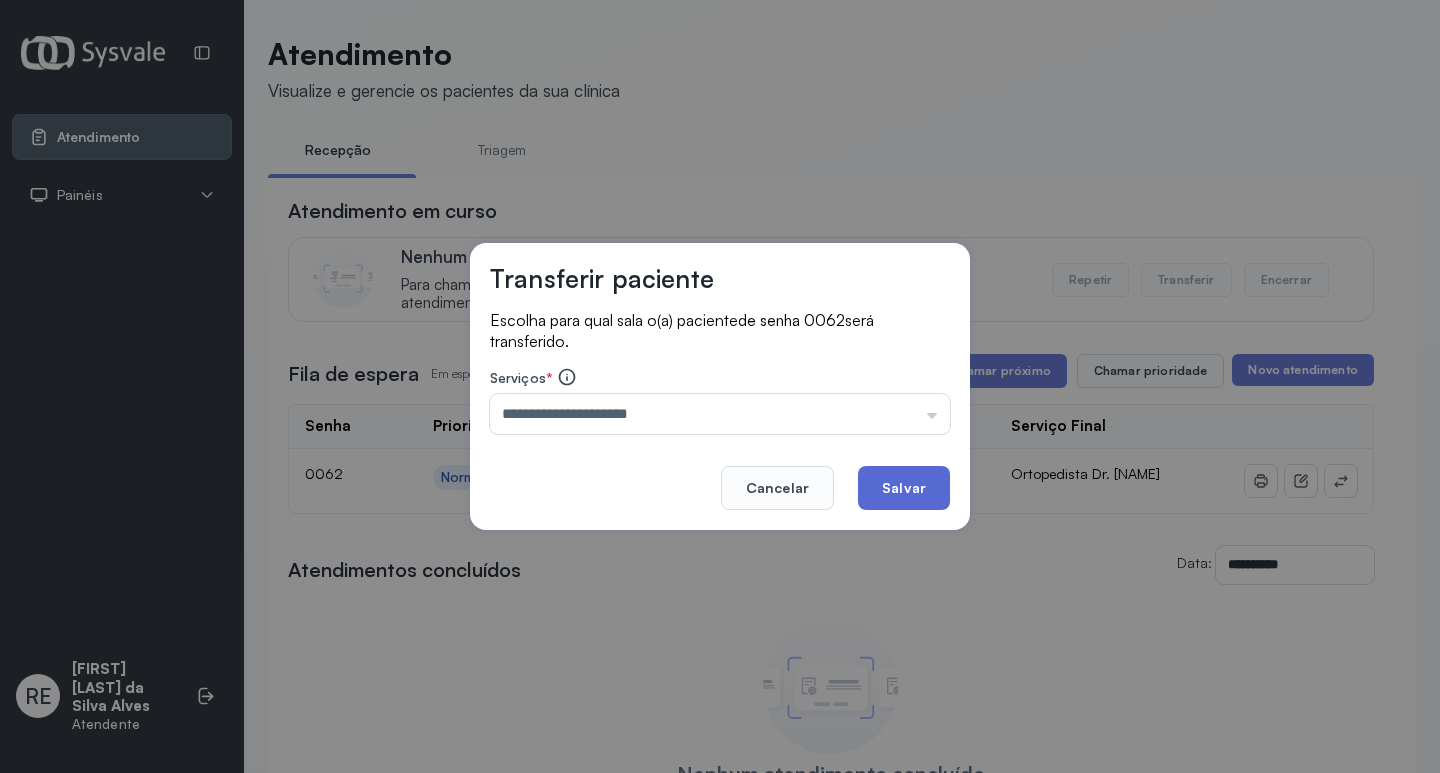 click on "Salvar" 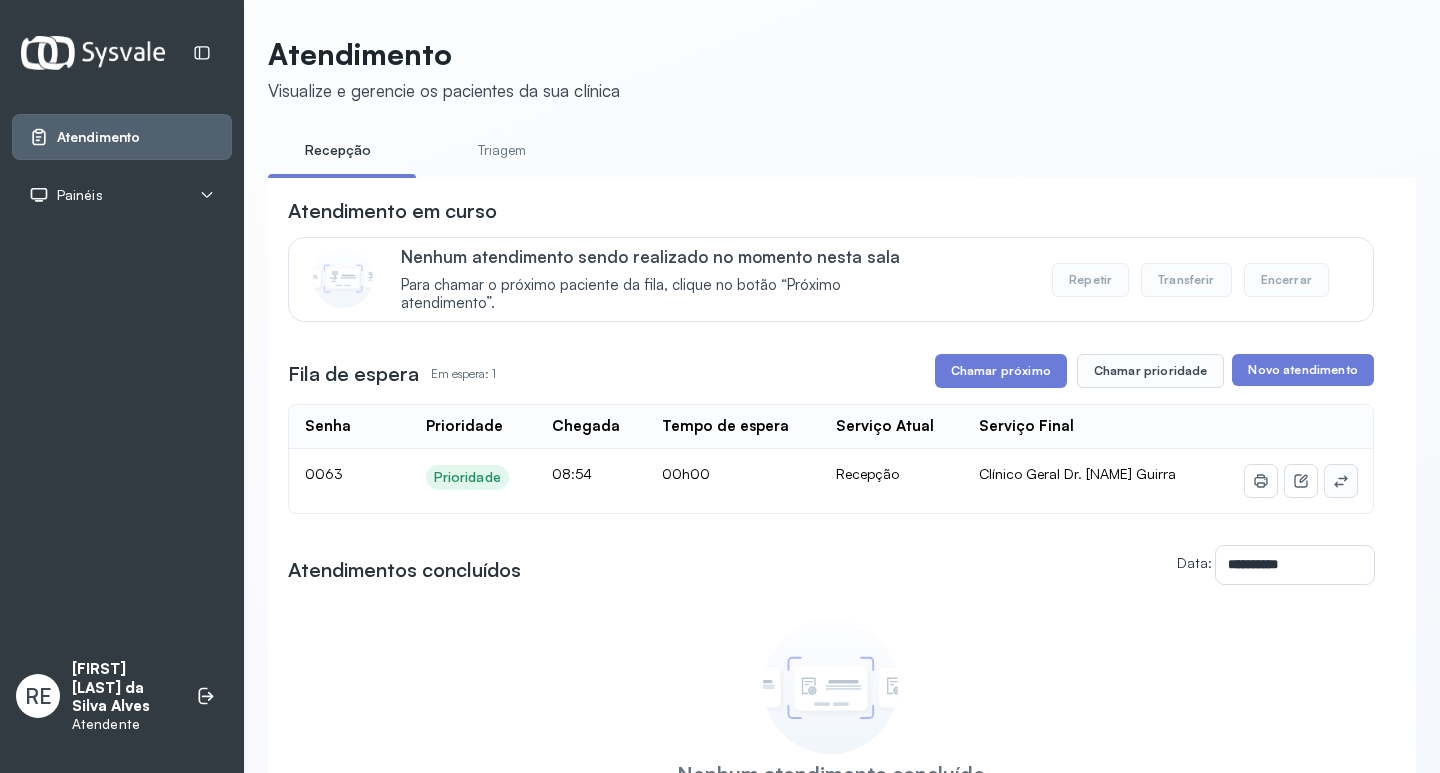click 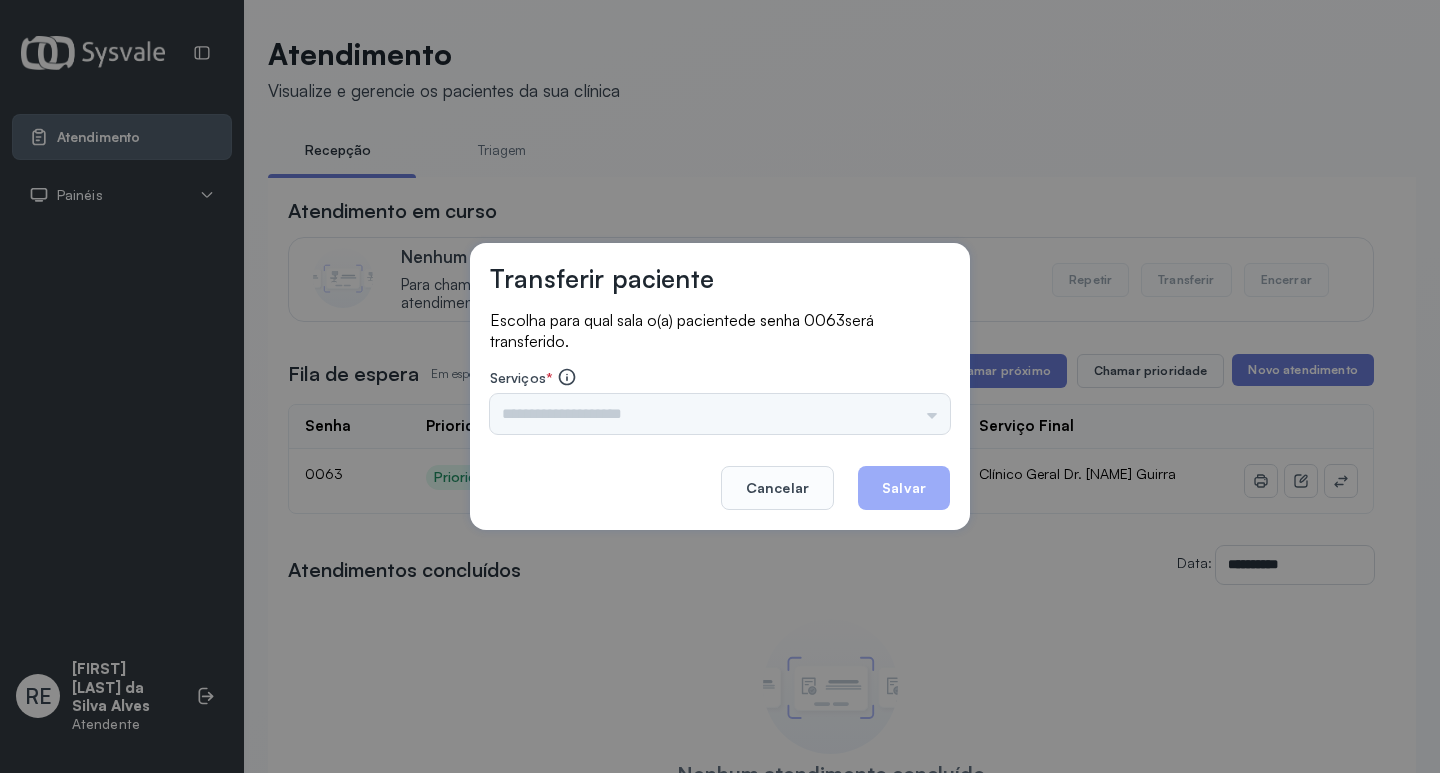 click on "Triagem Ortopedista Dr. Mauricio Ortopedista Dr. Ramon Ginecologista Dr. Amilton Ginecologista Dra. Luana Obstetra Dr. Orlindo Obstetra Dra. Vera Ultrassonografia Dr. Orlindo Ultrassonografia Dr. Amilton Consulta com Neurologista Dr. Ezir Reumatologista Dr. Juvenilson Endocrinologista Washington Dermatologista Dra. Renata Nefrologista Dr. Edvaldo Geriatra Dra. Vanessa Infectologista Dra. Vanessa Oftalmologista Dra. Consulta Proctologista/Cirurgia Geral Dra. Geislane Otorrinolaringologista Dr. Pedro Pequena Cirurgia Dr. Geislane Pequena Cirurgia Dr. AMILTON ECG Espirometria com Broncodilatador Espirometria sem Broncodilatador Ecocardiograma - Dra. Vanessa Viana Exame de PPD Enf. Jane Raquel RETIRADA DE CERUME DR. PEDRO VACINAÇÃO Preventivo Enf. Luciana Preventivo Enf. Tiago Araujo Consulta de Enfermagem Enf. Tiago Consulta de Enfermagem Enf. Luciana Consulta  Cardiologista Dr. Everson Consulta Enf. Jane Raquel Dispensação de Medicação Agendamento Consulta Enf. Tiago Agendamento consulta Enf. Luciana" at bounding box center [720, 414] 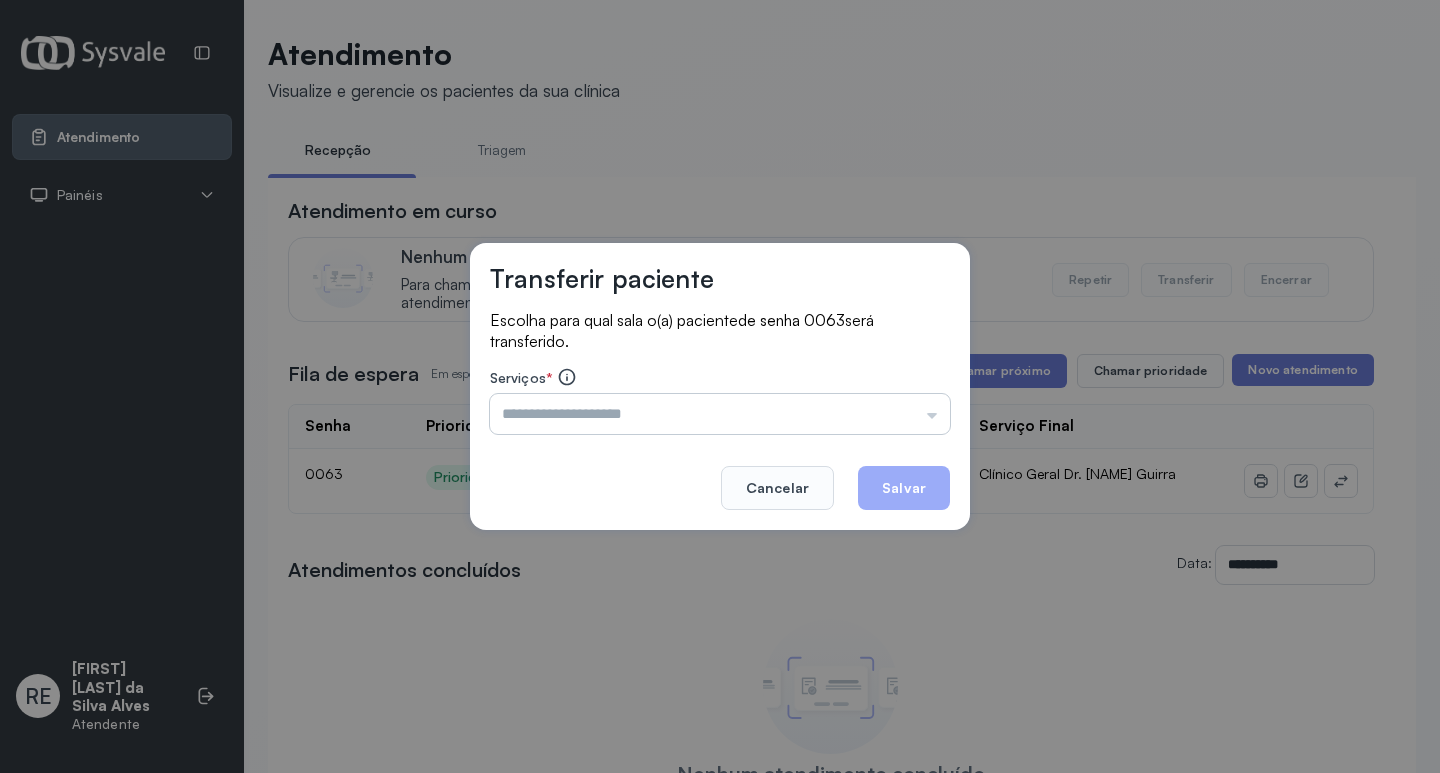 click at bounding box center (720, 414) 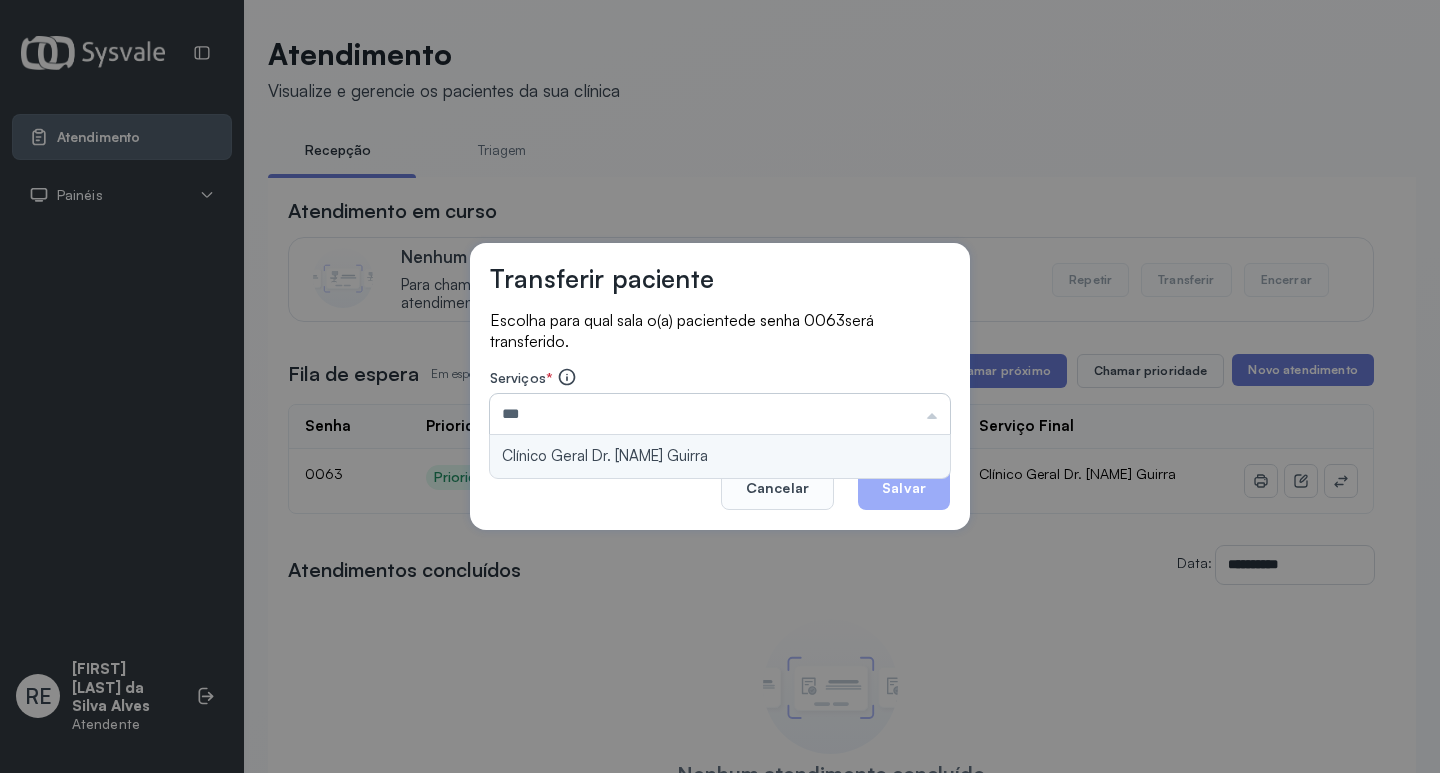 type on "**********" 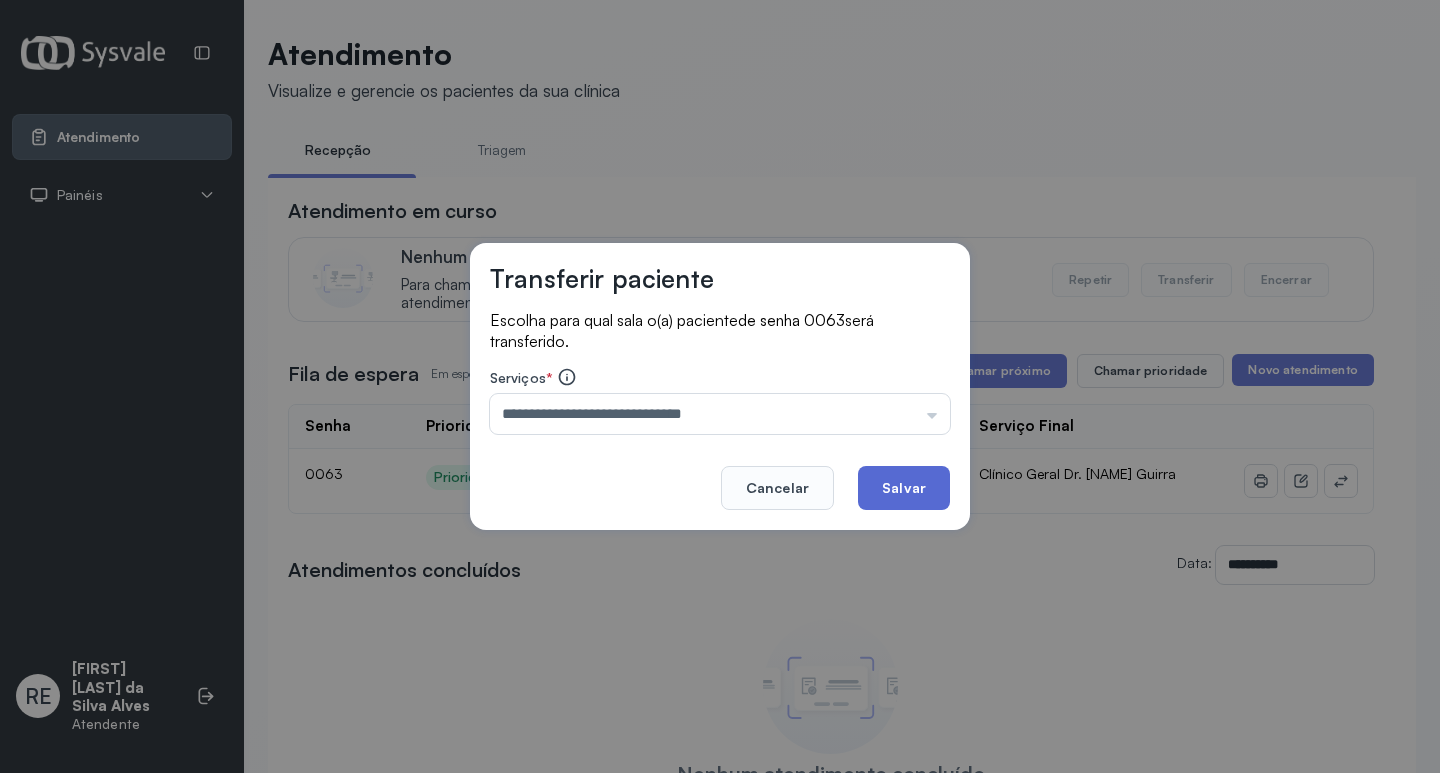 click on "Salvar" 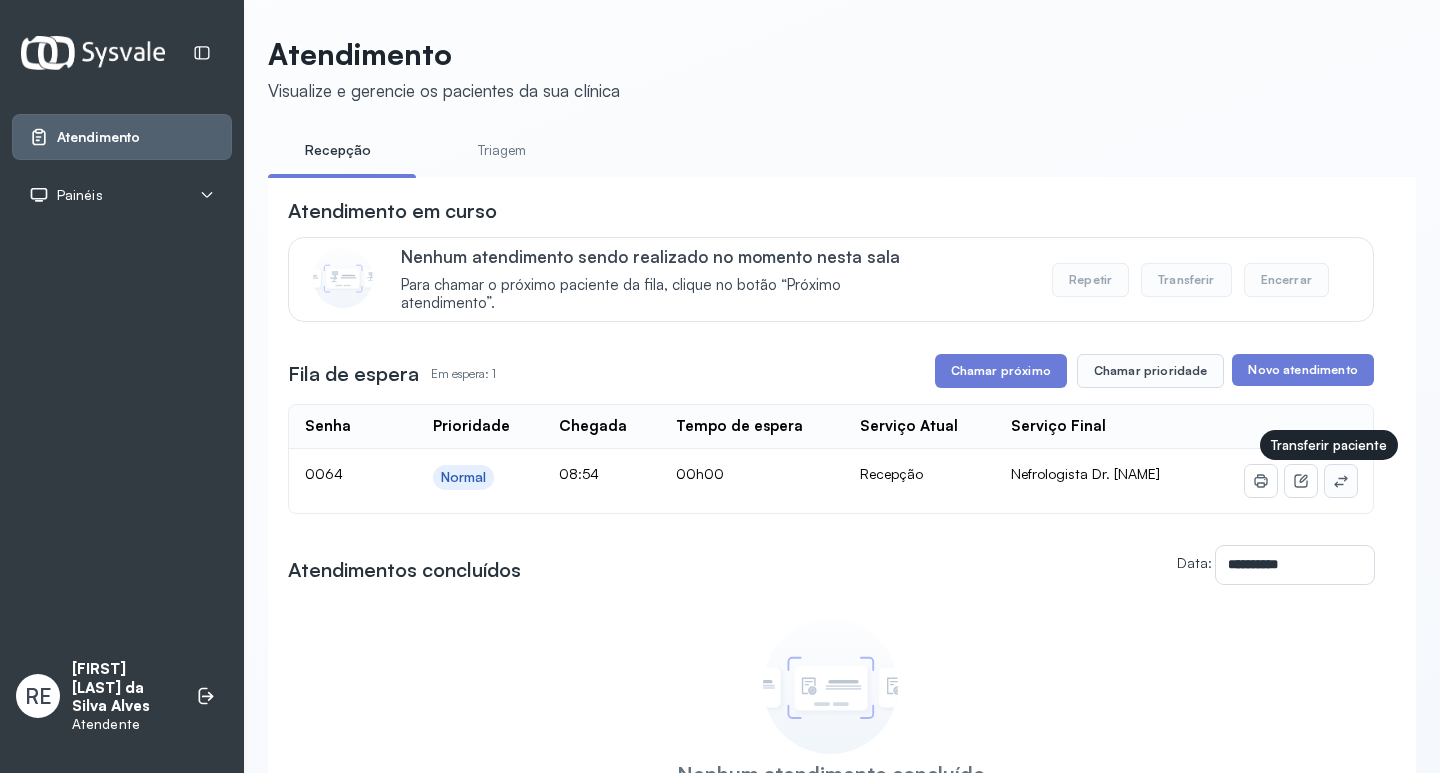 click 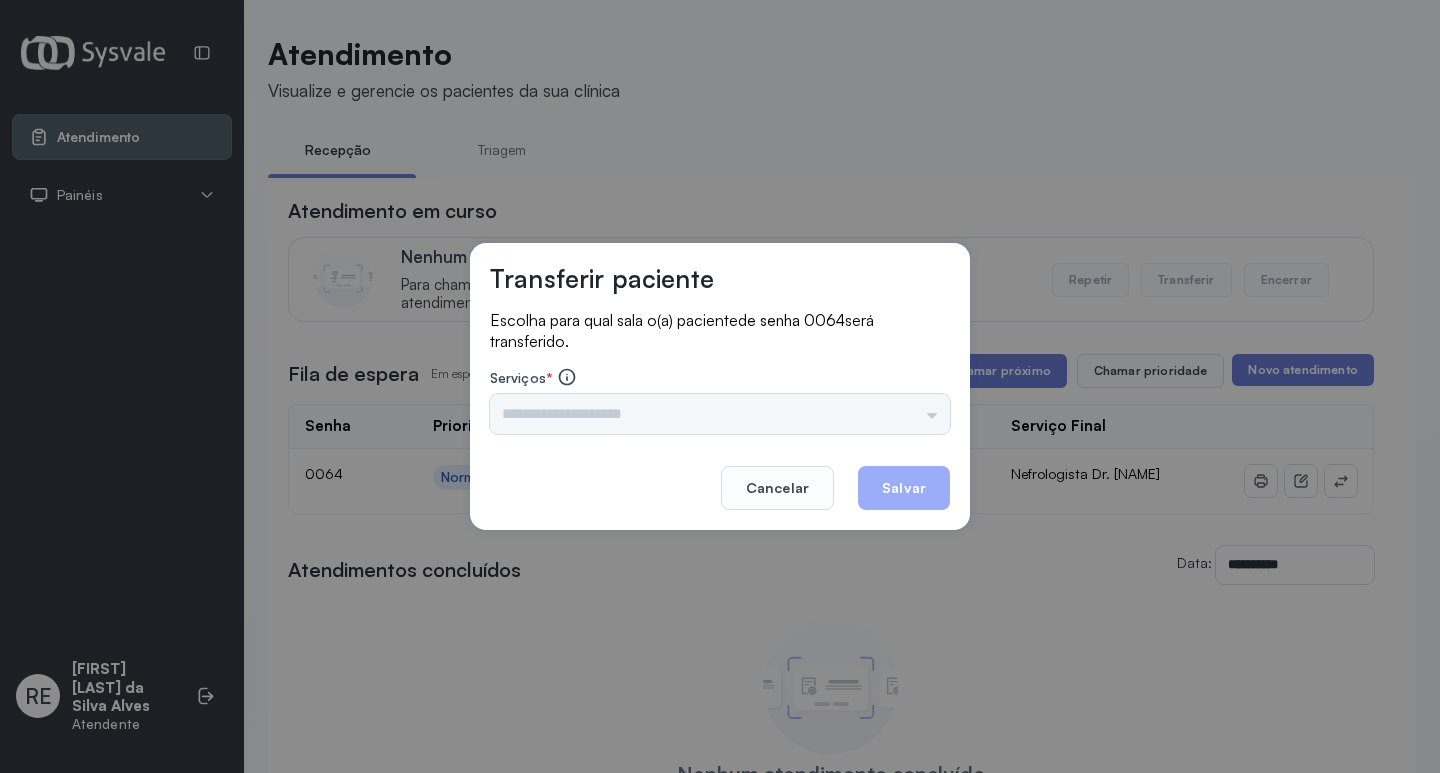 click on "Triagem Ortopedista Dr. Mauricio Ortopedista Dr. Ramon Ginecologista Dr. Amilton Ginecologista Dra. Luana Obstetra Dr. Orlindo Obstetra Dra. Vera Ultrassonografia Dr. Orlindo Ultrassonografia Dr. Amilton Consulta com Neurologista Dr. Ezir Reumatologista Dr. Juvenilson Endocrinologista Washington Dermatologista Dra. Renata Nefrologista Dr. Edvaldo Geriatra Dra. Vanessa Infectologista Dra. Vanessa Oftalmologista Dra. Consulta Proctologista/Cirurgia Geral Dra. Geislane Otorrinolaringologista Dr. Pedro Pequena Cirurgia Dr. Geislane Pequena Cirurgia Dr. AMILTON ECG Espirometria com Broncodilatador Espirometria sem Broncodilatador Ecocardiograma - Dra. Vanessa Viana Exame de PPD Enf. Jane Raquel RETIRADA DE CERUME DR. PEDRO VACINAÇÃO Preventivo Enf. Luciana Preventivo Enf. Tiago Araujo Consulta de Enfermagem Enf. Tiago Consulta de Enfermagem Enf. Luciana Consulta  Cardiologista Dr. Everson Consulta Enf. Jane Raquel Dispensação de Medicação Agendamento Consulta Enf. Tiago Agendamento consulta Enf. Luciana" at bounding box center [720, 414] 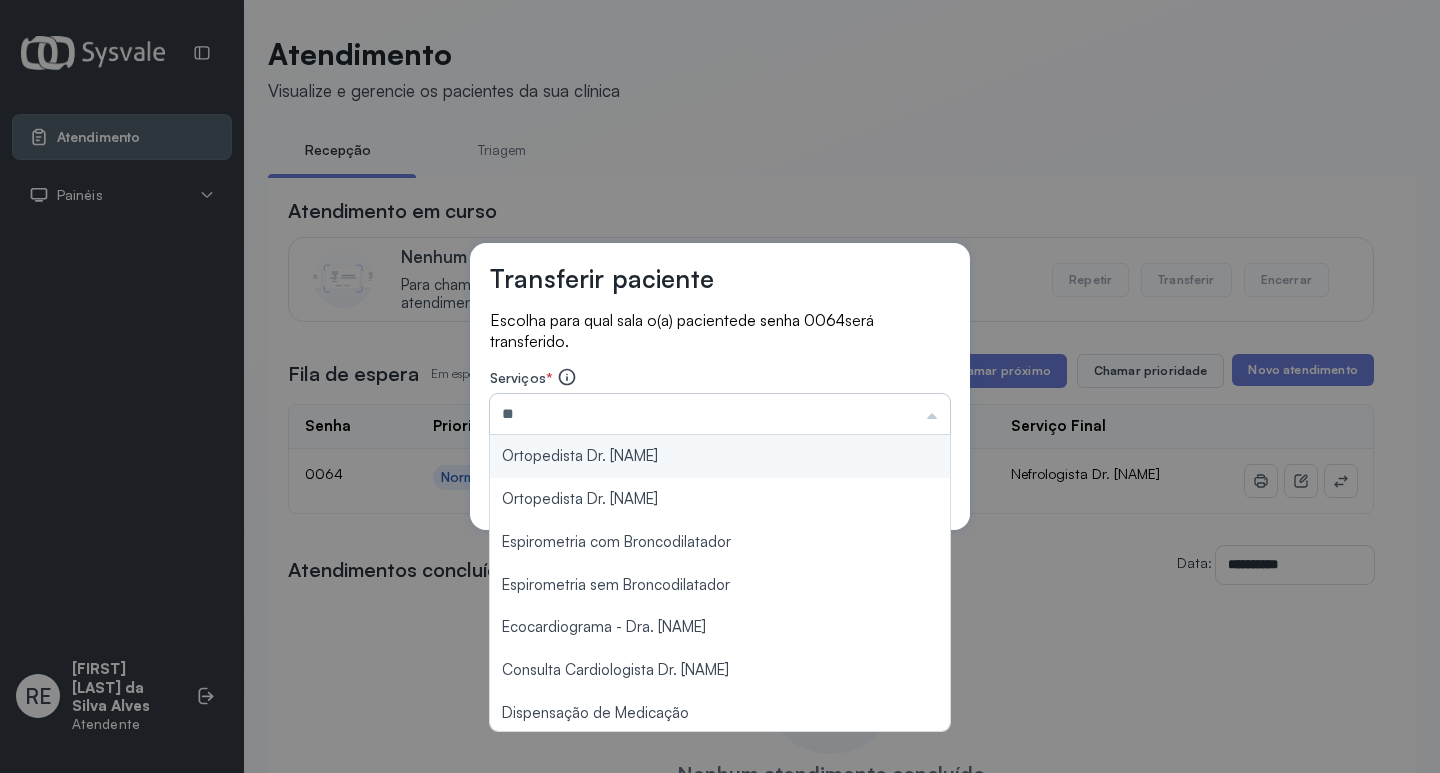 type on "*" 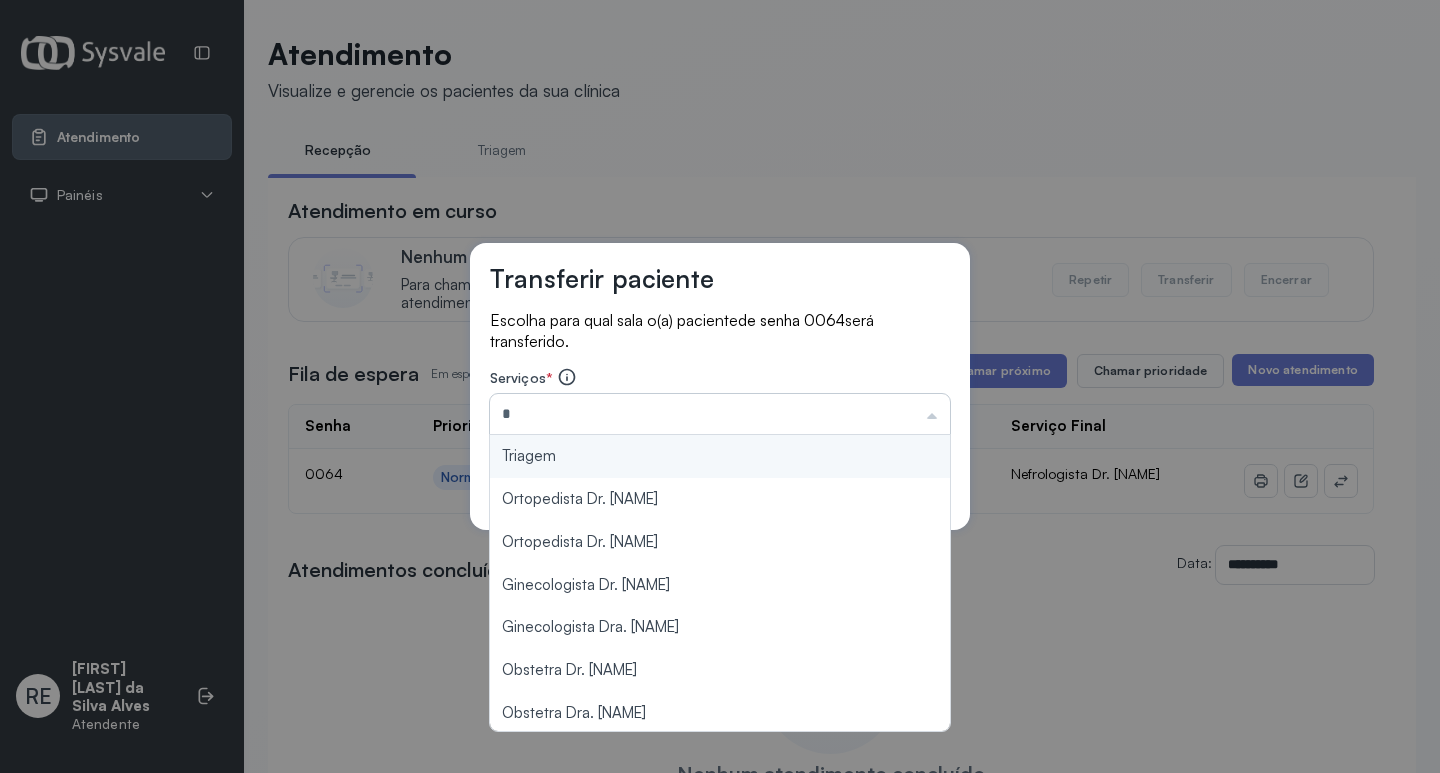 type 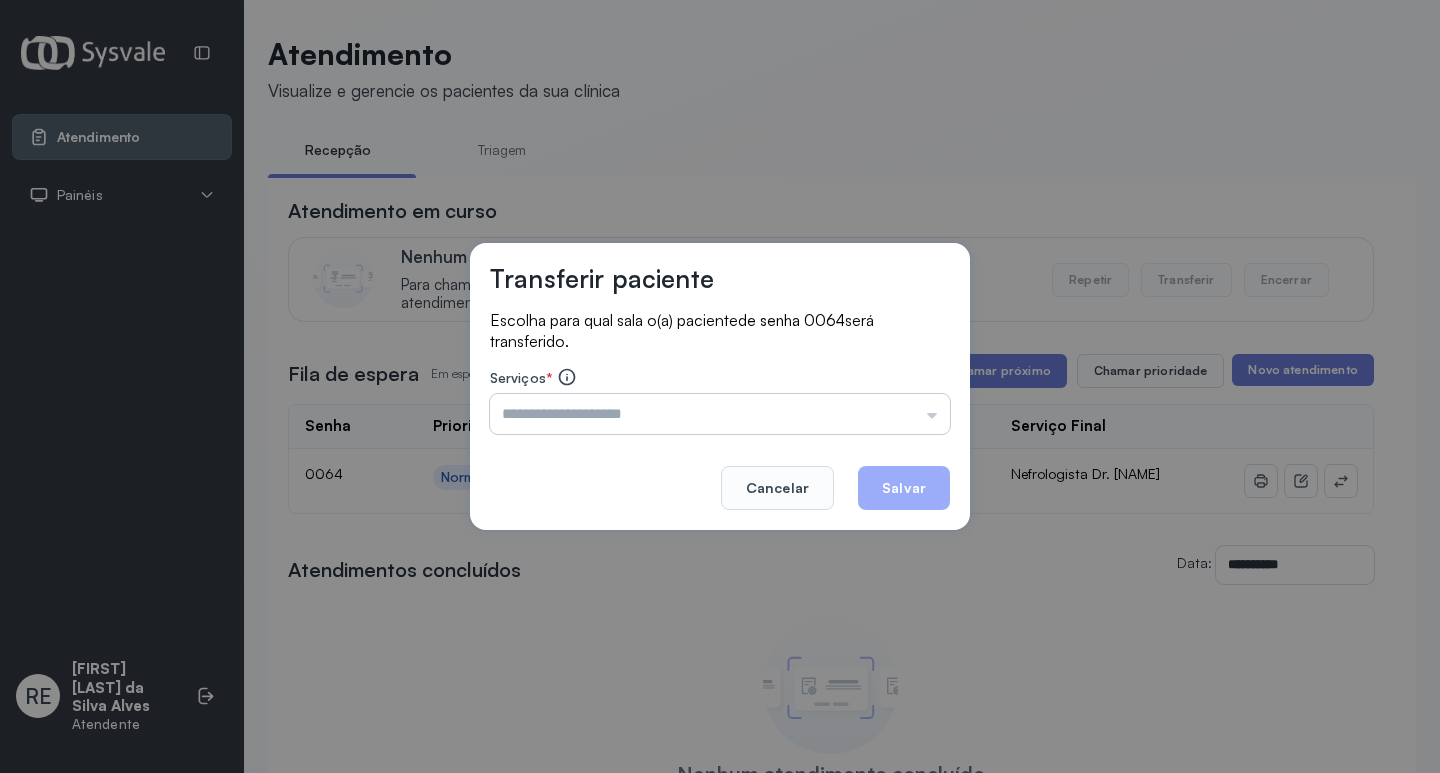 type 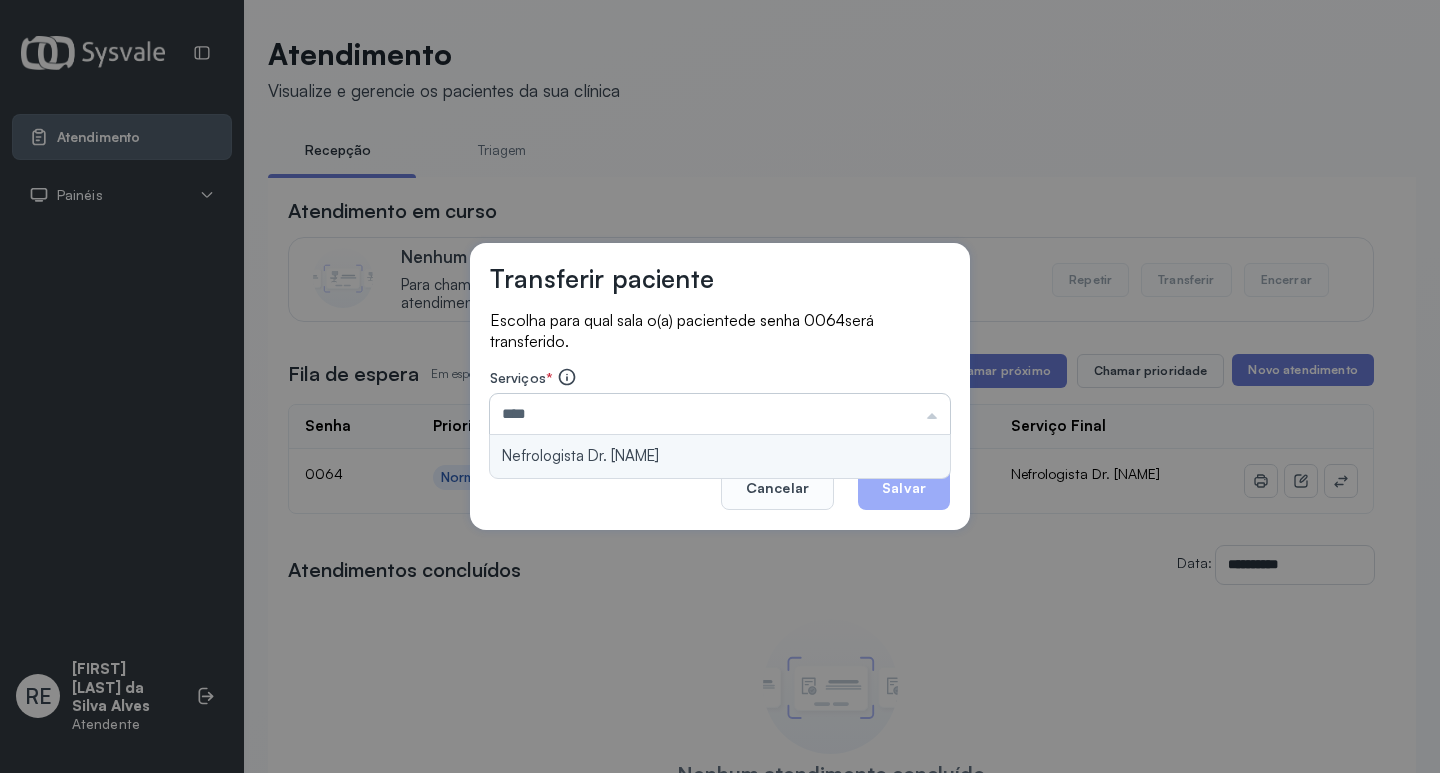 type on "**********" 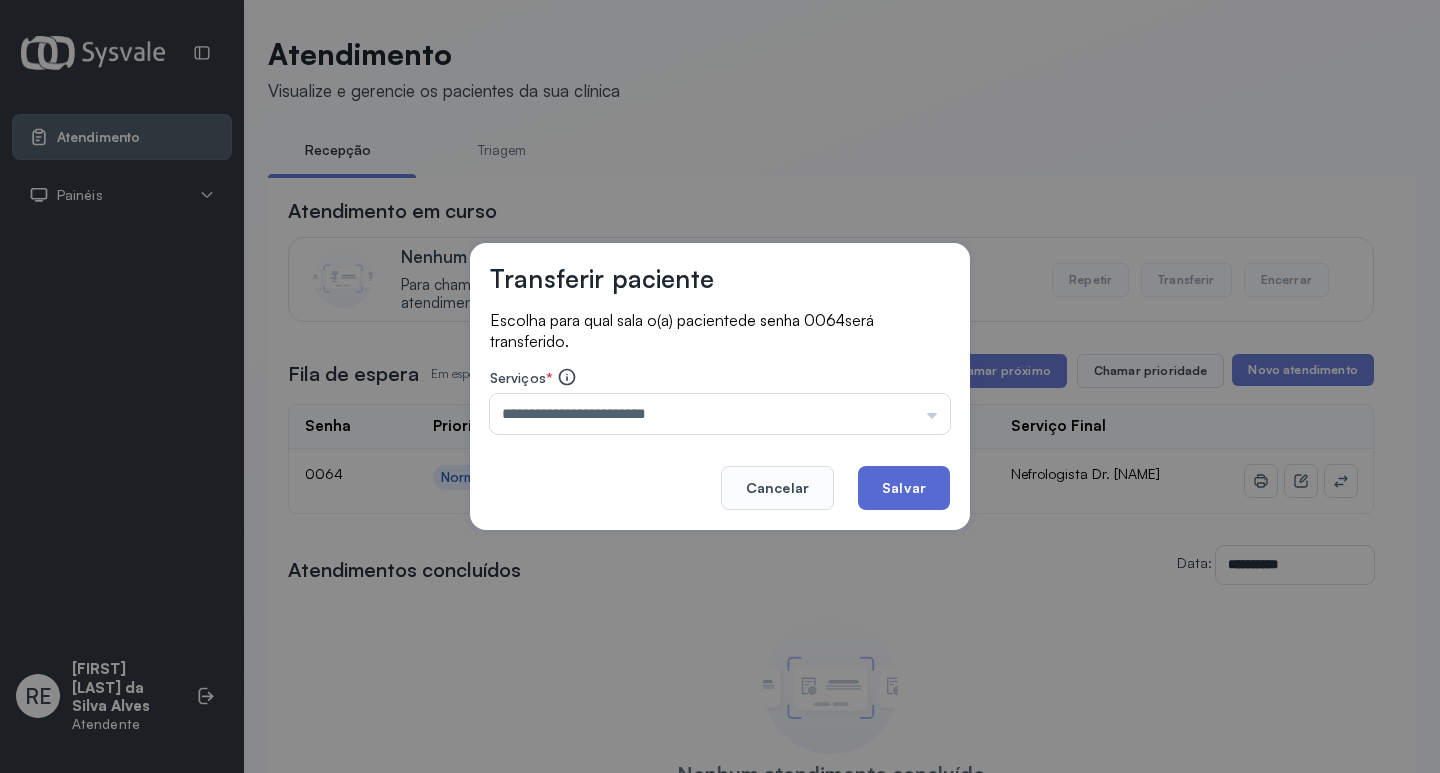 click on "Salvar" 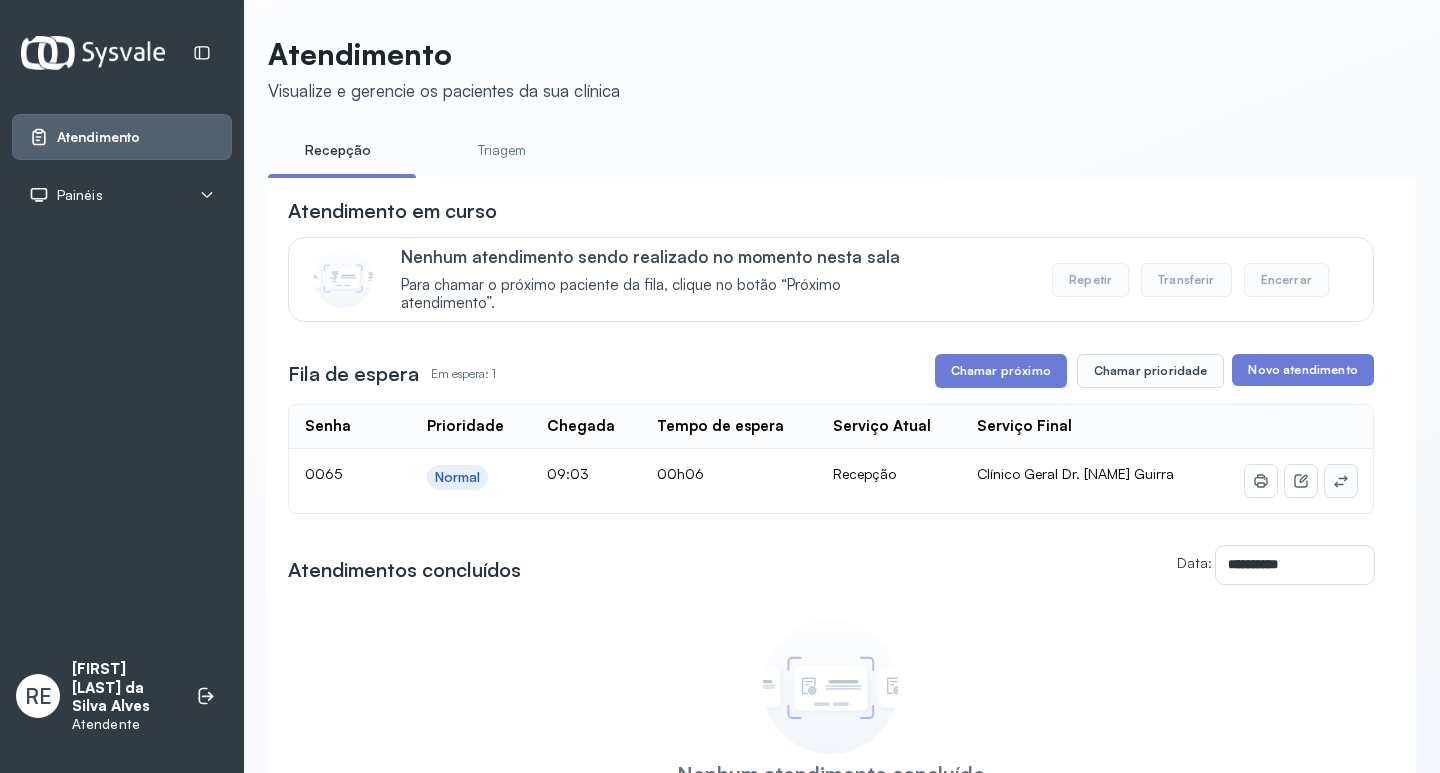 click 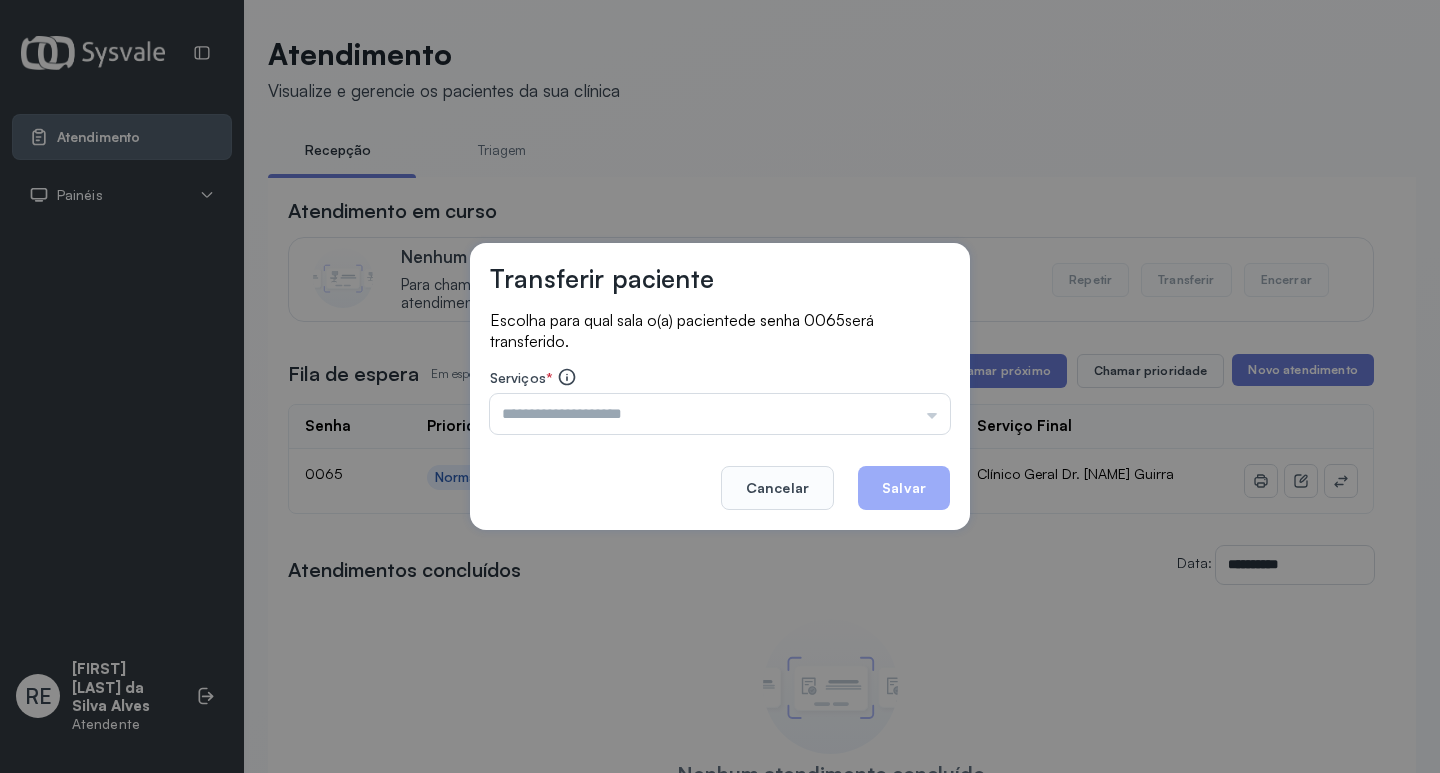 click at bounding box center (720, 414) 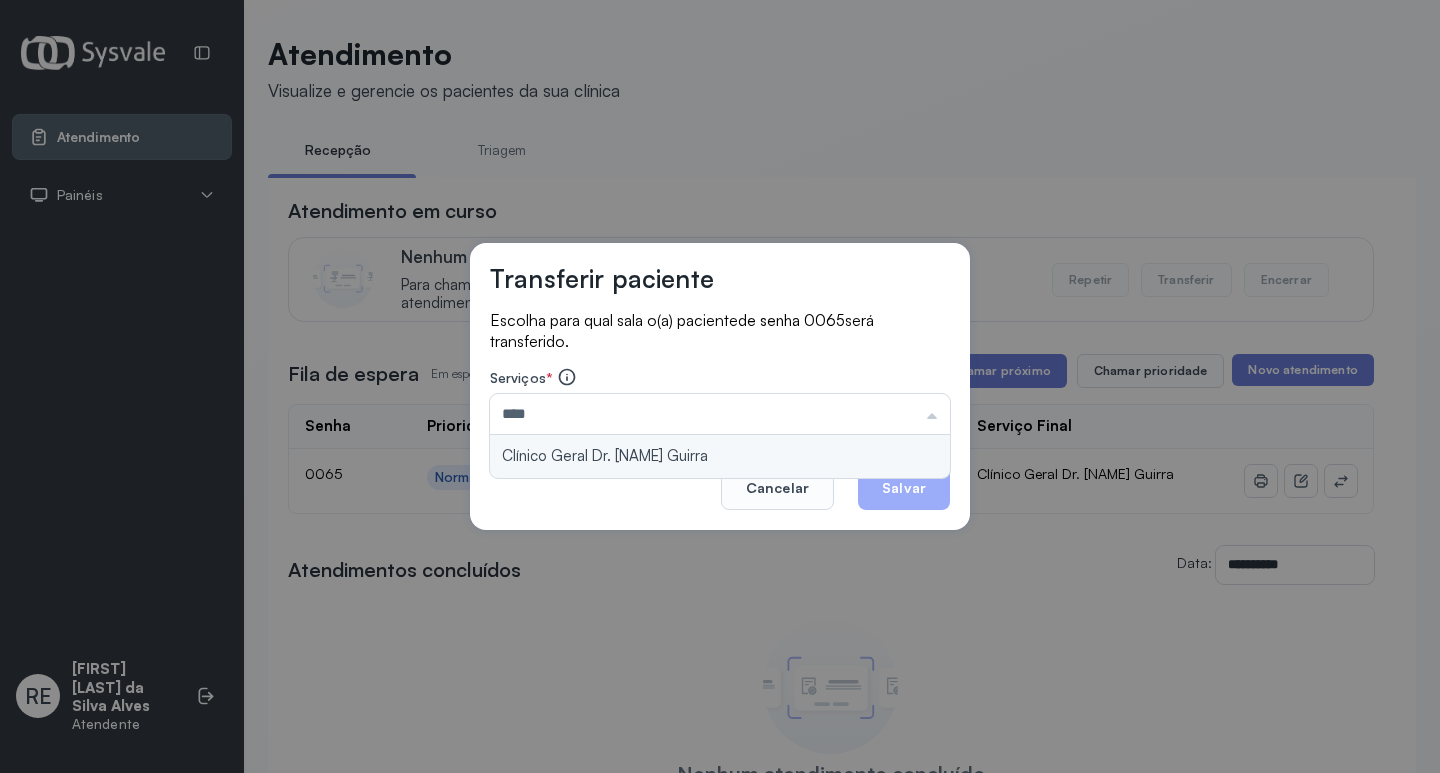 type on "**********" 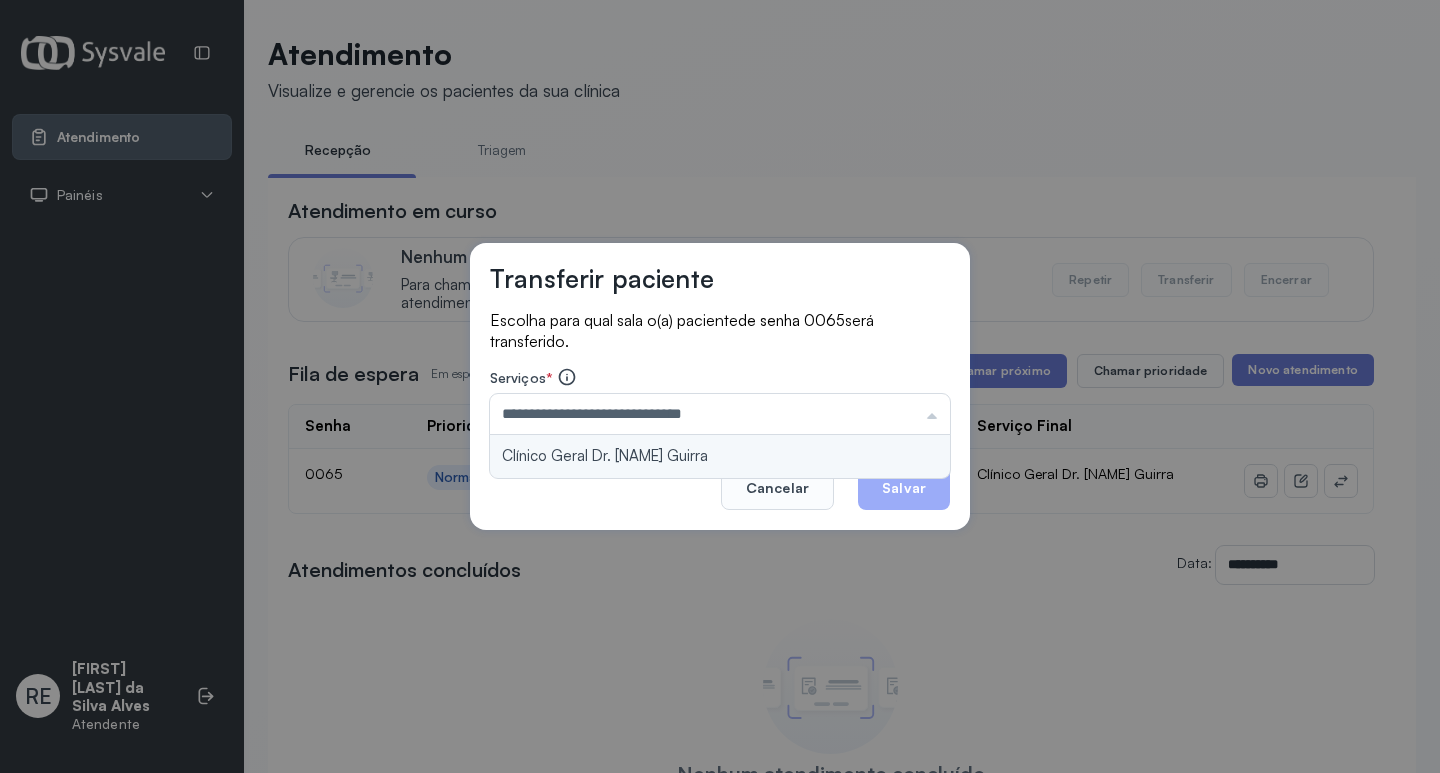 drag, startPoint x: 613, startPoint y: 445, endPoint x: 861, endPoint y: 479, distance: 250.3198 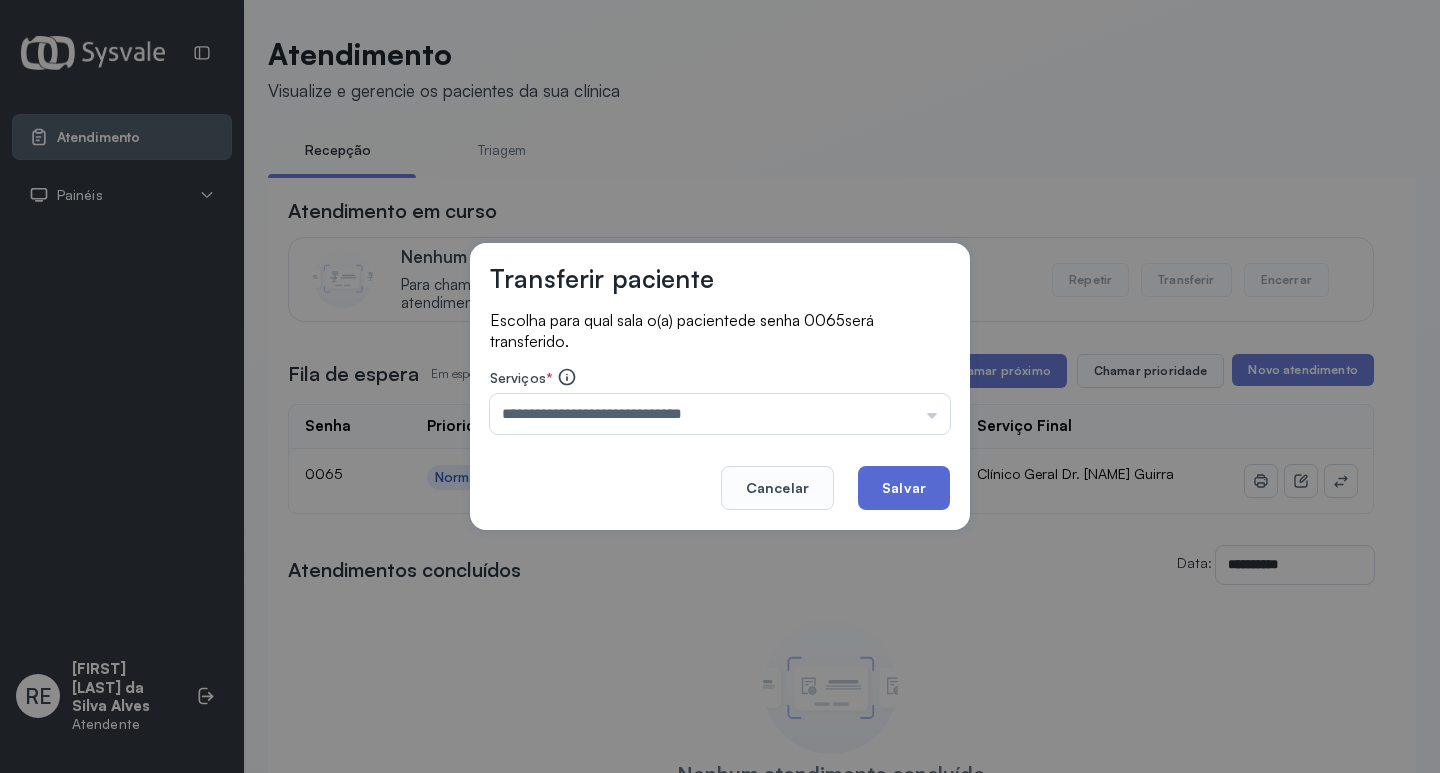 click on "Salvar" 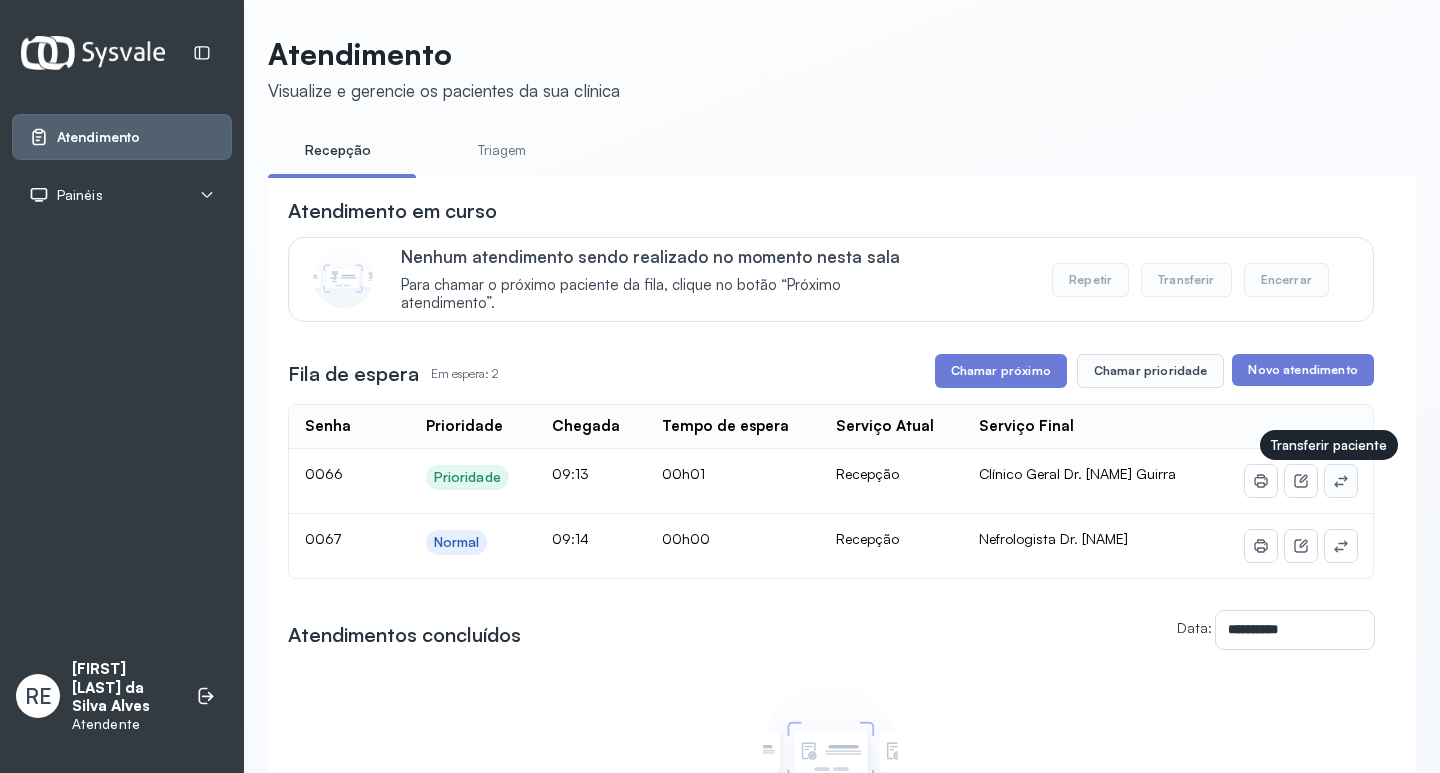 click 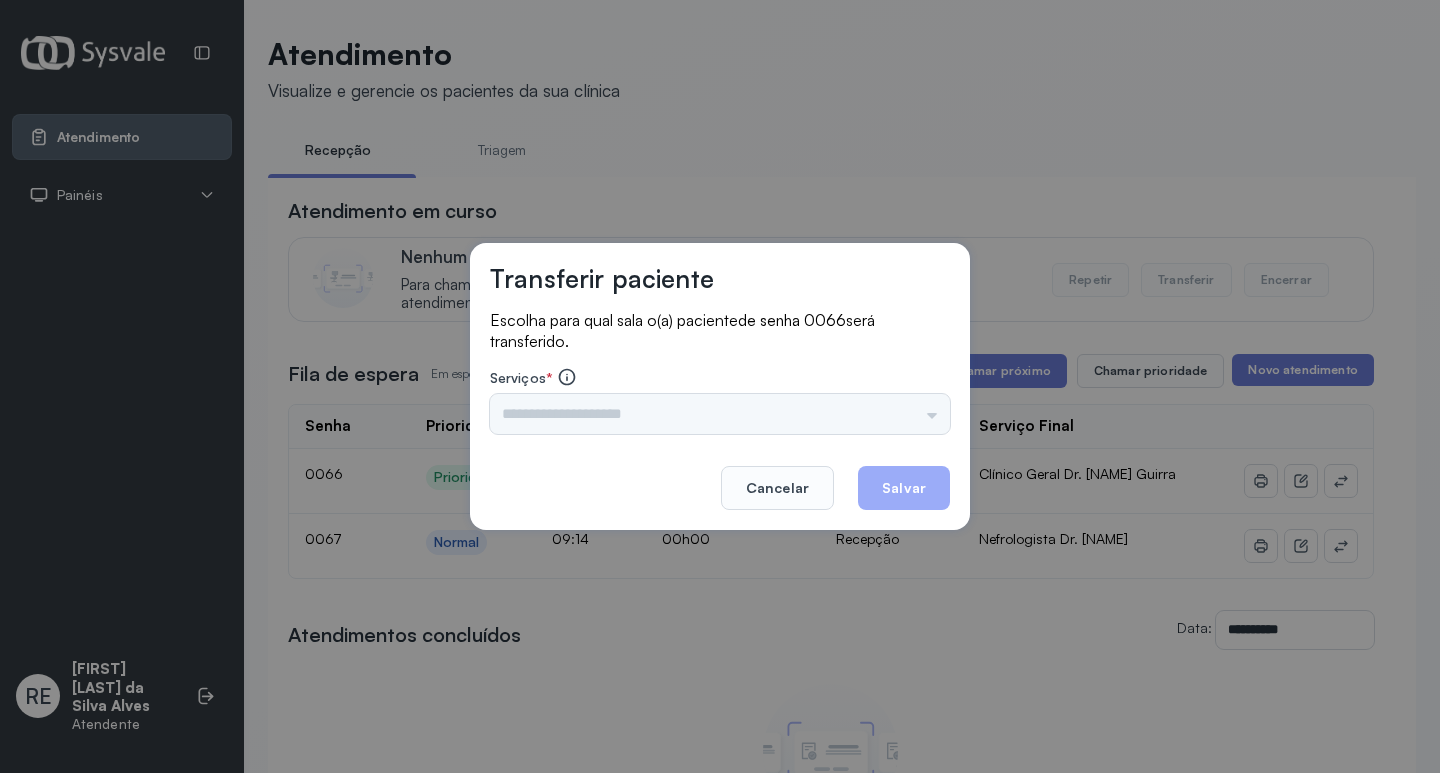 click on "Triagem Ortopedista Dr. Mauricio Ortopedista Dr. Ramon Ginecologista Dr. Amilton Ginecologista Dra. Luana Obstetra Dr. Orlindo Obstetra Dra. Vera Ultrassonografia Dr. Orlindo Ultrassonografia Dr. Amilton Consulta com Neurologista Dr. Ezir Reumatologista Dr. Juvenilson Endocrinologista Washington Dermatologista Dra. Renata Nefrologista Dr. Edvaldo Geriatra Dra. Vanessa Infectologista Dra. Vanessa Oftalmologista Dra. Consulta Proctologista/Cirurgia Geral Dra. Geislane Otorrinolaringologista Dr. Pedro Pequena Cirurgia Dr. Geislane Pequena Cirurgia Dr. AMILTON ECG Espirometria com Broncodilatador Espirometria sem Broncodilatador Ecocardiograma - Dra. Vanessa Viana Exame de PPD Enf. Jane Raquel RETIRADA DE CERUME DR. PEDRO VACINAÇÃO Preventivo Enf. Luciana Preventivo Enf. Tiago Araujo Consulta de Enfermagem Enf. Tiago Consulta de Enfermagem Enf. Luciana Consulta  Cardiologista Dr. Everson Consulta Enf. Jane Raquel Dispensação de Medicação Agendamento Consulta Enf. Tiago Agendamento consulta Enf. Luciana" at bounding box center (720, 414) 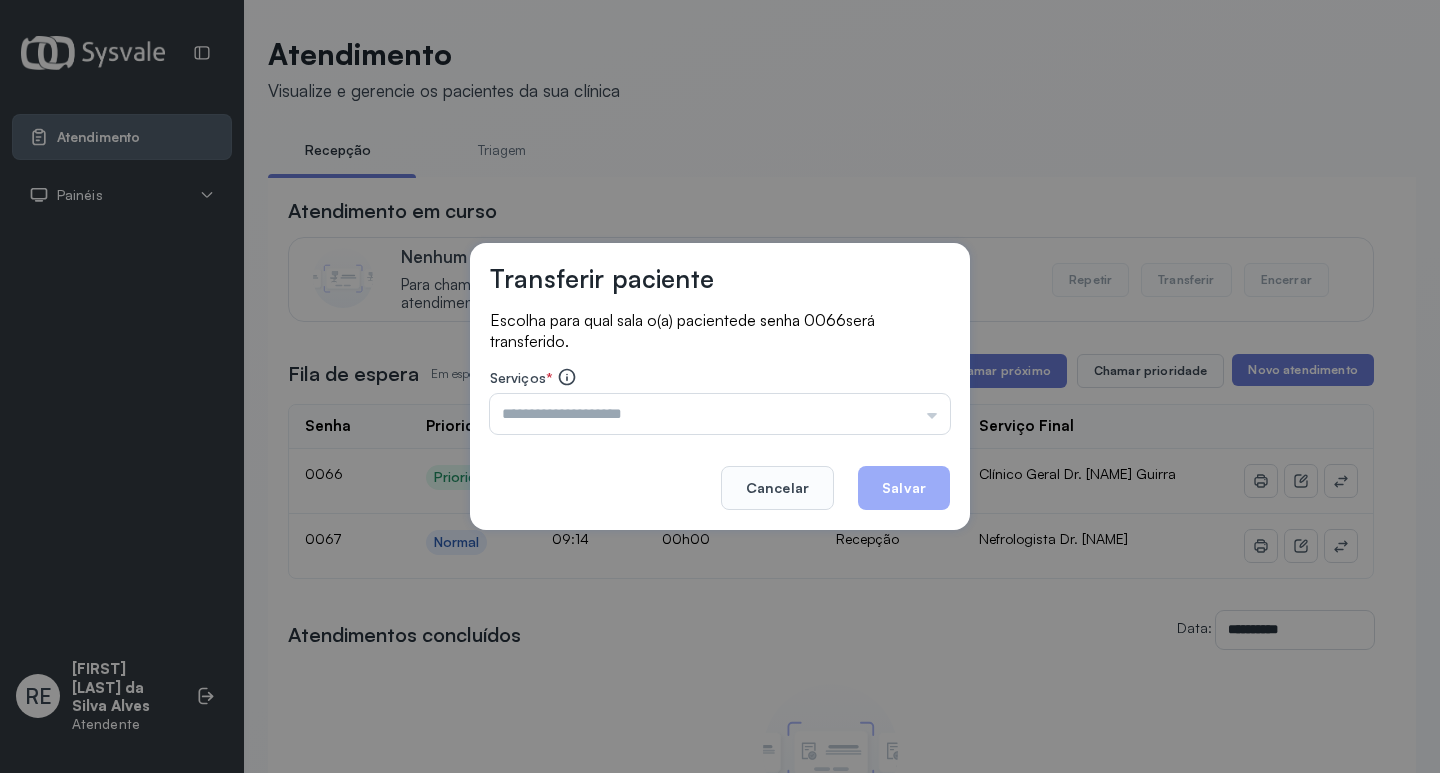 click at bounding box center (720, 414) 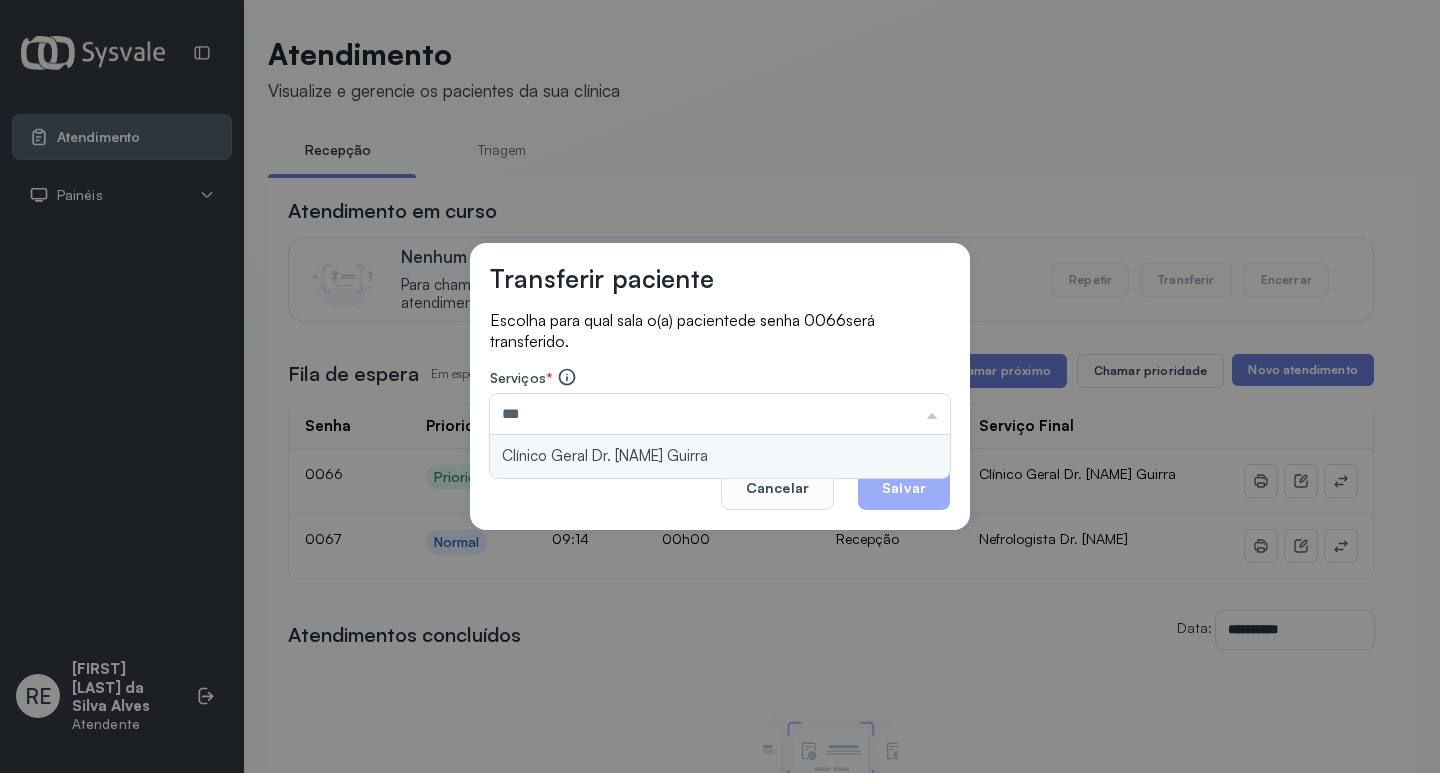 type on "**********" 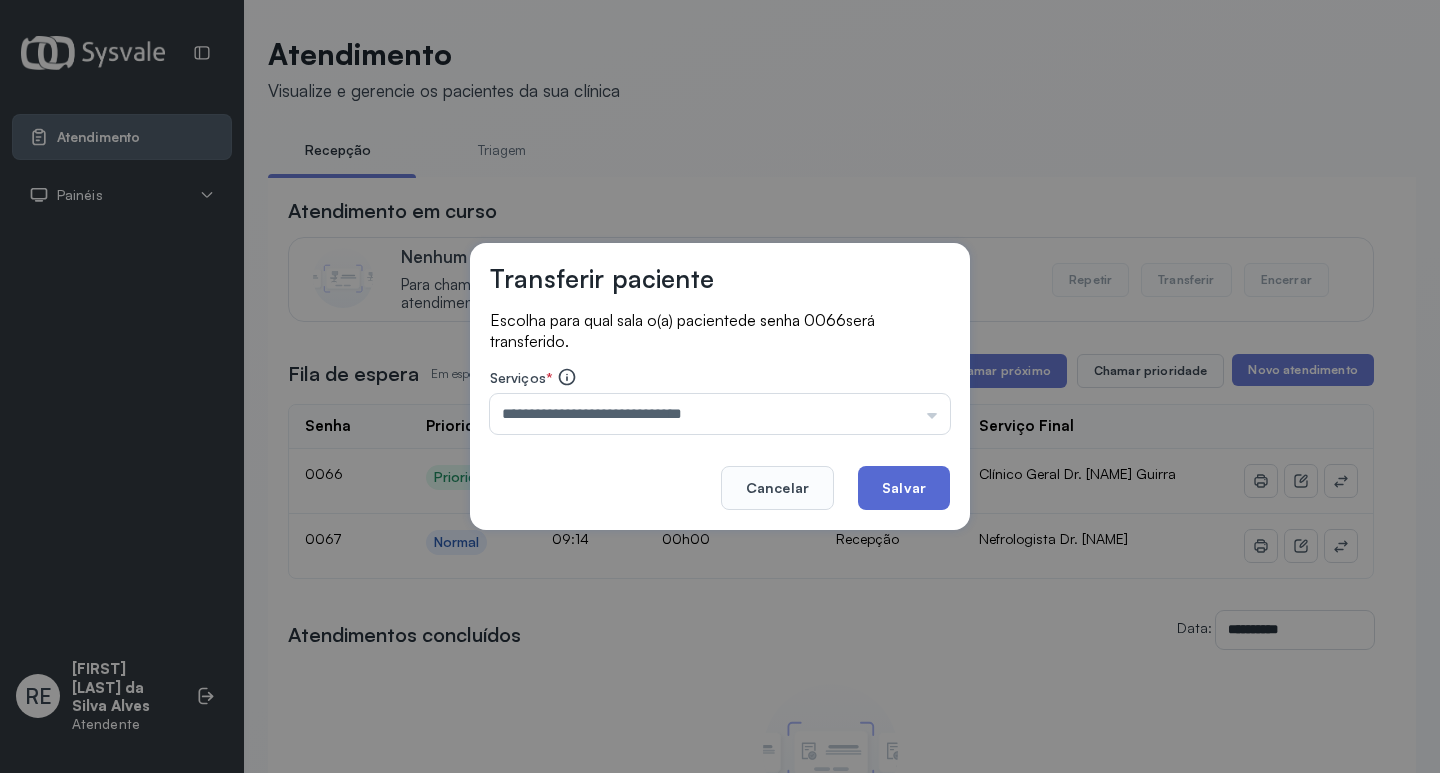 click on "Salvar" 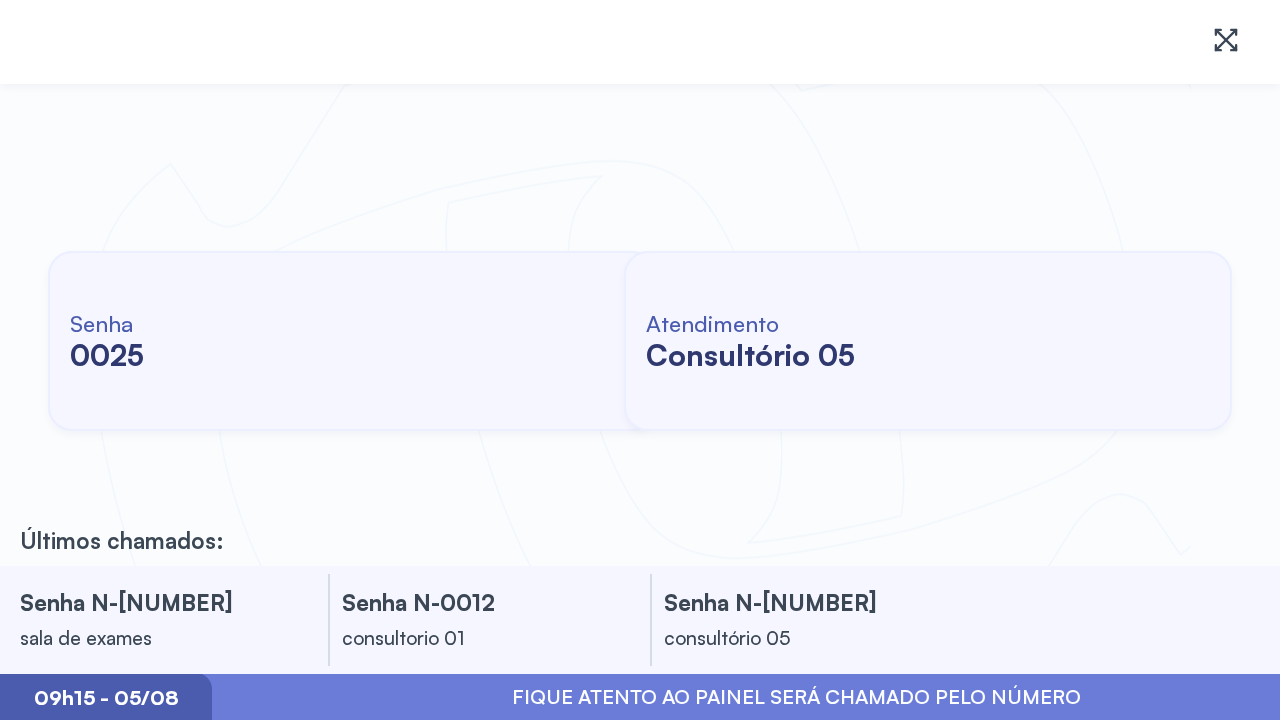 scroll, scrollTop: 0, scrollLeft: 0, axis: both 